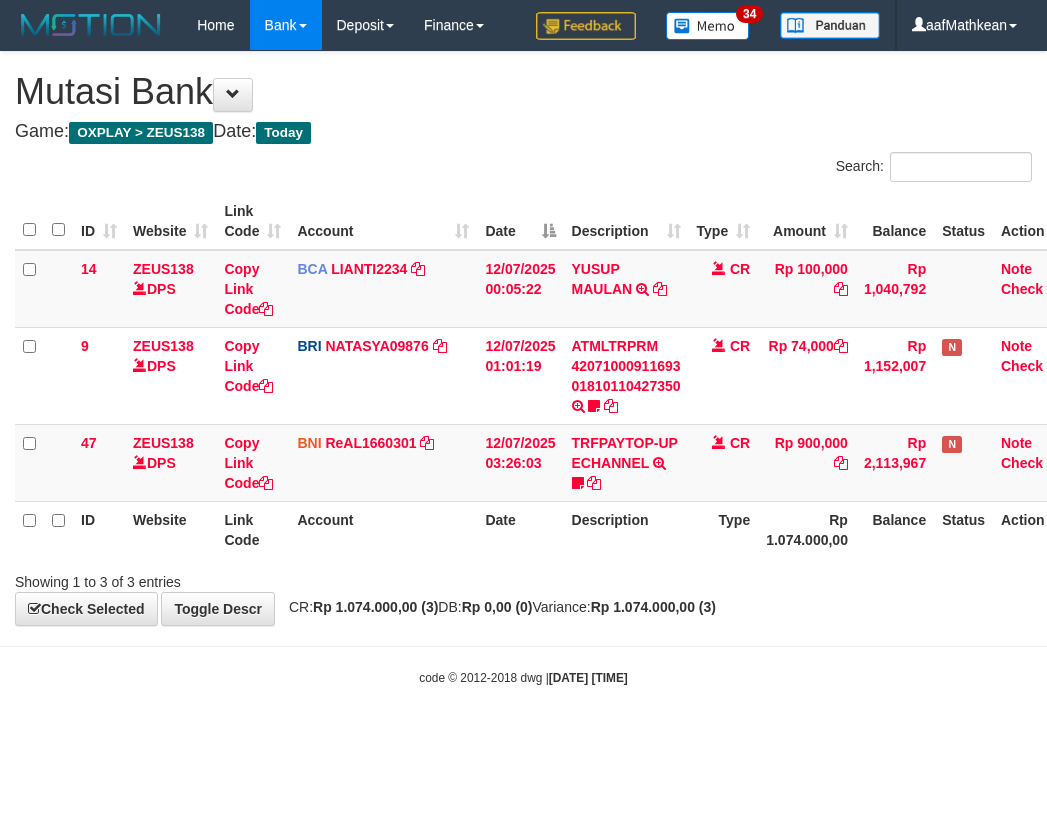 scroll, scrollTop: 0, scrollLeft: 27, axis: horizontal 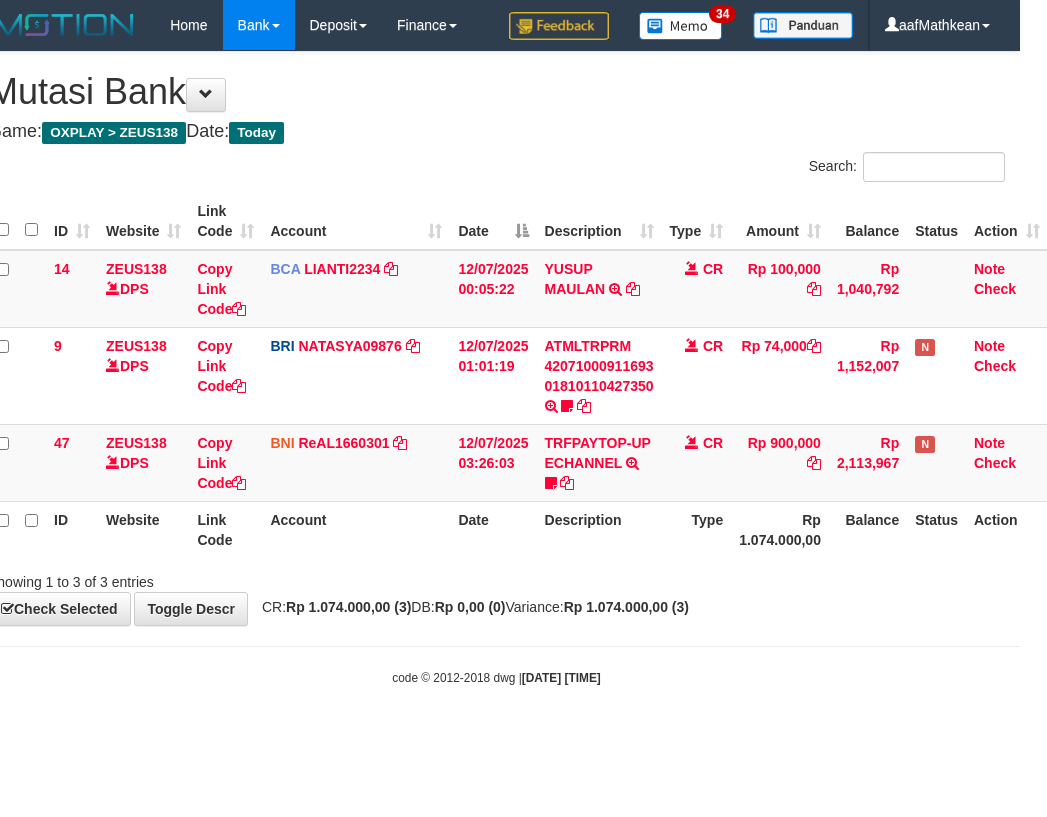 click on "code © 2012-2018 dwg |  2025/07/12 08:12:30" at bounding box center (496, 677) 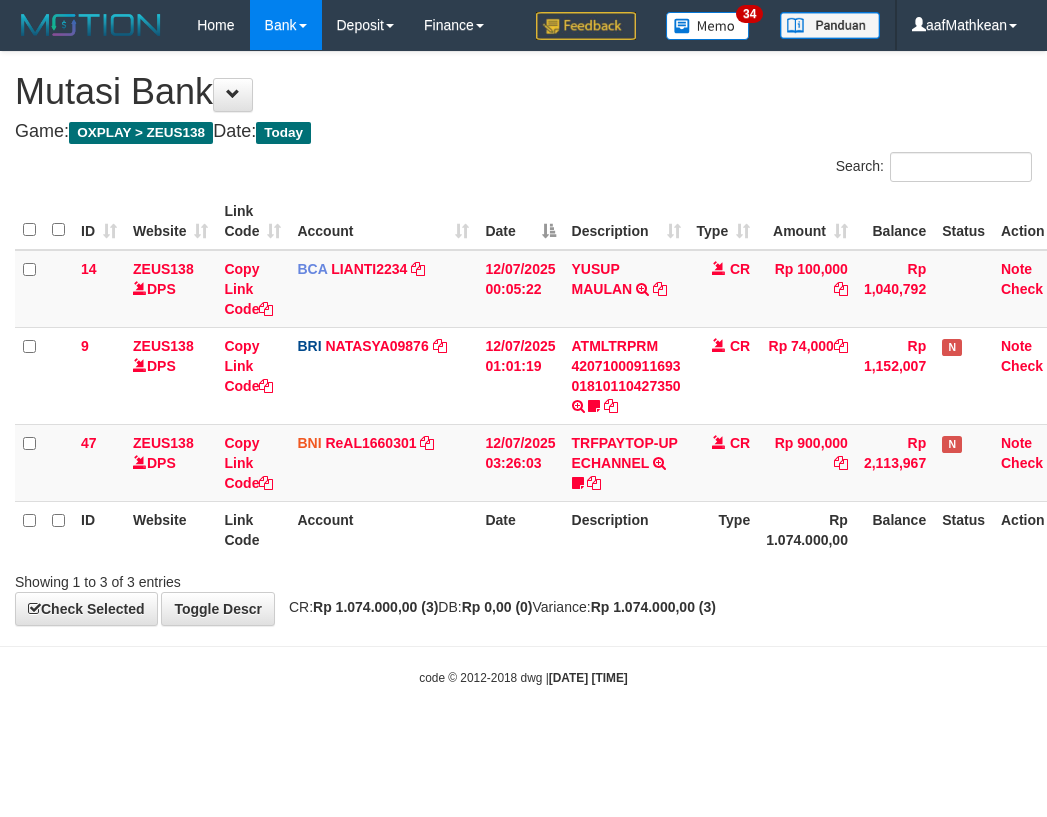 scroll, scrollTop: 0, scrollLeft: 27, axis: horizontal 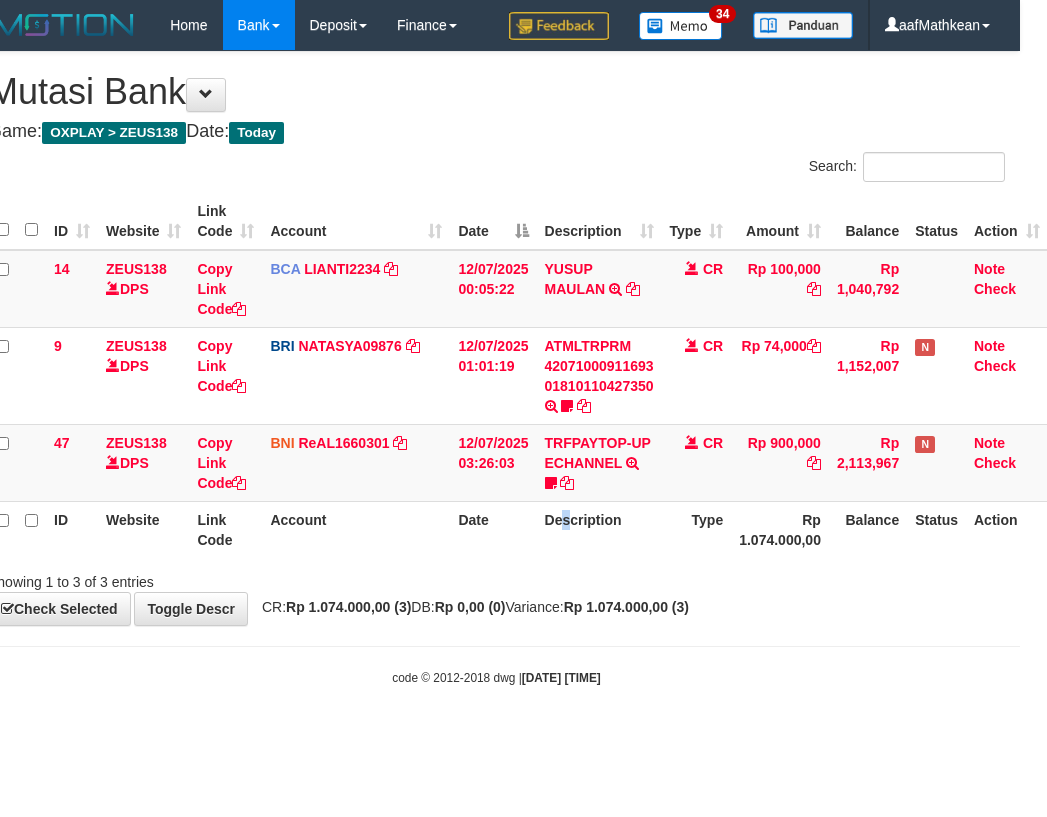 click on "Description" at bounding box center [599, 529] 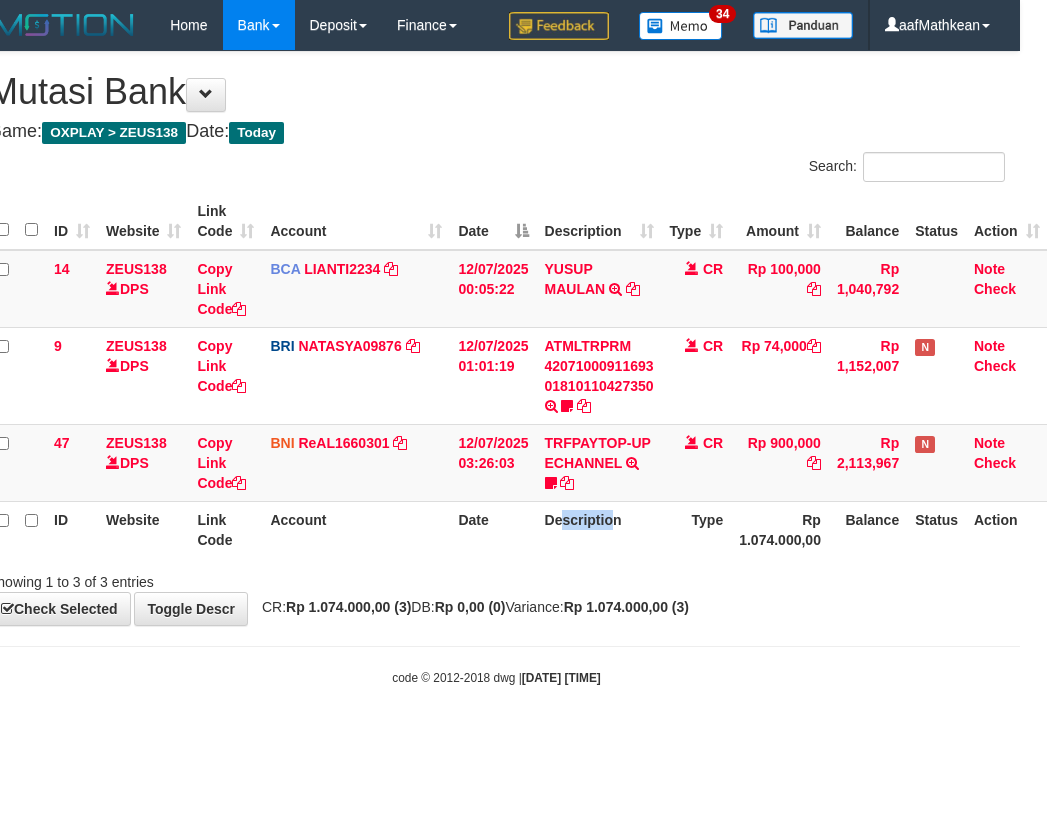 click on "CR:  Rp 1.074.000,00 (3)      DB:  Rp 0,00 (0)      Variance:  Rp 1.074.000,00 (3)" at bounding box center (470, 607) 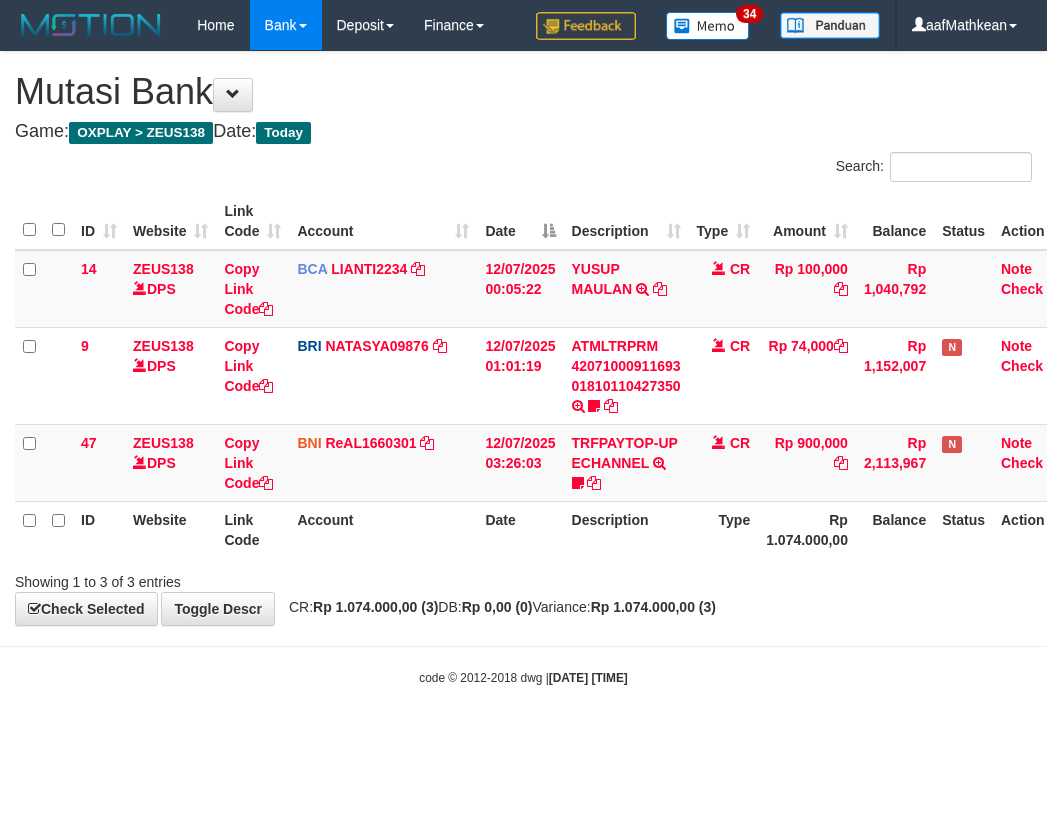 scroll, scrollTop: 0, scrollLeft: 27, axis: horizontal 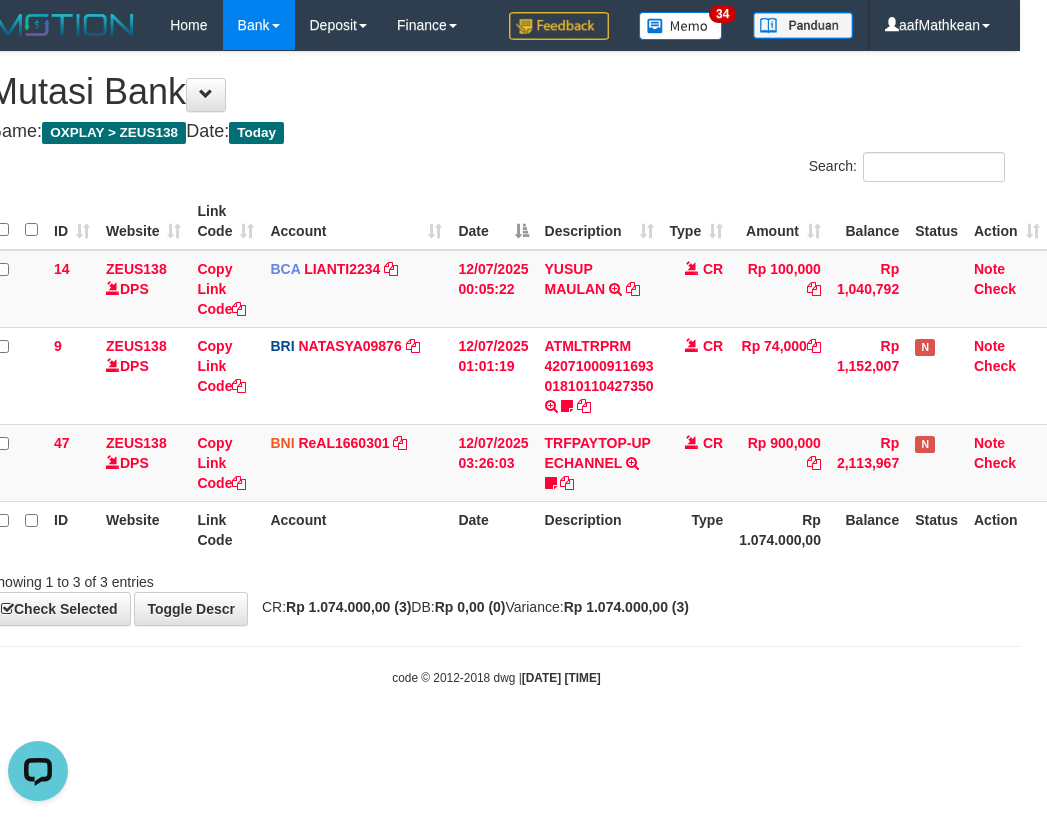 click on "**********" at bounding box center [496, 338] 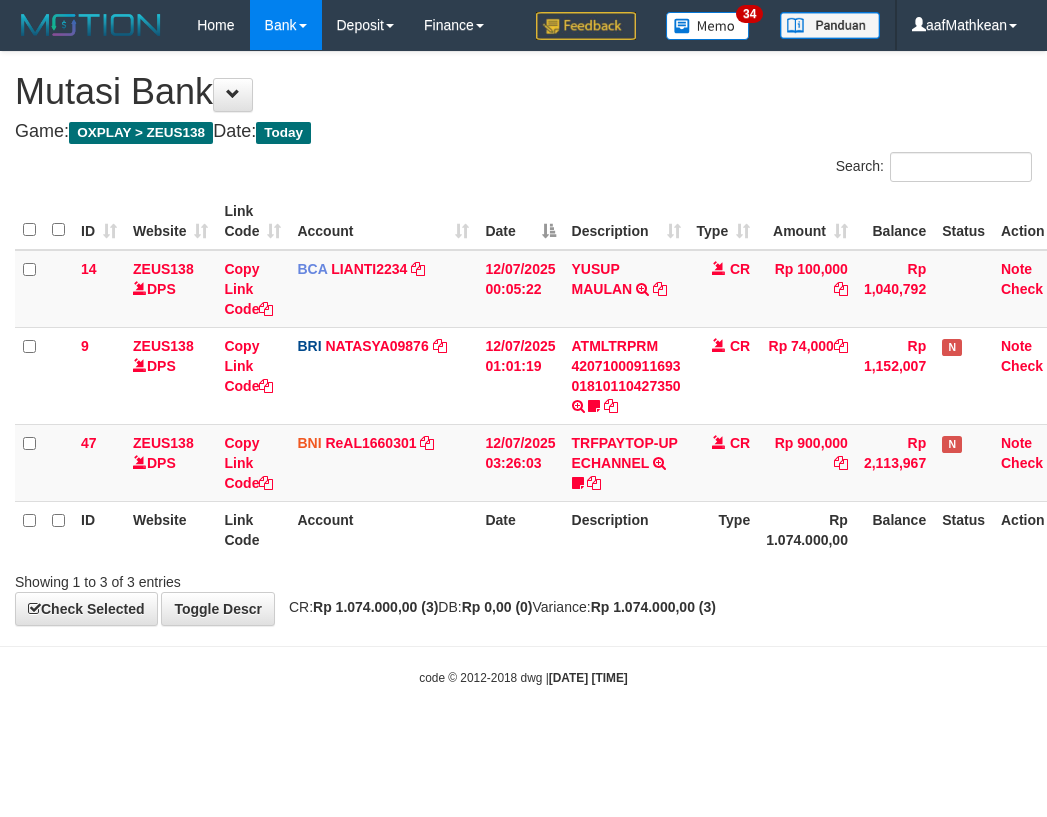 scroll, scrollTop: 0, scrollLeft: 27, axis: horizontal 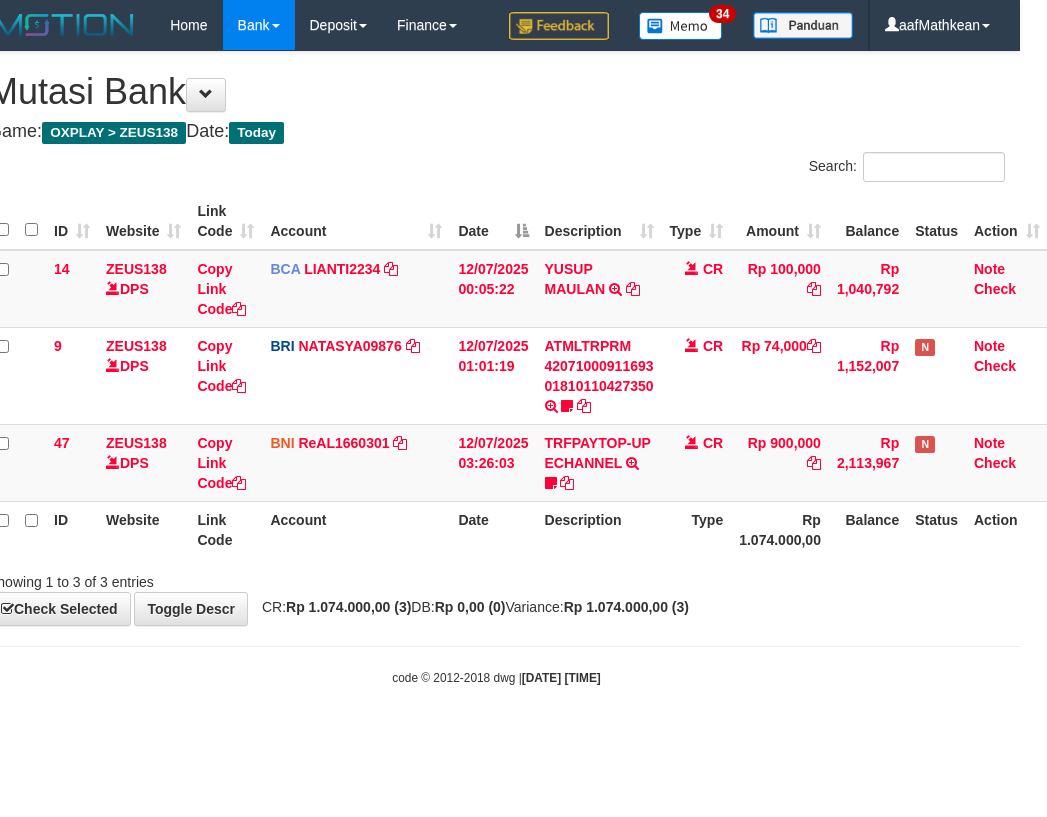 click on "Showing 1 to 3 of 3 entries" at bounding box center (496, 578) 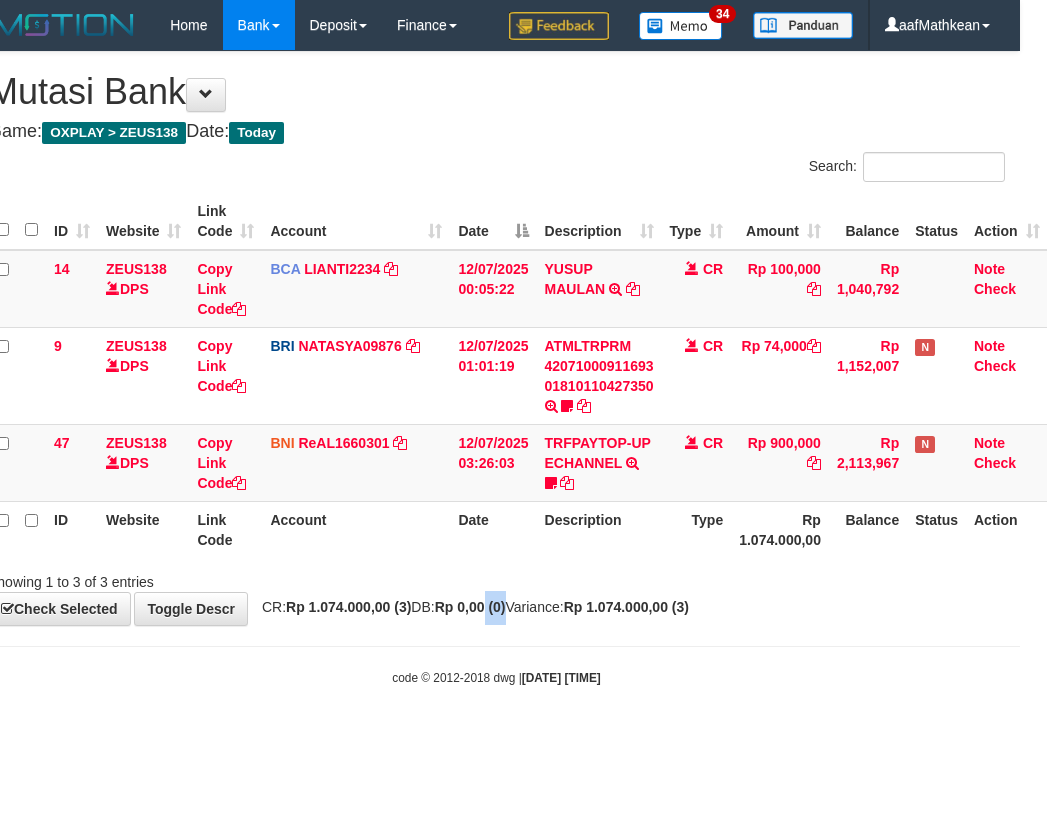 drag, startPoint x: 536, startPoint y: 621, endPoint x: 524, endPoint y: 628, distance: 13.892444 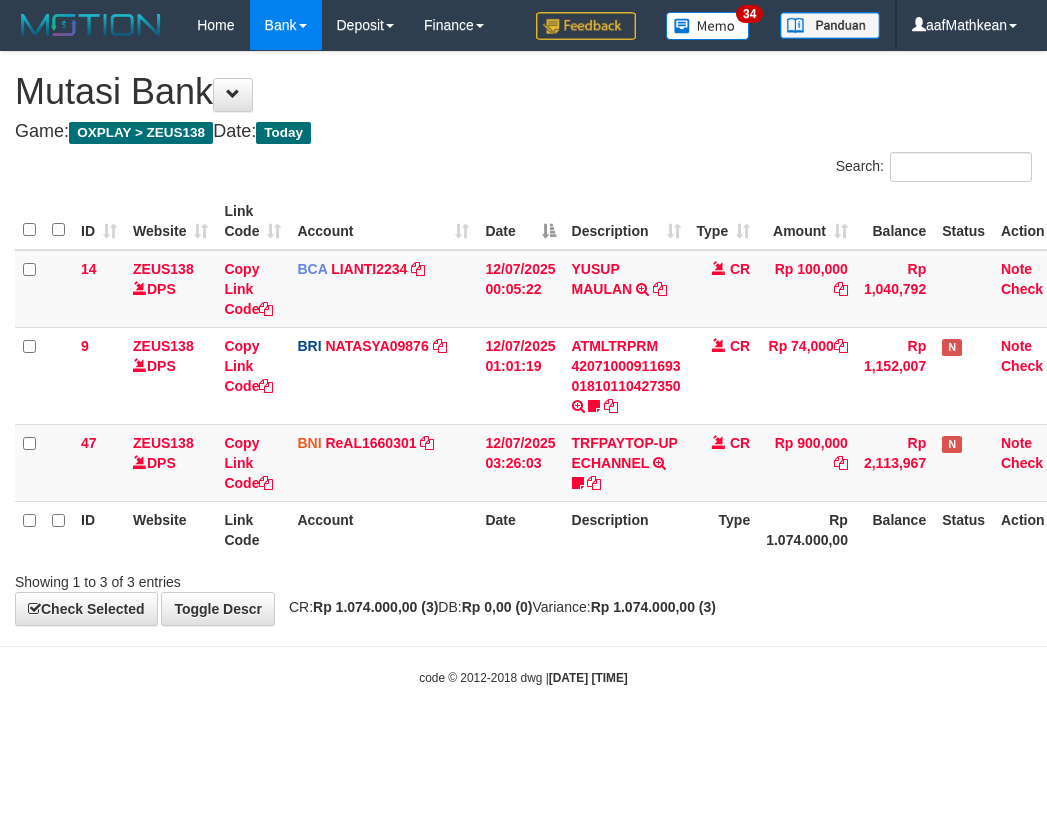scroll, scrollTop: 0, scrollLeft: 27, axis: horizontal 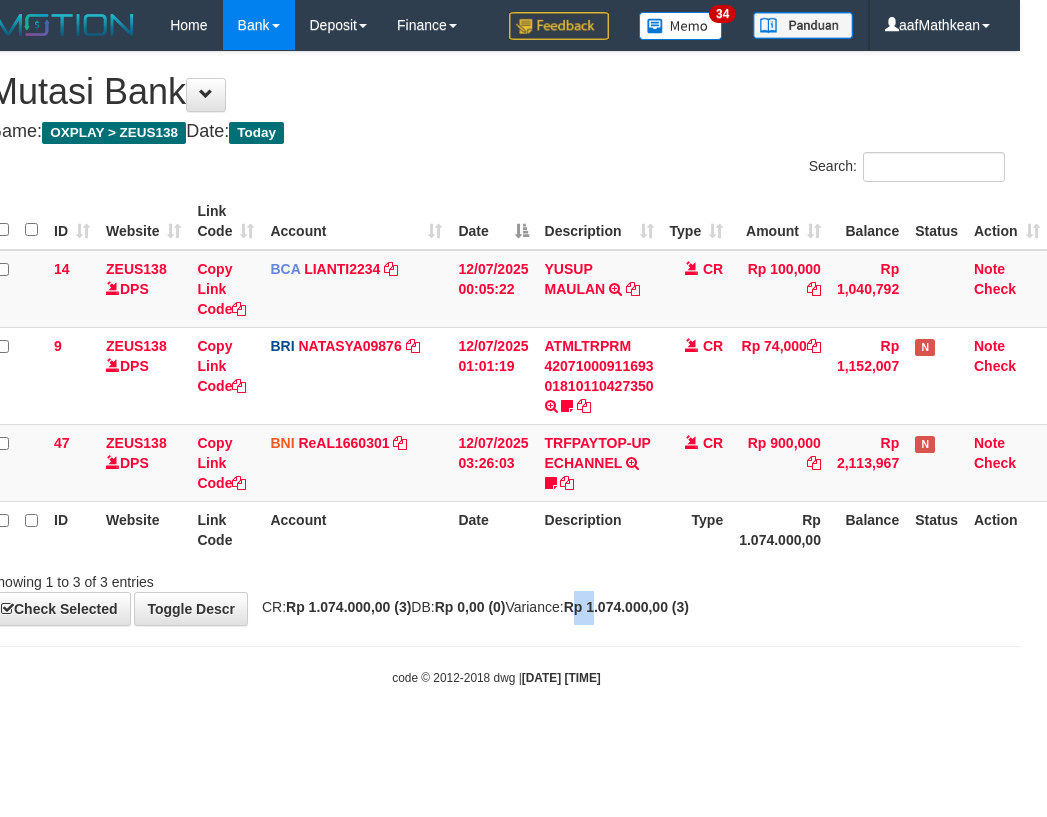 click on "Rp 1.074.000,00 (3)" at bounding box center [626, 607] 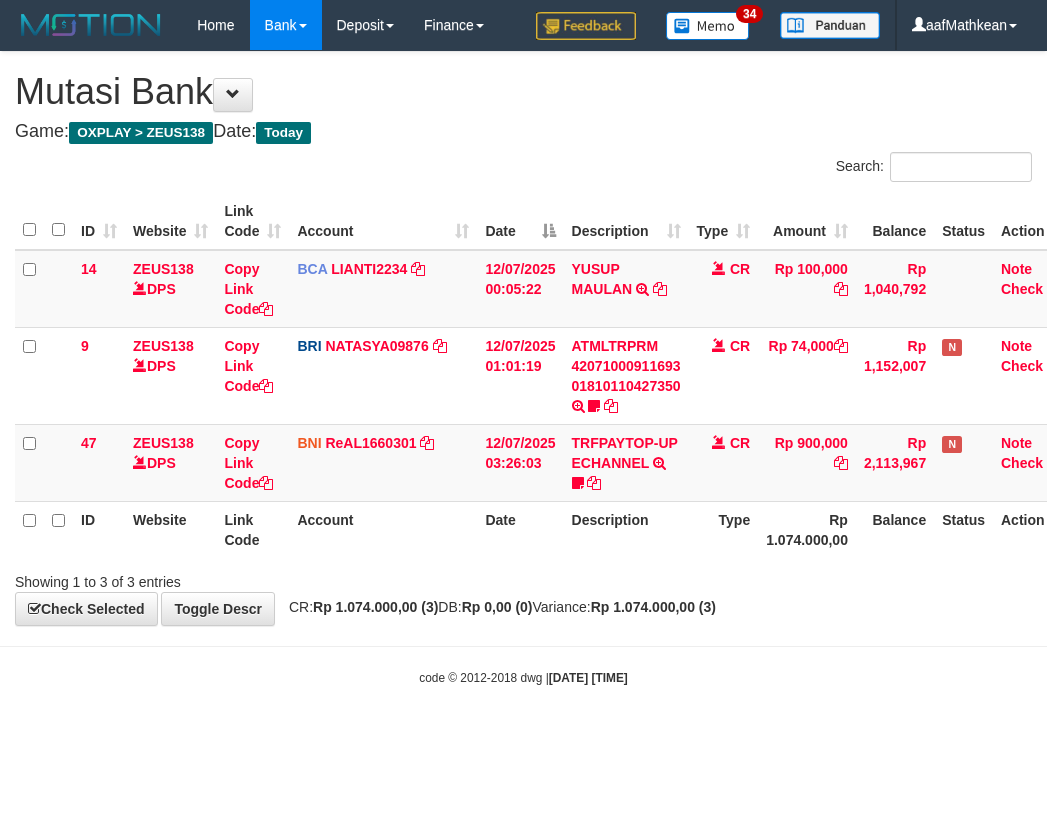 scroll, scrollTop: 0, scrollLeft: 27, axis: horizontal 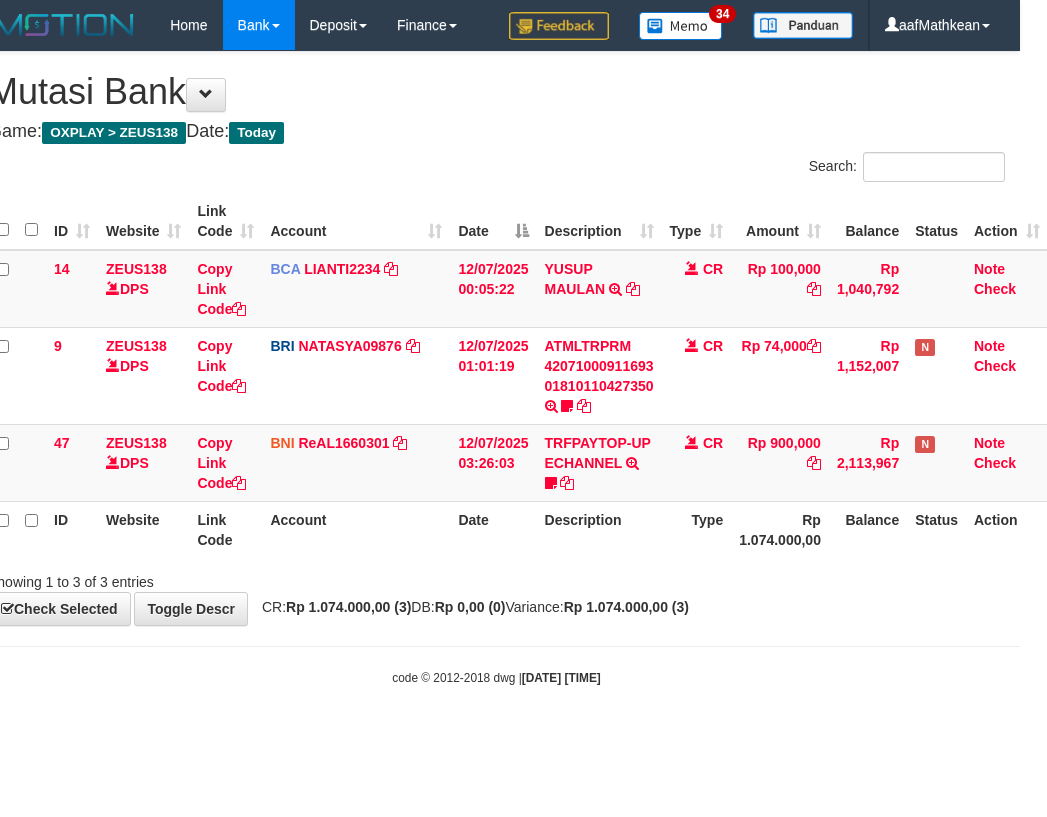 click on "Toggle navigation
Home
Bank
Account List
Load
By Website
Group
[OXPLAY]													ZEUS138
By Load Group (DPS)" at bounding box center (496, 368) 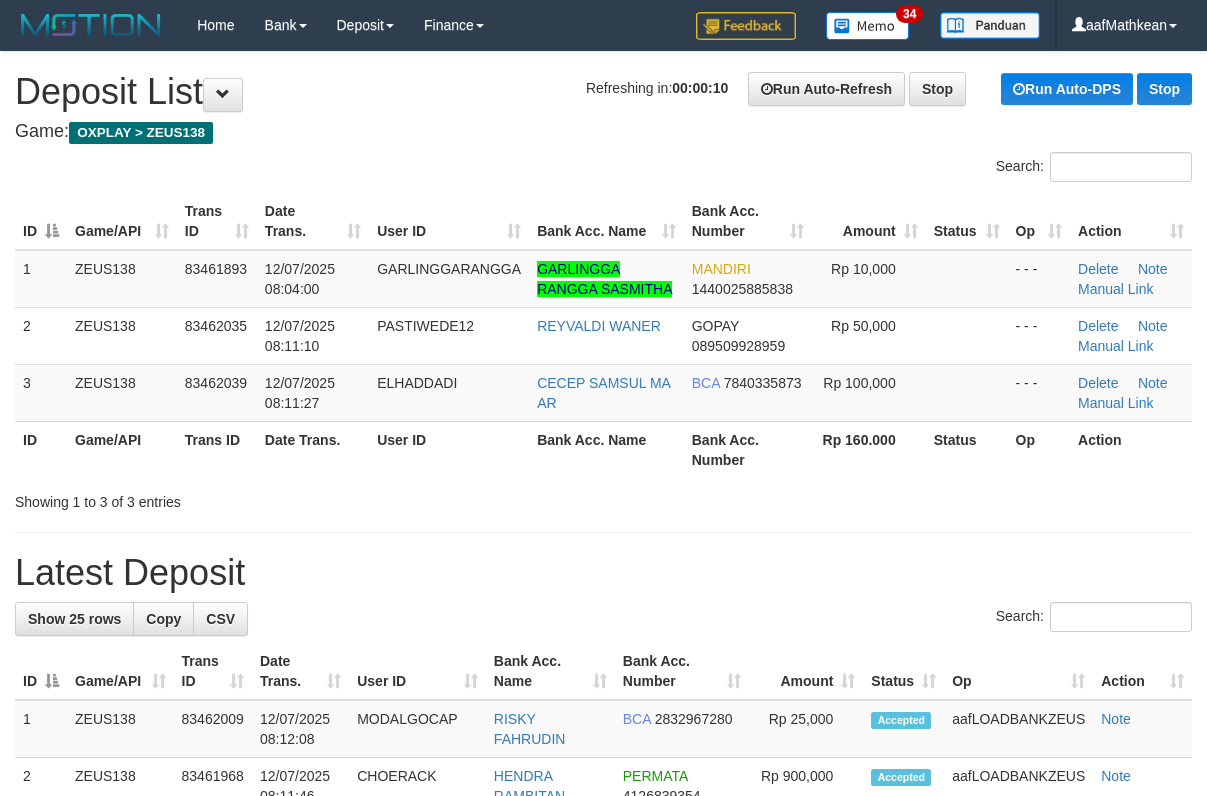 scroll, scrollTop: 0, scrollLeft: 0, axis: both 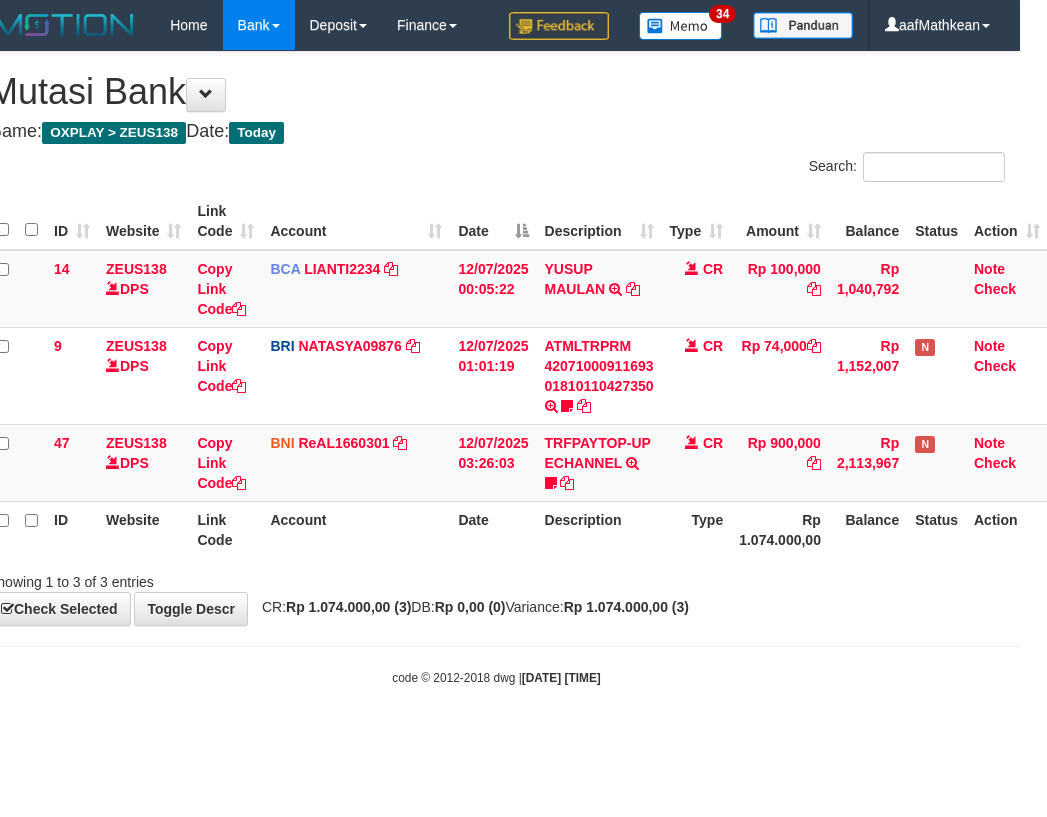 drag, startPoint x: 480, startPoint y: 576, endPoint x: 542, endPoint y: 610, distance: 70.71068 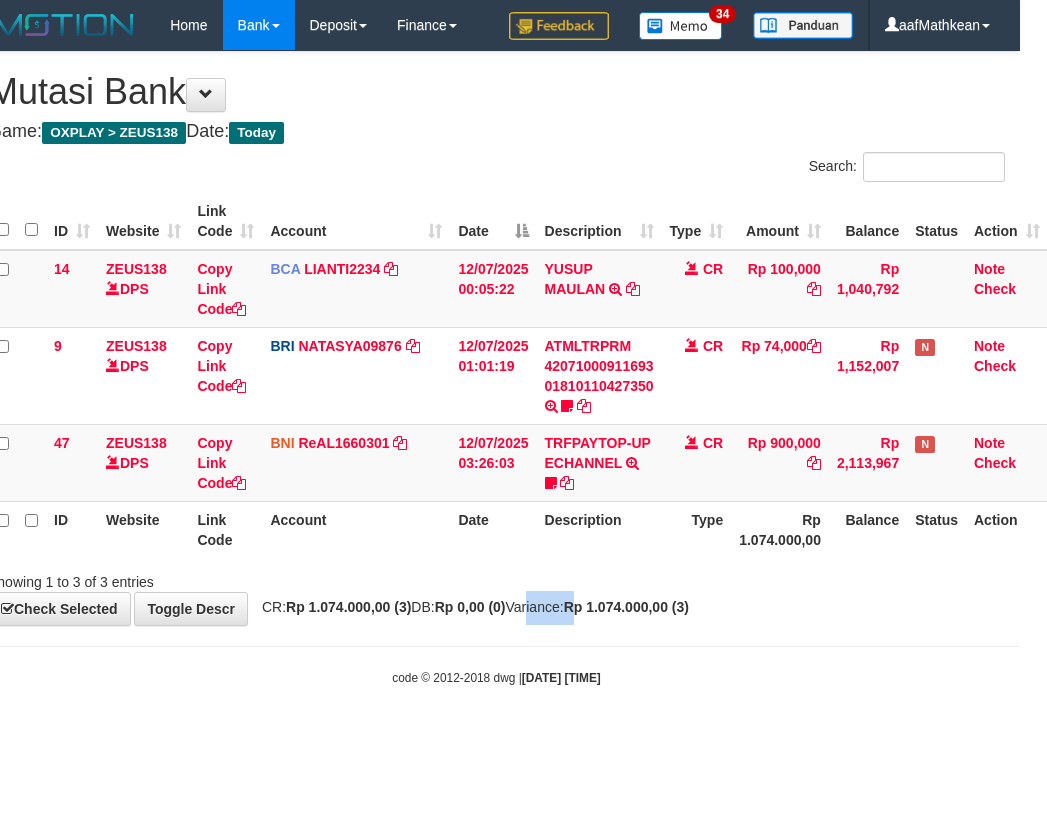 click on "**********" at bounding box center [496, 338] 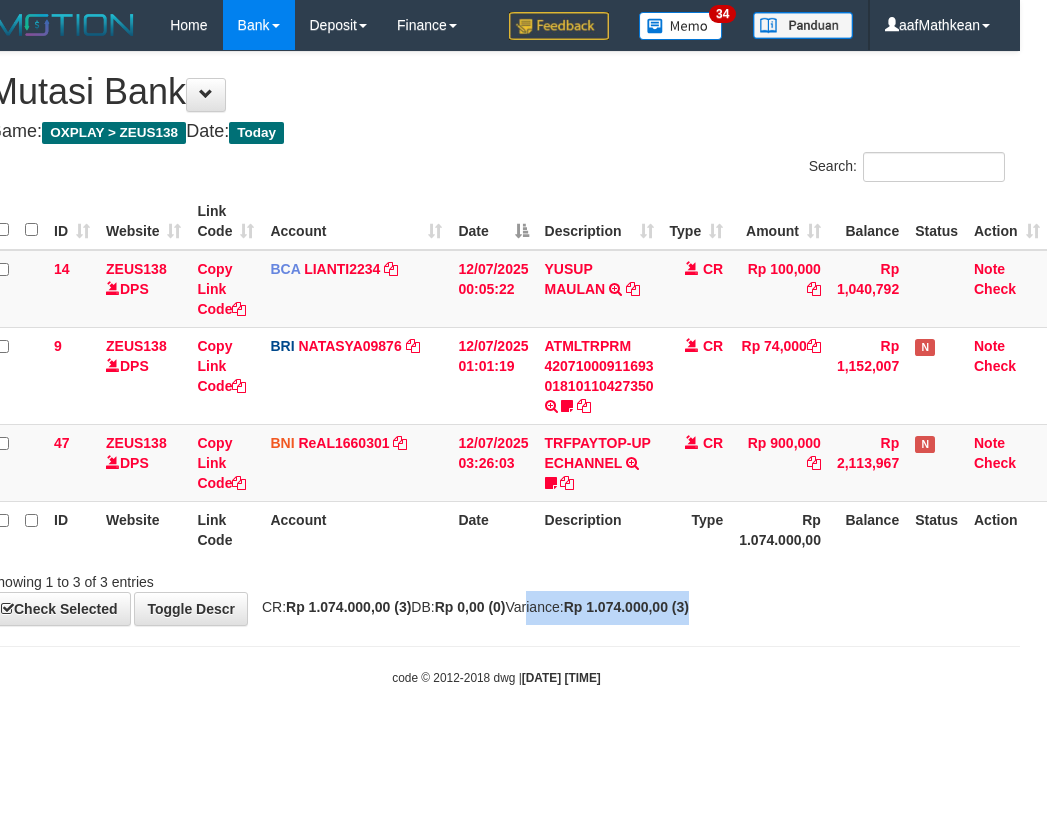 drag, startPoint x: 603, startPoint y: 680, endPoint x: 1332, endPoint y: 712, distance: 729.70197 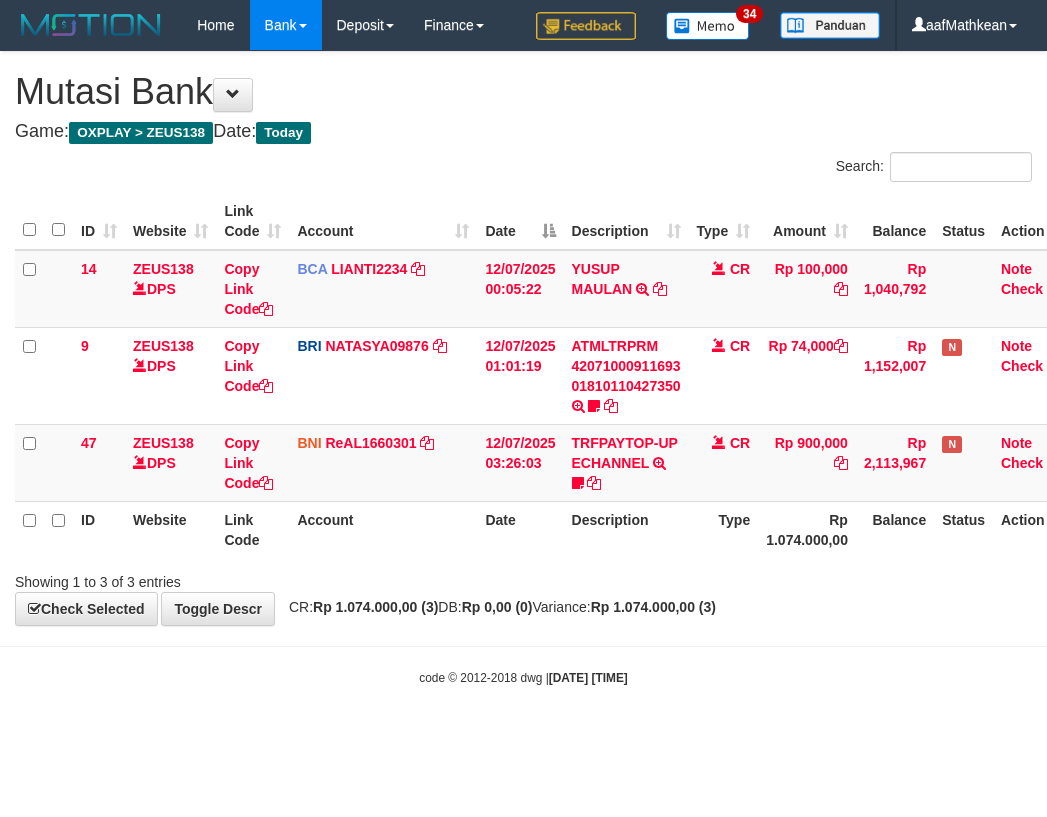 scroll, scrollTop: 0, scrollLeft: 27, axis: horizontal 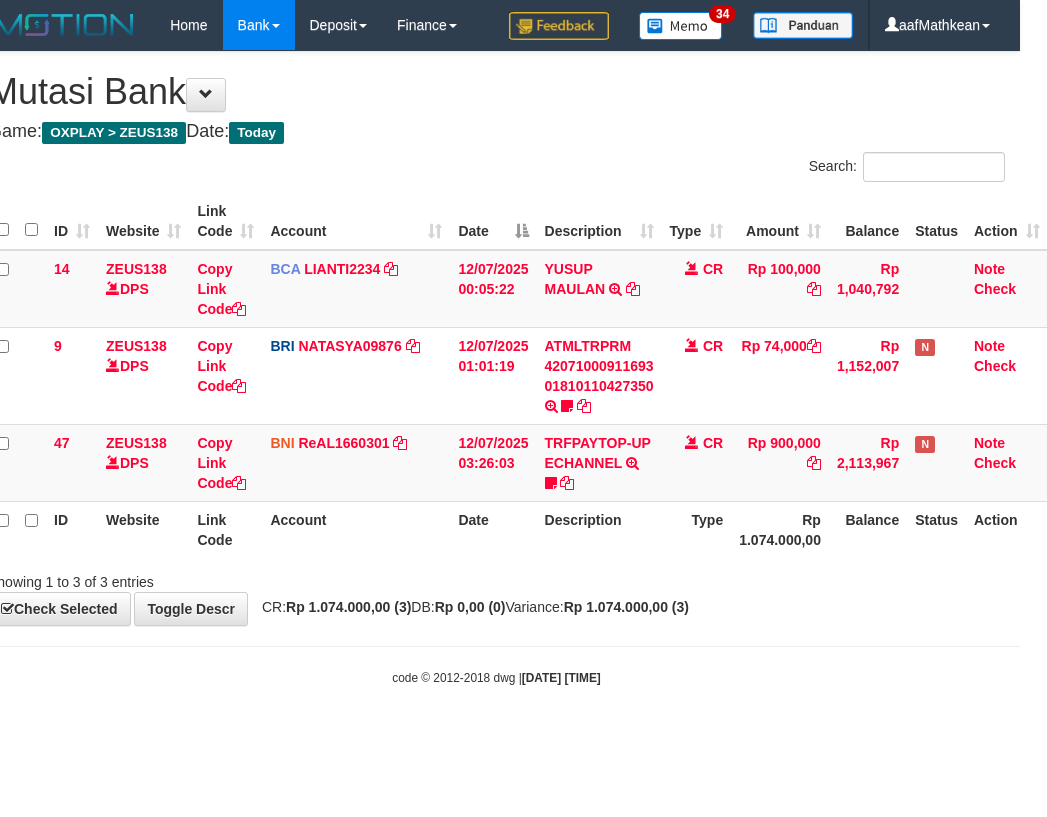 click on "CR:  Rp 1.074.000,00 (3)      DB:  Rp 0,00 (0)      Variance:  Rp 1.074.000,00 (3)" at bounding box center [470, 607] 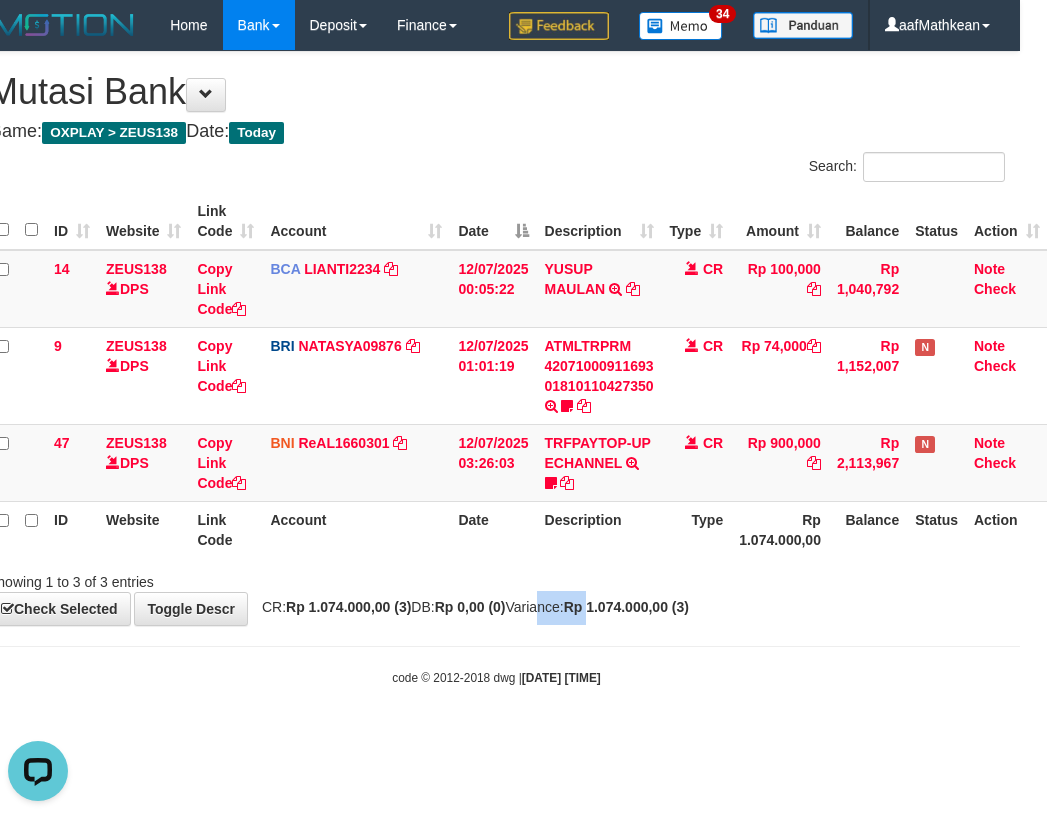 scroll, scrollTop: 0, scrollLeft: 0, axis: both 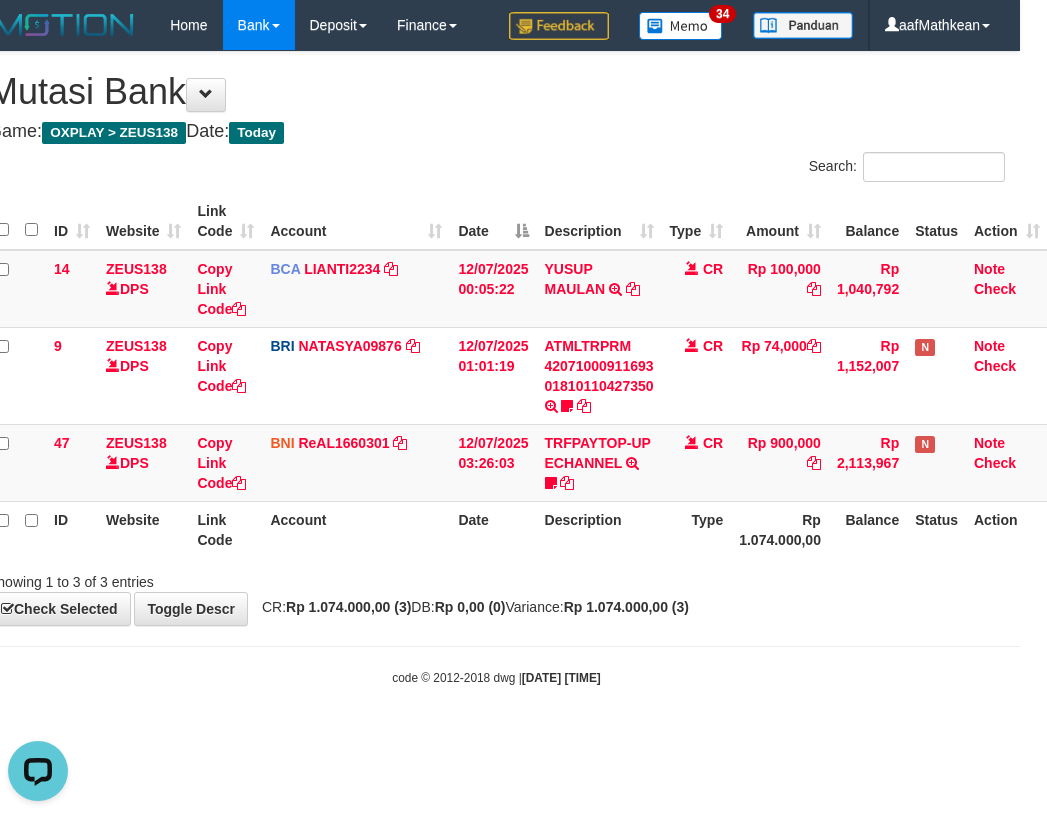drag, startPoint x: 460, startPoint y: 599, endPoint x: 1043, endPoint y: 565, distance: 583.9906 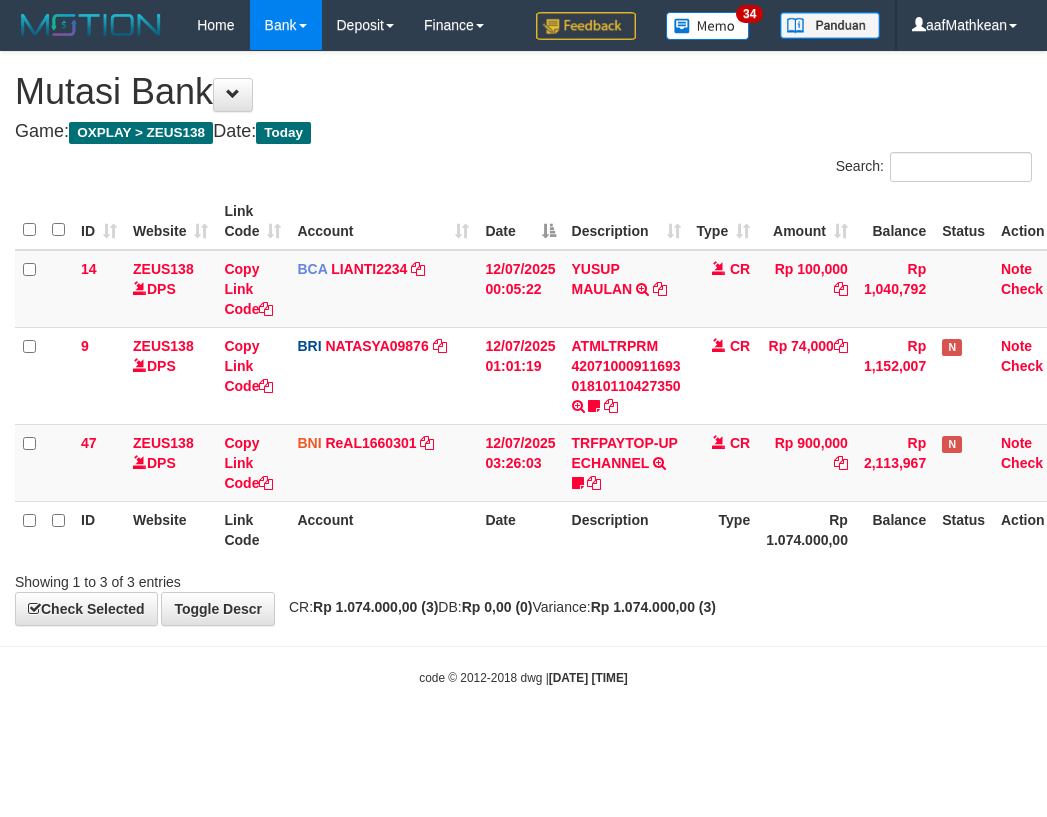 scroll, scrollTop: 0, scrollLeft: 27, axis: horizontal 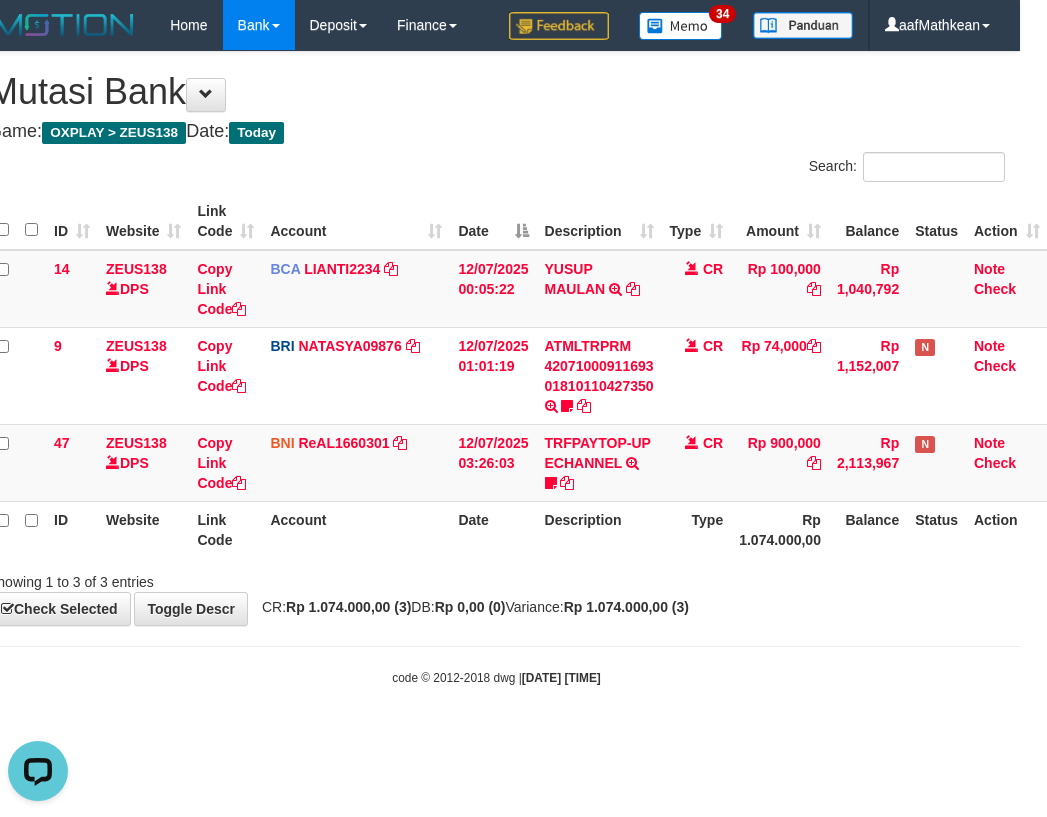 click on "Toggle navigation
Home
Bank
Account List
Load
By Website
Group
[OXPLAY]													ZEUS138
By Load Group (DPS)" at bounding box center (496, 368) 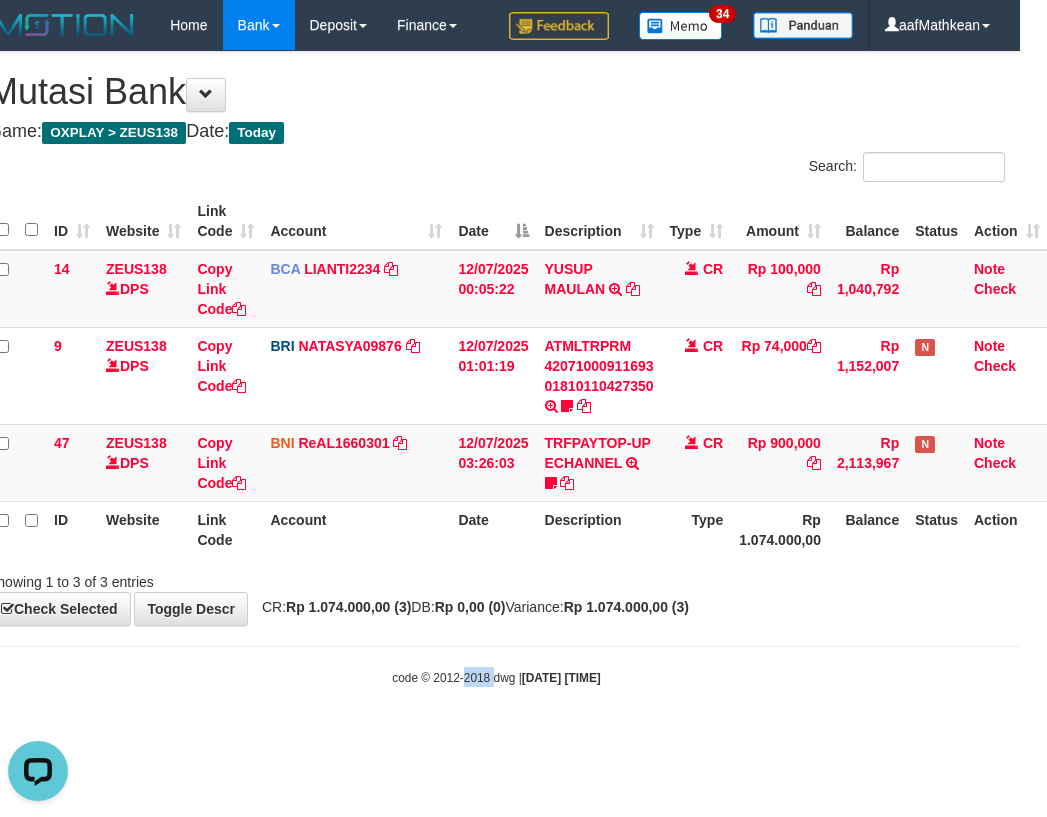 click on "Toggle navigation
Home
Bank
Account List
Load
By Website
Group
[OXPLAY]													ZEUS138
By Load Group (DPS)" at bounding box center [496, 368] 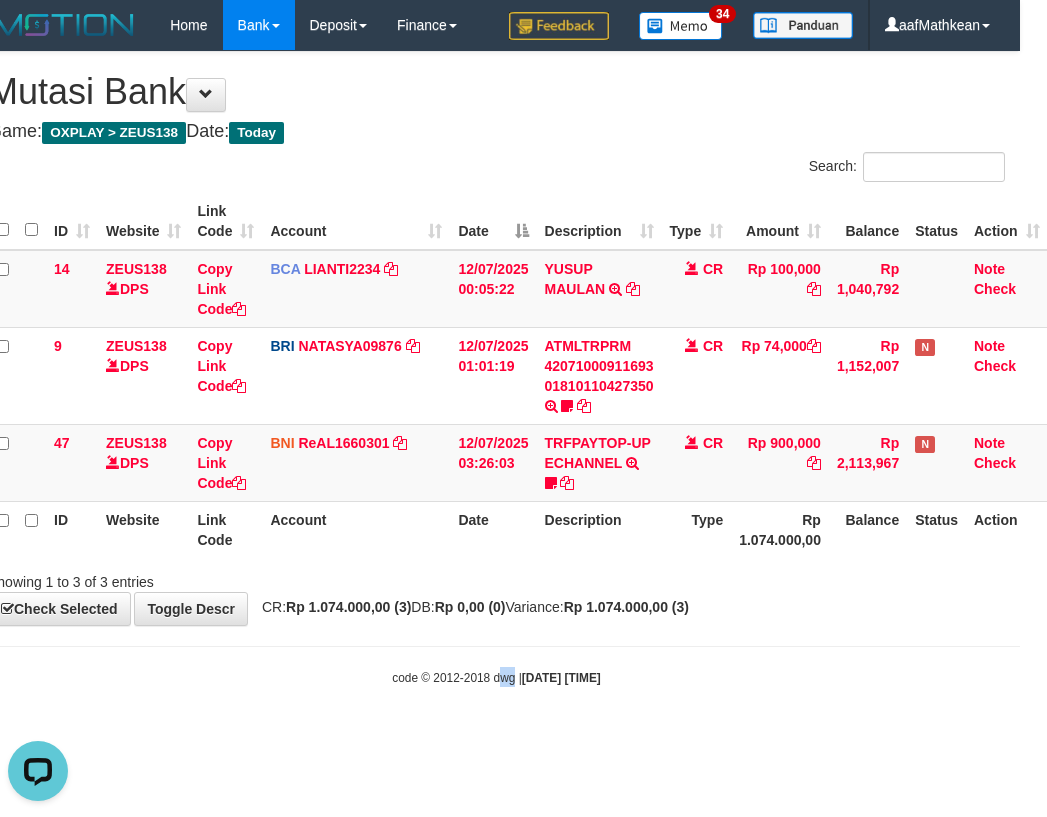 click on "Toggle navigation
Home
Bank
Account List
Load
By Website
Group
[OXPLAY]													ZEUS138
By Load Group (DPS)" at bounding box center (496, 368) 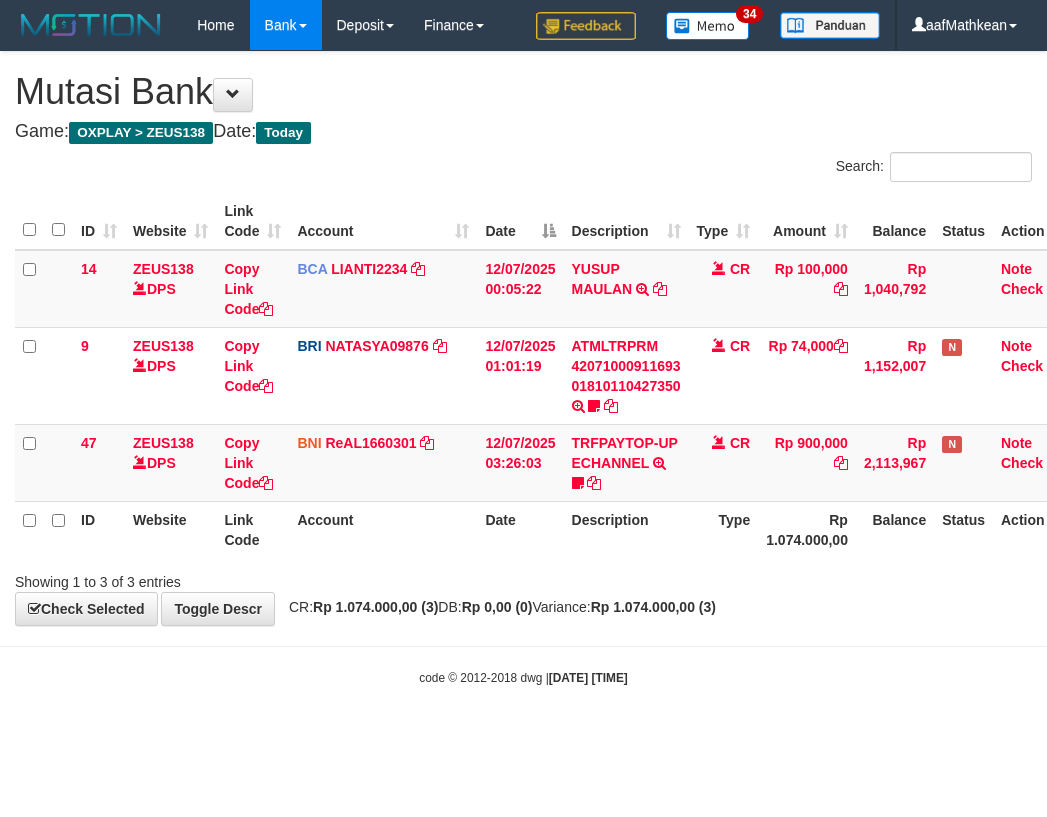 scroll, scrollTop: 0, scrollLeft: 27, axis: horizontal 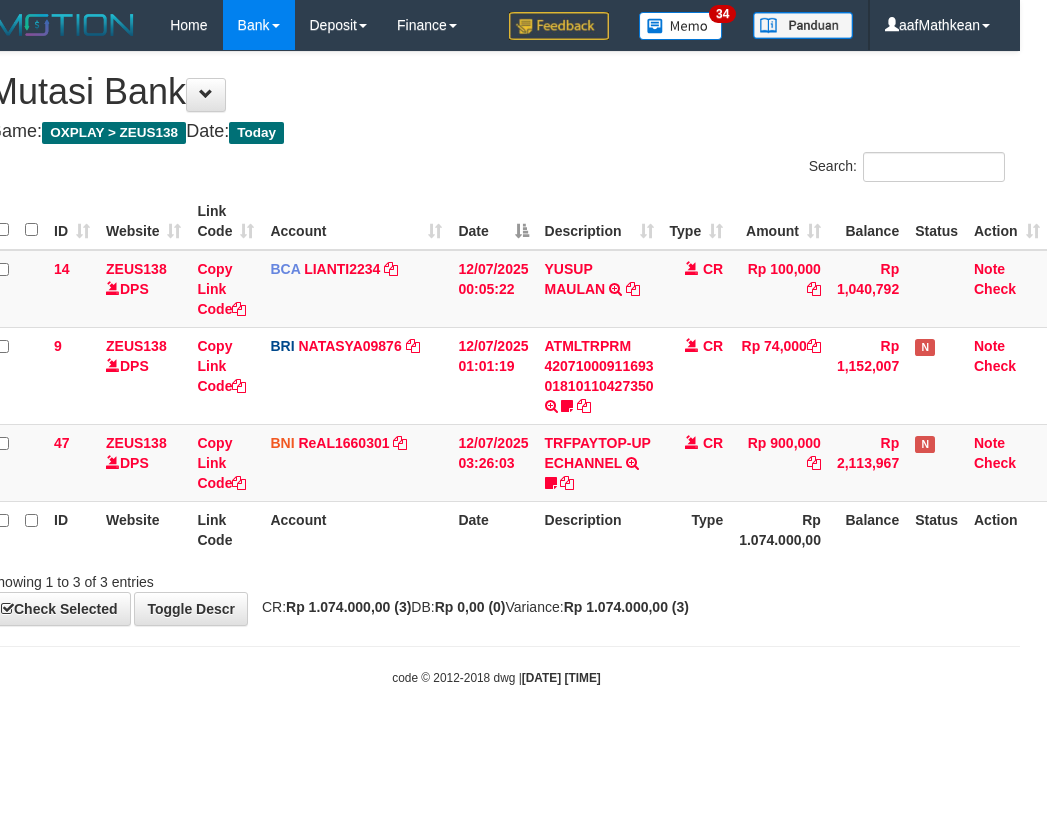 click on "Toggle navigation
Home
Bank
Account List
Load
By Website
Group
[OXPLAY]													ZEUS138
By Load Group (DPS)" at bounding box center [496, 368] 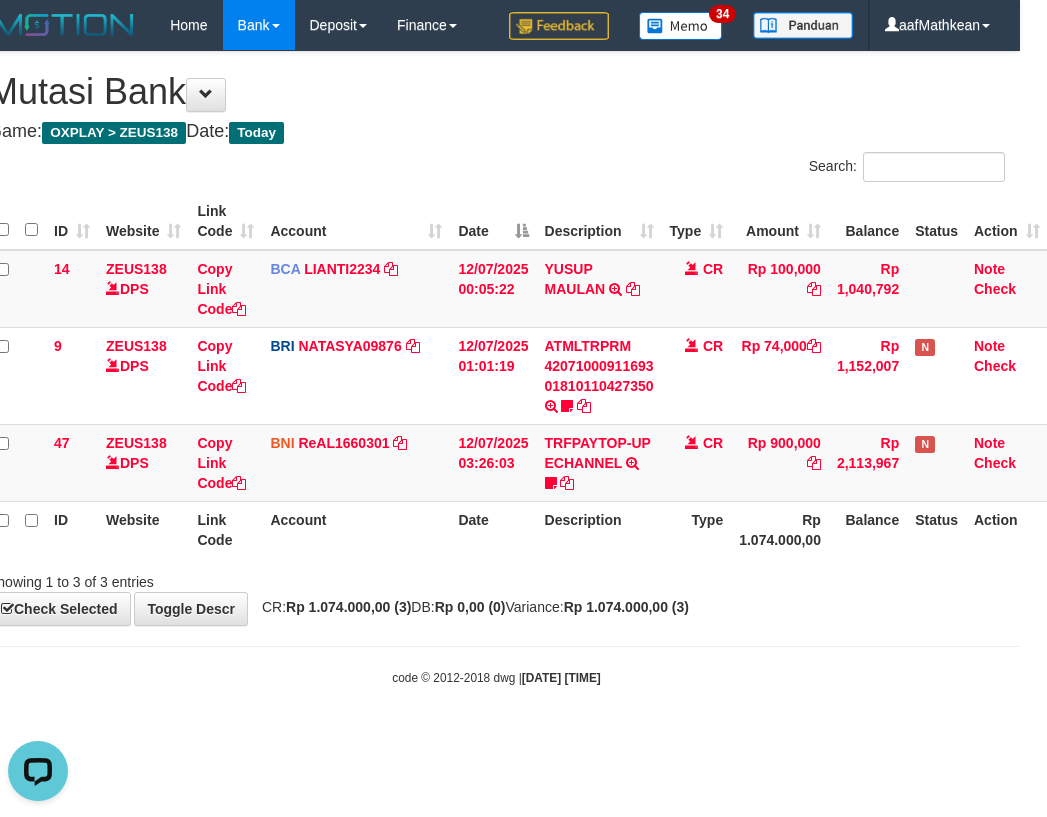 scroll, scrollTop: 0, scrollLeft: 0, axis: both 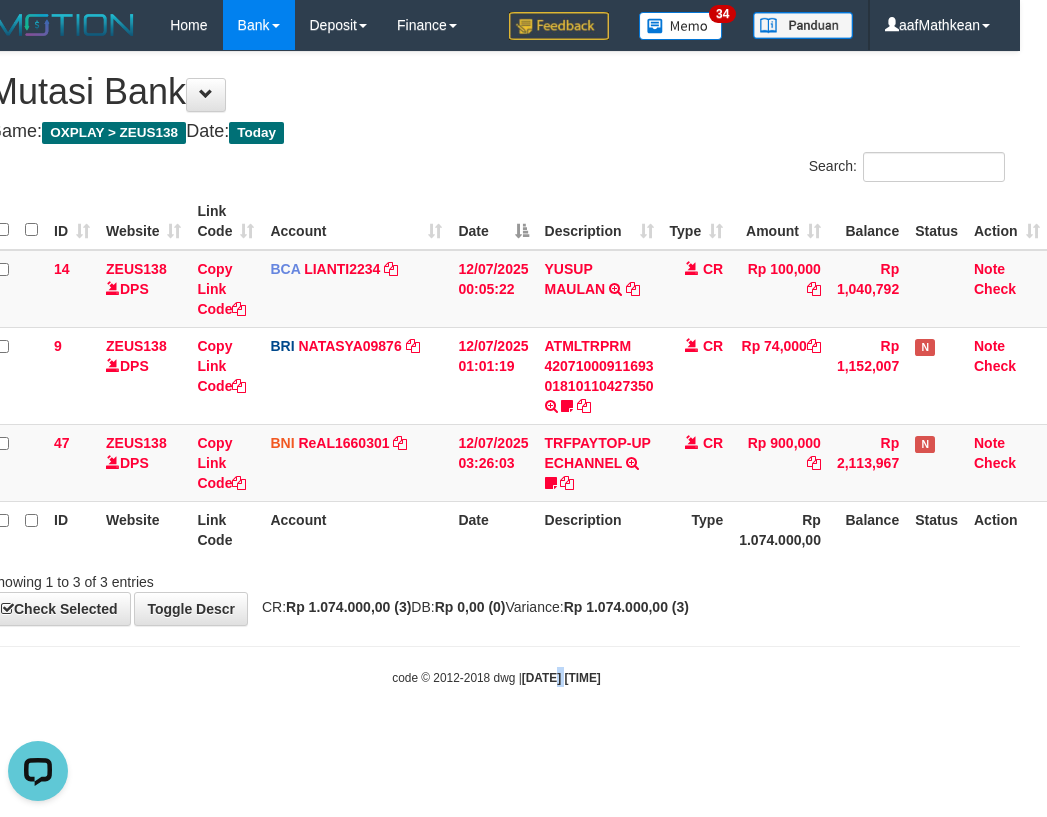 drag, startPoint x: 550, startPoint y: 654, endPoint x: 513, endPoint y: 678, distance: 44.102154 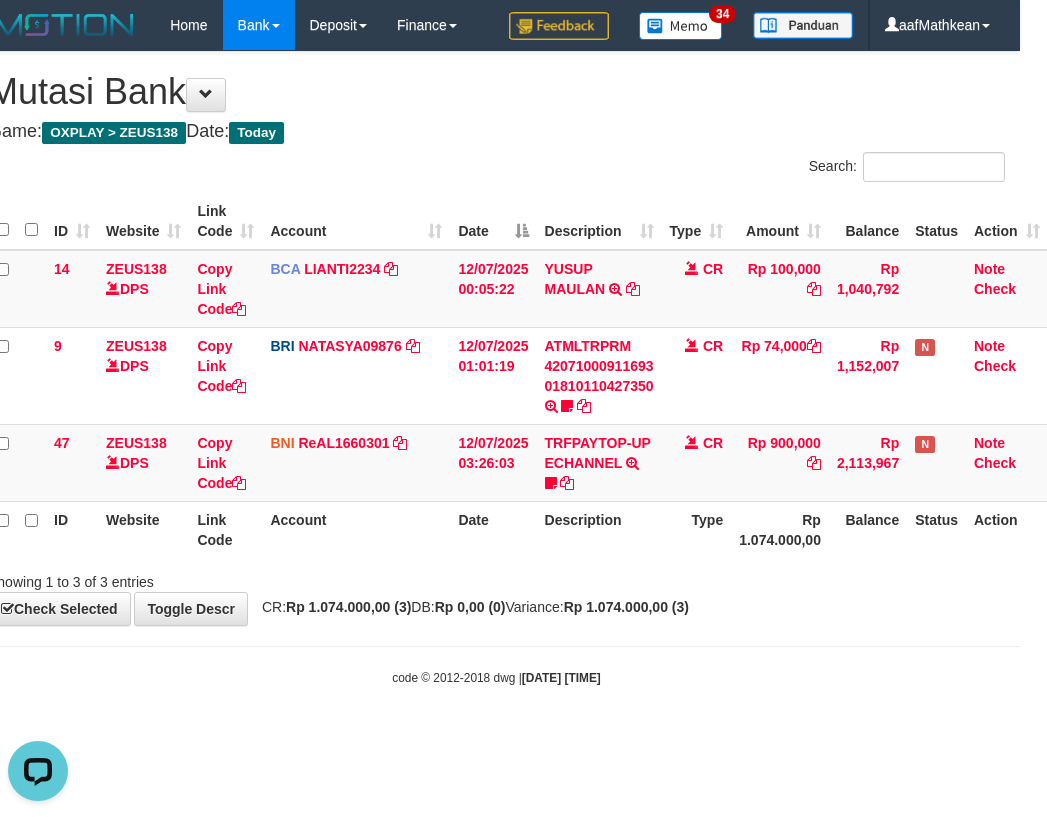 click on "2025/07/12 08:12:47" at bounding box center [561, 678] 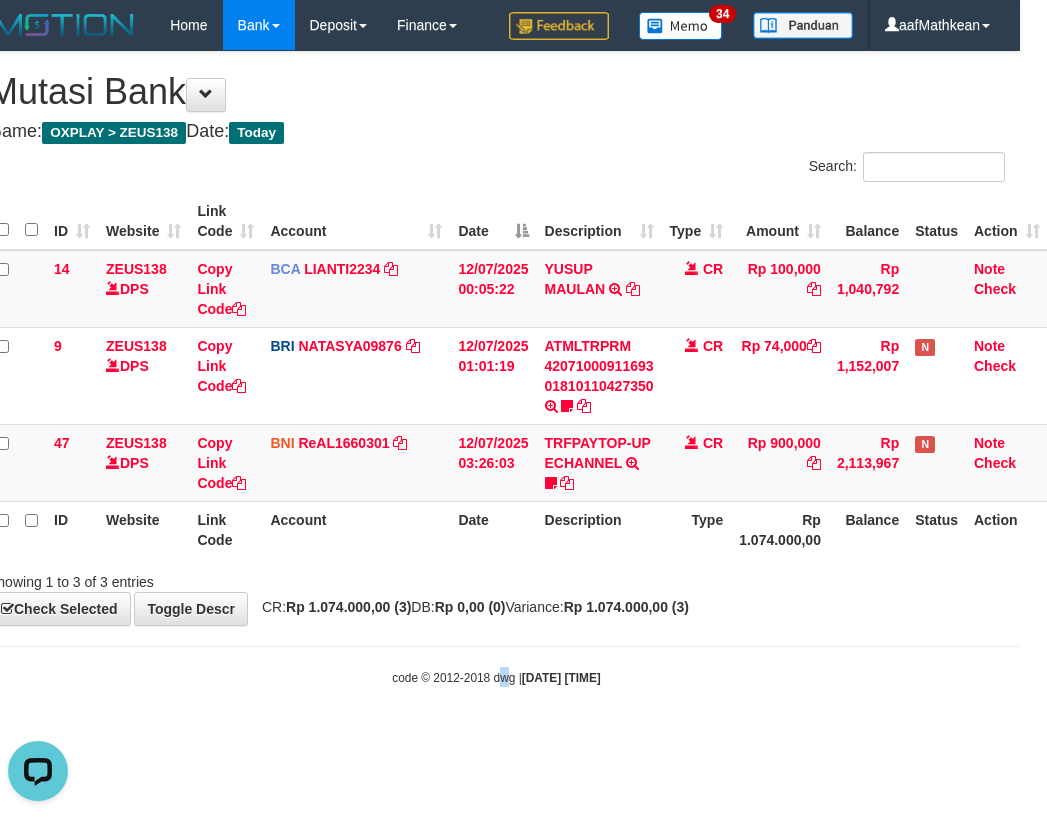 click on "code © 2012-2018 dwg |  2025/07/12 08:12:47" at bounding box center [496, 678] 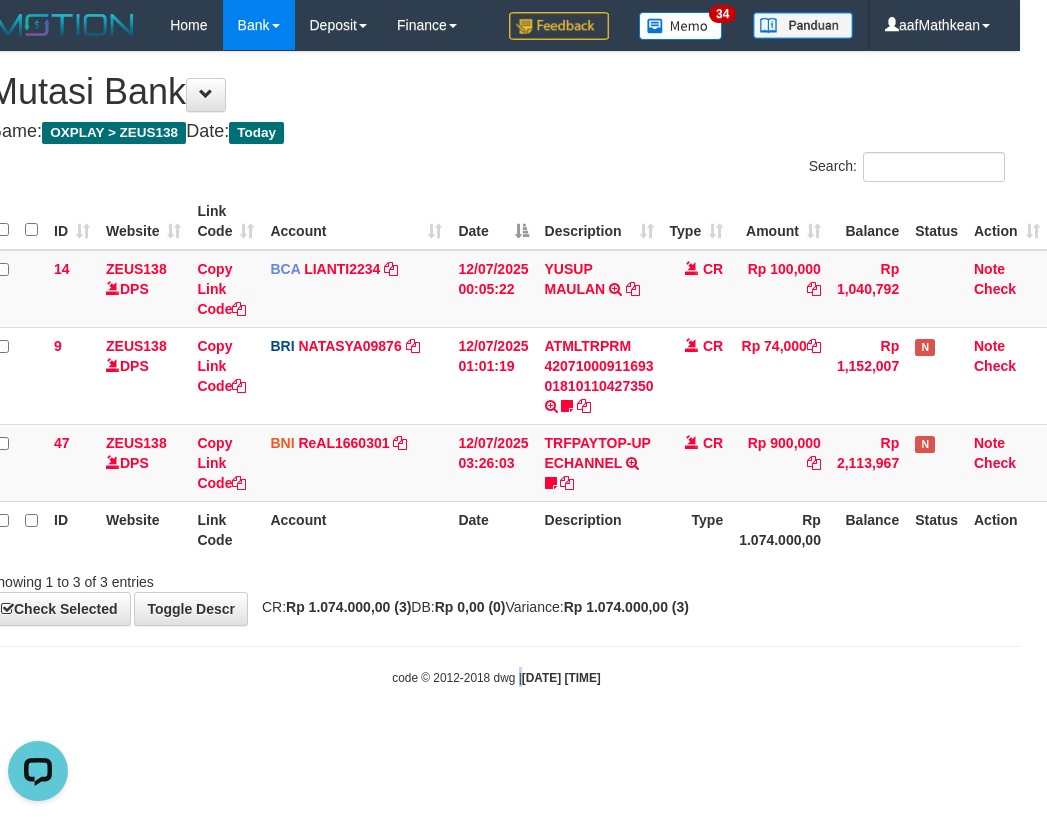drag, startPoint x: 506, startPoint y: 677, endPoint x: 583, endPoint y: 682, distance: 77.16217 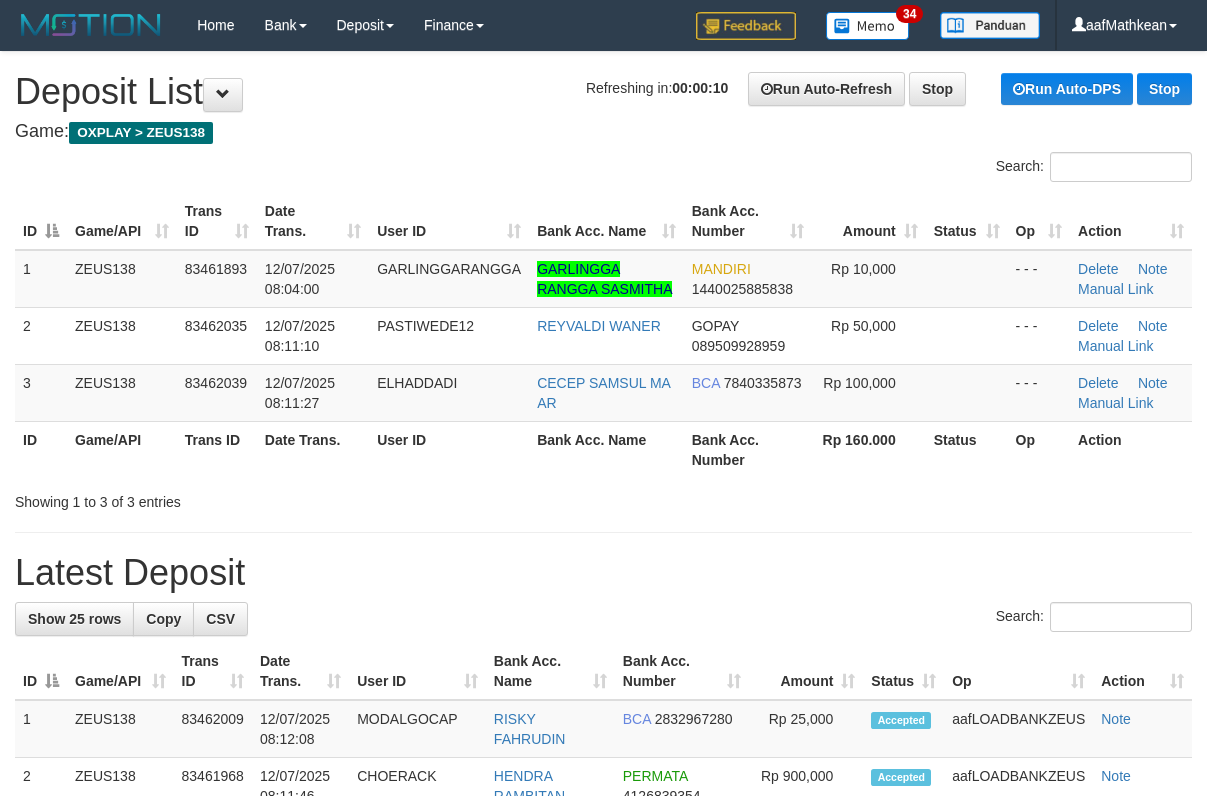 scroll, scrollTop: 0, scrollLeft: 0, axis: both 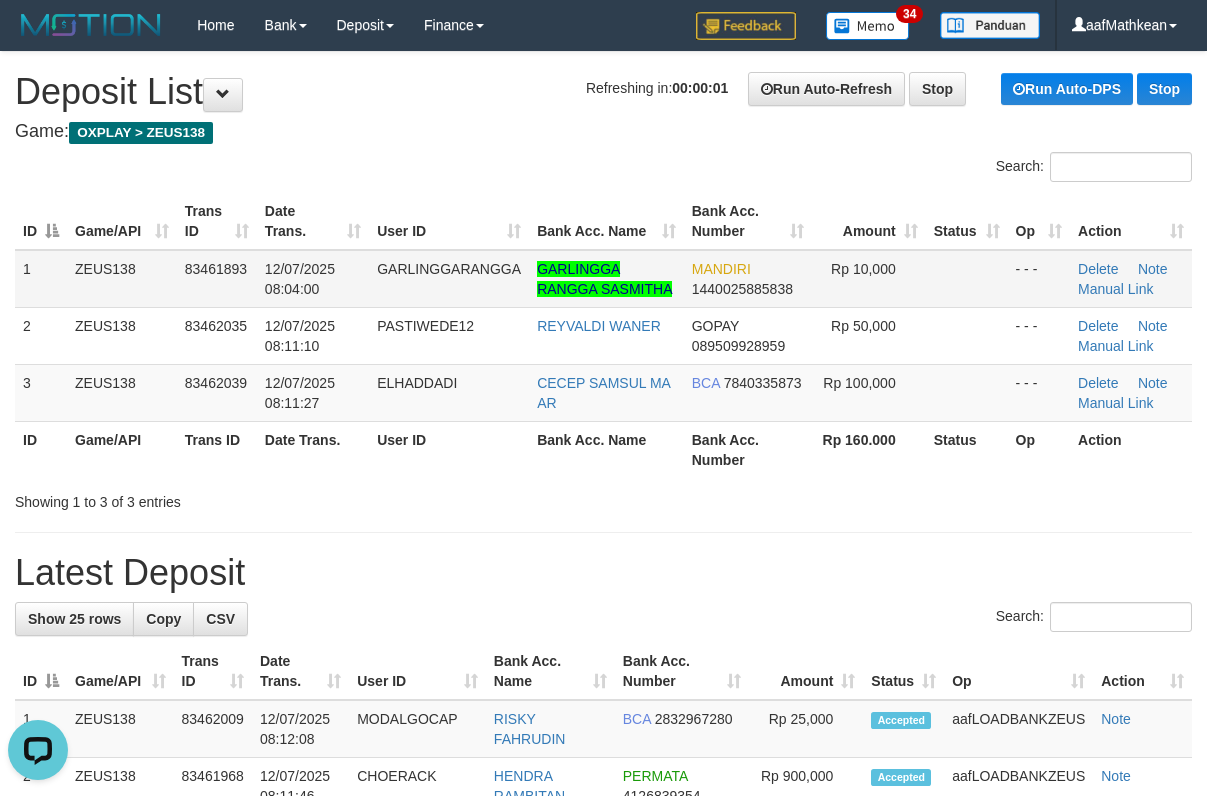 click on "12/07/2025 08:04:00" at bounding box center (300, 279) 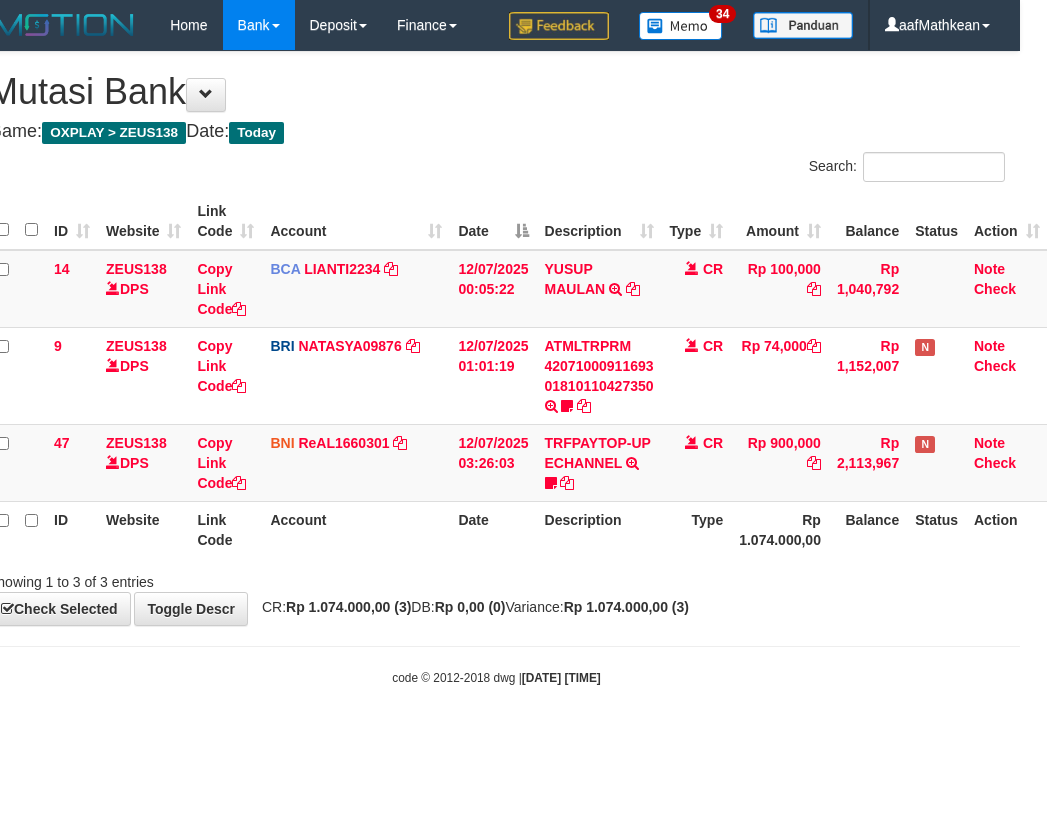 scroll, scrollTop: 0, scrollLeft: 27, axis: horizontal 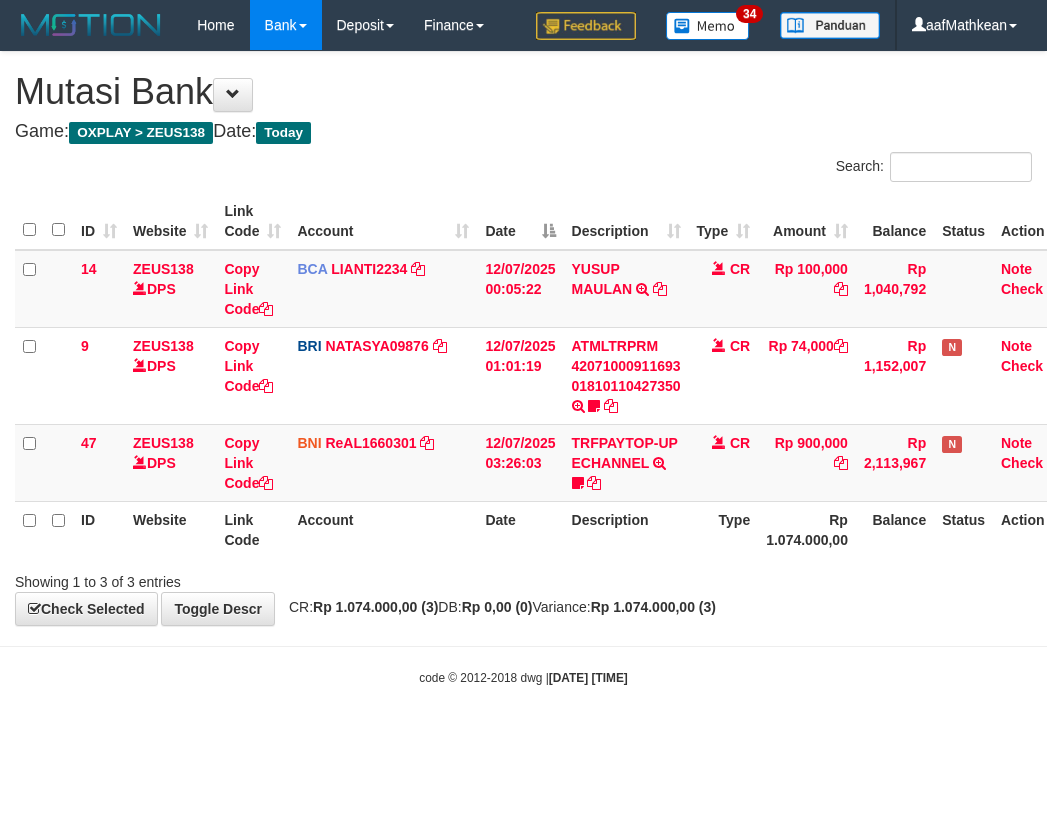 click on "Toggle navigation
Home
Bank
Account List
Load
By Website
Group
[OXPLAY]													ZEUS138
By Load Group (DPS)" at bounding box center [523, 368] 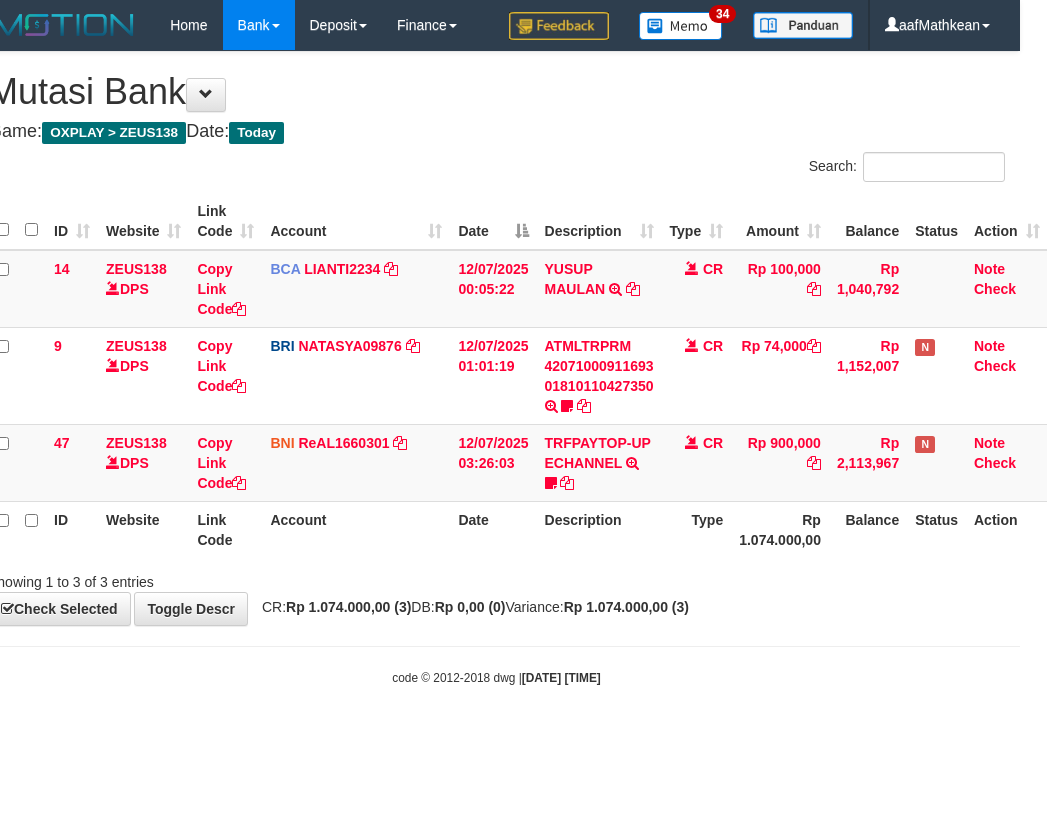 drag, startPoint x: 0, startPoint y: 0, endPoint x: 634, endPoint y: 638, distance: 899.4443 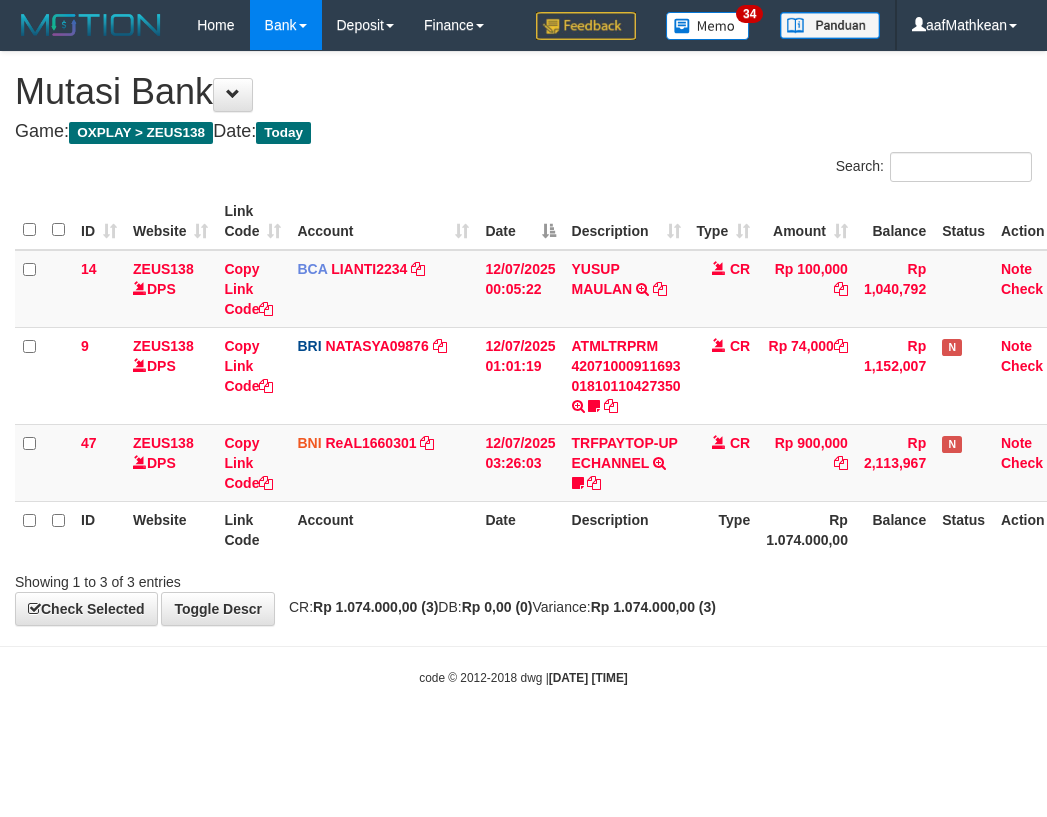 scroll, scrollTop: 0, scrollLeft: 27, axis: horizontal 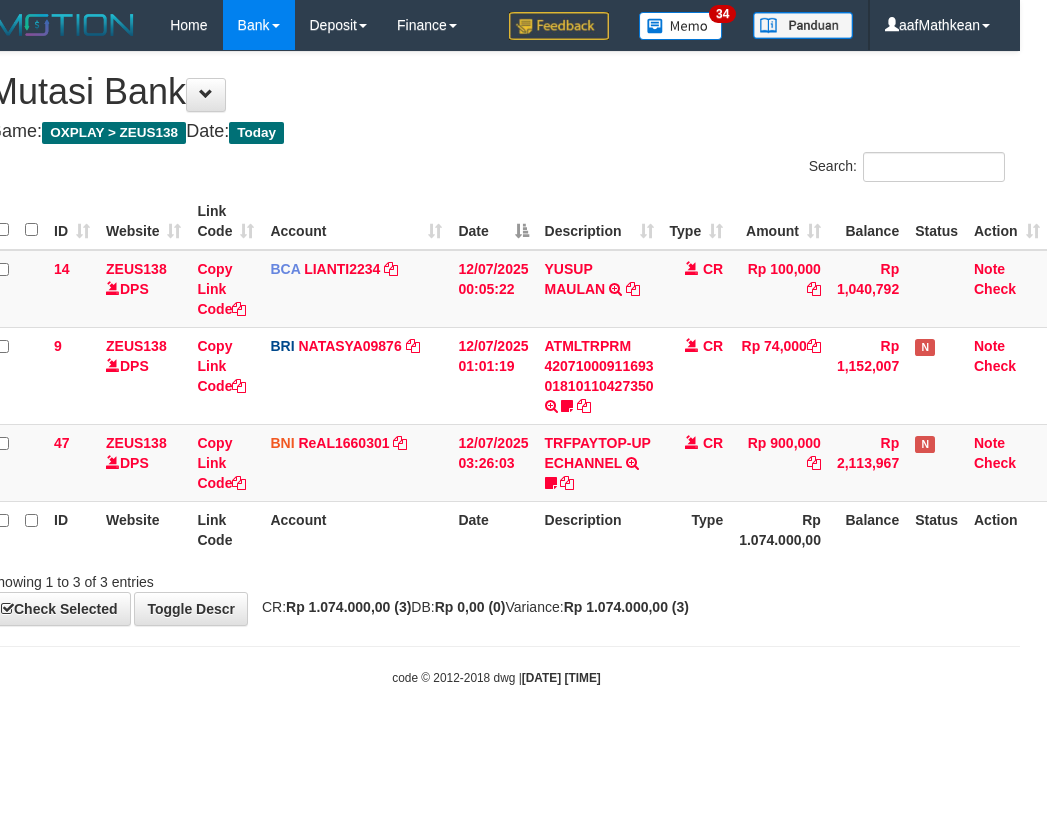 drag, startPoint x: 0, startPoint y: 0, endPoint x: 635, endPoint y: 638, distance: 900.1494 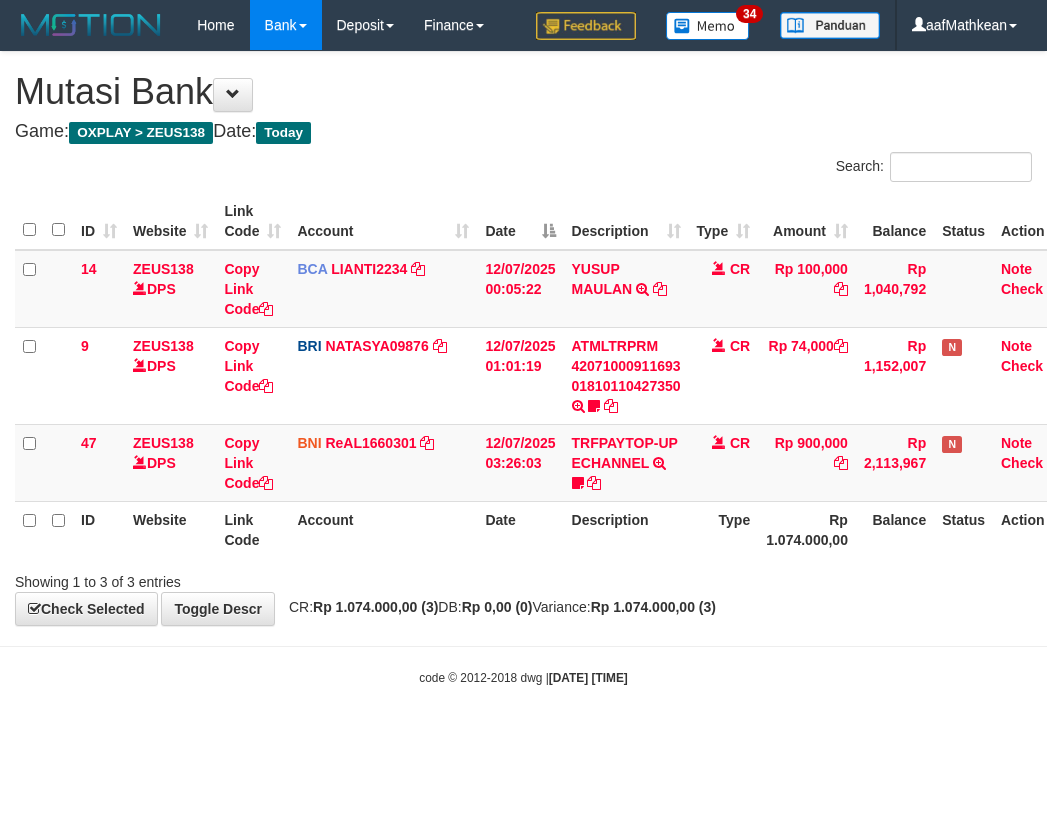 scroll, scrollTop: 0, scrollLeft: 27, axis: horizontal 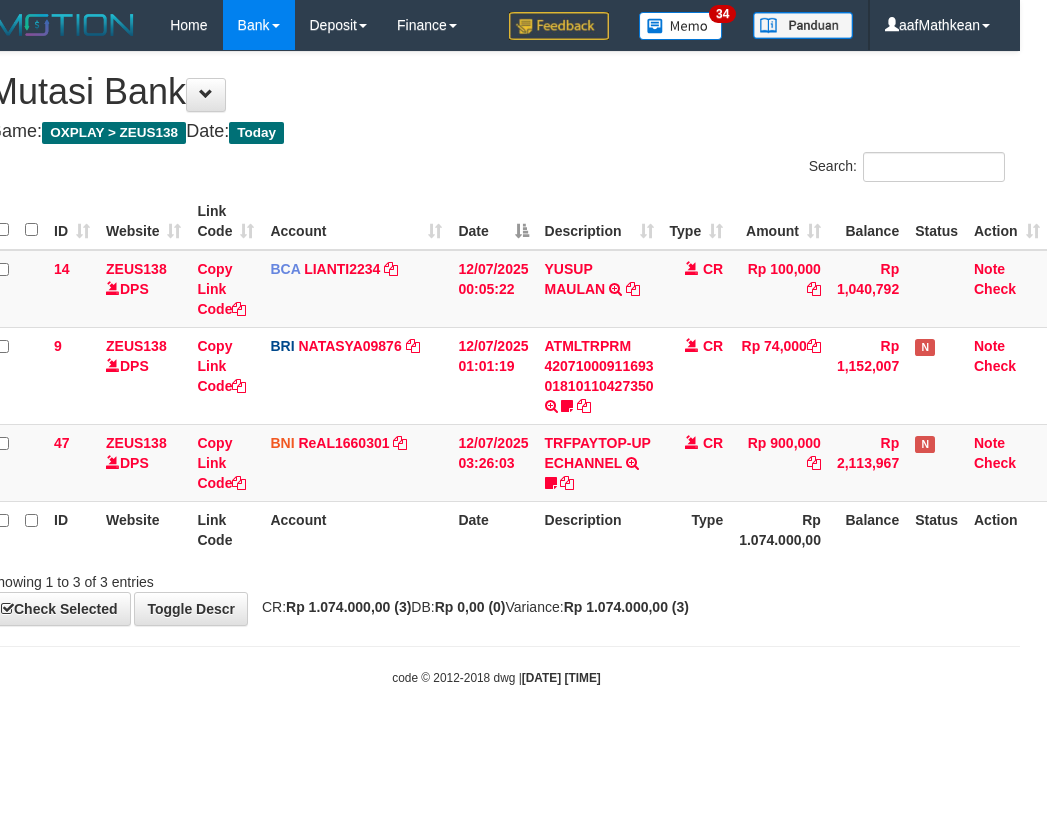 click on "Toggle navigation
Home
Bank
Account List
Load
By Website
Group
[OXPLAY]													ZEUS138
By Load Group (DPS)" at bounding box center (496, 368) 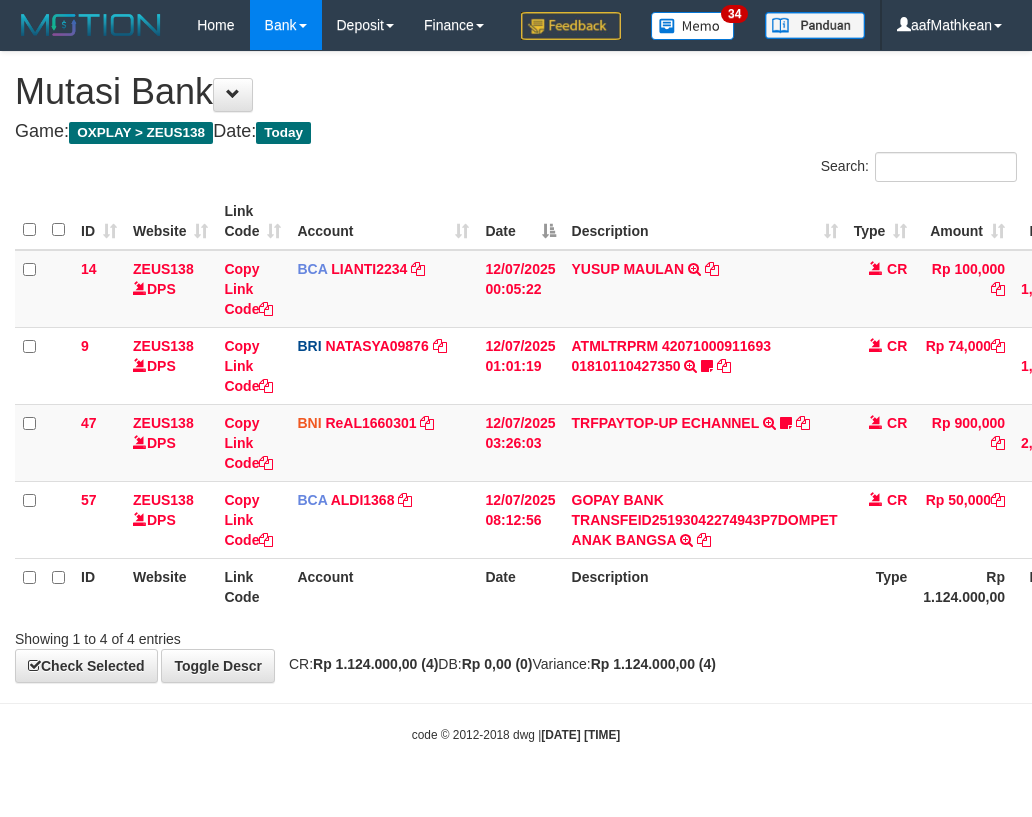 scroll, scrollTop: 0, scrollLeft: 27, axis: horizontal 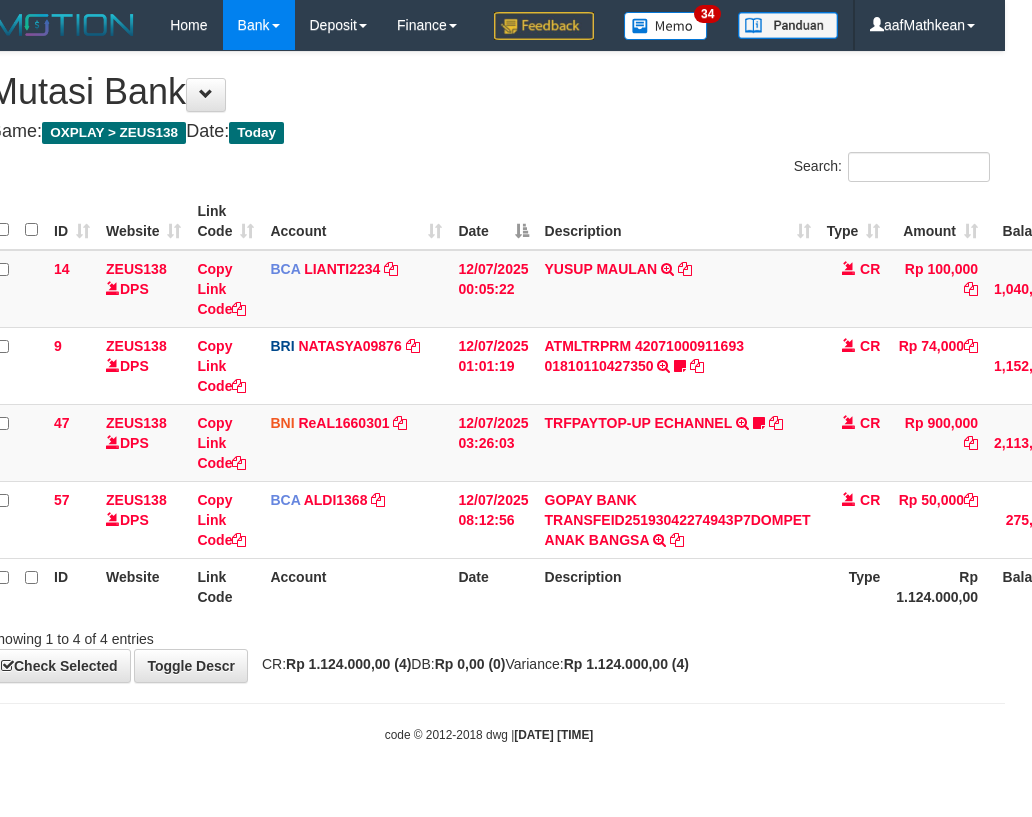 click on "Description" at bounding box center [678, 586] 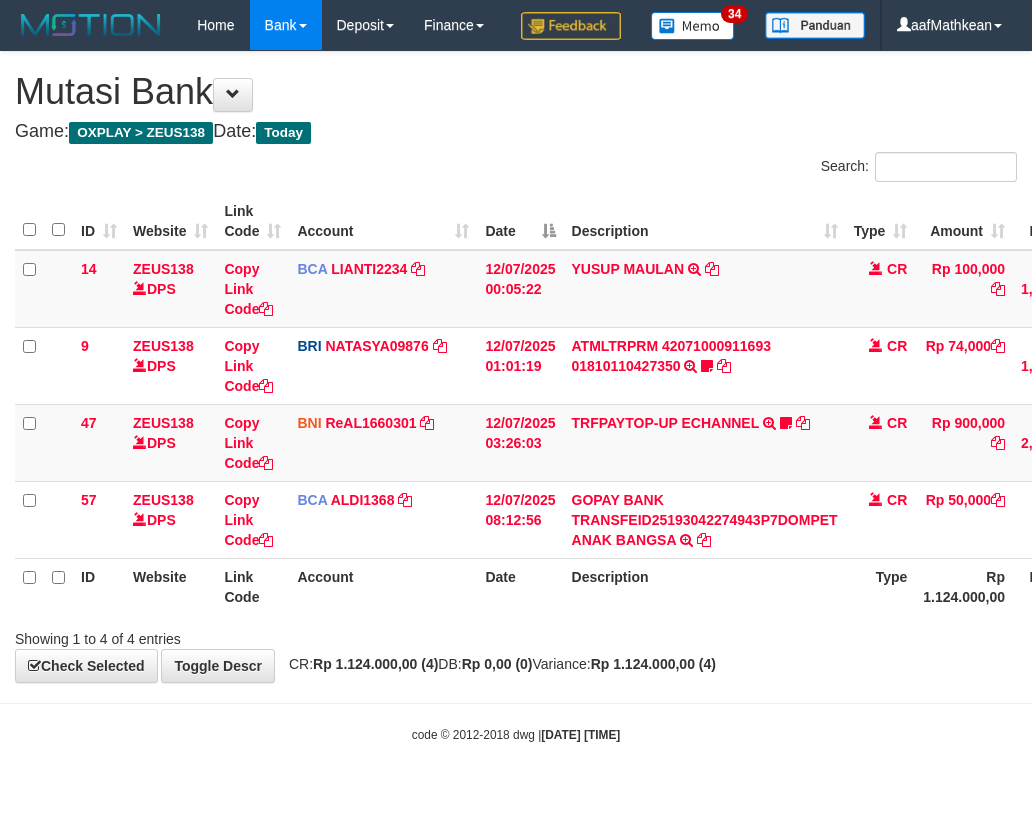 scroll, scrollTop: 0, scrollLeft: 27, axis: horizontal 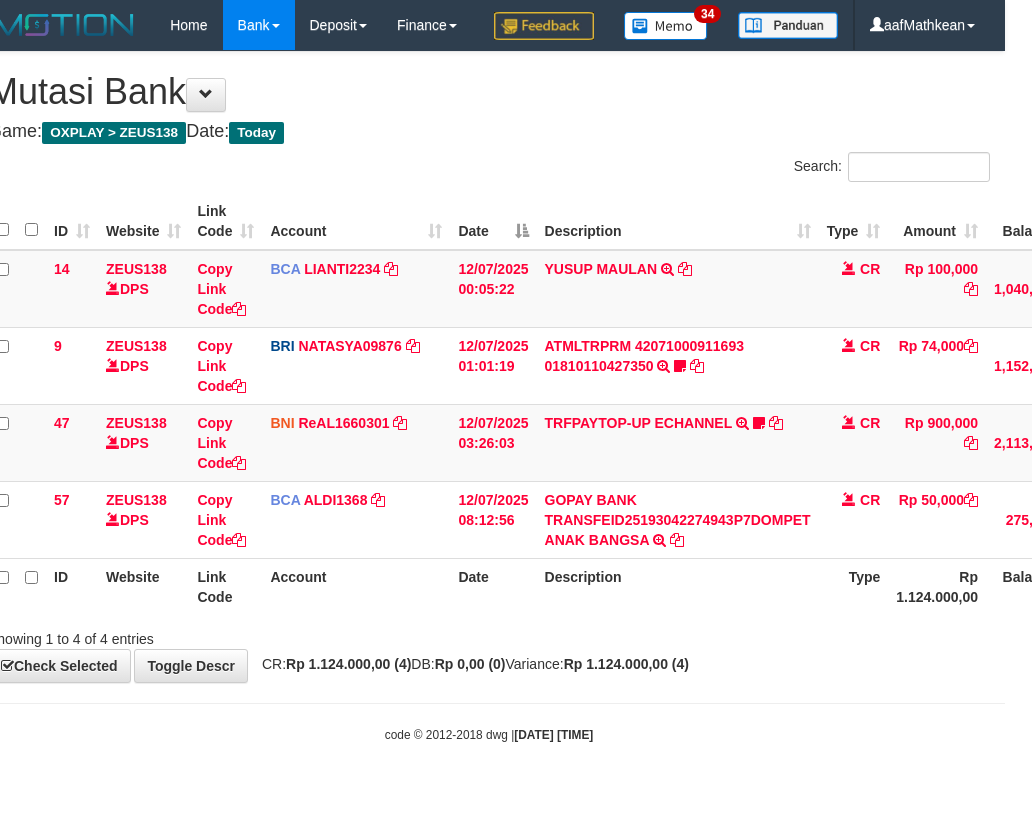 drag, startPoint x: 0, startPoint y: 0, endPoint x: 727, endPoint y: 625, distance: 958.7252 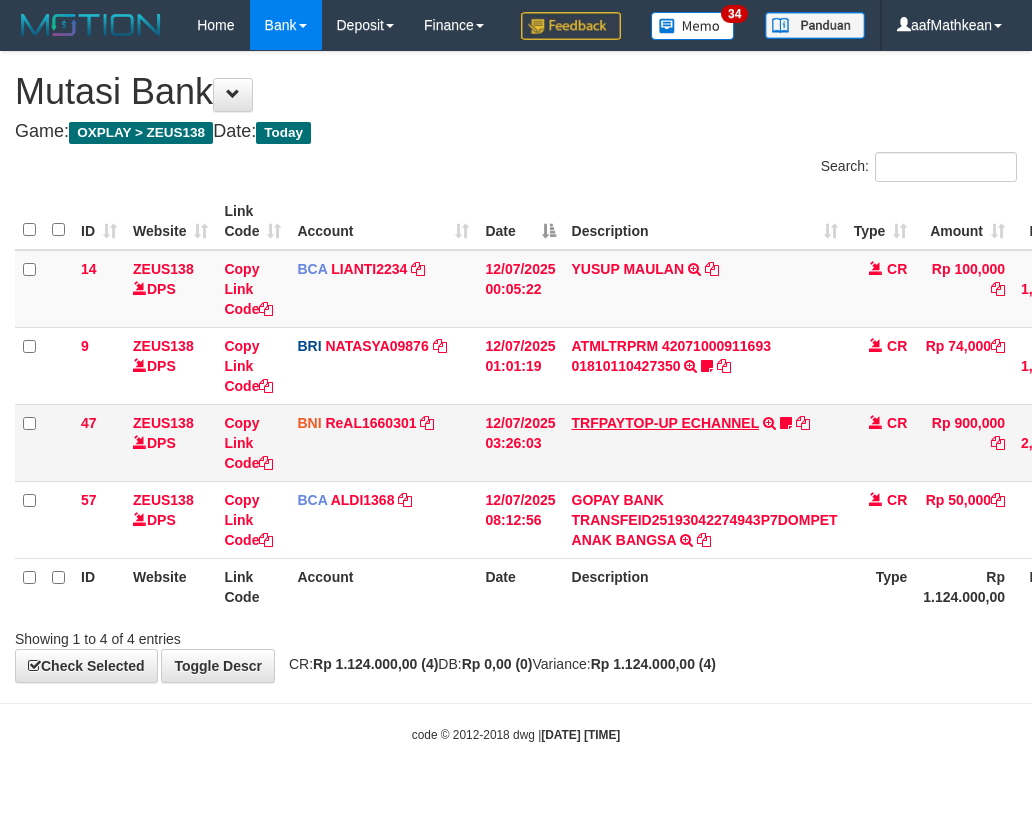 scroll, scrollTop: 0, scrollLeft: 27, axis: horizontal 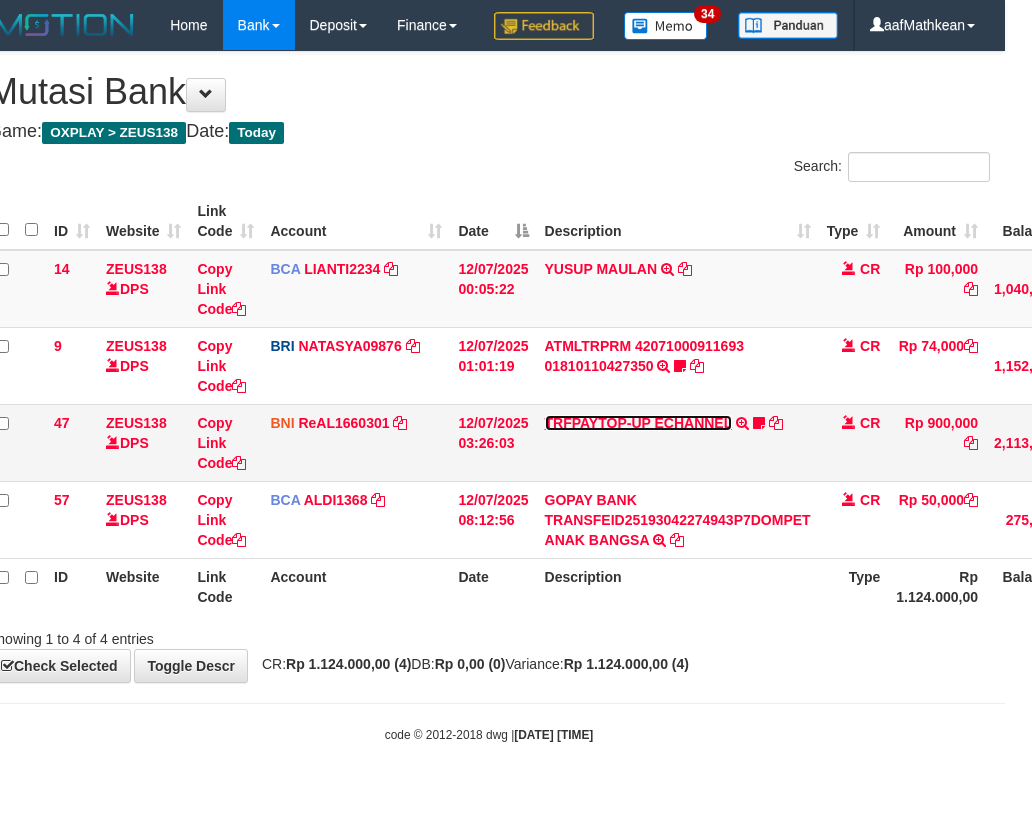 click on "TRFPAYTOP-UP ECHANNEL" at bounding box center [638, 423] 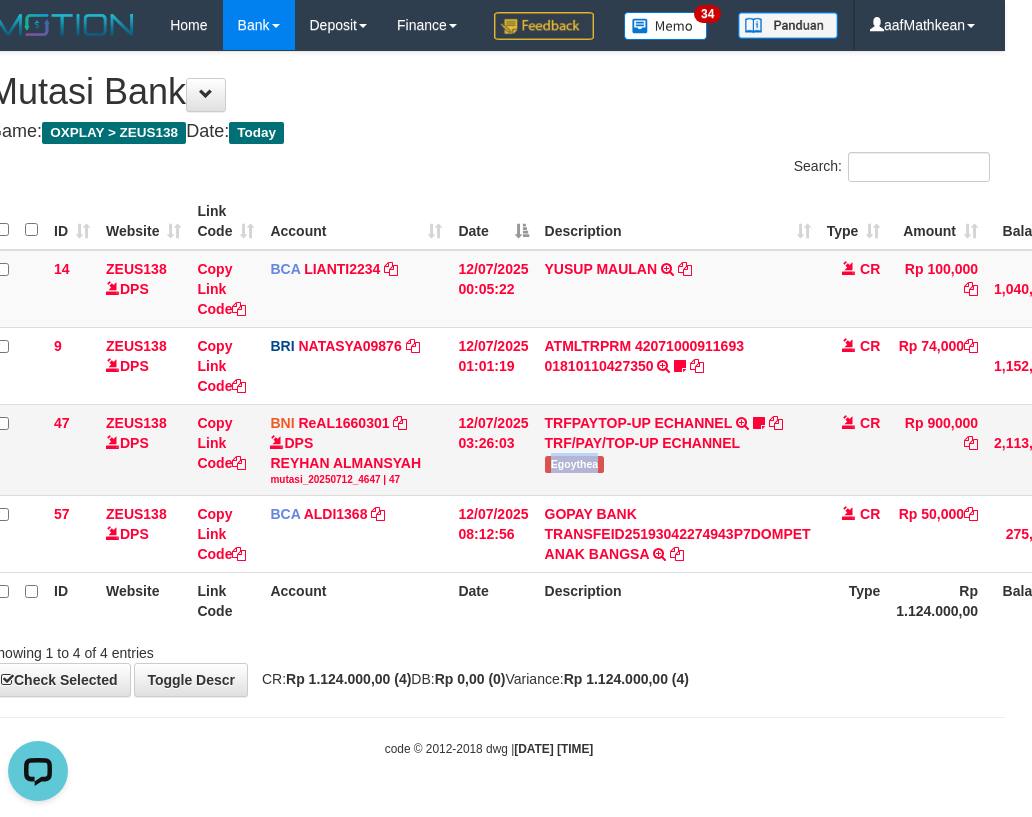 scroll, scrollTop: 0, scrollLeft: 0, axis: both 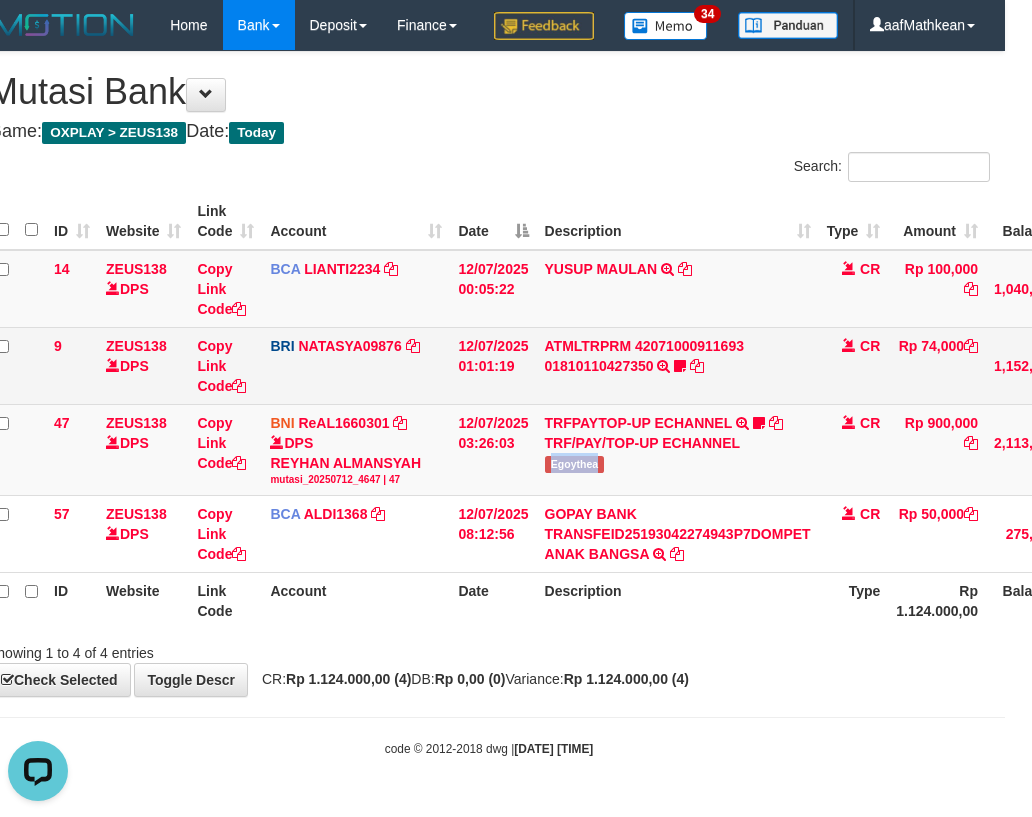 copy on "Egoythea" 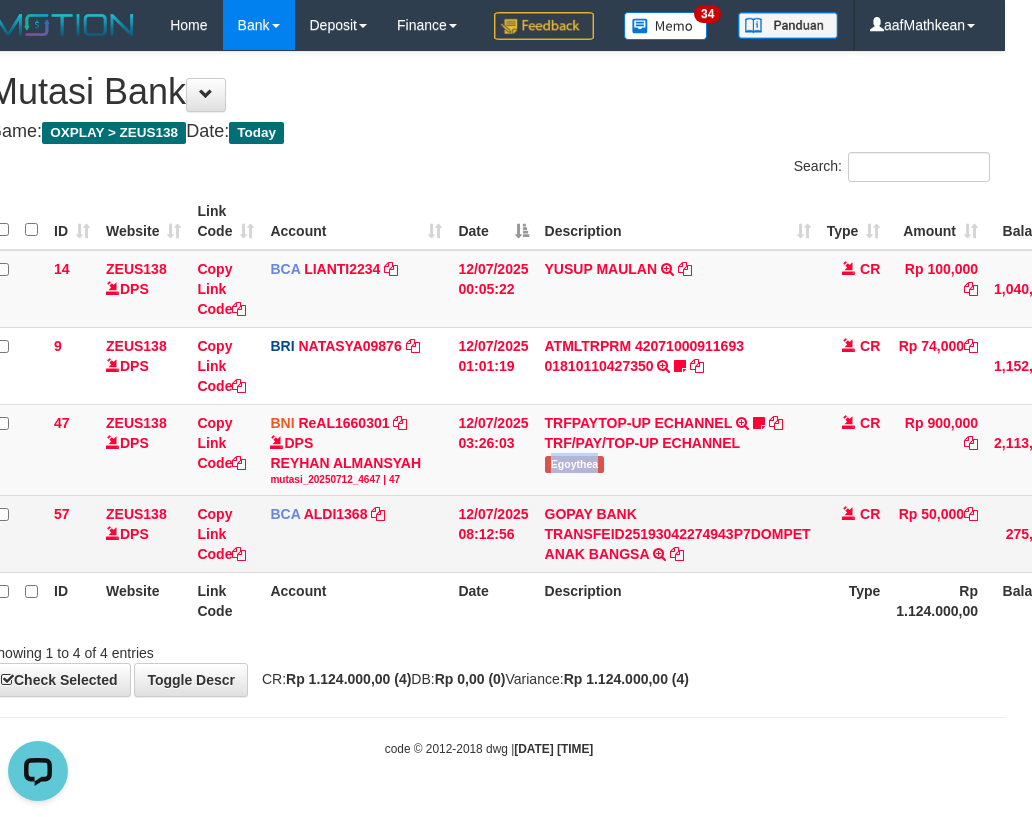 drag, startPoint x: 290, startPoint y: 558, endPoint x: 282, endPoint y: 565, distance: 10.630146 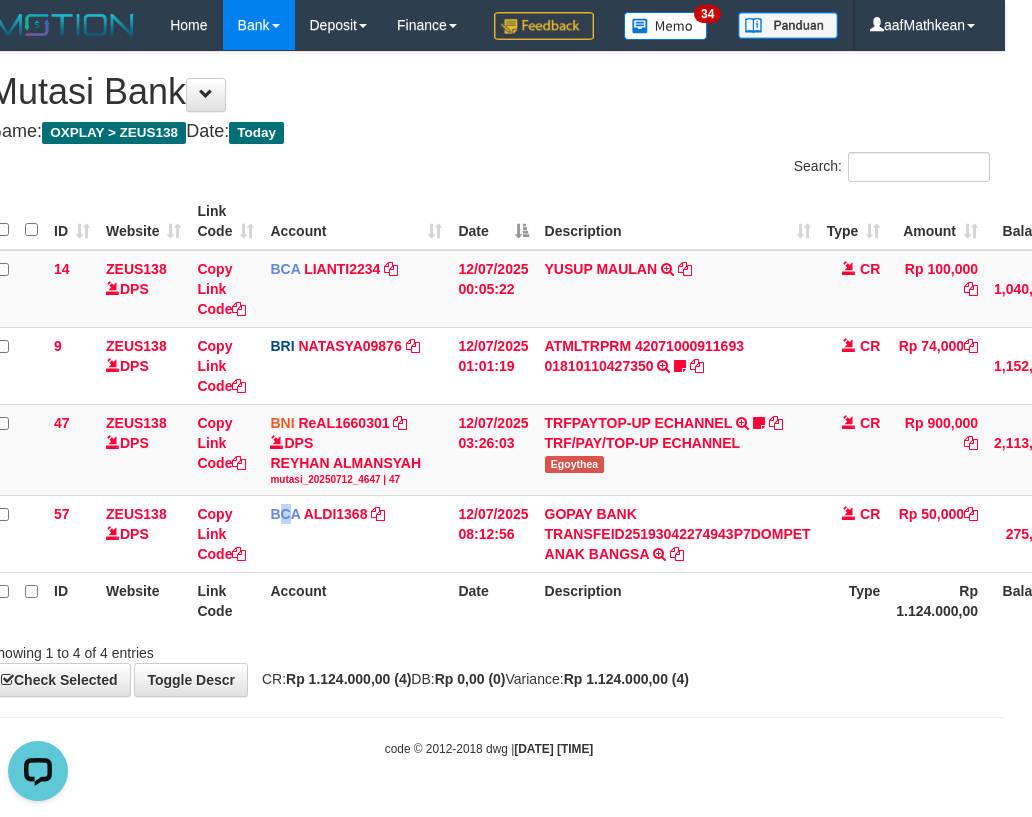 click on "Link Code" at bounding box center [225, 601] 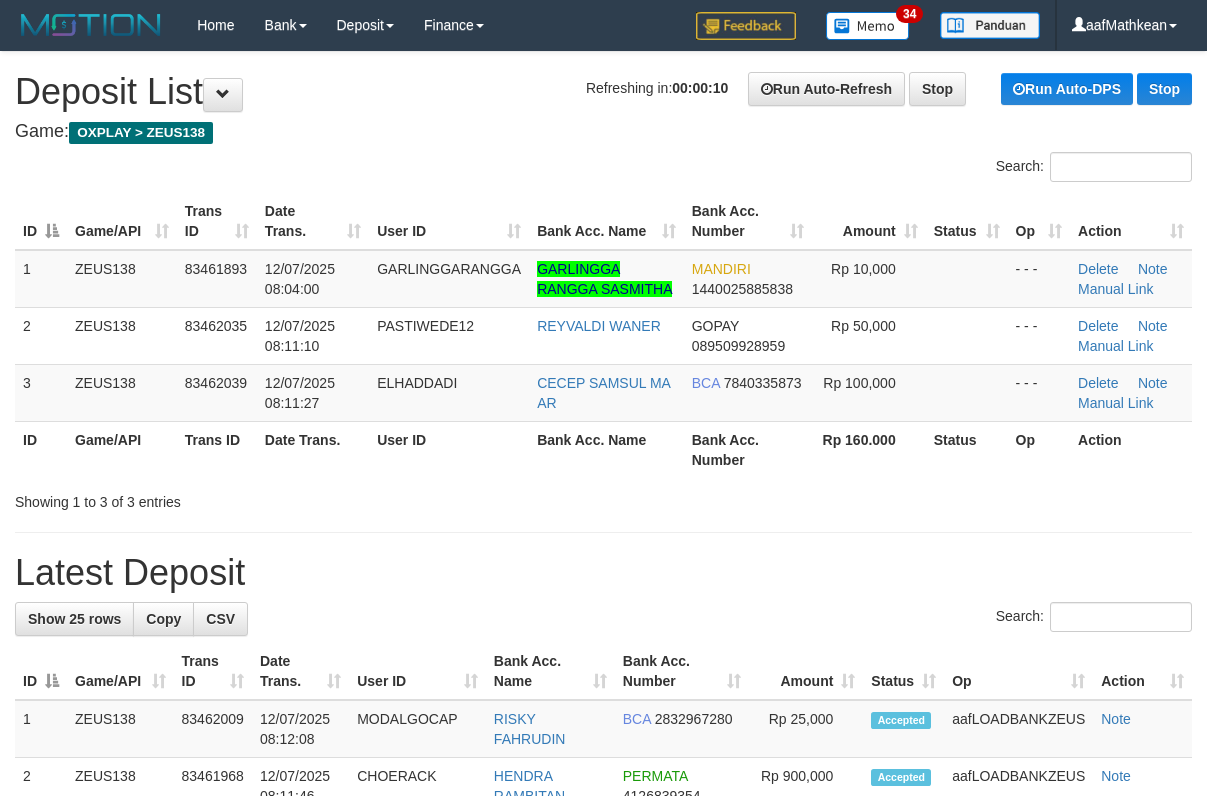 scroll, scrollTop: 0, scrollLeft: 0, axis: both 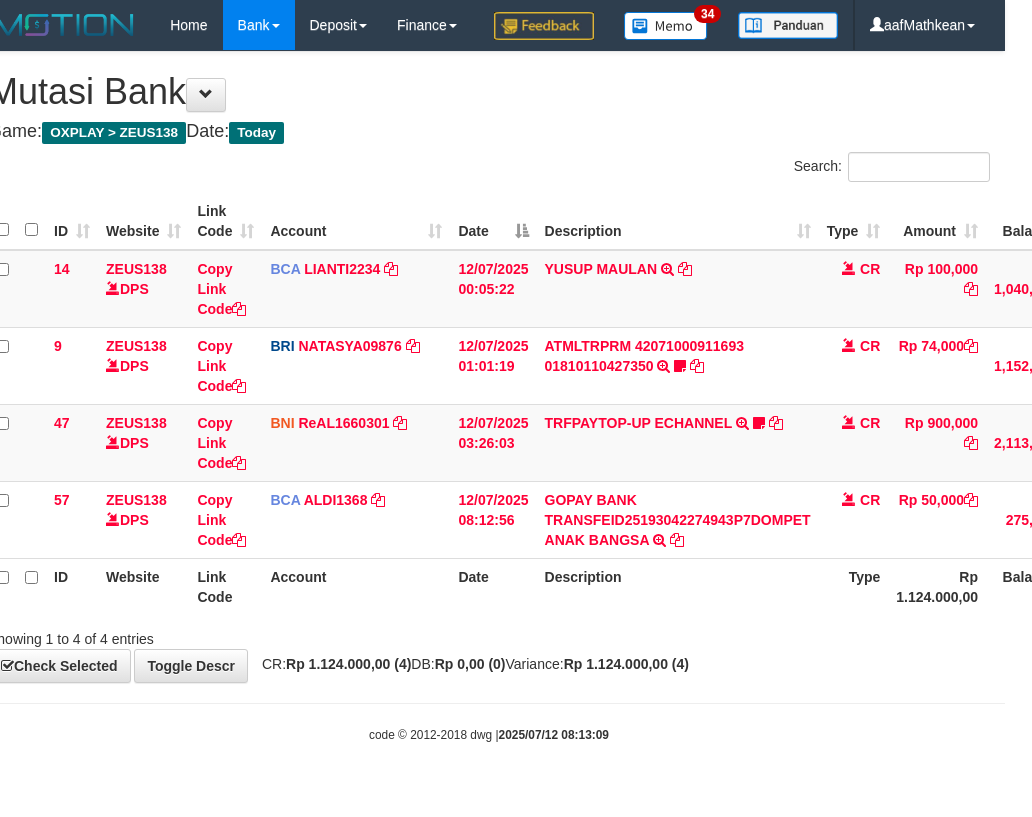 click on "57
ZEUS138    DPS
Copy Link Code
BCA
ALDI1368
DPS
ALDI
mutasi_20250712_3354 | 57
mutasi_20250712_3354 | 57
12/07/2025 08:12:56
GOPAY BANK TRANSFEID25193042274943P7DOMPET ANAK BANGSA         TRSF E-BANKING CR 1207/FTSCY/WS95051
50000.00GOPAY BANK TRANSFEID25193042274943P7DOMPET ANAK BANGSA
CR
Rp 50,000
Rp 275,701
Note
Check" at bounding box center [596, 519] 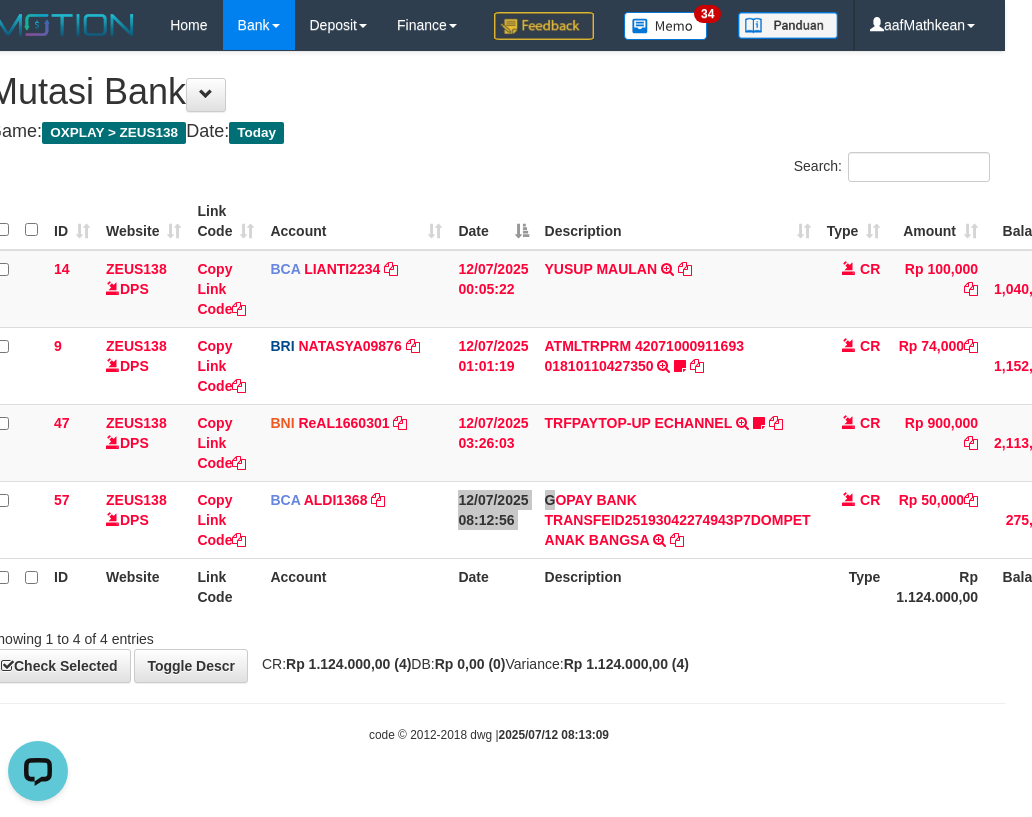 scroll, scrollTop: 0, scrollLeft: 0, axis: both 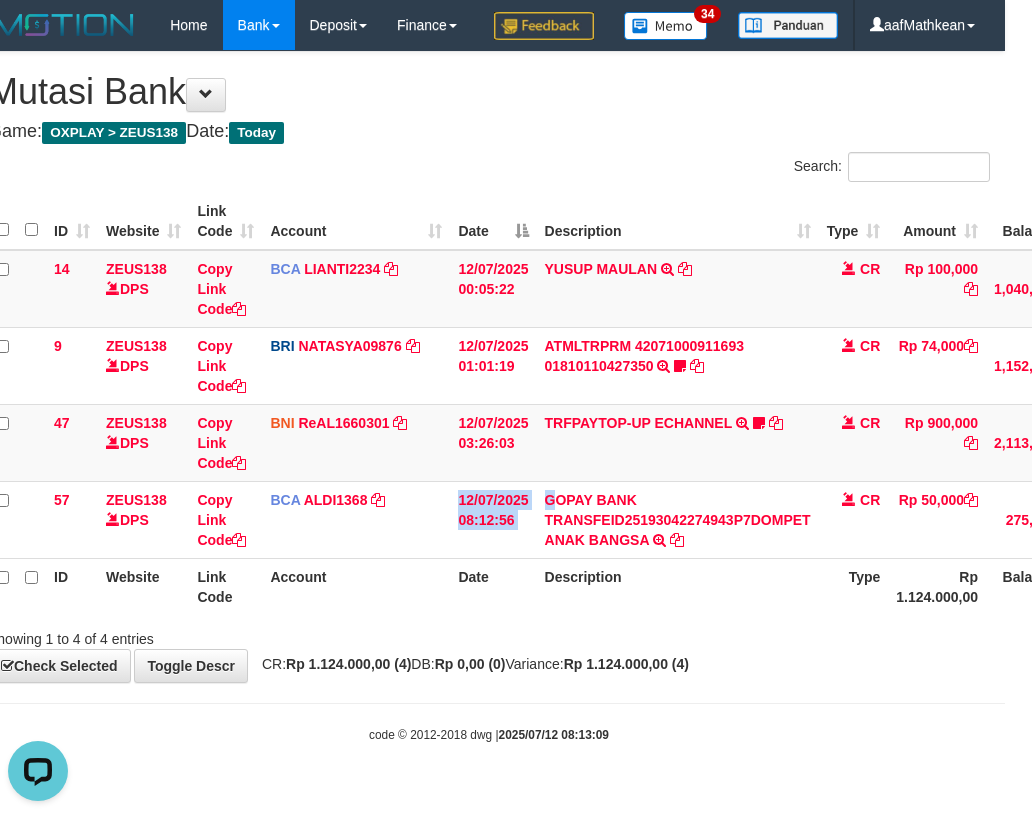 click on "Description" at bounding box center (678, 586) 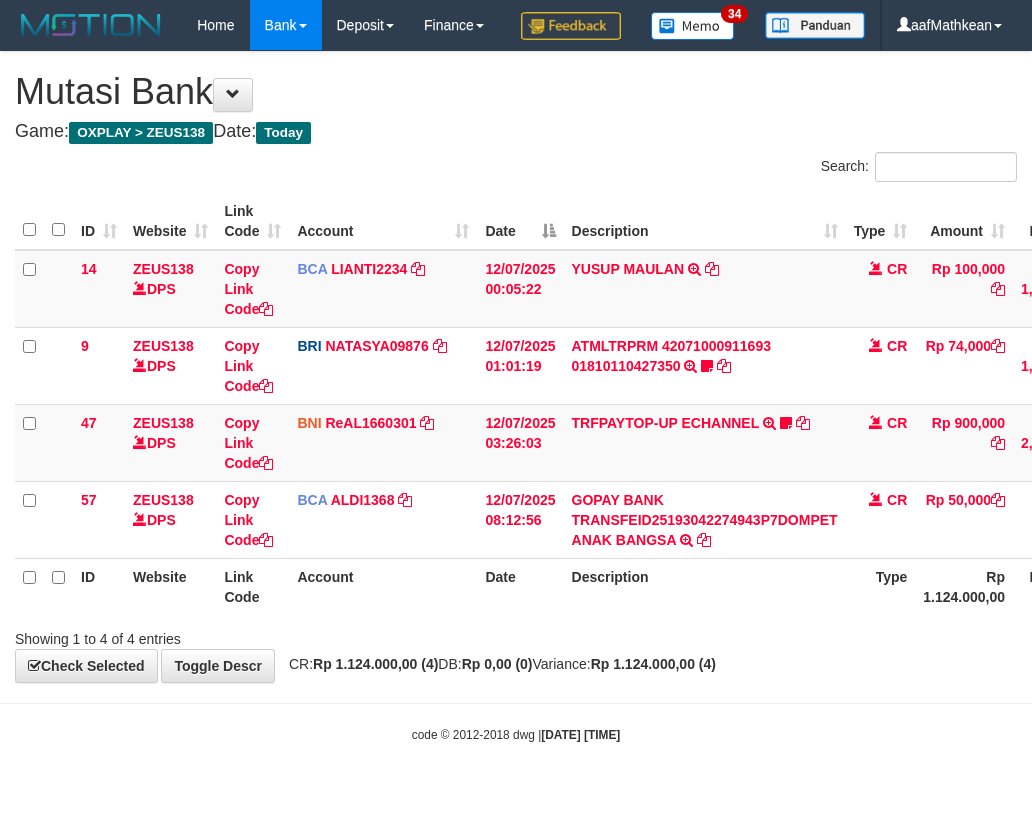 scroll, scrollTop: 0, scrollLeft: 27, axis: horizontal 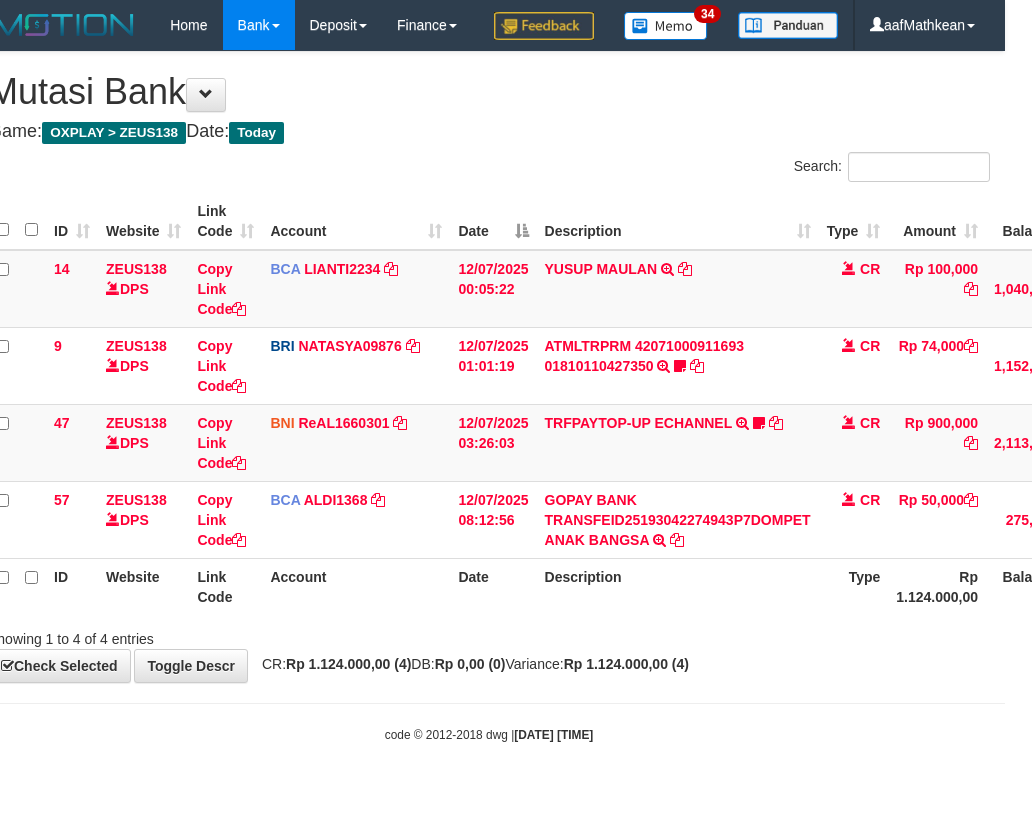 drag, startPoint x: 0, startPoint y: 0, endPoint x: 657, endPoint y: 619, distance: 902.6683 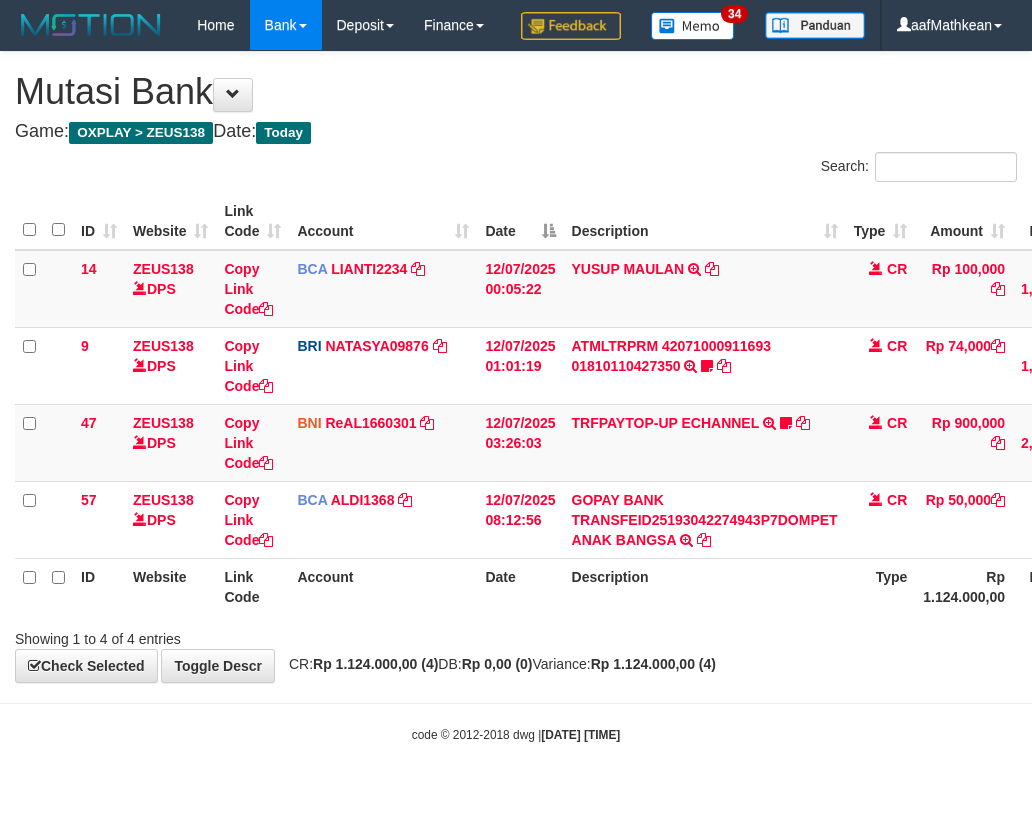 click on "Description" at bounding box center (705, 586) 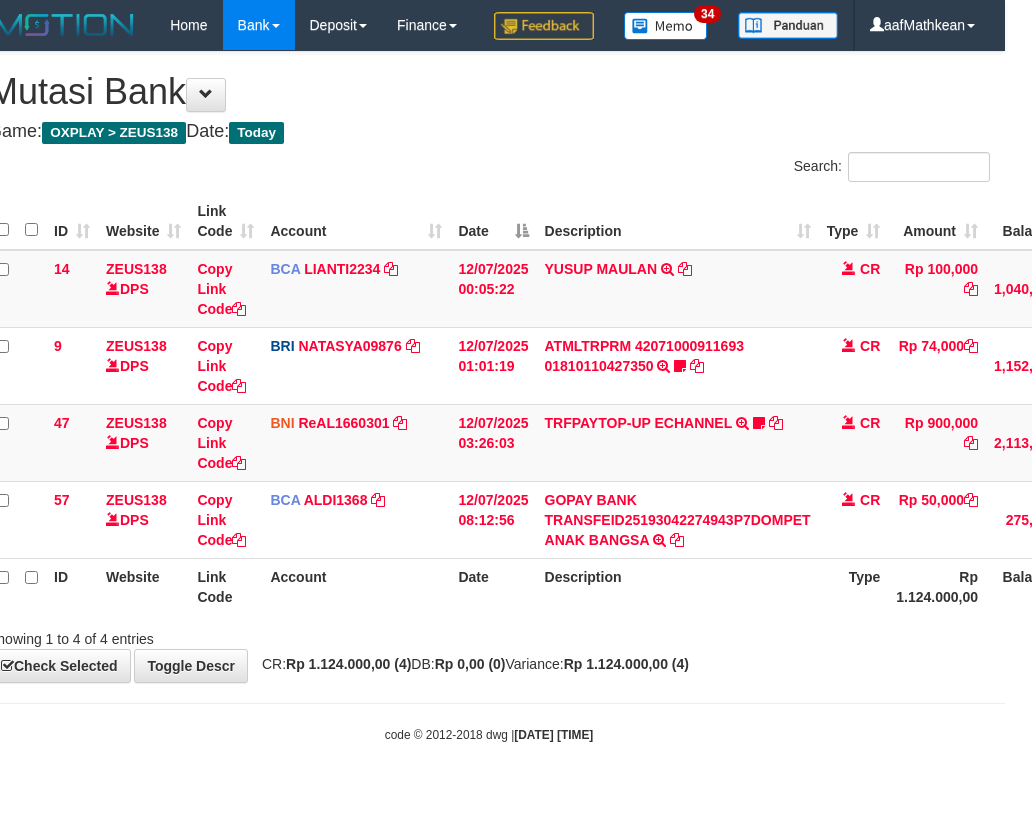 click on "Description" at bounding box center (678, 586) 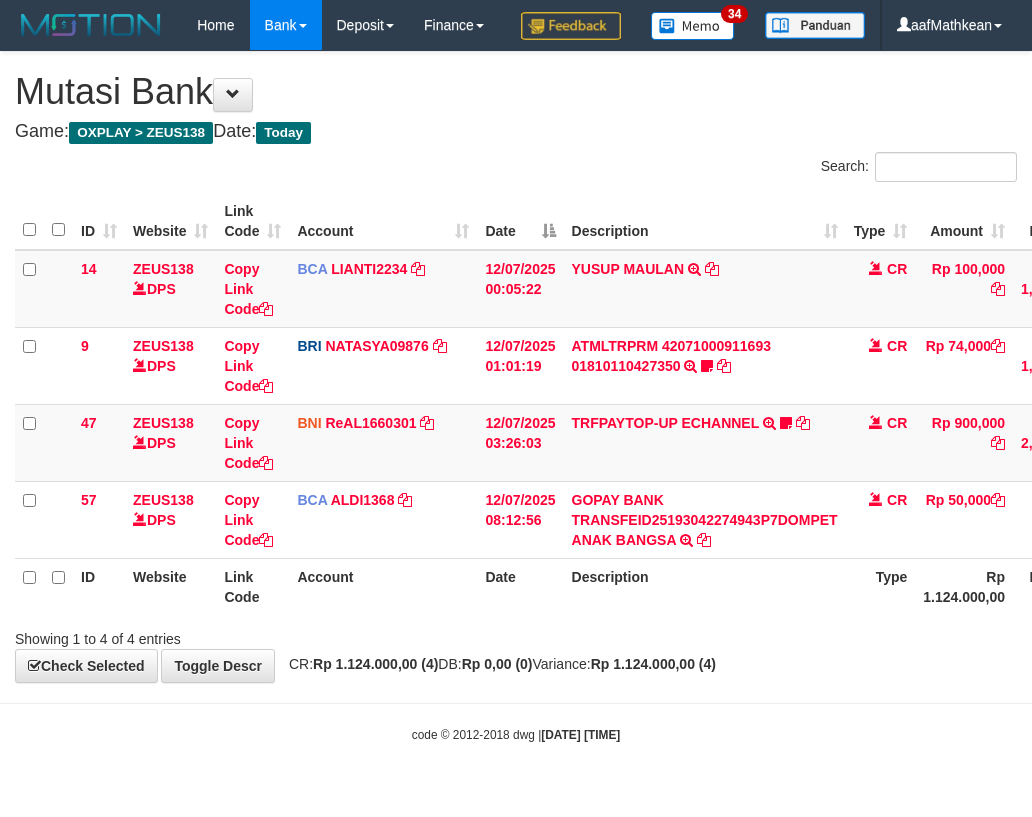 scroll, scrollTop: 0, scrollLeft: 27, axis: horizontal 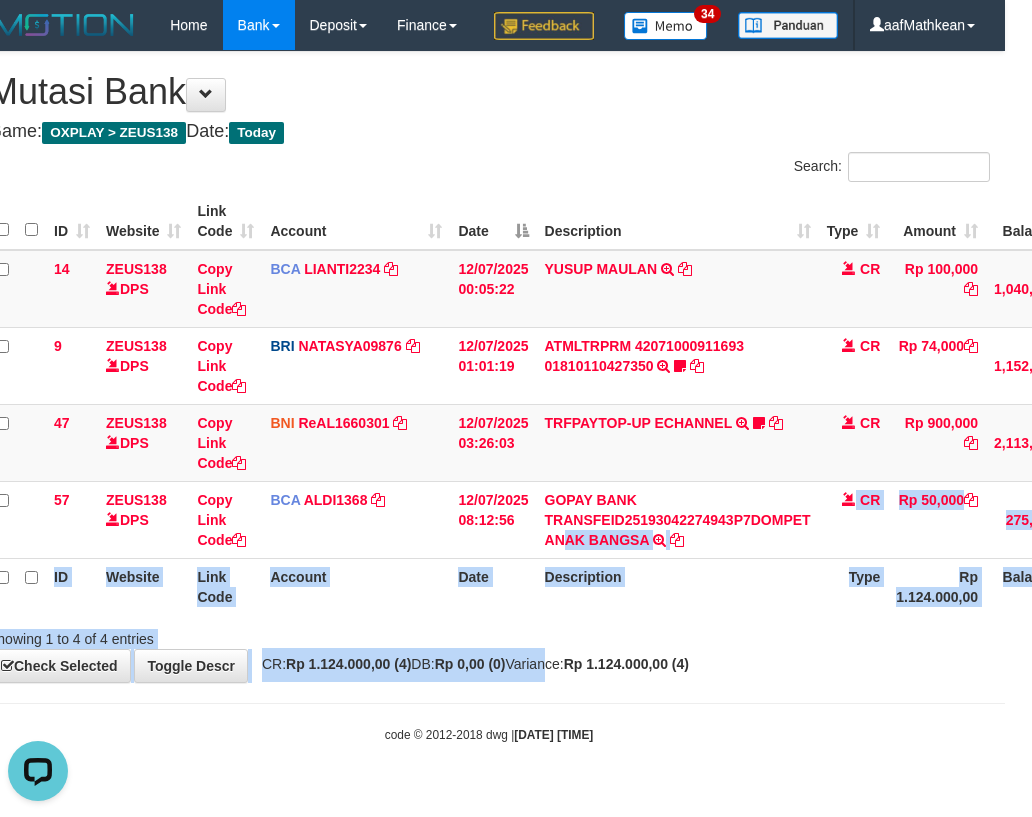 drag, startPoint x: 571, startPoint y: 642, endPoint x: 571, endPoint y: 714, distance: 72 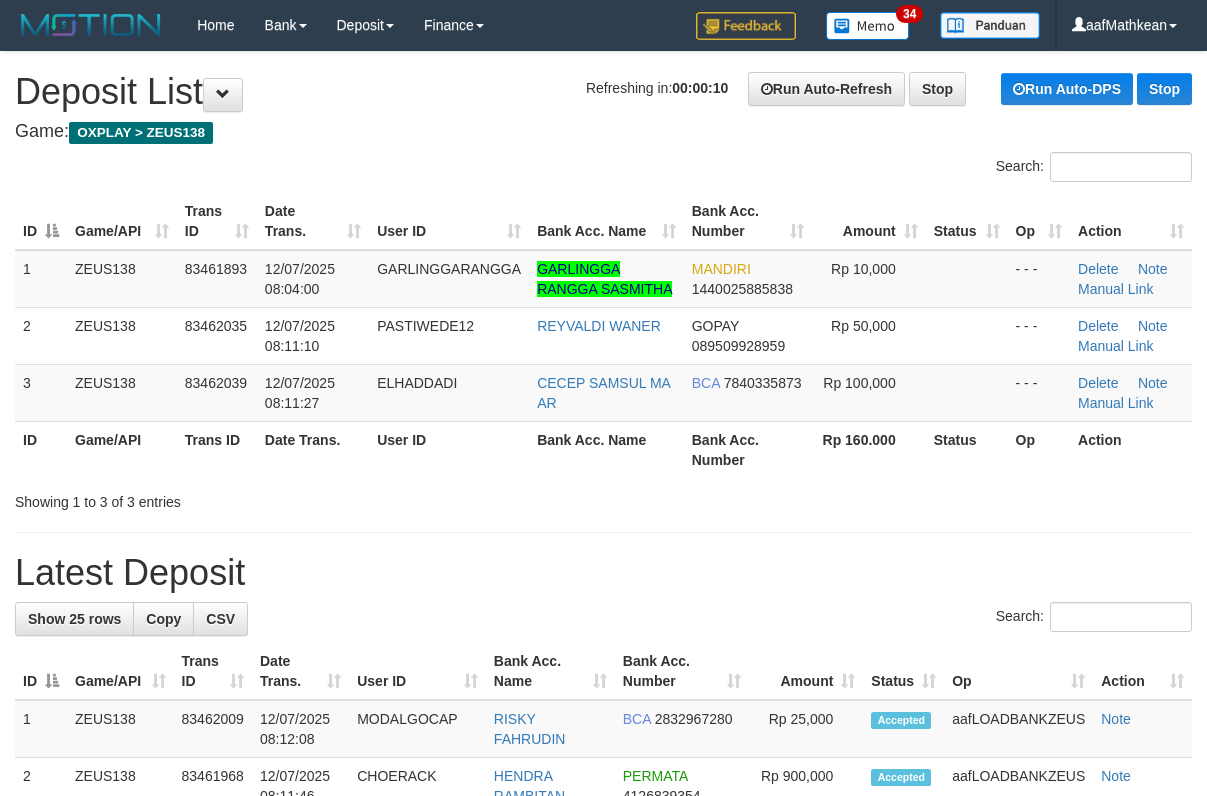 scroll, scrollTop: 0, scrollLeft: 0, axis: both 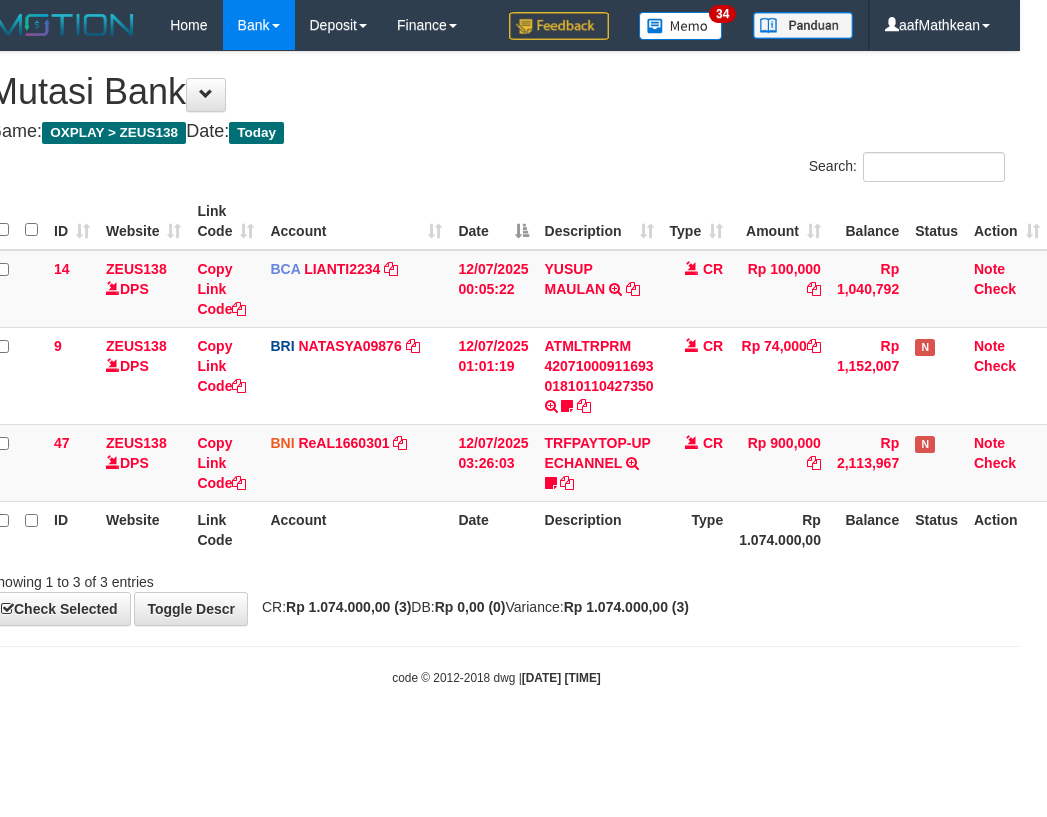click on "Toggle navigation
Home
Bank
Account List
Load
By Website
Group
[OXPLAY]													ZEUS138
By Load Group (DPS)" at bounding box center (496, 368) 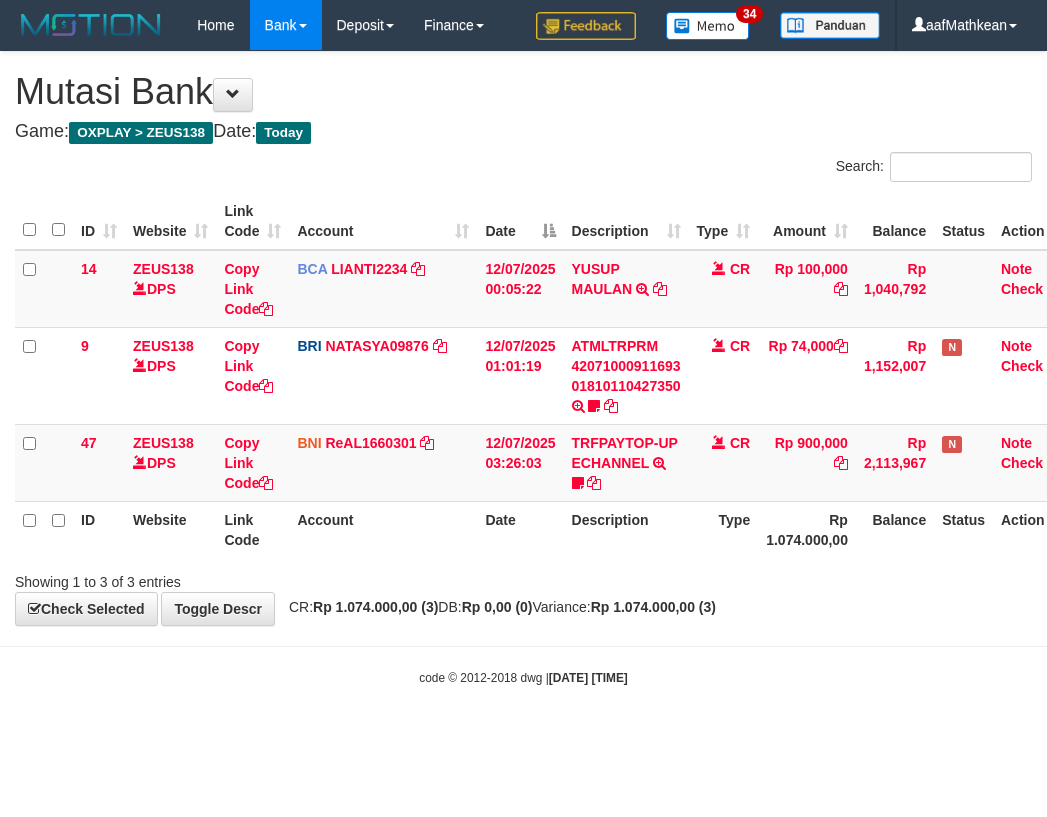 scroll, scrollTop: 0, scrollLeft: 27, axis: horizontal 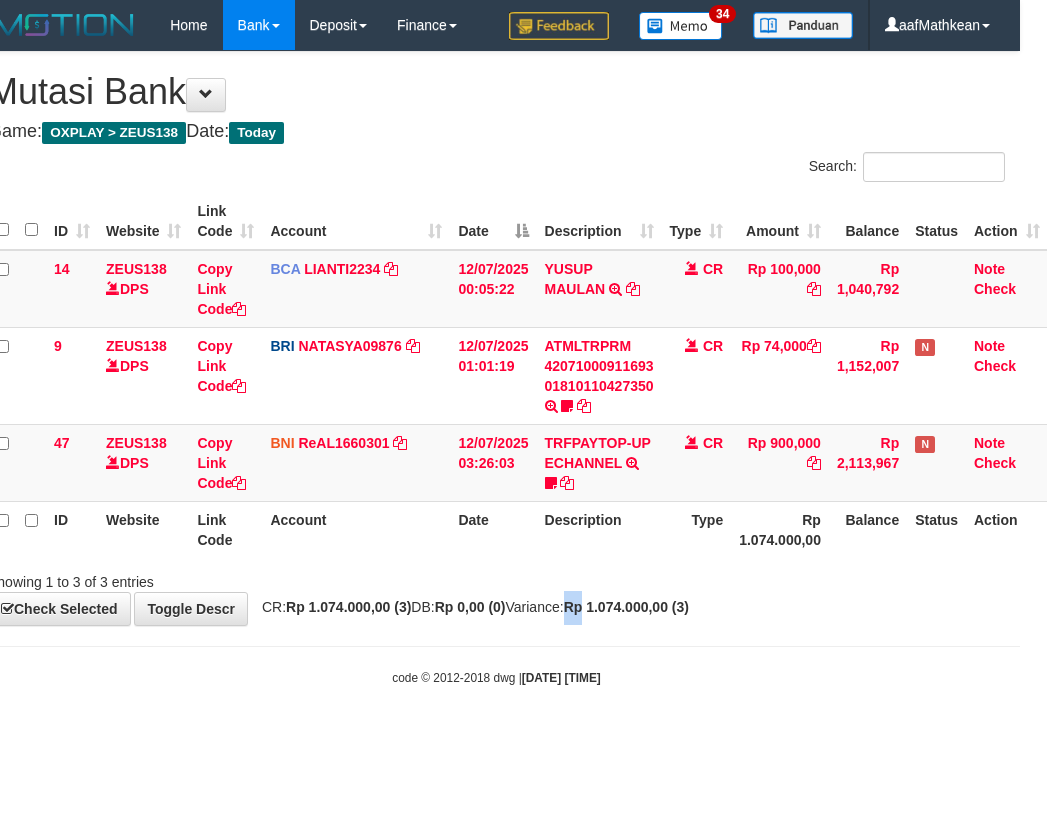 click on "Rp 1.074.000,00 (3)" at bounding box center (626, 607) 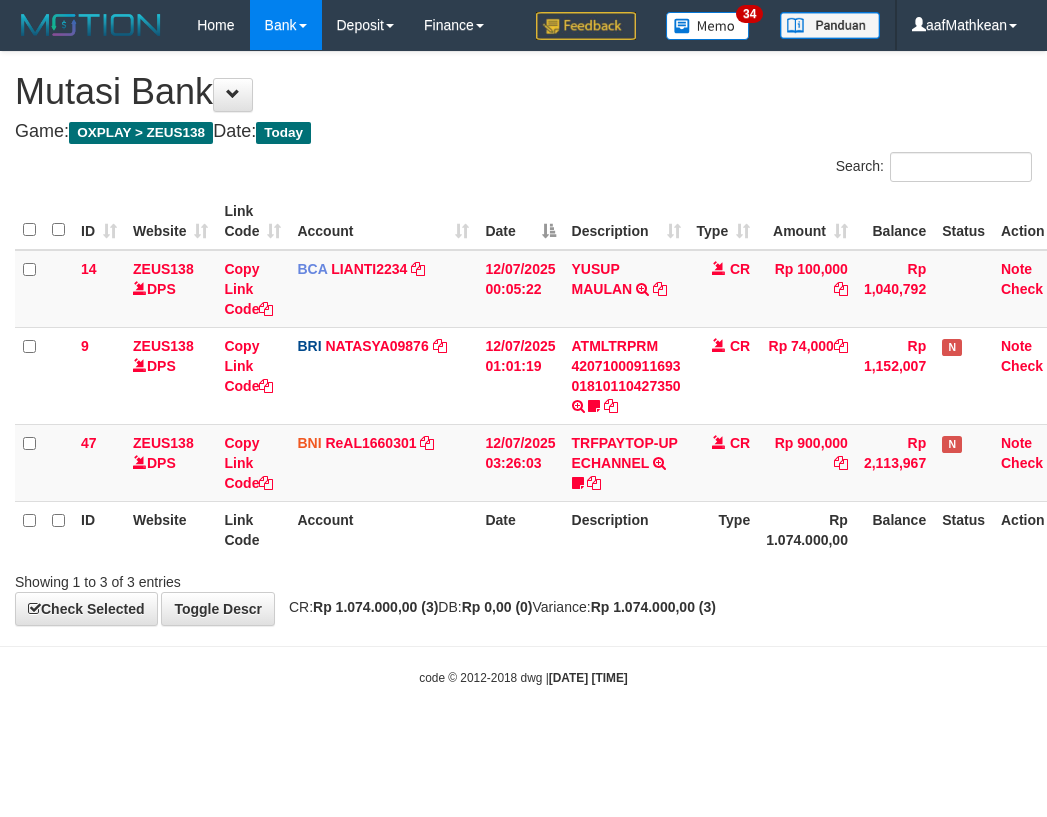 scroll, scrollTop: 0, scrollLeft: 27, axis: horizontal 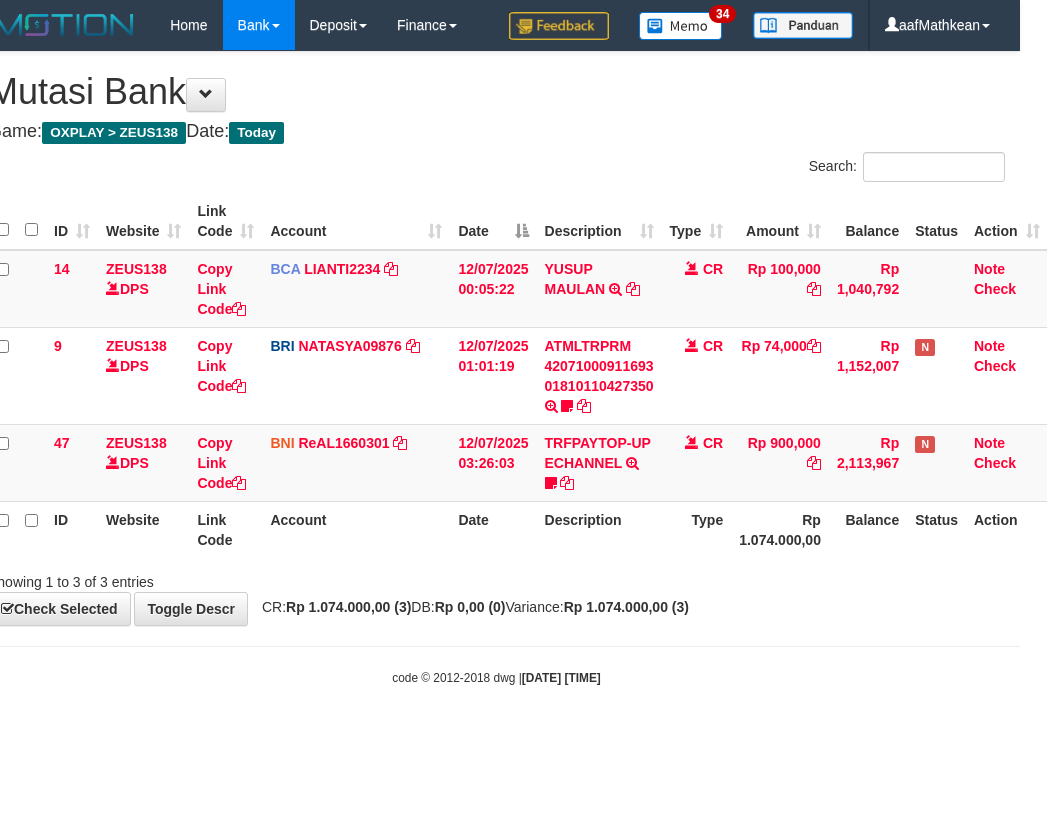 click on "Rp 1.074.000,00 (3)" at bounding box center [626, 607] 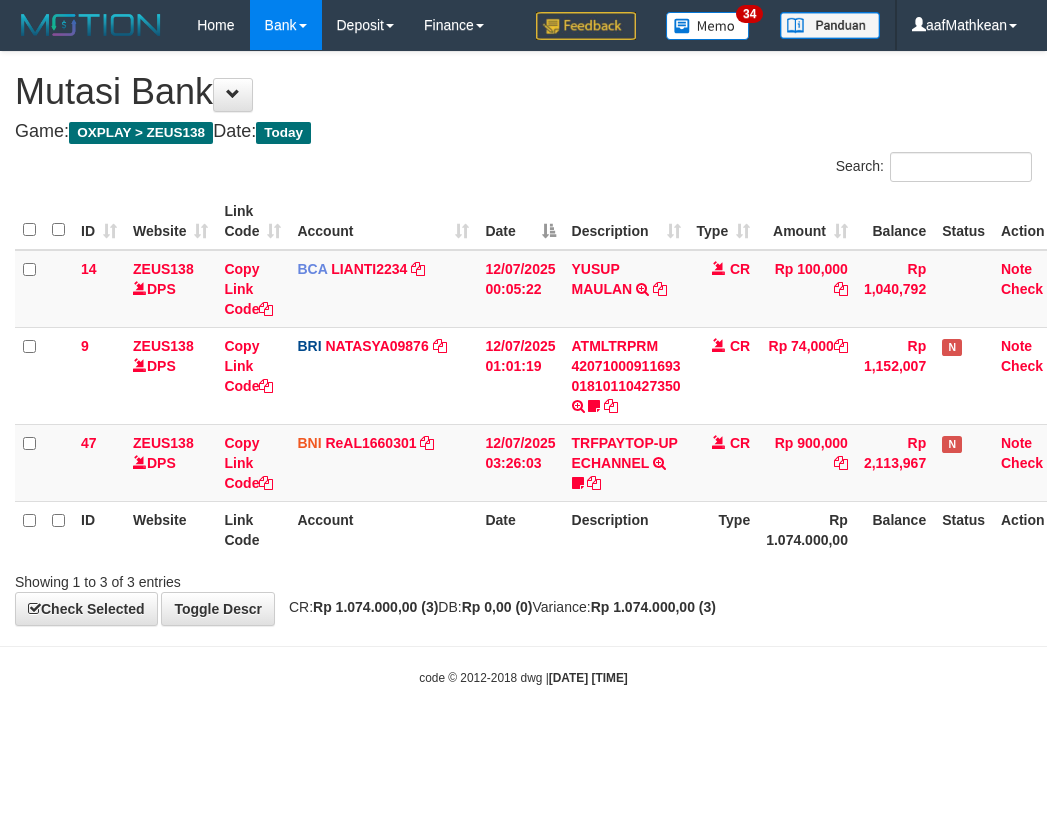 scroll, scrollTop: 0, scrollLeft: 27, axis: horizontal 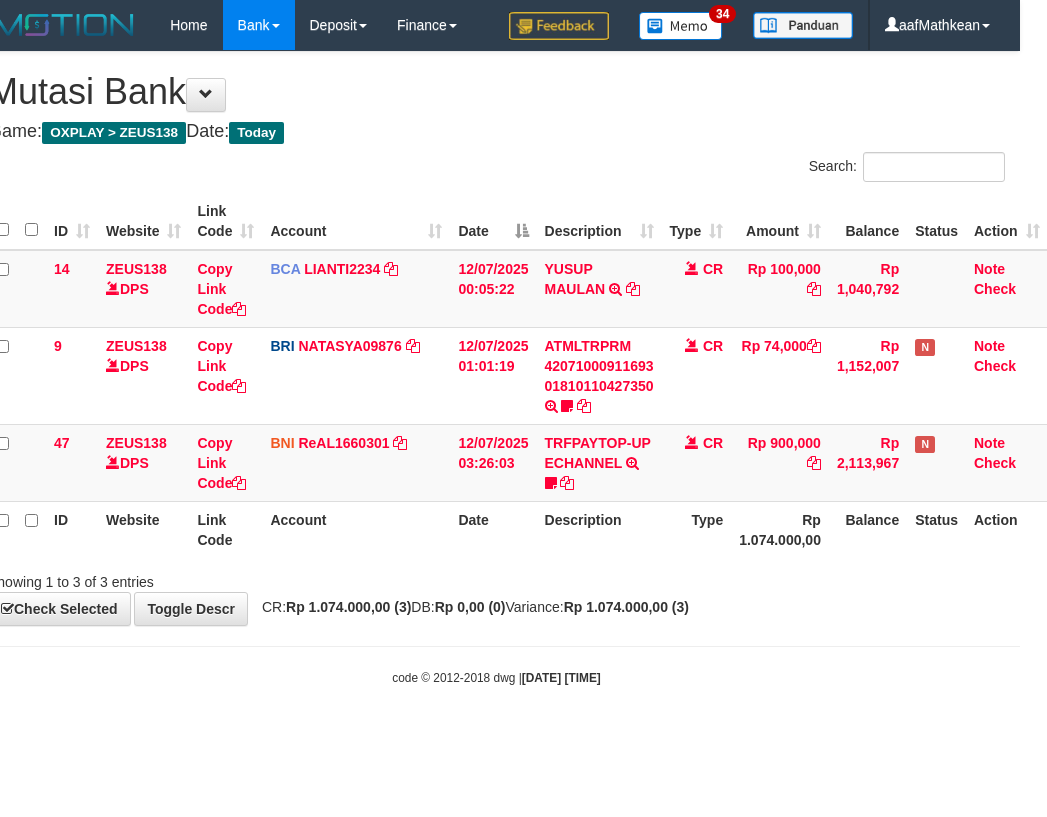 drag, startPoint x: 0, startPoint y: 0, endPoint x: 623, endPoint y: 600, distance: 864.9445 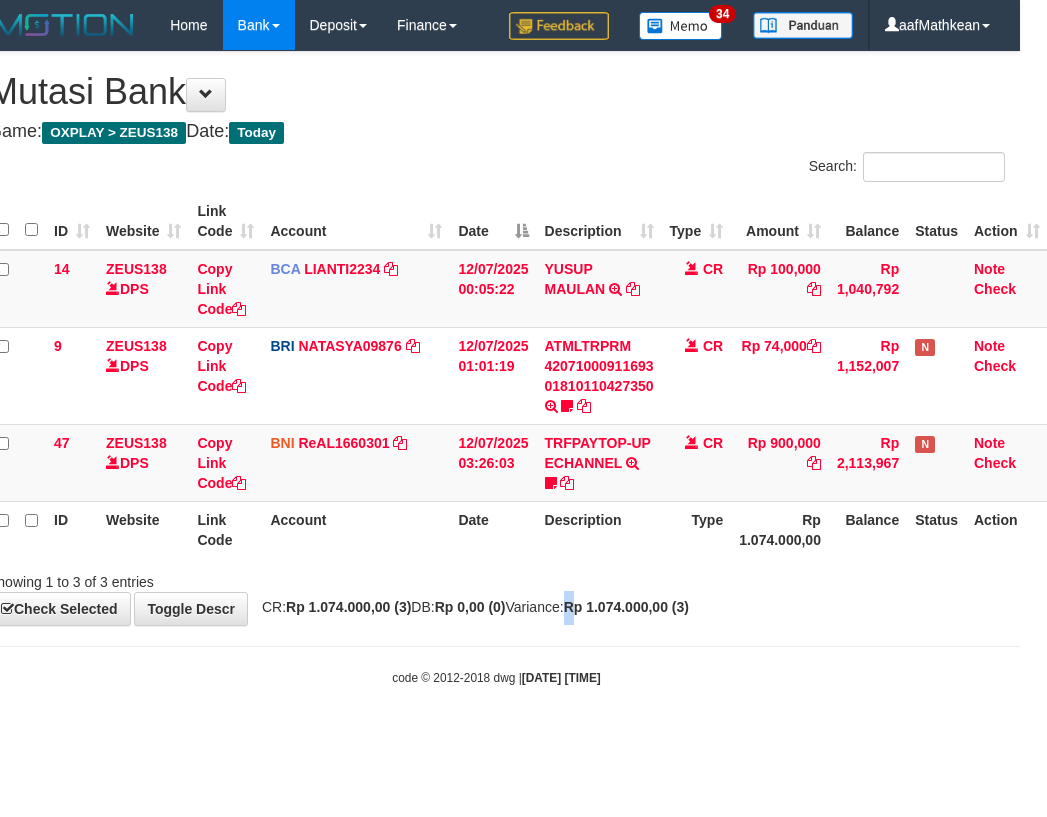 click on "Rp 1.074.000,00 (3)" at bounding box center (626, 607) 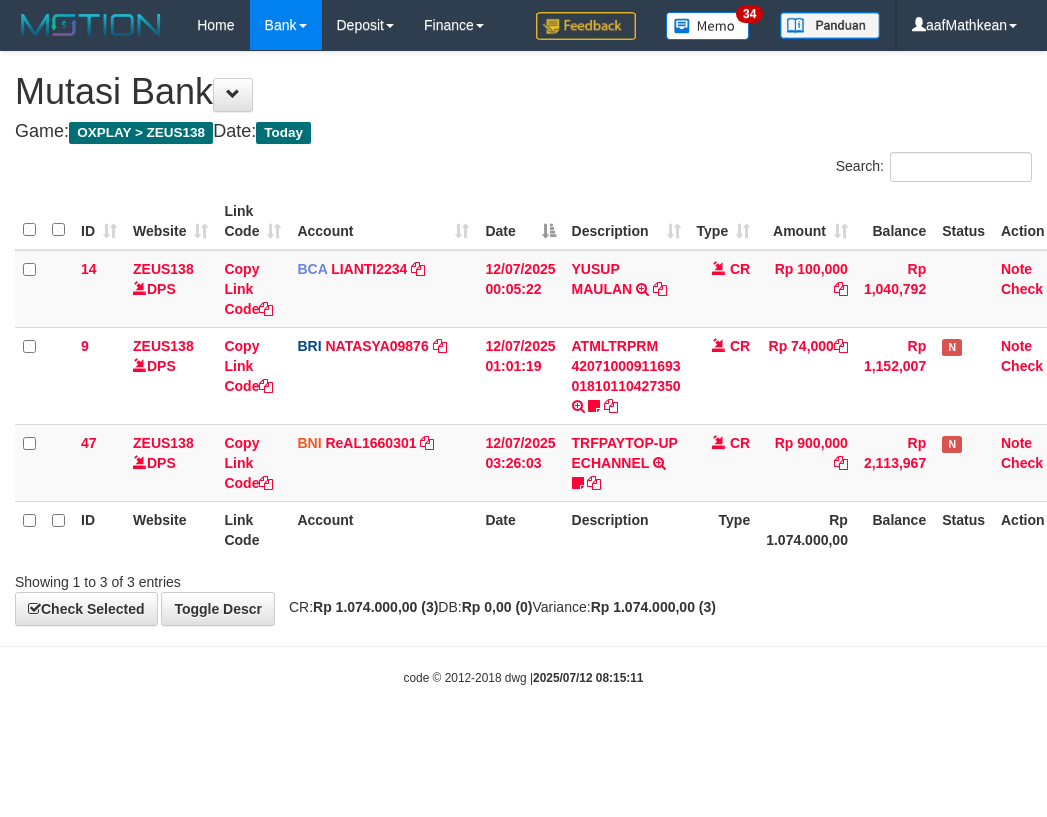 scroll, scrollTop: 0, scrollLeft: 27, axis: horizontal 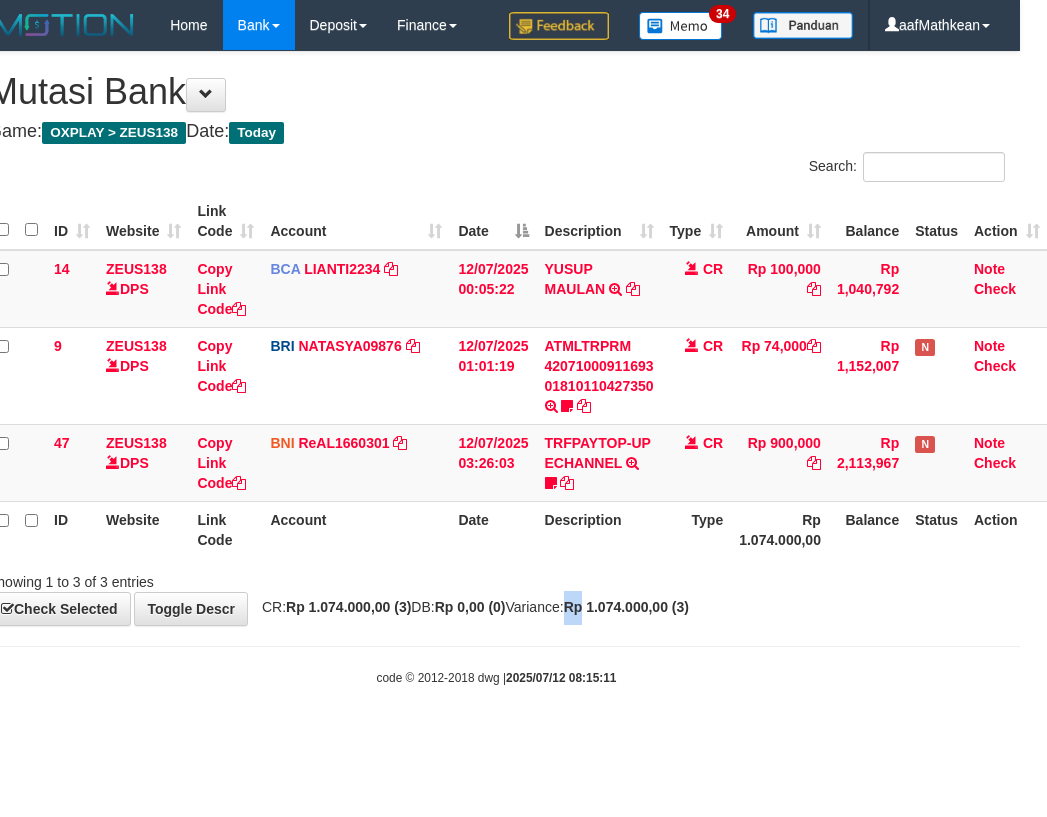 drag, startPoint x: 0, startPoint y: 0, endPoint x: 628, endPoint y: 599, distance: 867.8623 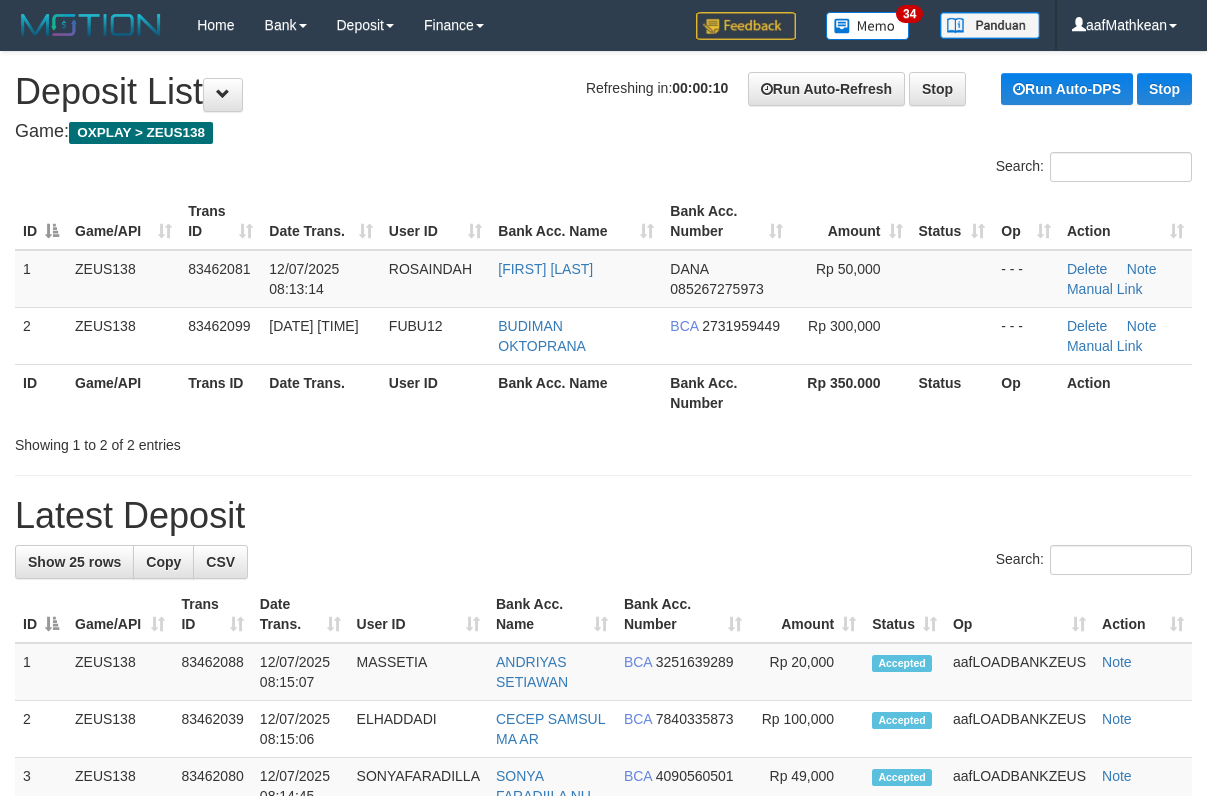 scroll, scrollTop: 0, scrollLeft: 0, axis: both 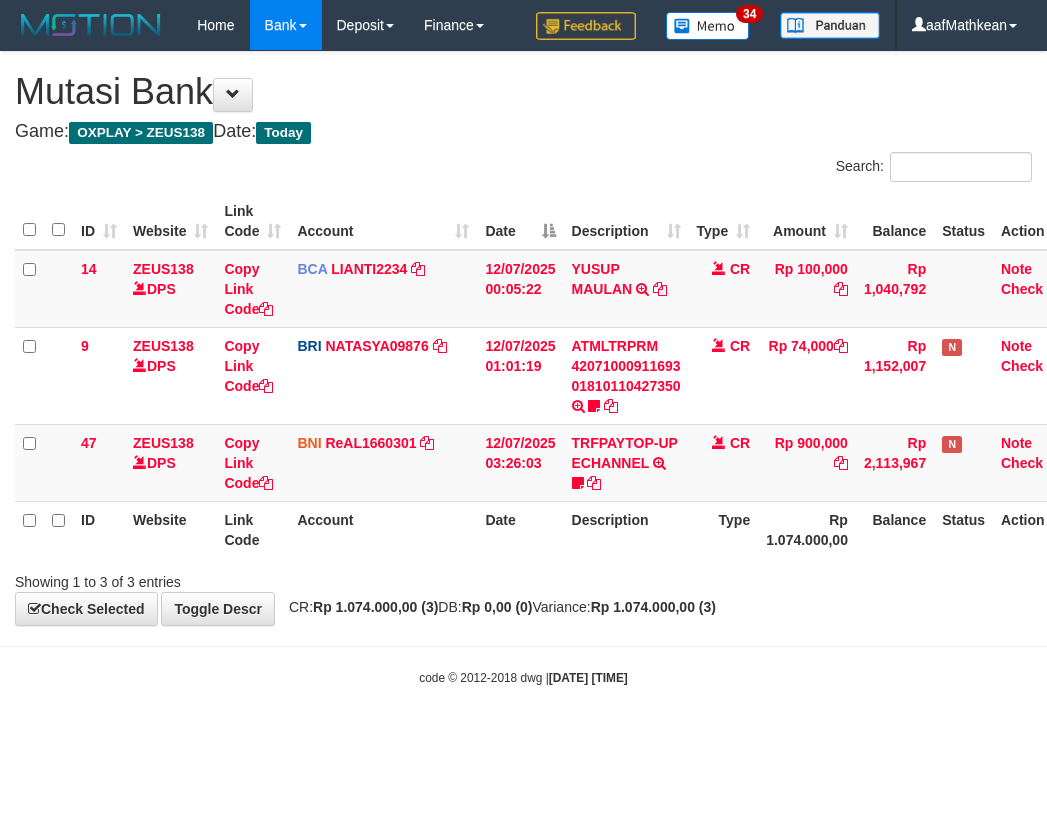 click on "**********" at bounding box center [523, 338] 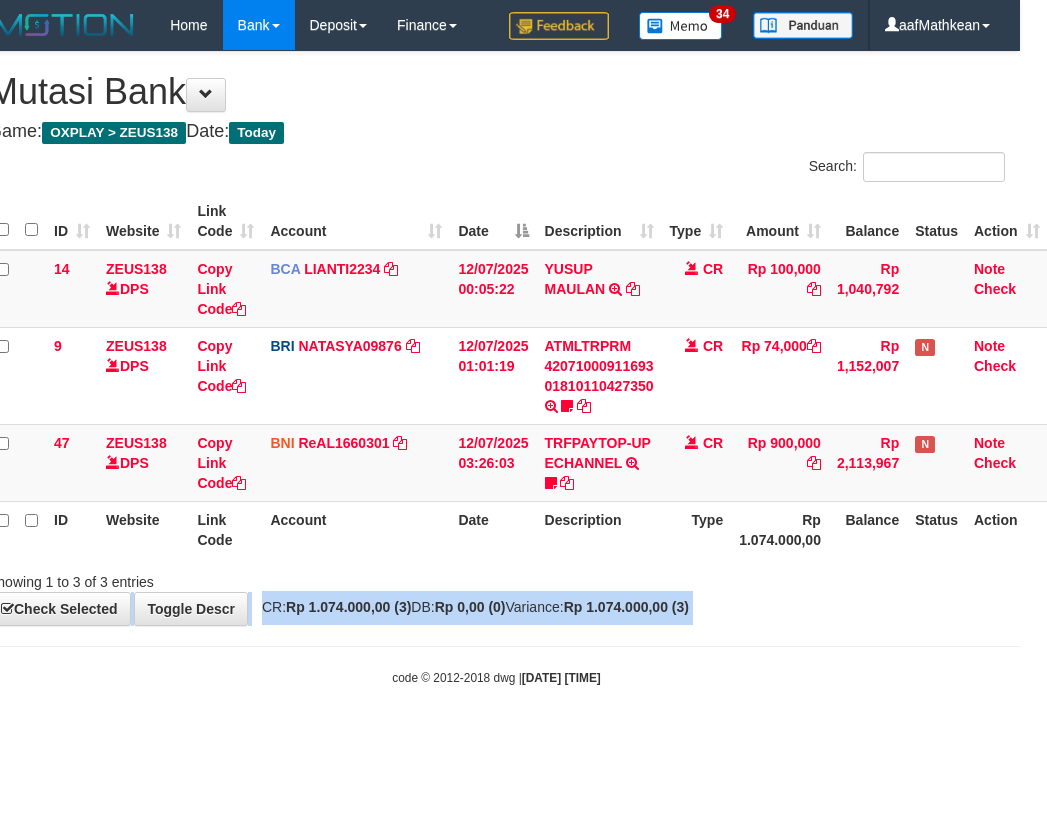 click on "**********" at bounding box center (496, 338) 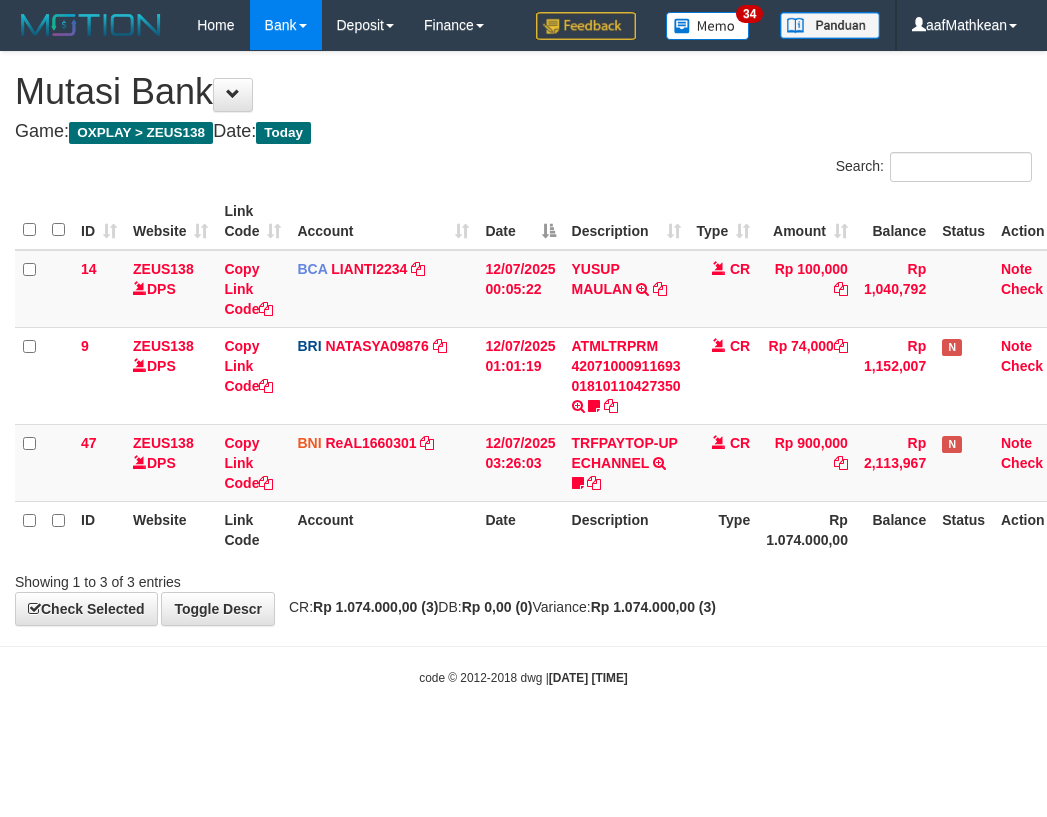 scroll, scrollTop: 0, scrollLeft: 27, axis: horizontal 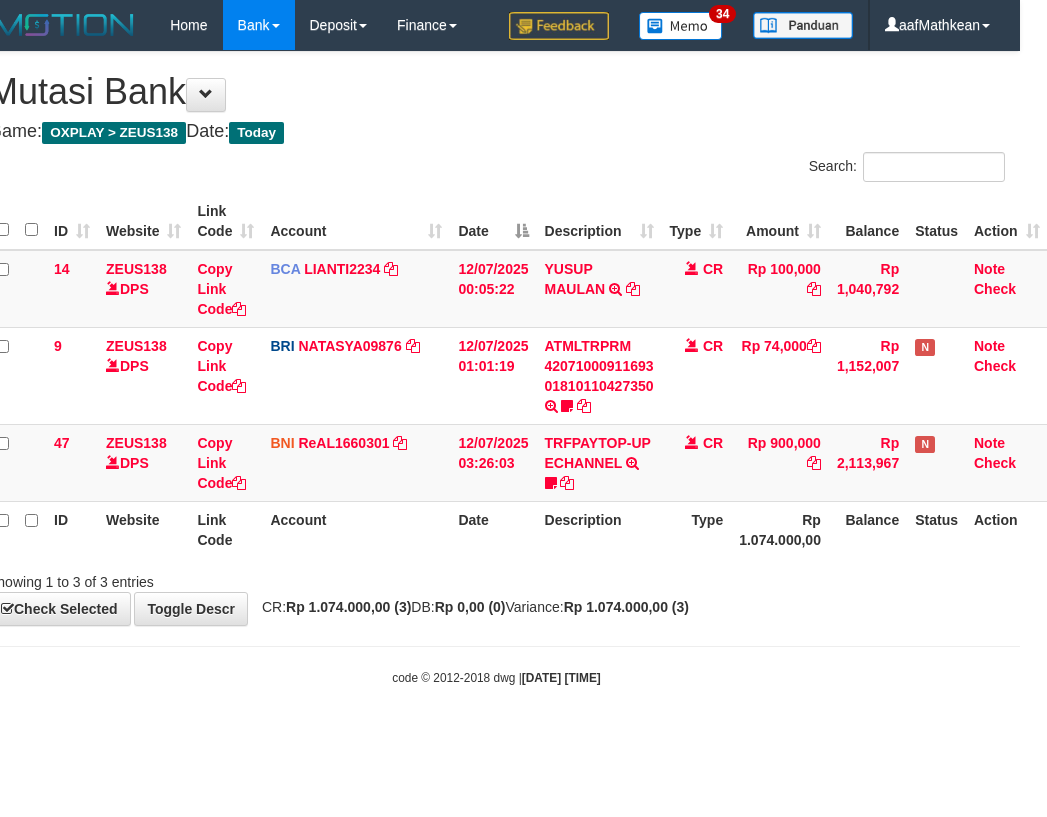 click on "ID Website Link Code Account Date Description Type Amount Balance Status Action
14
ZEUS138    DPS
Copy Link Code
BCA
LIANTI2234
DPS
YULIANTI
mutasi_20250712_4646 | 14
mutasi_20250712_4646 | 14
12/07/2025 00:05:22
YUSUP MAULAN         TRSF E-BANKING CR 1207/FTSCY/WS95051
100000.002025071262819090 TRFDN-YUSUP MAULANESPAY DEBIT INDONE
CR
Rp 100,000
Rp 1,040,792
Note
Check
9
ZEUS138    DPS
Copy Link Code
BRI
NATASYA09876
DPS" at bounding box center (496, 375) 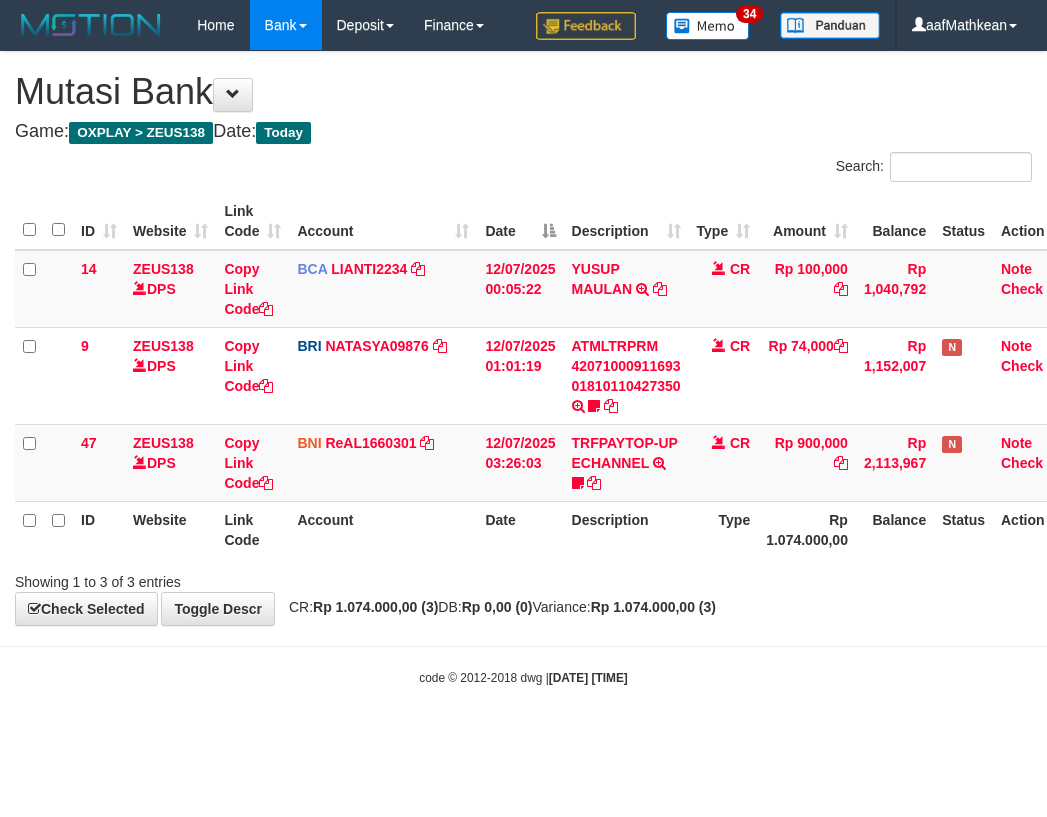 scroll, scrollTop: 0, scrollLeft: 27, axis: horizontal 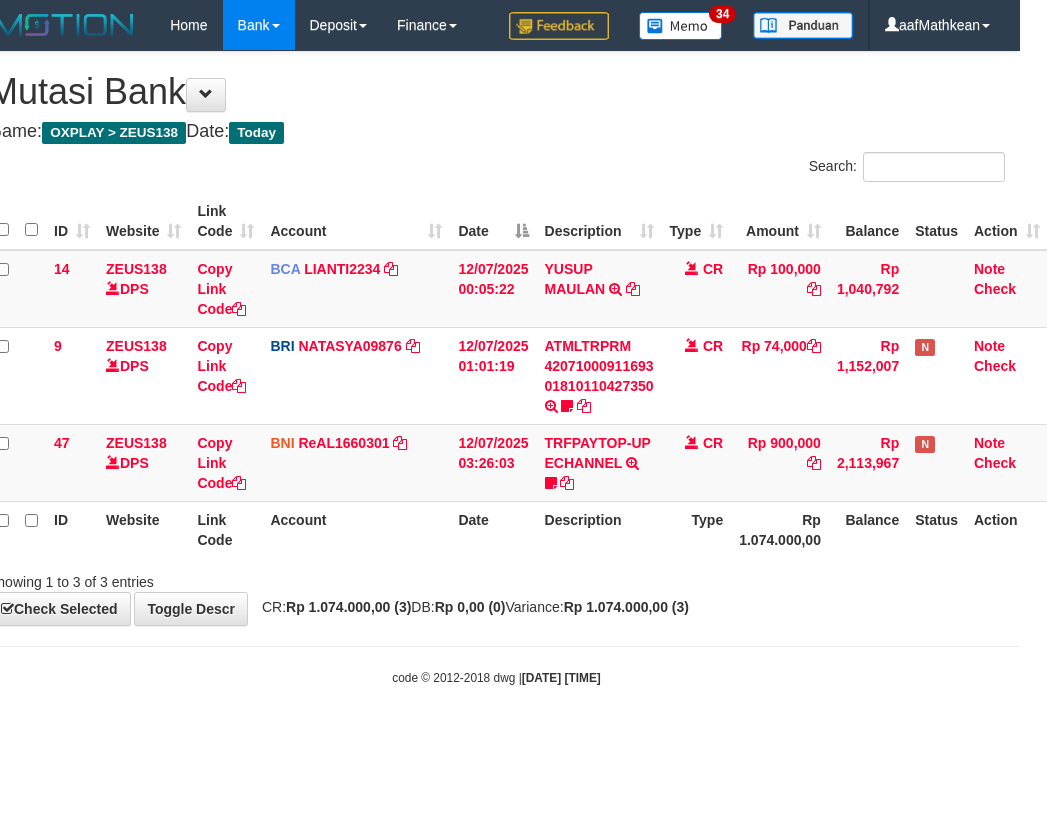 drag, startPoint x: 0, startPoint y: 0, endPoint x: 627, endPoint y: 564, distance: 843.34155 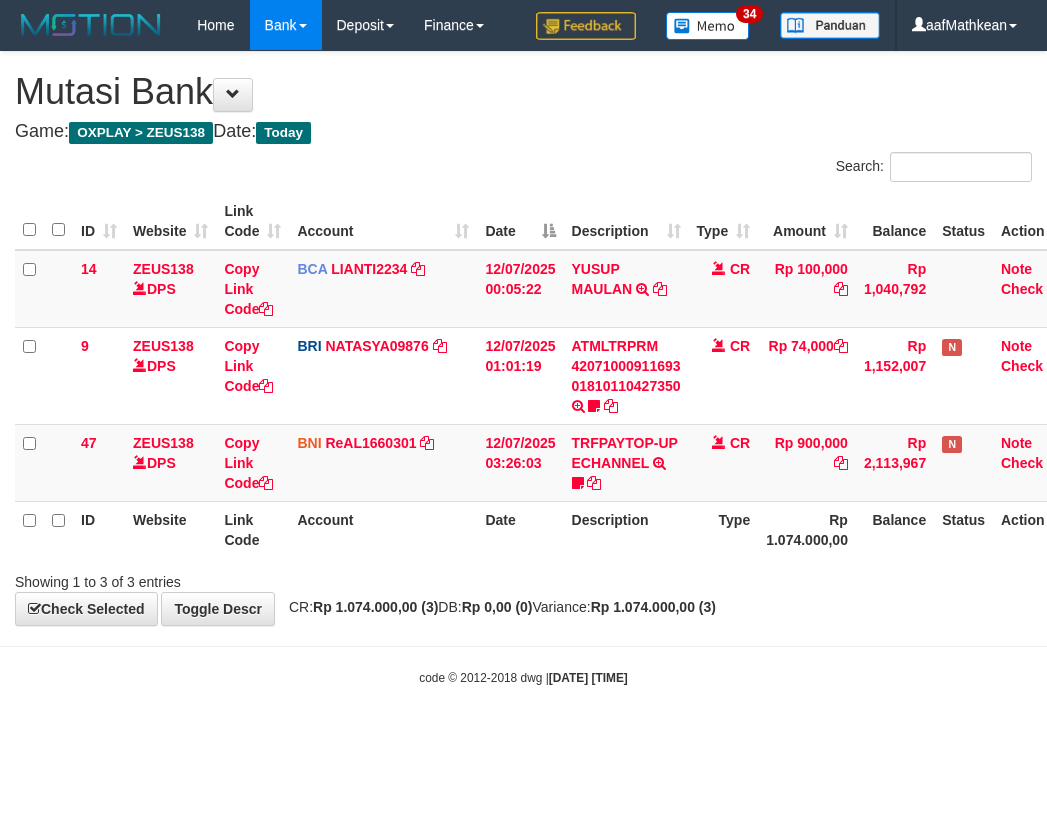 scroll, scrollTop: 0, scrollLeft: 27, axis: horizontal 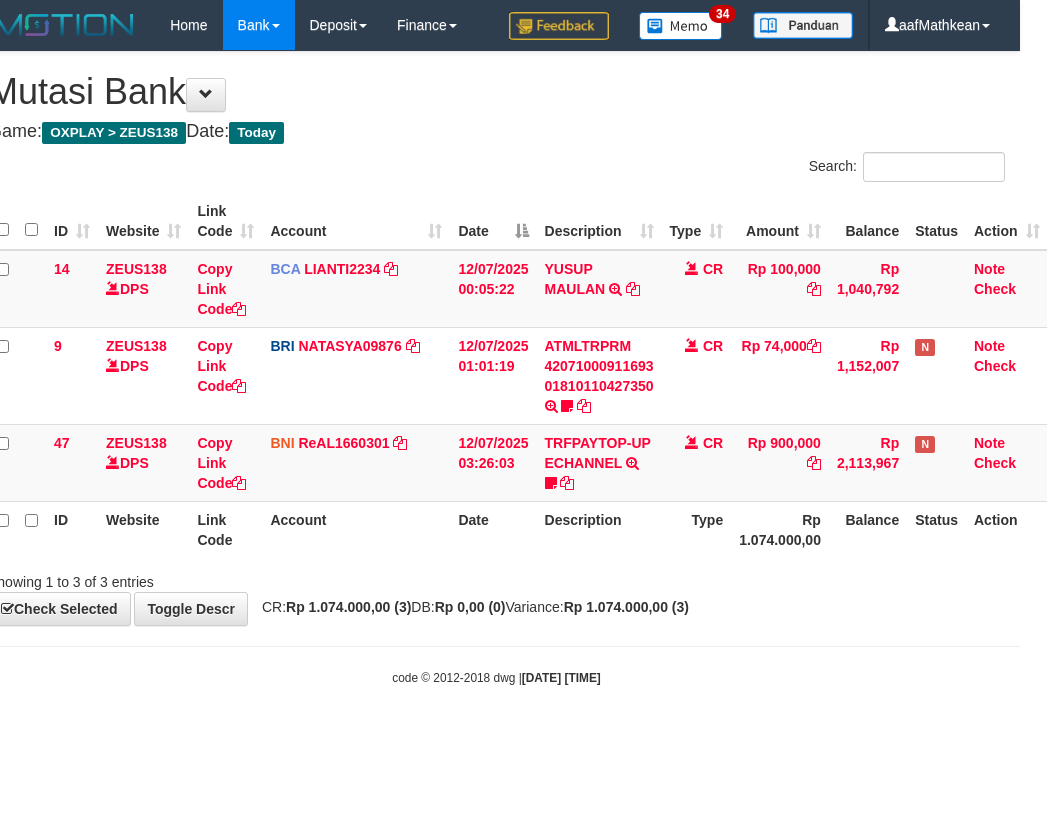 drag, startPoint x: 660, startPoint y: 670, endPoint x: 715, endPoint y: 676, distance: 55.326305 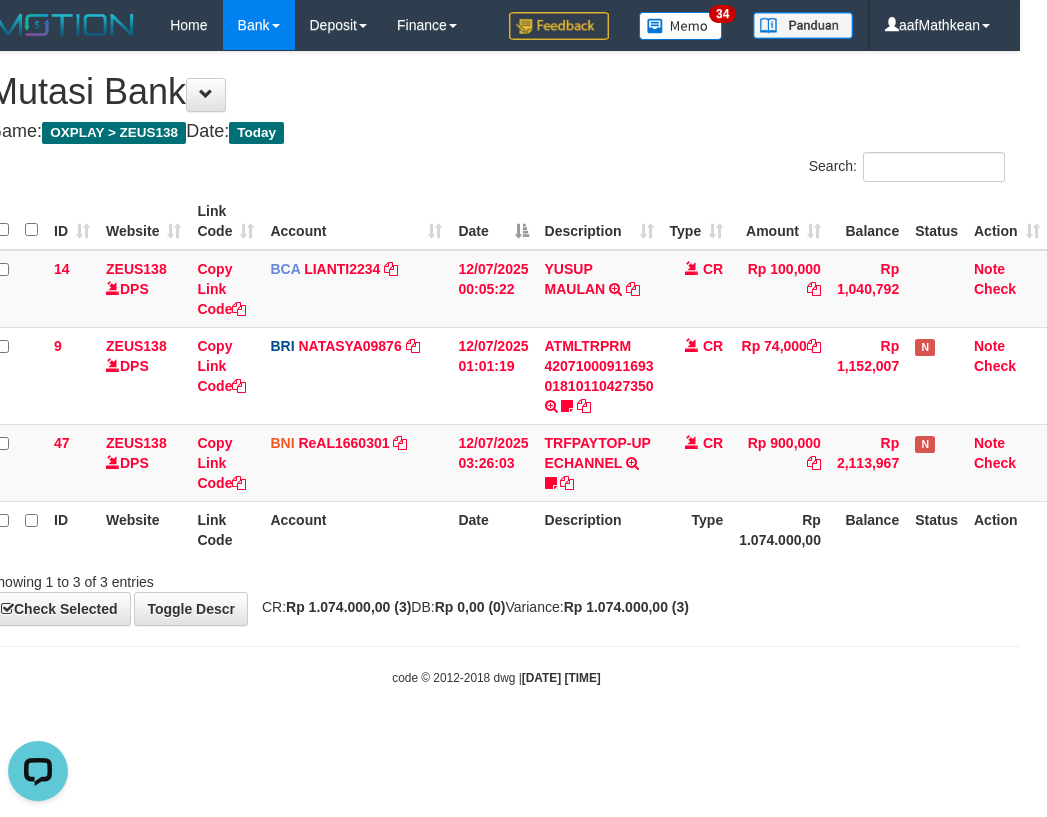 scroll, scrollTop: 0, scrollLeft: 0, axis: both 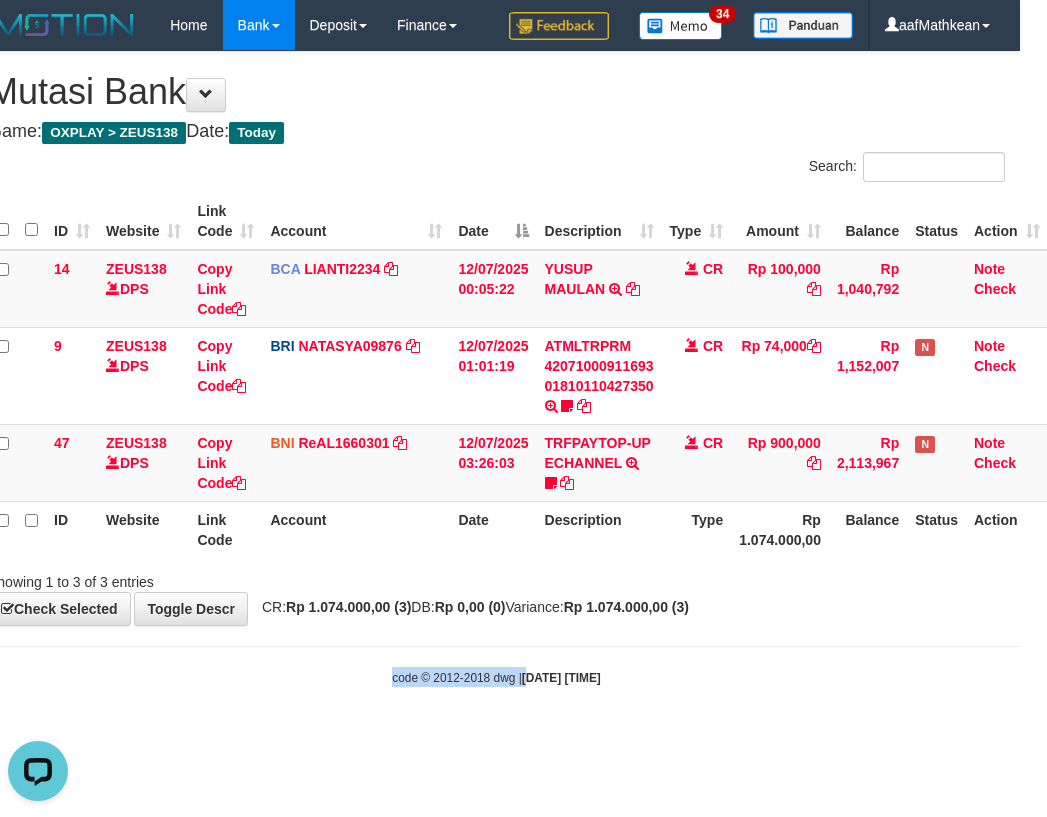 click on "Toggle navigation
Home
Bank
Account List
Load
By Website
Group
[OXPLAY]													ZEUS138
By Load Group (DPS)" at bounding box center (496, 368) 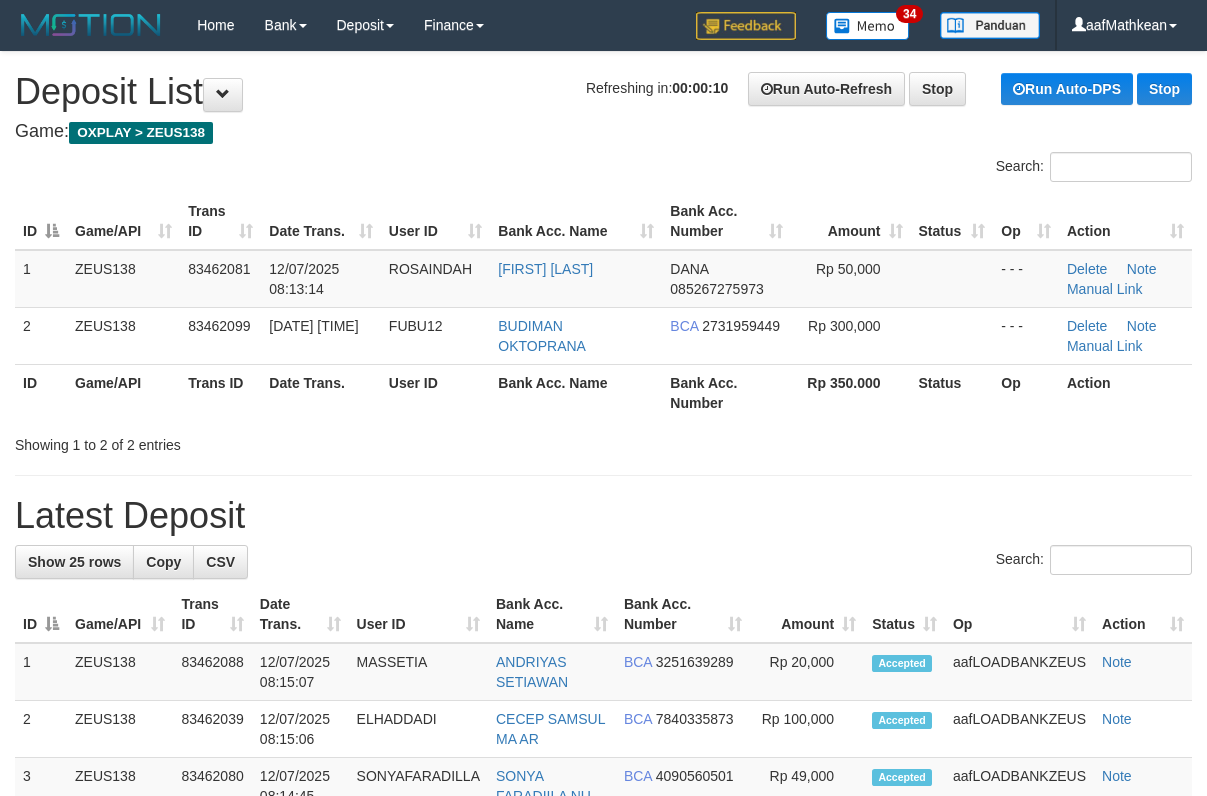 scroll, scrollTop: 0, scrollLeft: 0, axis: both 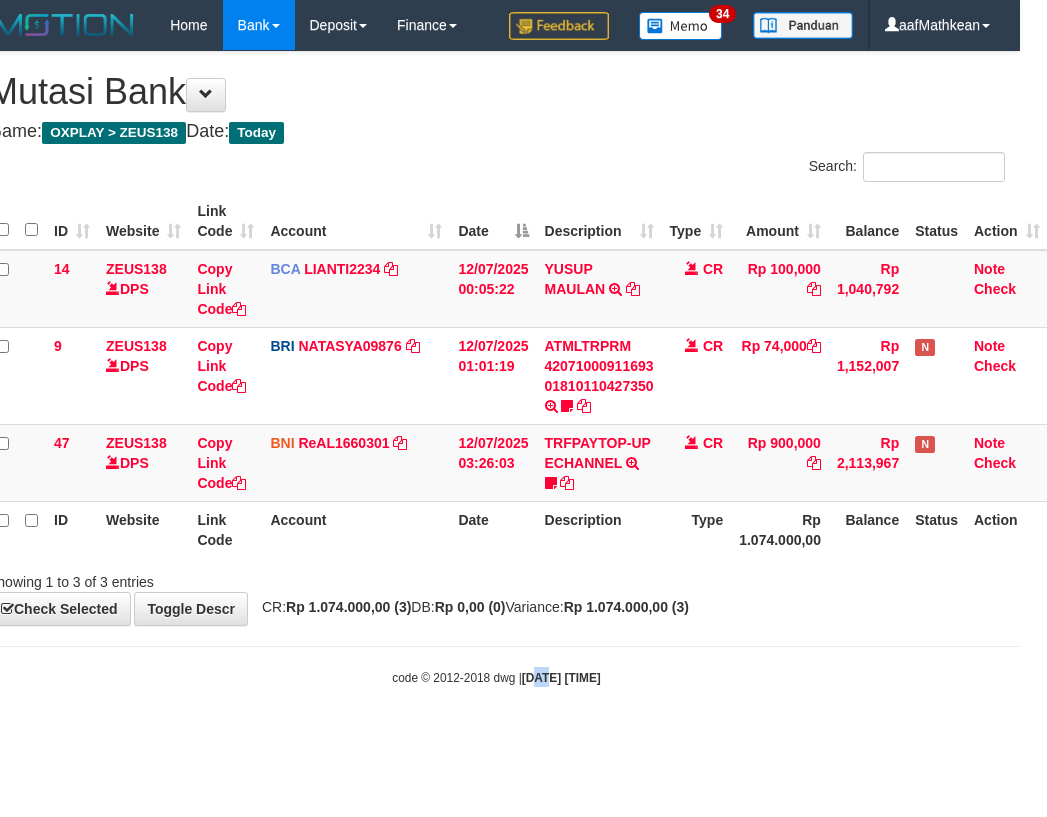 click on "Toggle navigation
Home
Bank
Account List
Load
By Website
Group
[OXPLAY]													ZEUS138
By Load Group (DPS)" at bounding box center (496, 368) 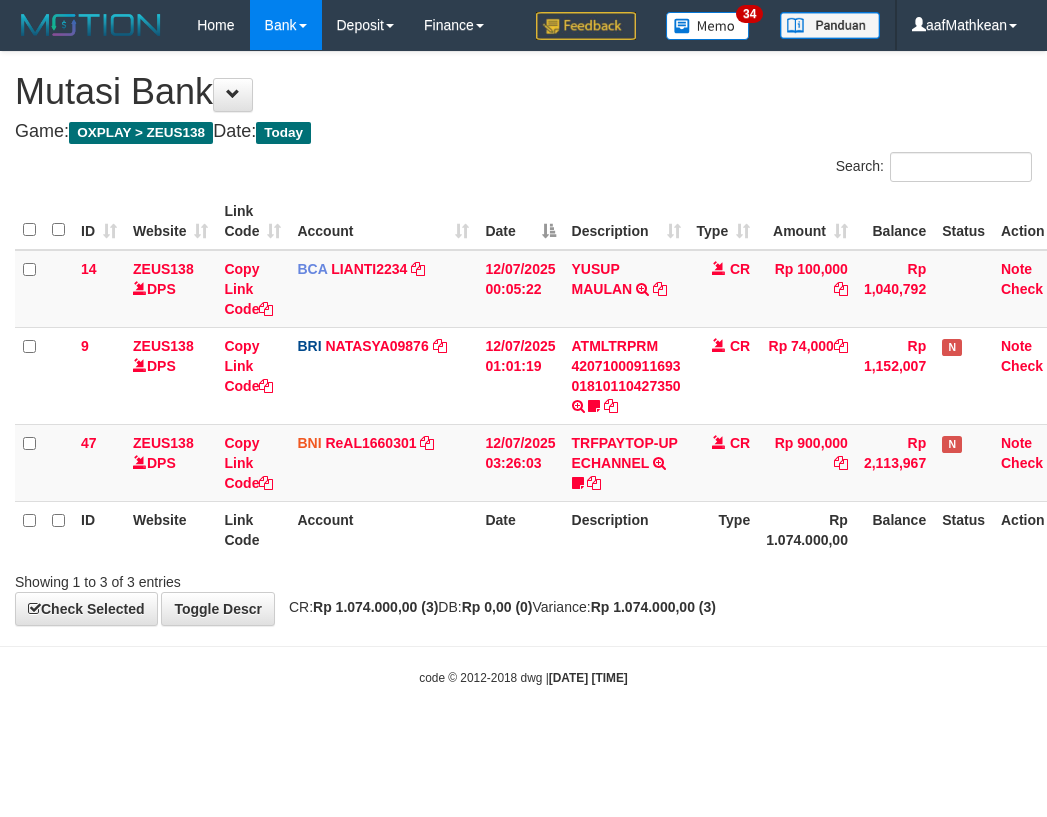 scroll, scrollTop: 0, scrollLeft: 27, axis: horizontal 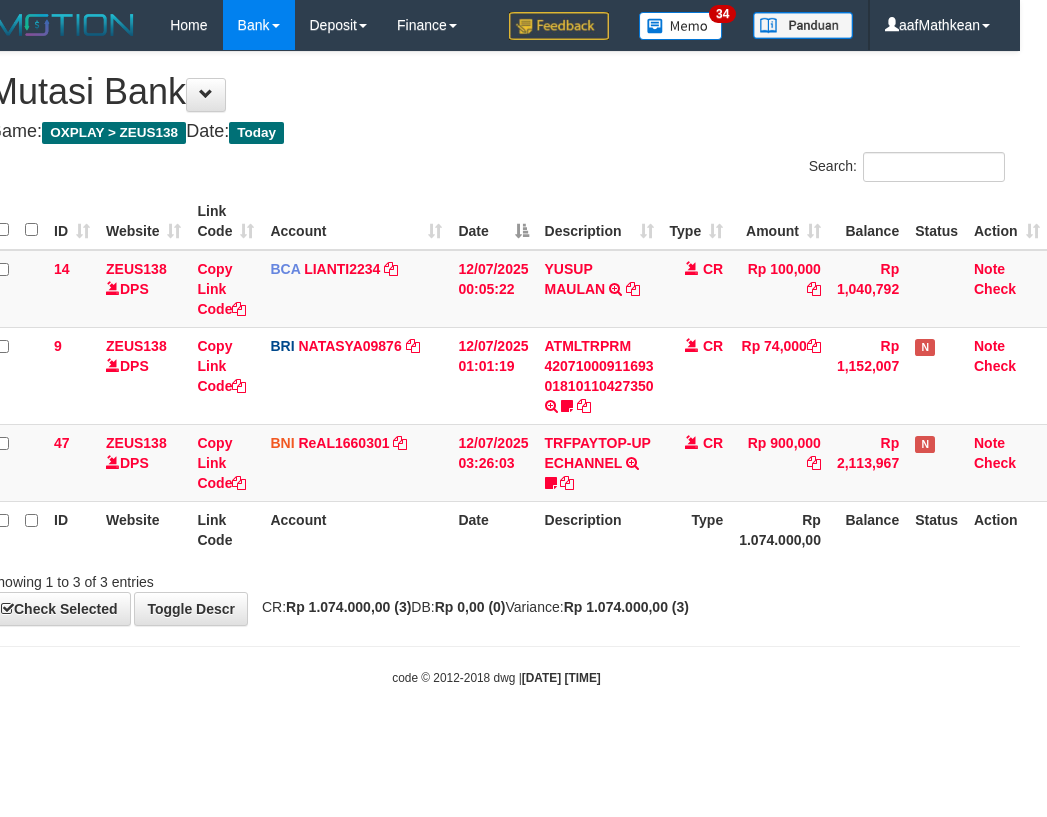 click on "Toggle navigation
Home
Bank
Account List
Load
By Website
Group
[OXPLAY]													ZEUS138
By Load Group (DPS)" at bounding box center (496, 368) 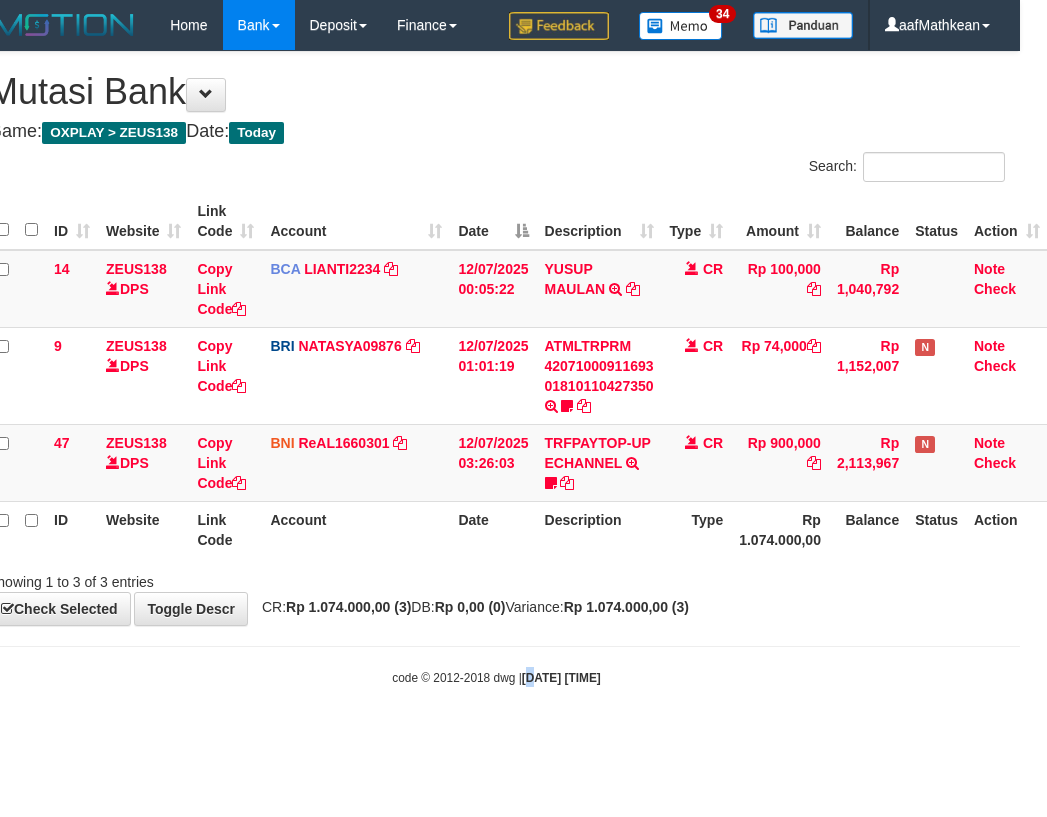 drag, startPoint x: 517, startPoint y: 653, endPoint x: 506, endPoint y: 663, distance: 14.866069 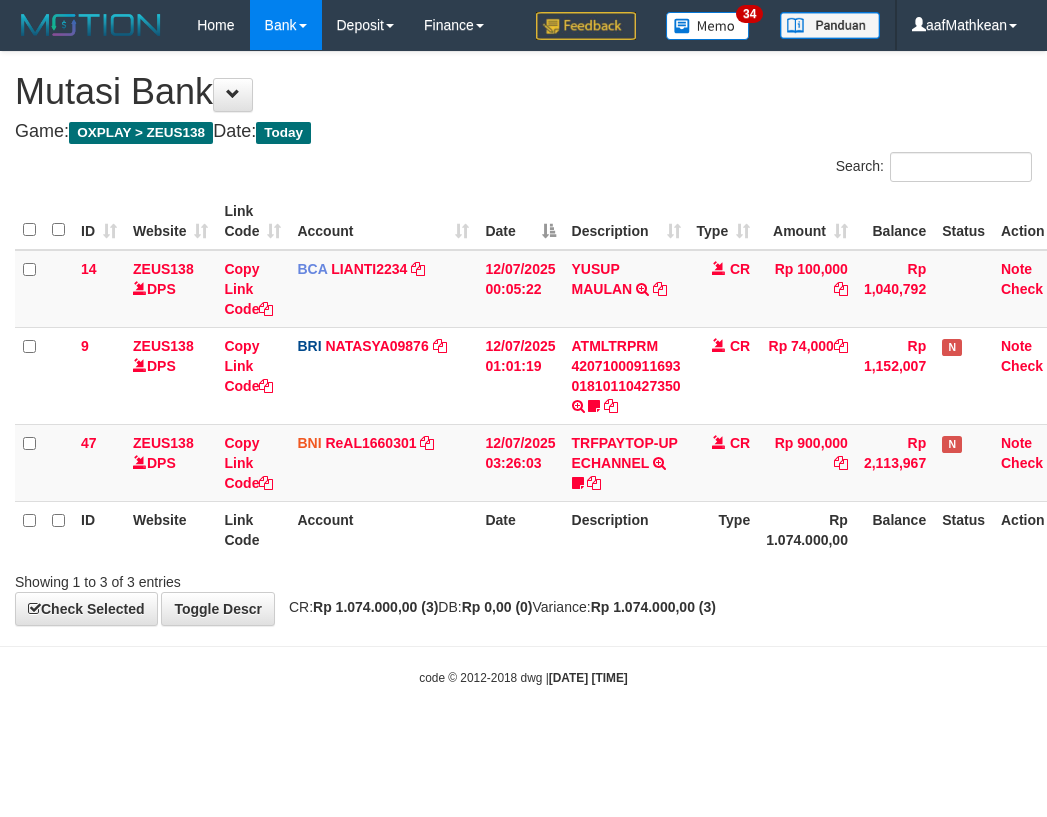 scroll, scrollTop: 0, scrollLeft: 27, axis: horizontal 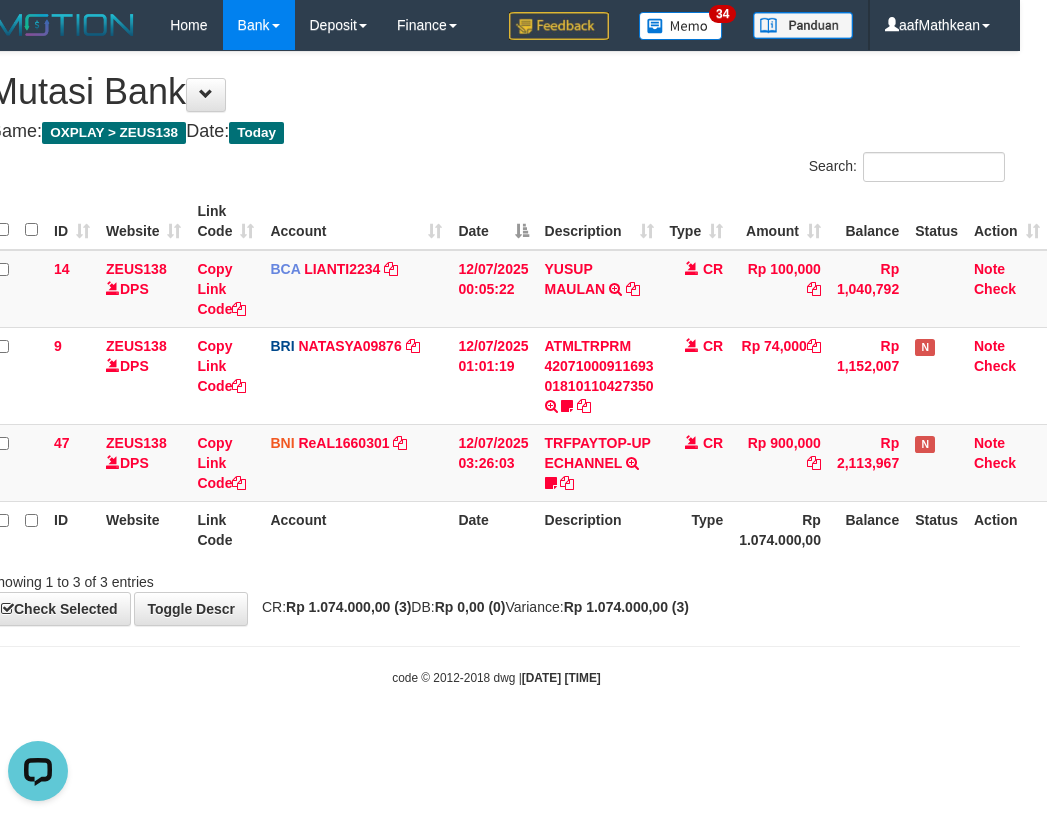 drag, startPoint x: 571, startPoint y: 675, endPoint x: 1164, endPoint y: 594, distance: 598.5065 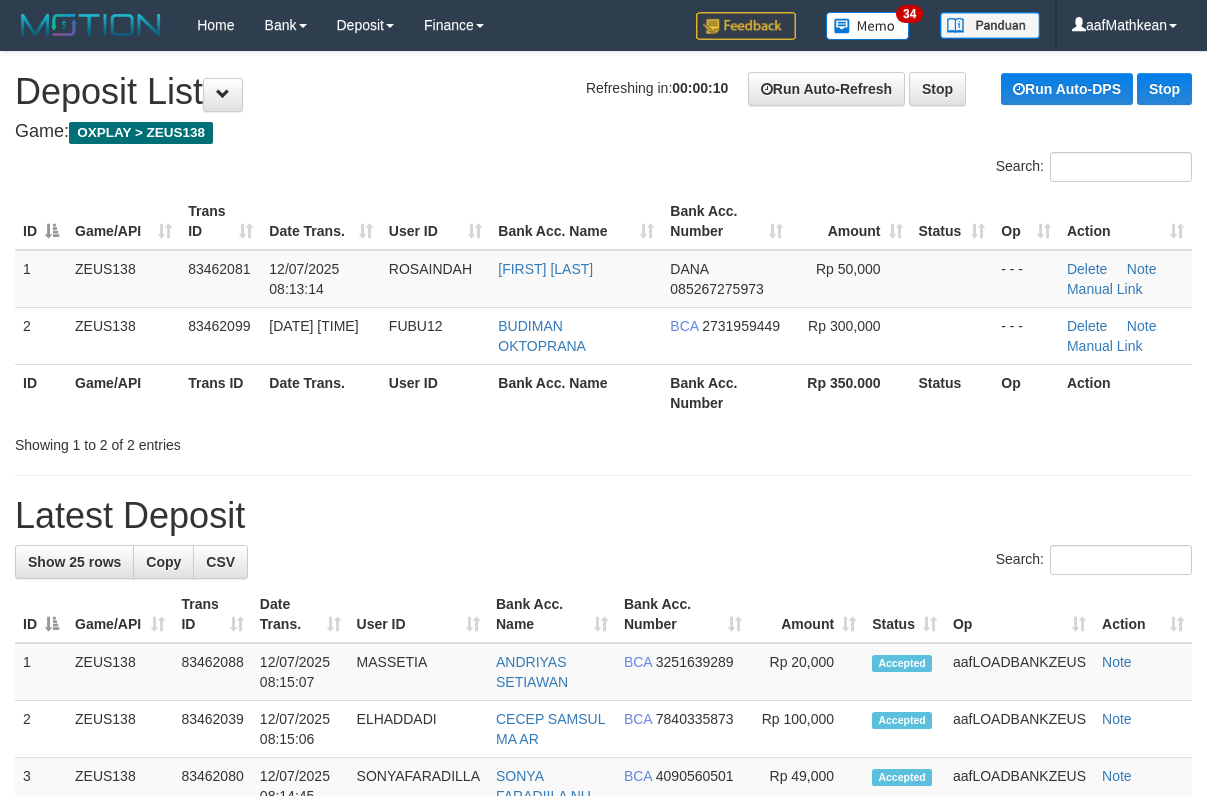 scroll, scrollTop: 0, scrollLeft: 0, axis: both 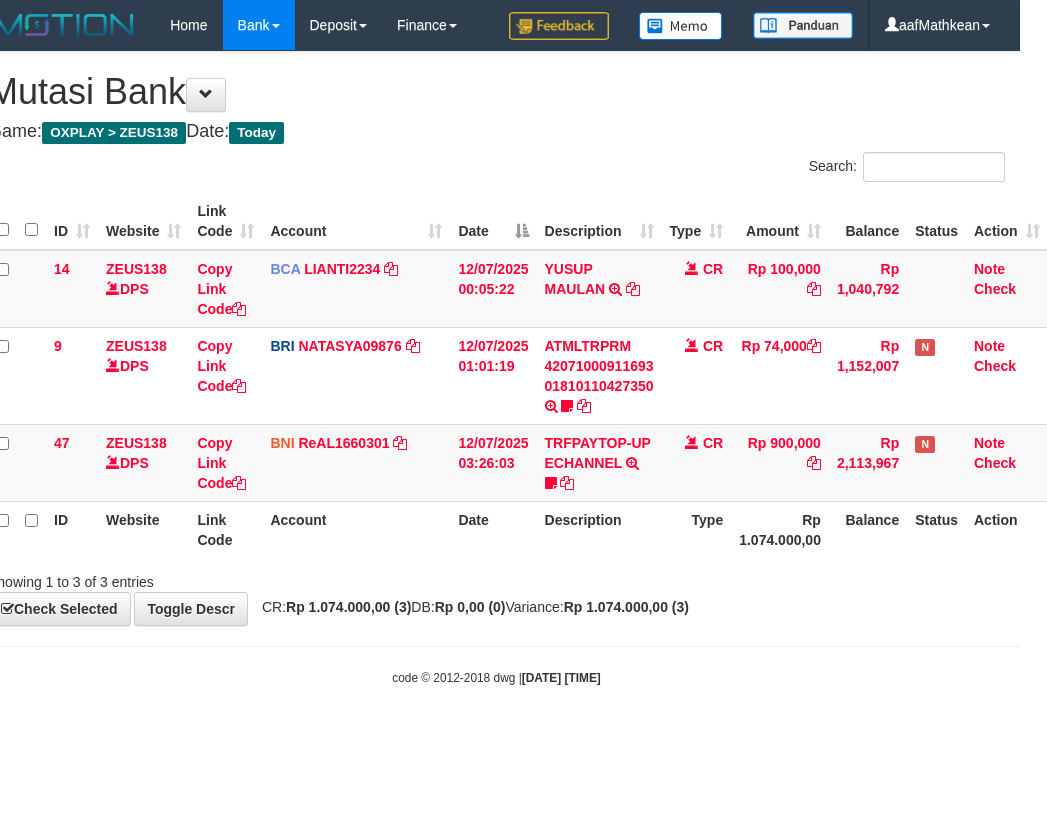 click on "CR:  Rp 1.074.000,00 (3)      DB:  Rp 0,00 (0)      Variance:  Rp 1.074.000,00 (3)" at bounding box center (470, 607) 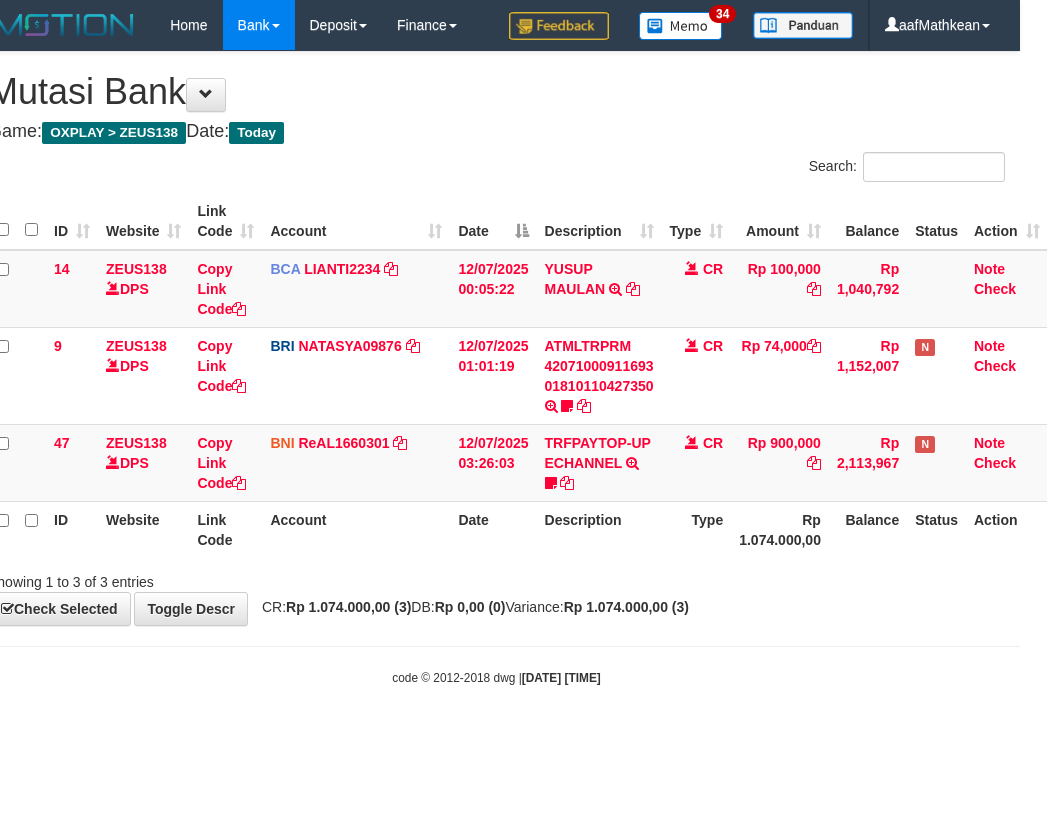 click on "CR:  Rp 1.074.000,00 (3)      DB:  Rp 0,00 (0)      Variance:  Rp 1.074.000,00 (3)" at bounding box center [470, 607] 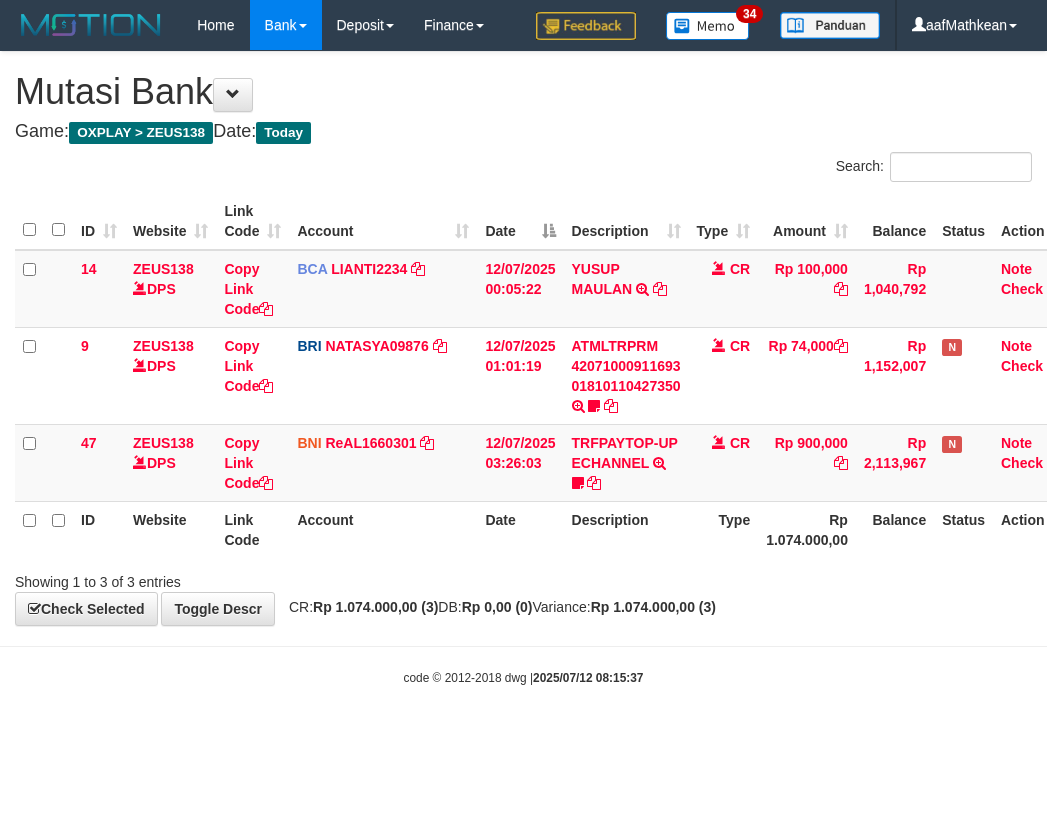 scroll, scrollTop: 0, scrollLeft: 27, axis: horizontal 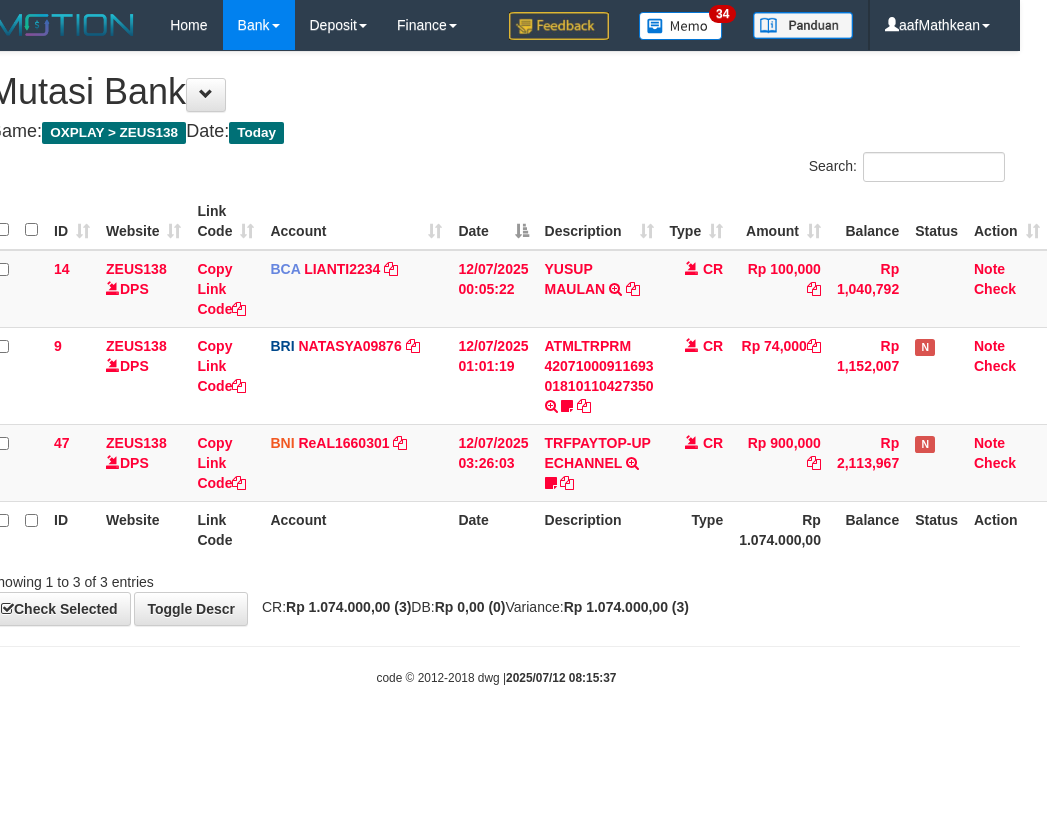 click on "Toggle navigation
Home
Bank
Account List
Load
By Website
Group
[OXPLAY]													ZEUS138
By Load Group (DPS)" at bounding box center [496, 368] 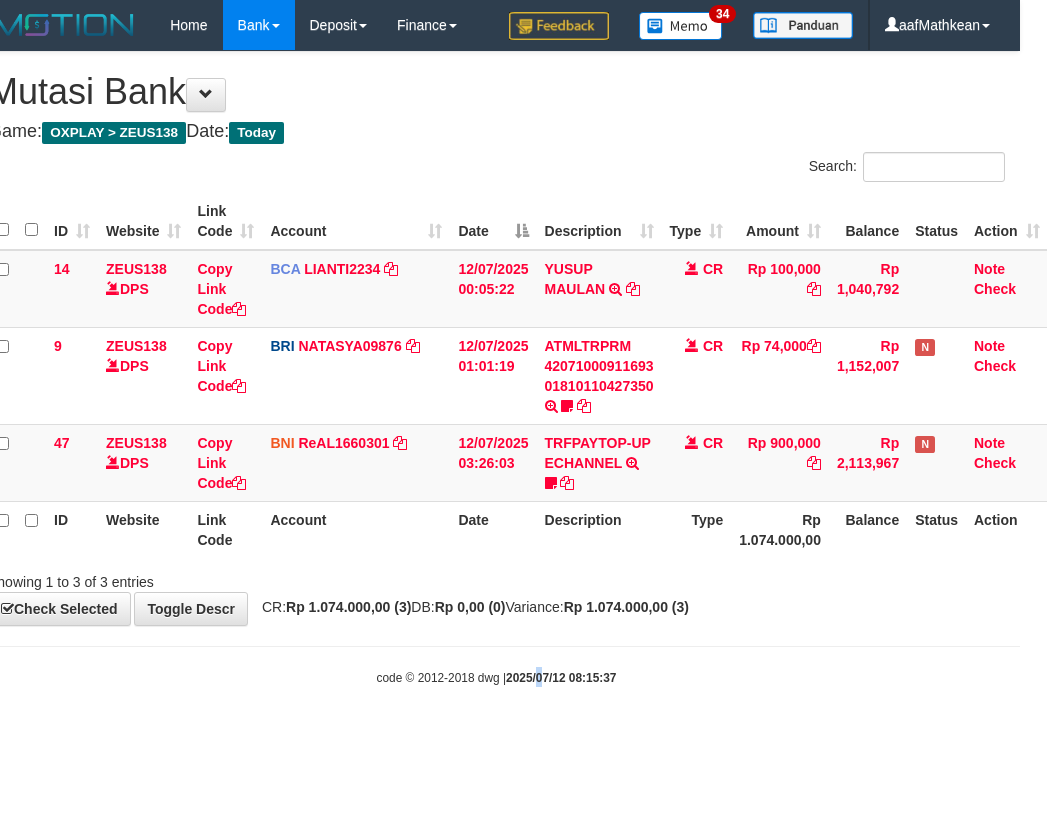 click on "Toggle navigation
Home
Bank
Account List
Load
By Website
Group
[OXPLAY]													ZEUS138
By Load Group (DPS)" at bounding box center (496, 368) 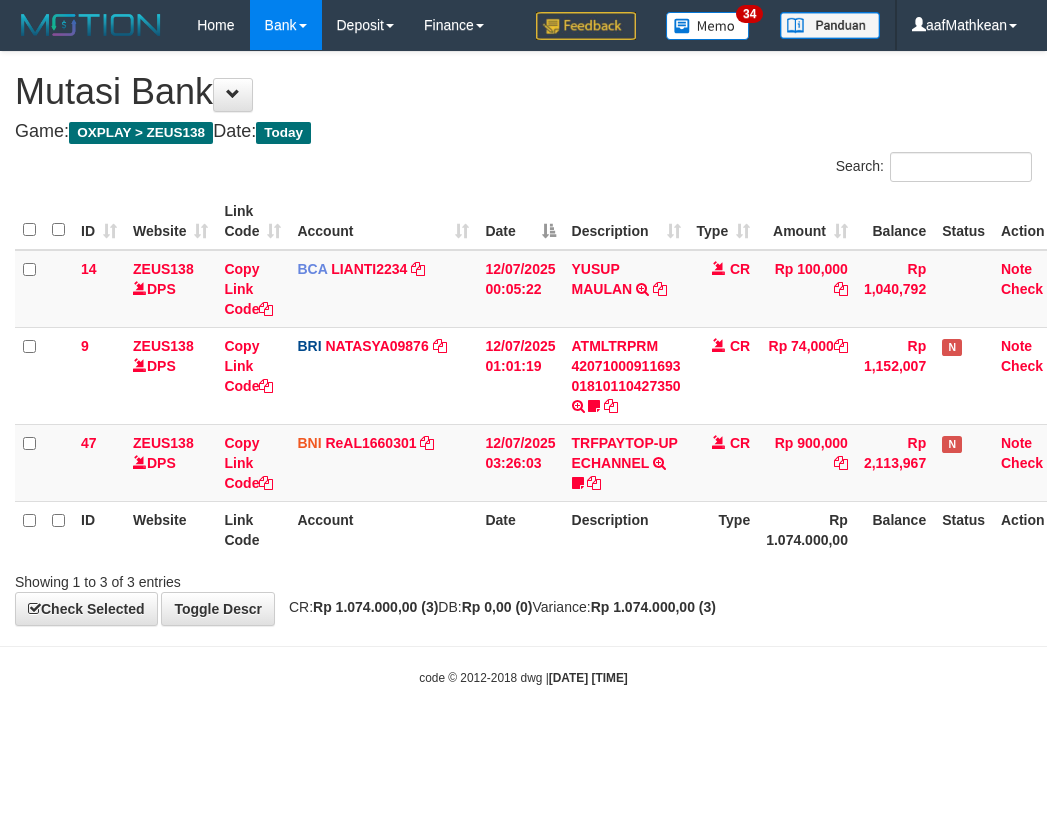 scroll, scrollTop: 0, scrollLeft: 27, axis: horizontal 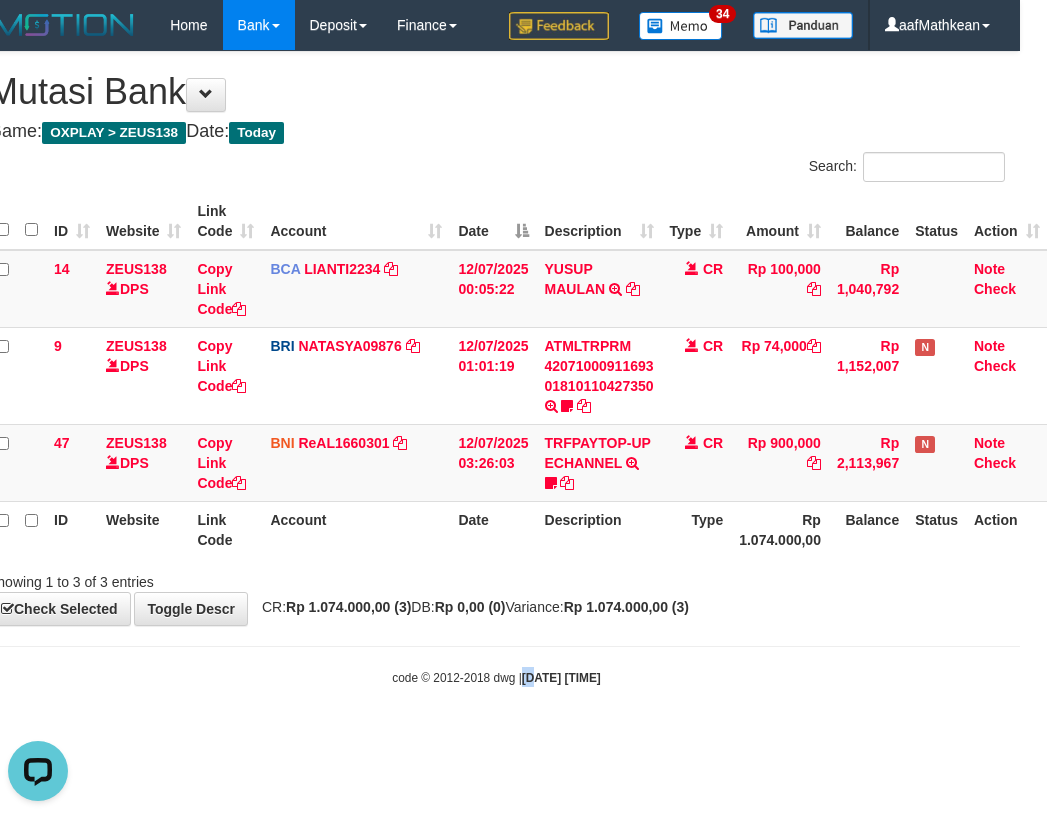 drag, startPoint x: 536, startPoint y: 745, endPoint x: 525, endPoint y: 686, distance: 60.016663 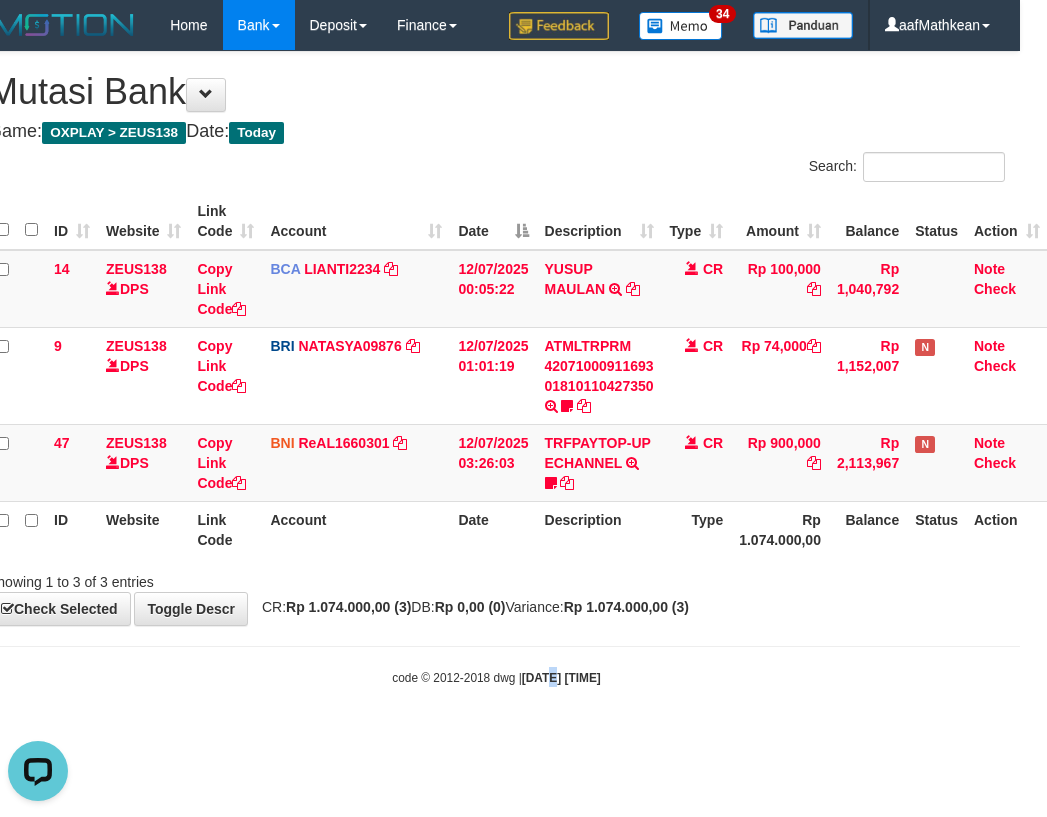 drag, startPoint x: 537, startPoint y: 679, endPoint x: 534, endPoint y: 657, distance: 22.203604 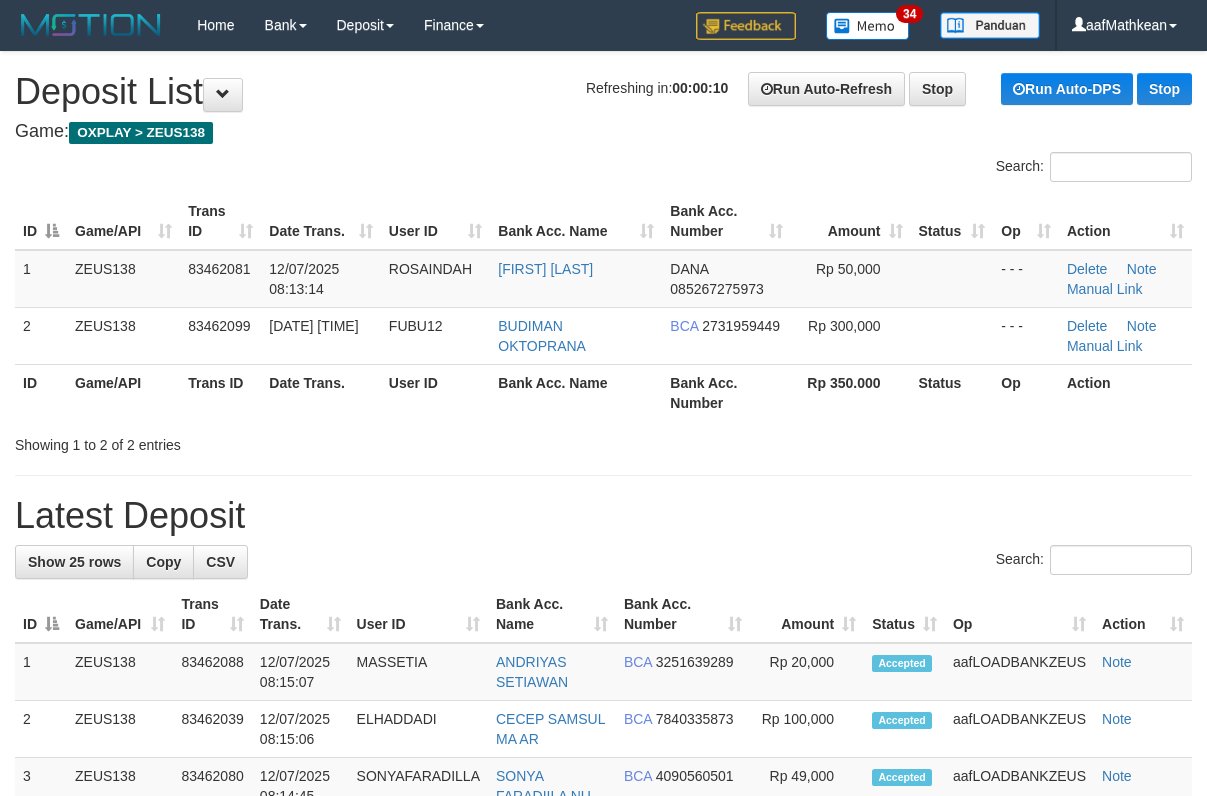 scroll, scrollTop: 0, scrollLeft: 0, axis: both 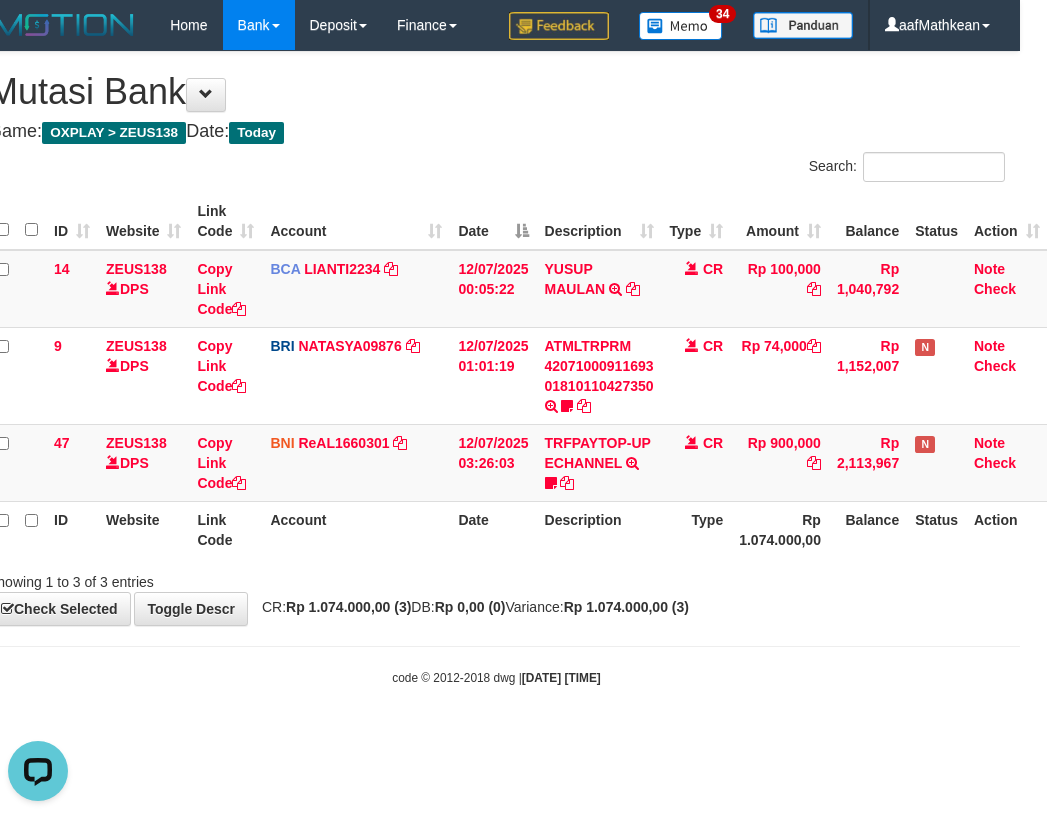 click on "Toggle navigation
Home
Bank
Account List
Load
By Website
Group
[OXPLAY]													ZEUS138
By Load Group (DPS)" at bounding box center [496, 368] 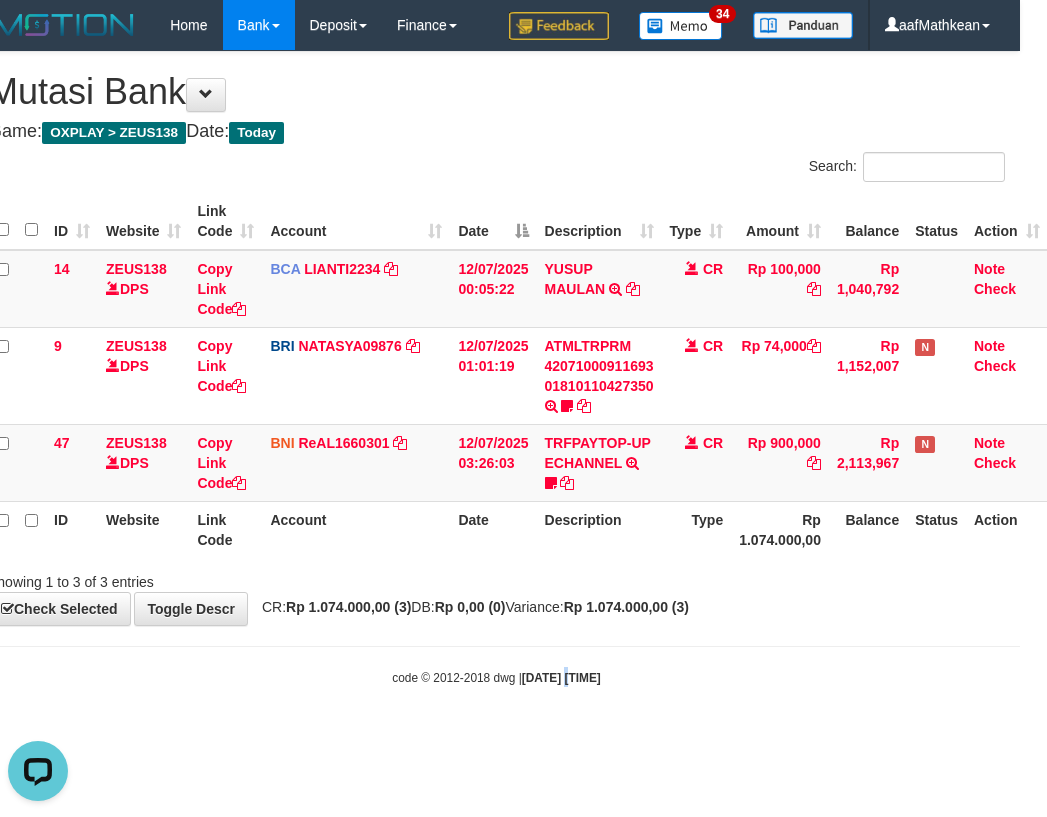 drag, startPoint x: 552, startPoint y: 649, endPoint x: 584, endPoint y: 643, distance: 32.55764 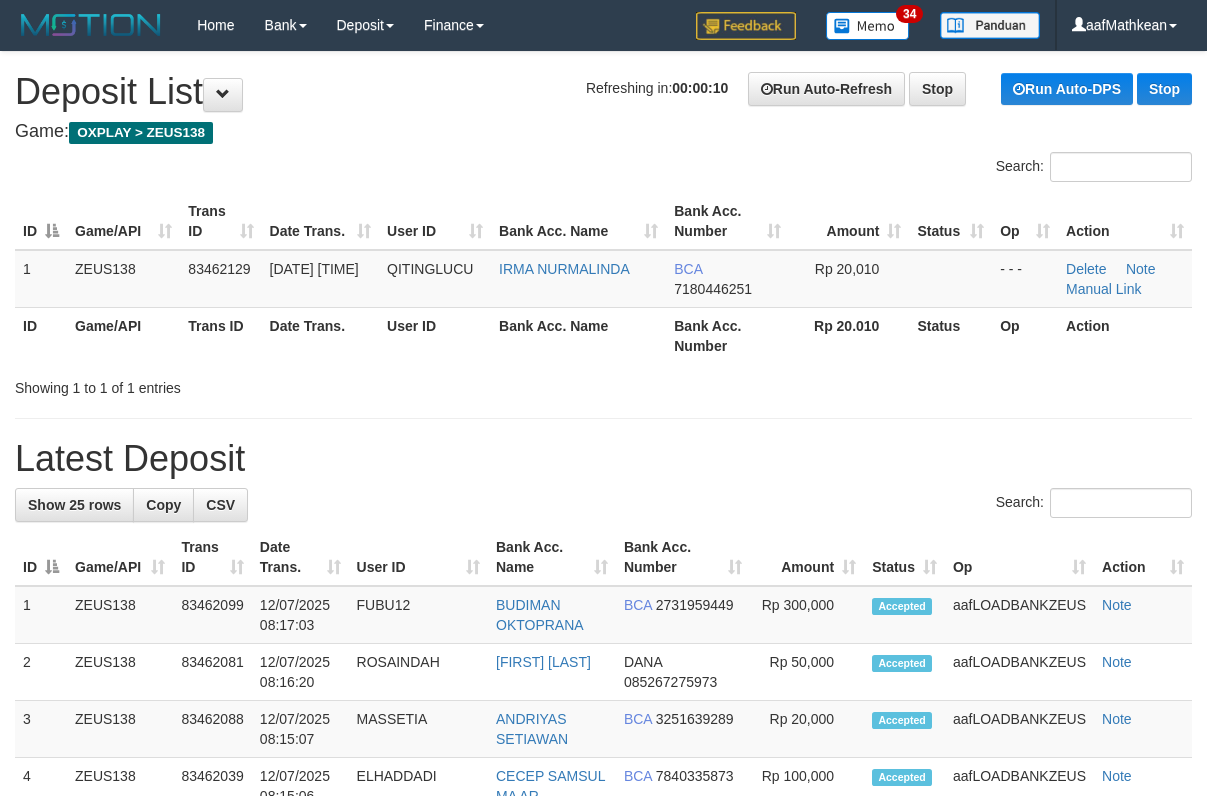 scroll, scrollTop: 0, scrollLeft: 0, axis: both 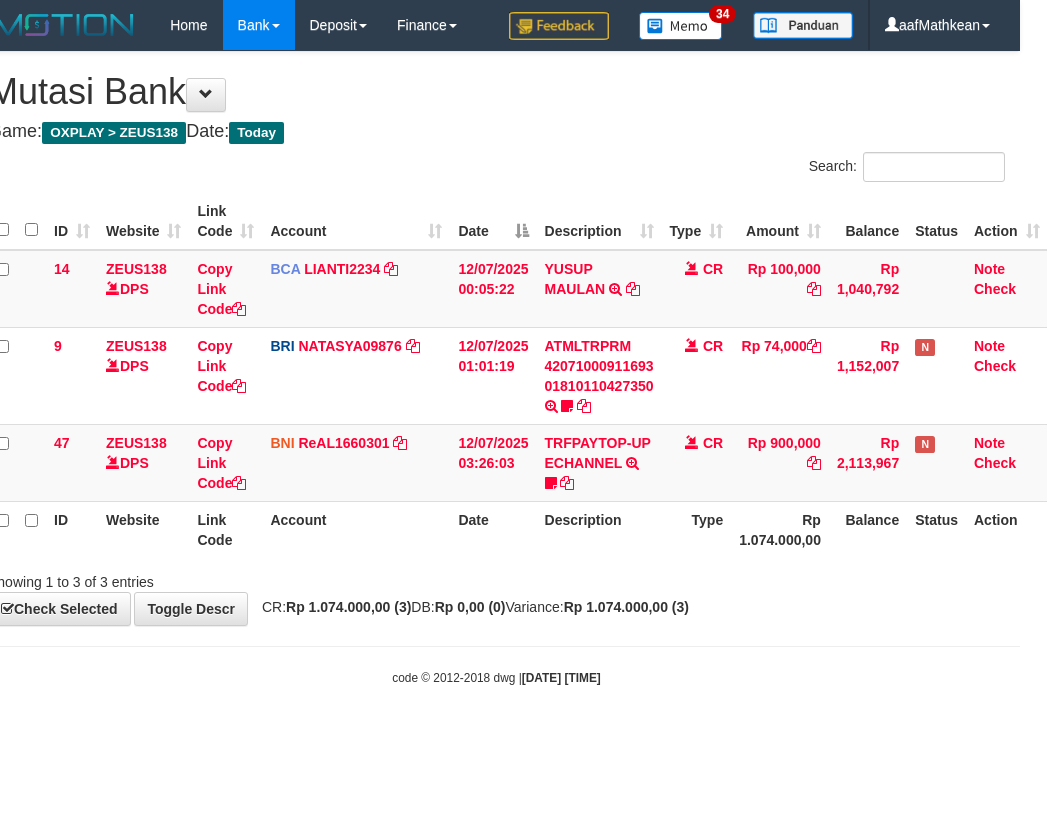 click on "**********" at bounding box center [496, 338] 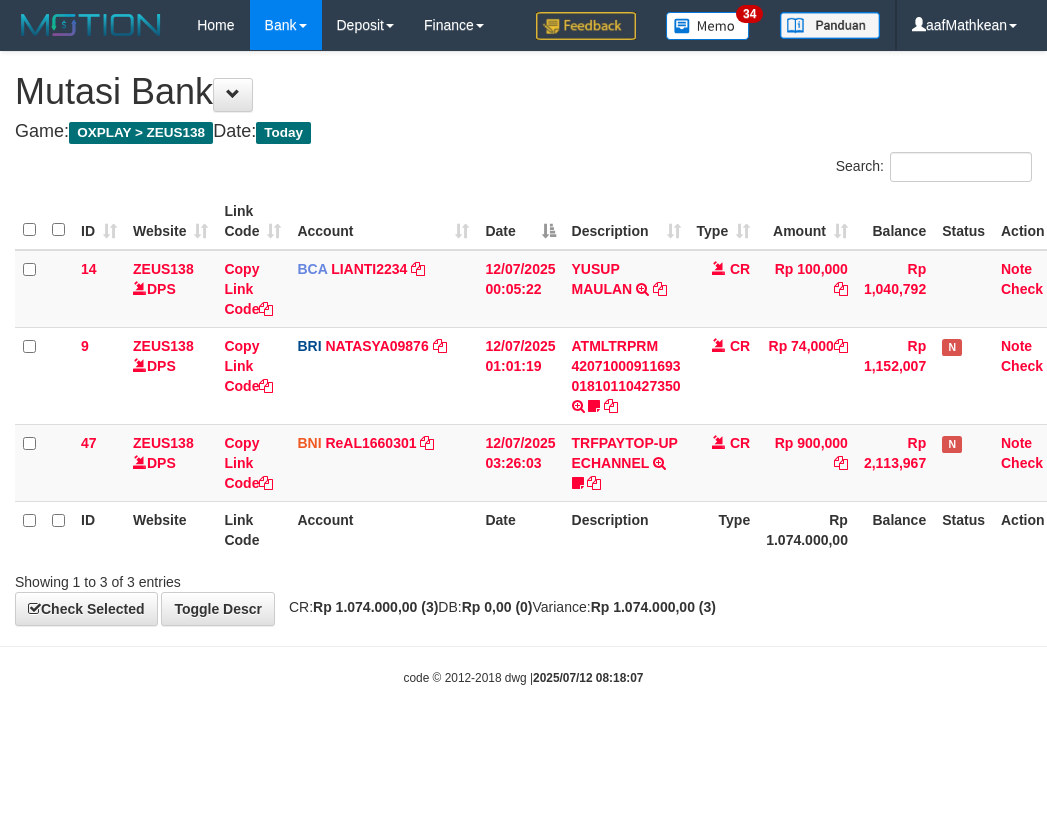 scroll, scrollTop: 0, scrollLeft: 27, axis: horizontal 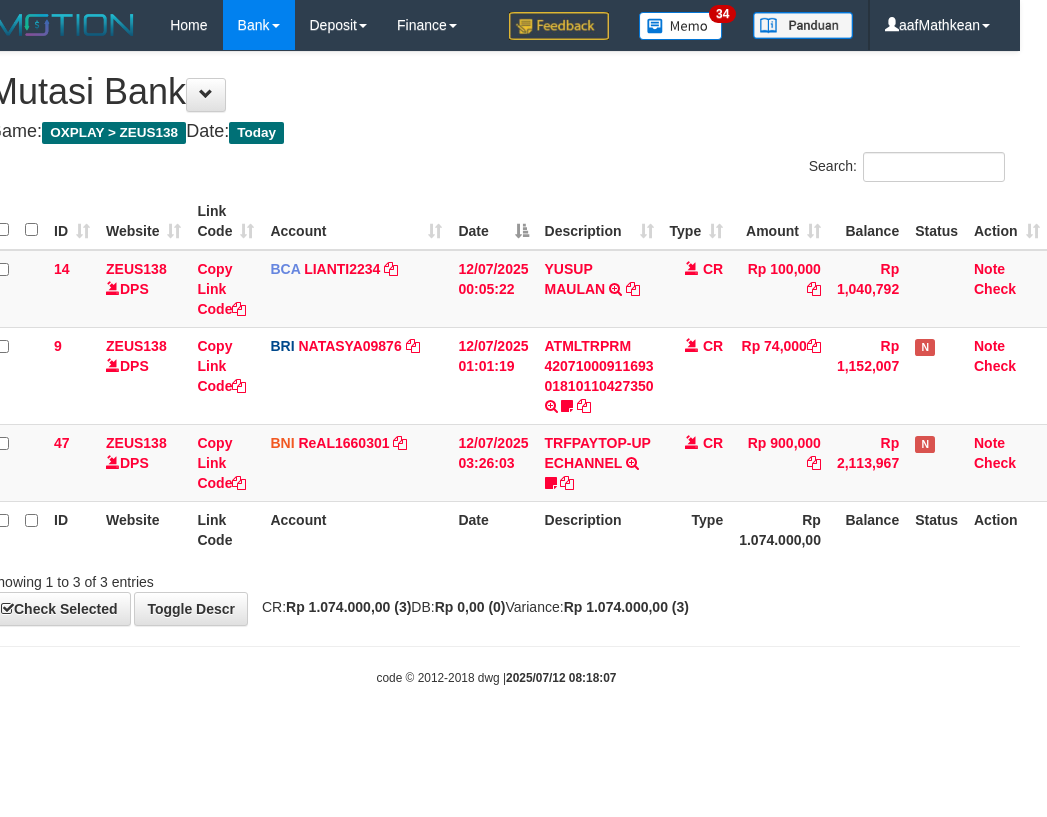 click on "**********" at bounding box center [496, 338] 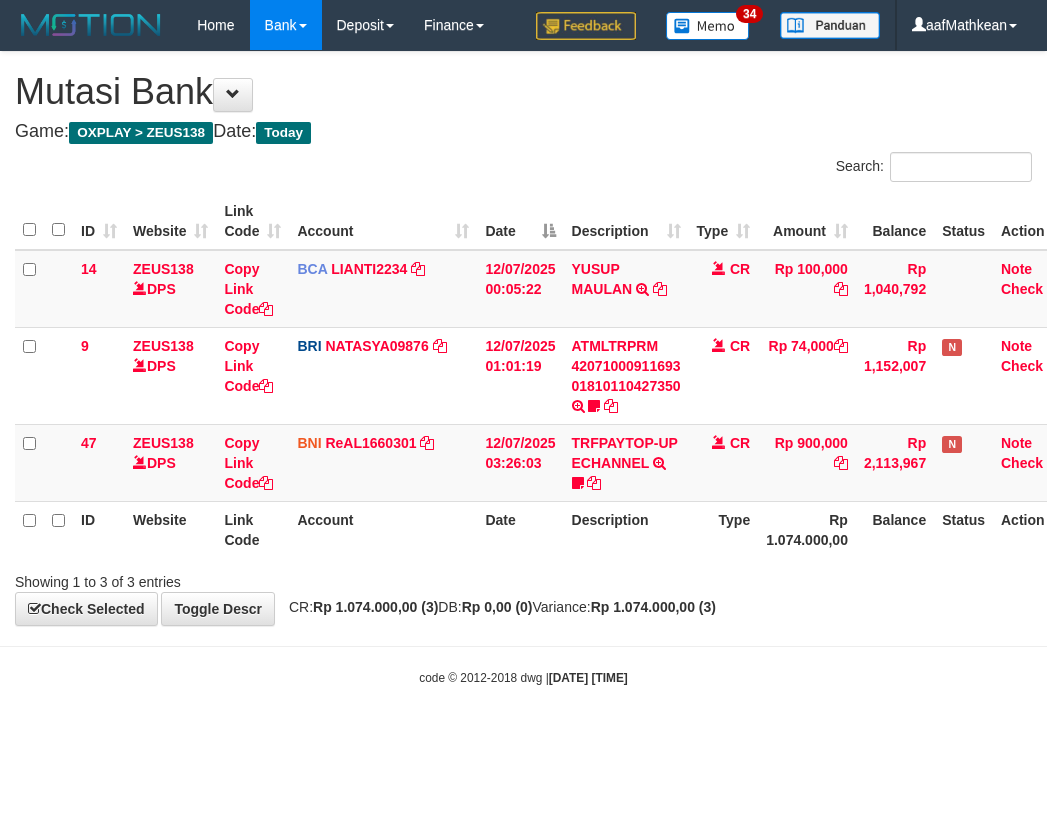 scroll, scrollTop: 0, scrollLeft: 27, axis: horizontal 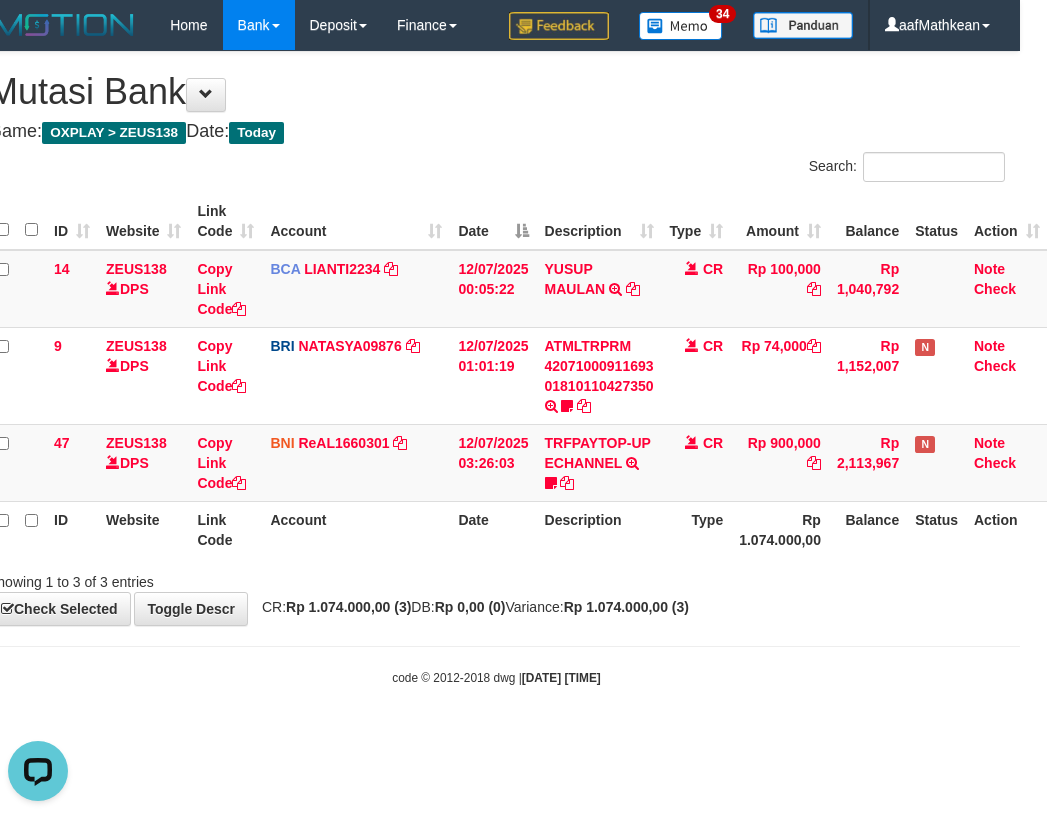 click on "**********" at bounding box center (496, 338) 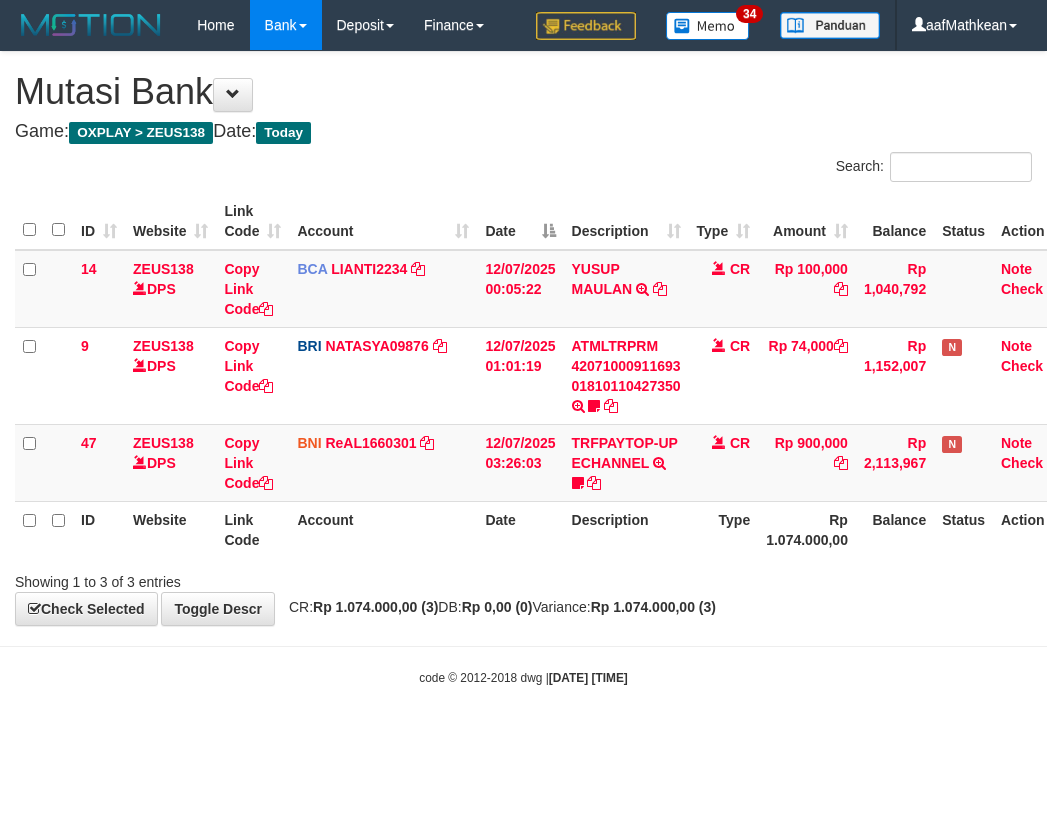 scroll, scrollTop: 0, scrollLeft: 27, axis: horizontal 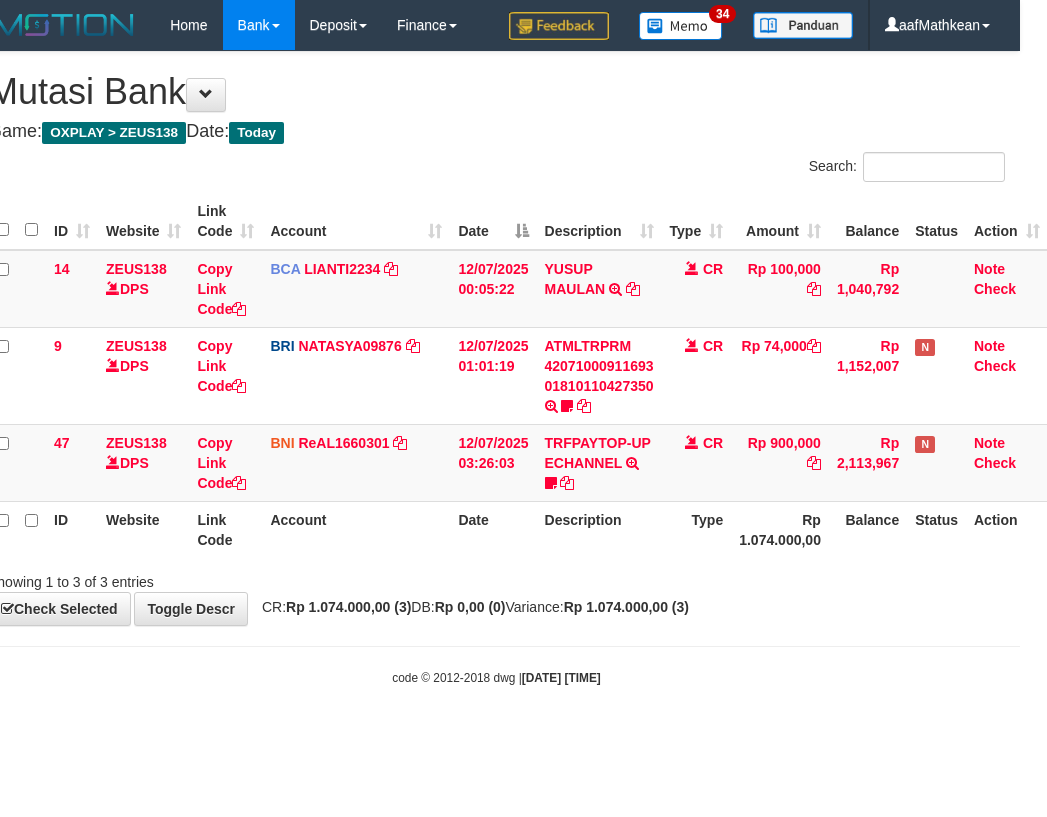 click on "**********" at bounding box center [496, 338] 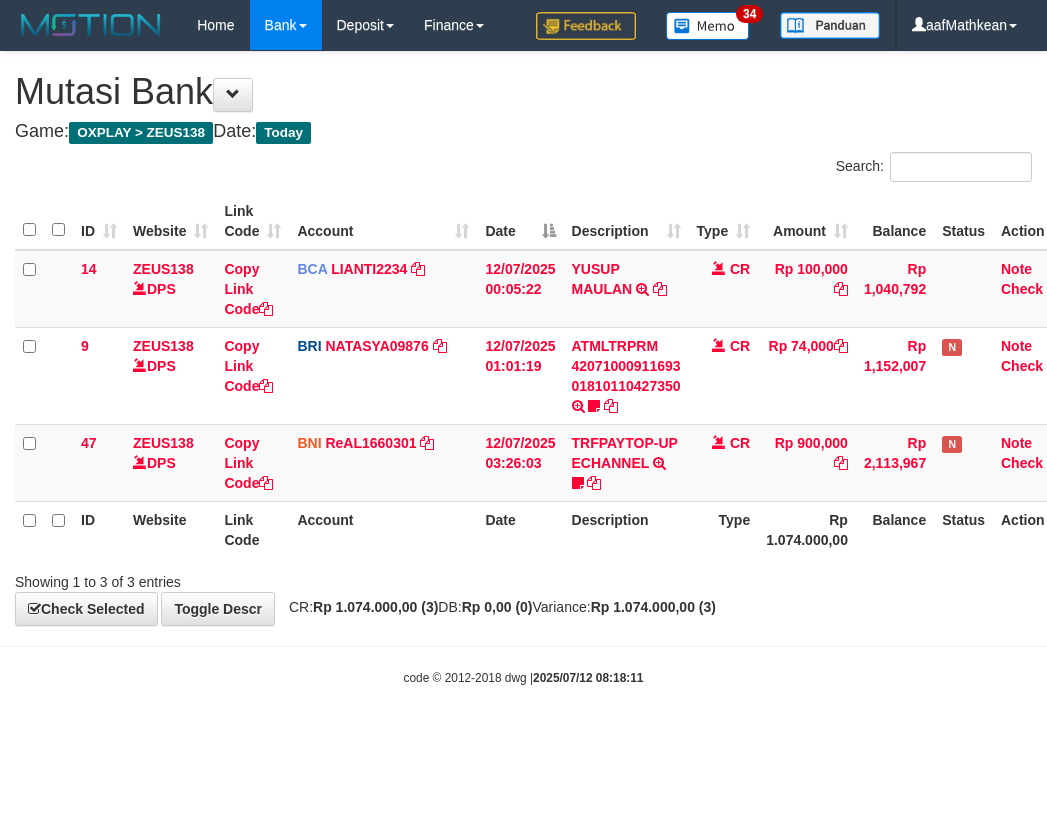 scroll, scrollTop: 0, scrollLeft: 27, axis: horizontal 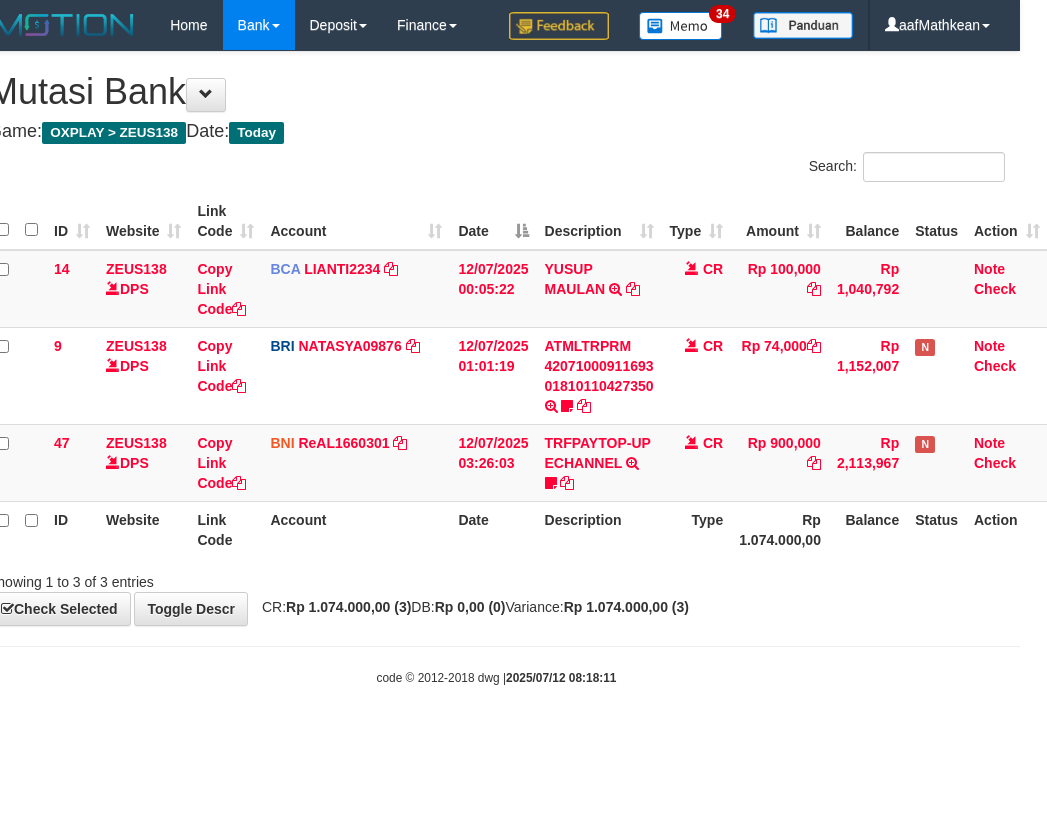 click on "ID Website Link Code Account Date Description Type Amount Balance Status Action
14
ZEUS138    DPS
Copy Link Code
BCA
LIANTI2234
DPS
YULIANTI
mutasi_20250712_4646 | 14
mutasi_20250712_4646 | 14
12/07/2025 00:05:22
YUSUP MAULAN         TRSF E-BANKING CR 1207/FTSCY/WS95051
100000.002025071262819090 TRFDN-YUSUP MAULANESPAY DEBIT INDONE
CR
Rp 100,000
Rp 1,040,792
Note
Check
9
ZEUS138    DPS
Copy Link Code
BRI
NATASYA09876
DPS" at bounding box center (496, 375) 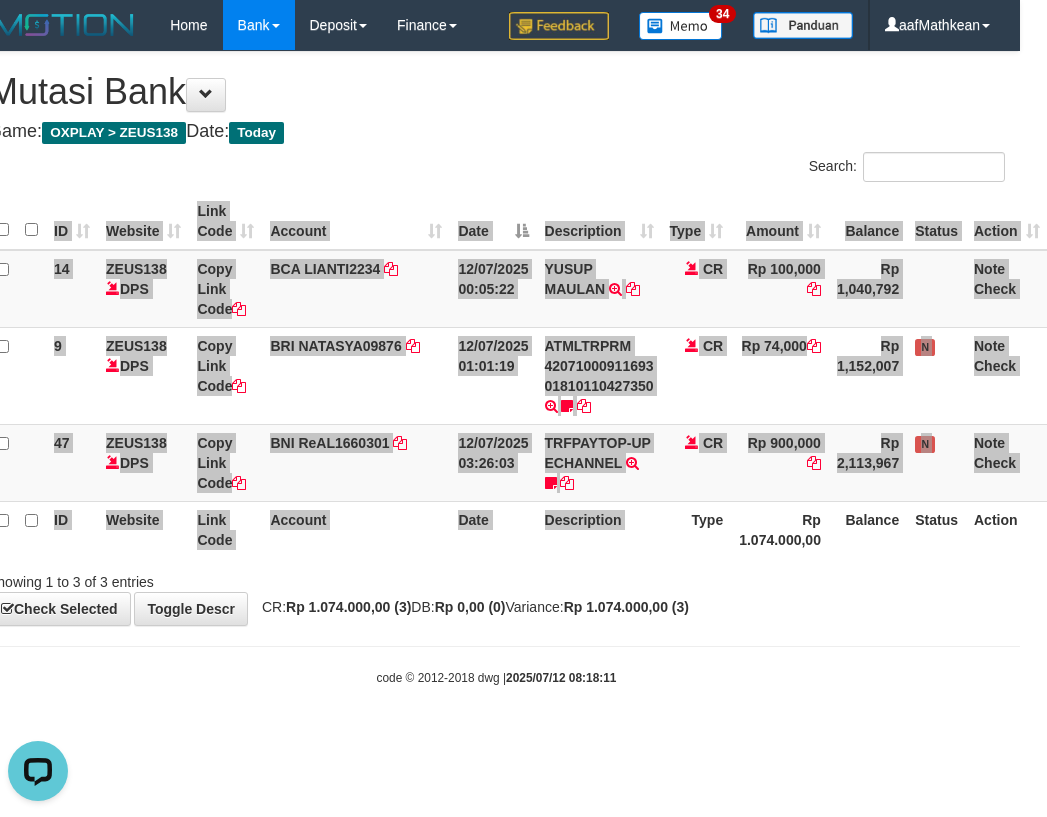 scroll, scrollTop: 0, scrollLeft: 0, axis: both 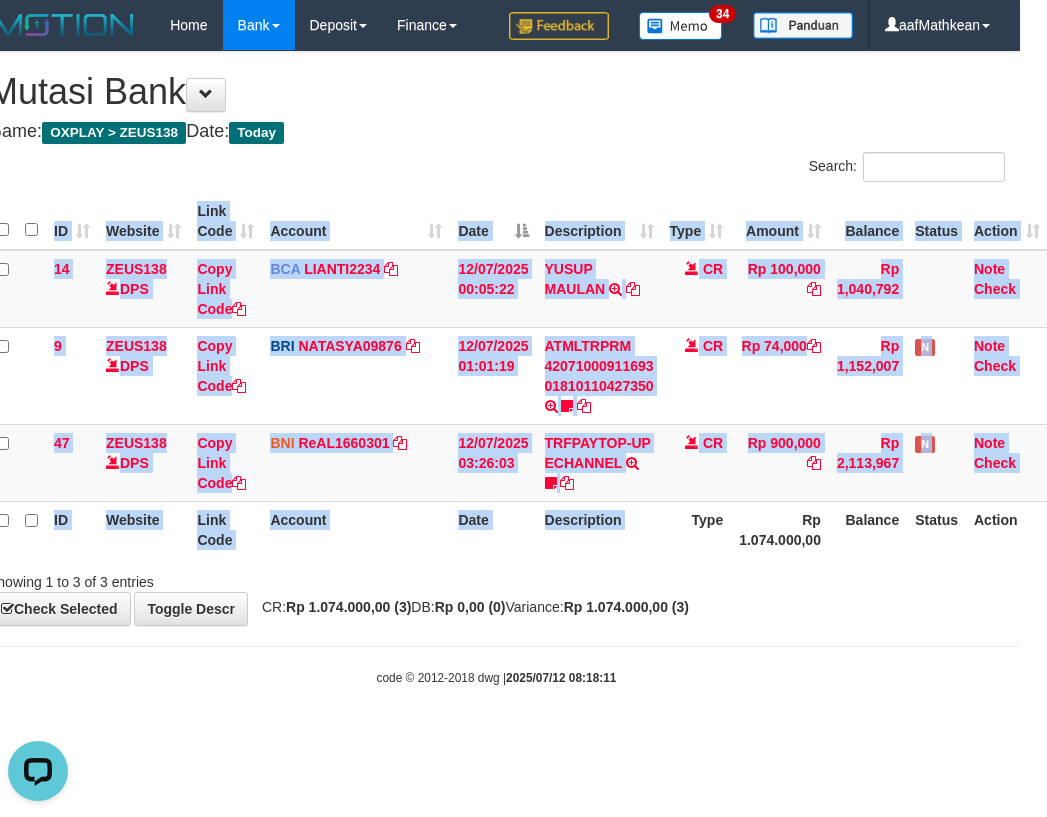 drag, startPoint x: 824, startPoint y: 645, endPoint x: 857, endPoint y: 656, distance: 34.785053 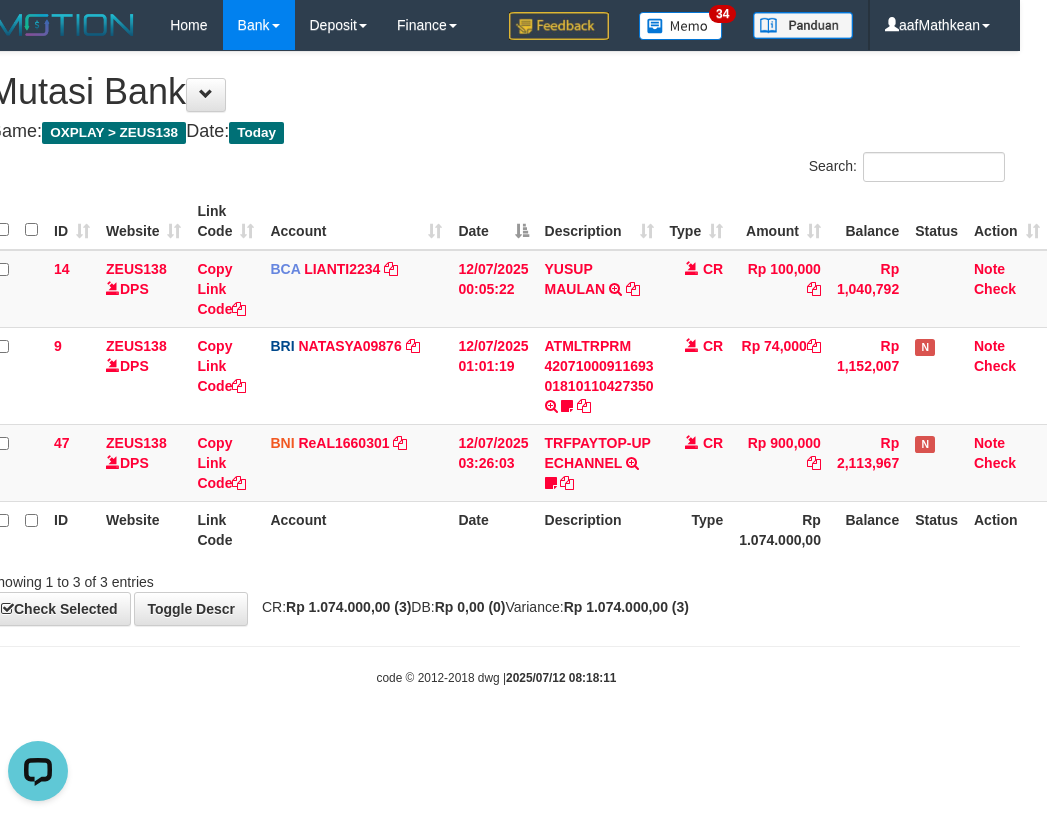 click on "code © 2012-2018 dwg |  2025/07/12 08:18:11" at bounding box center (496, 677) 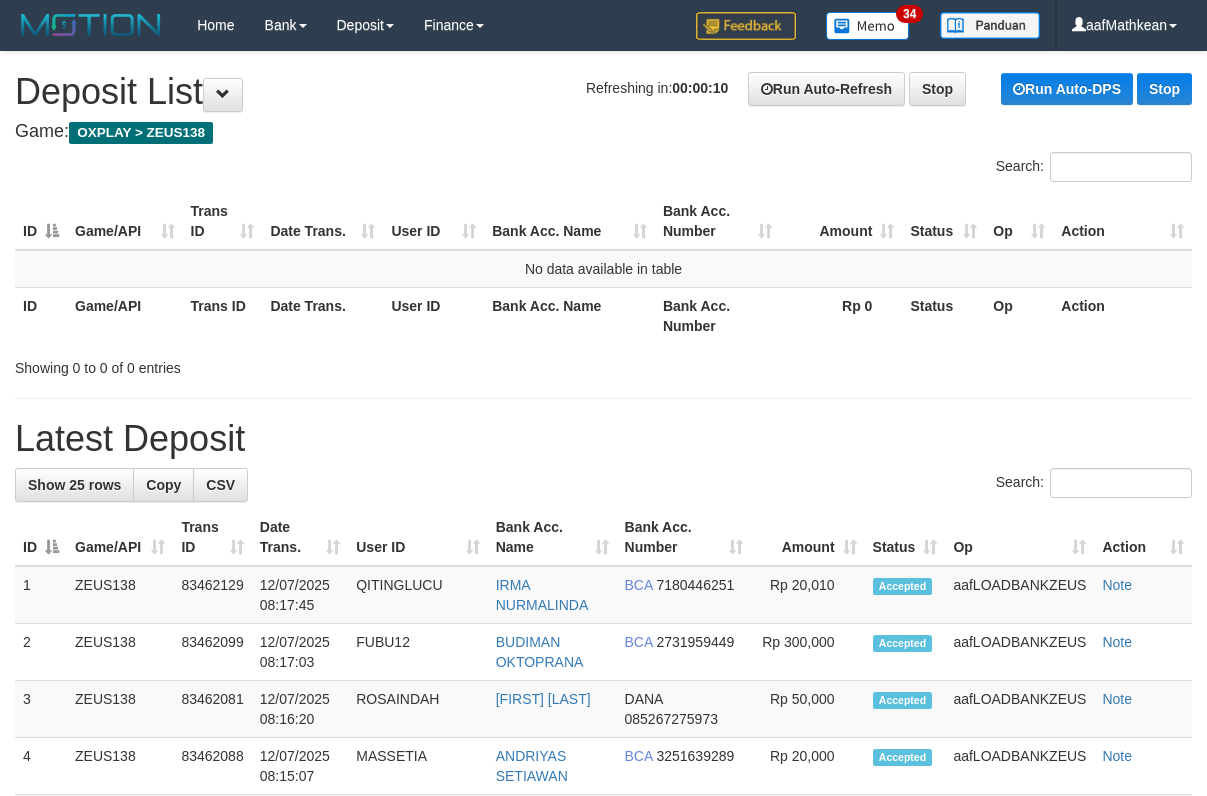 scroll, scrollTop: 0, scrollLeft: 0, axis: both 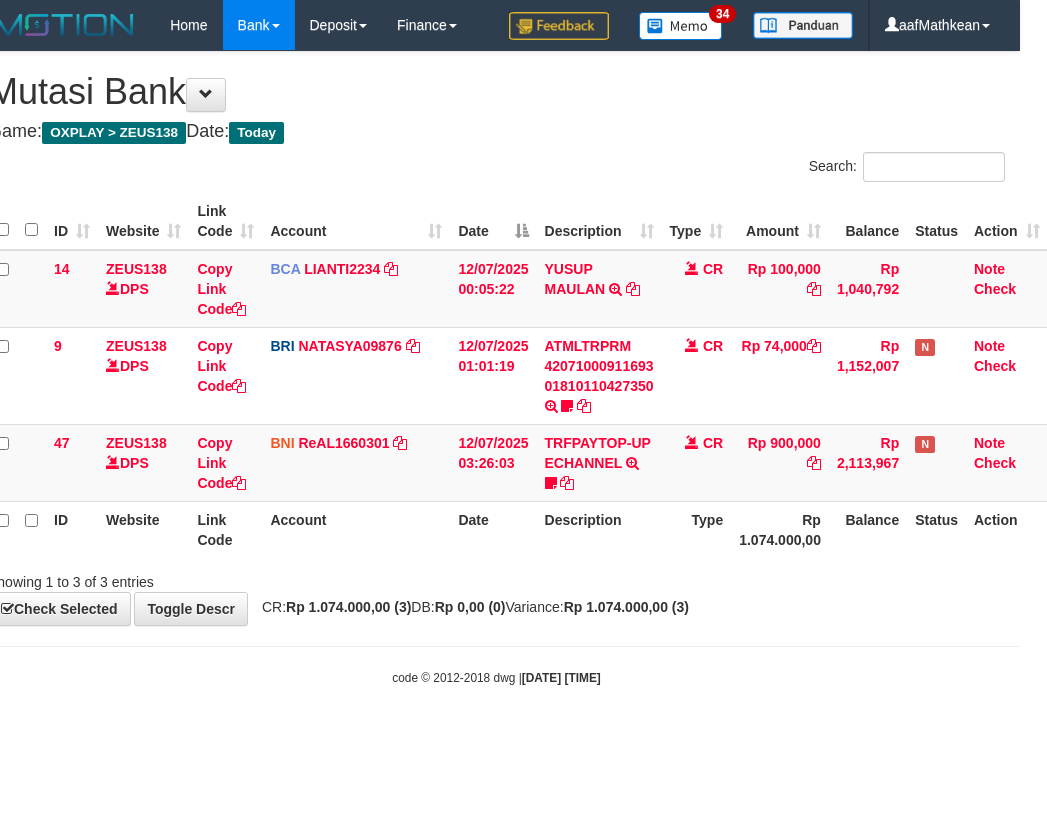 click on "**********" at bounding box center (496, 338) 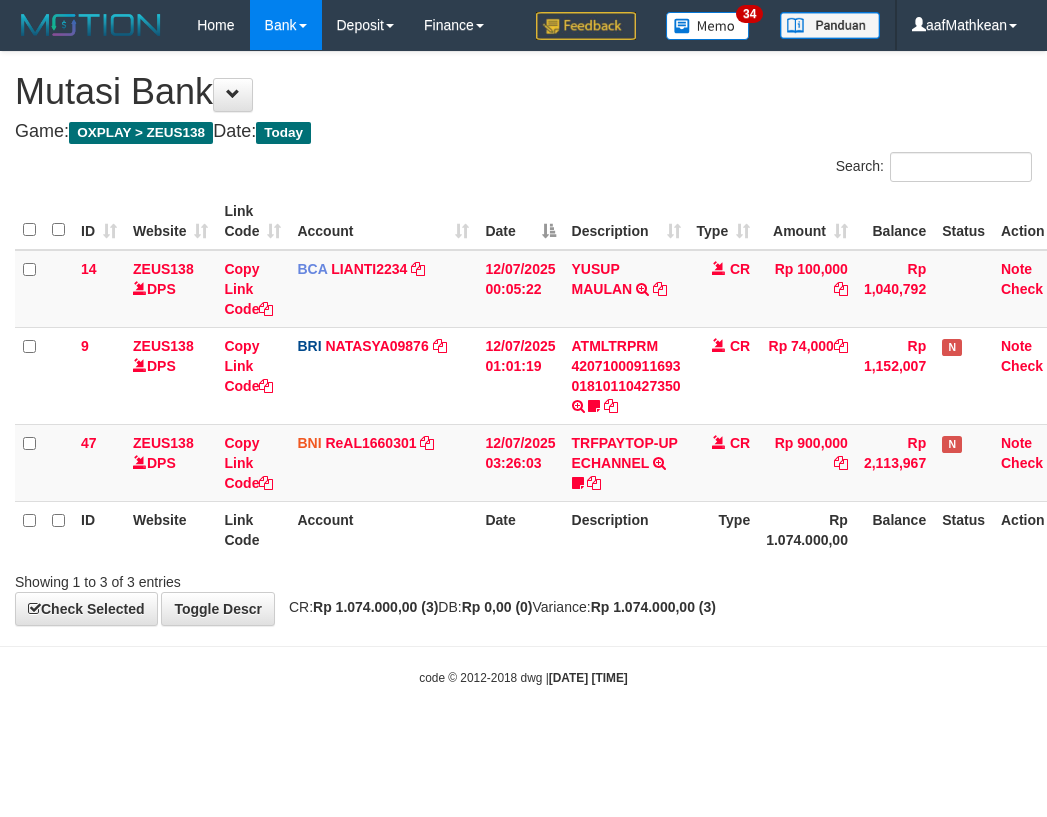 scroll, scrollTop: 0, scrollLeft: 27, axis: horizontal 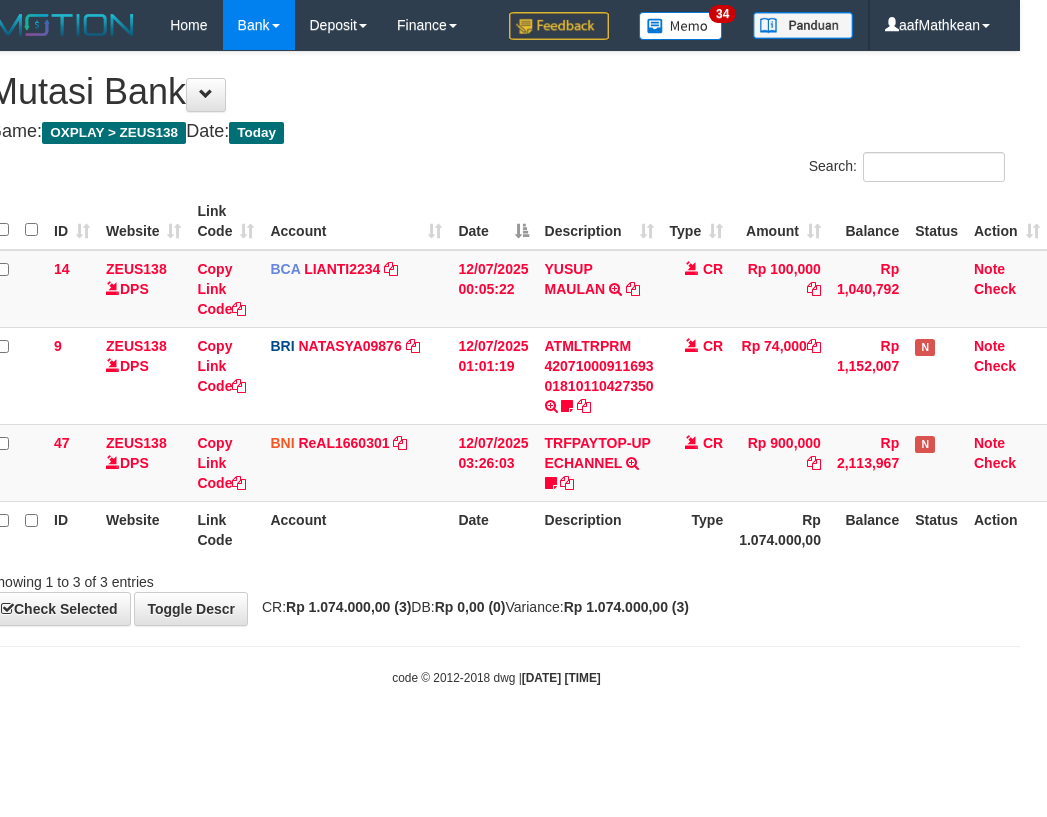 click on "Date" at bounding box center (493, 529) 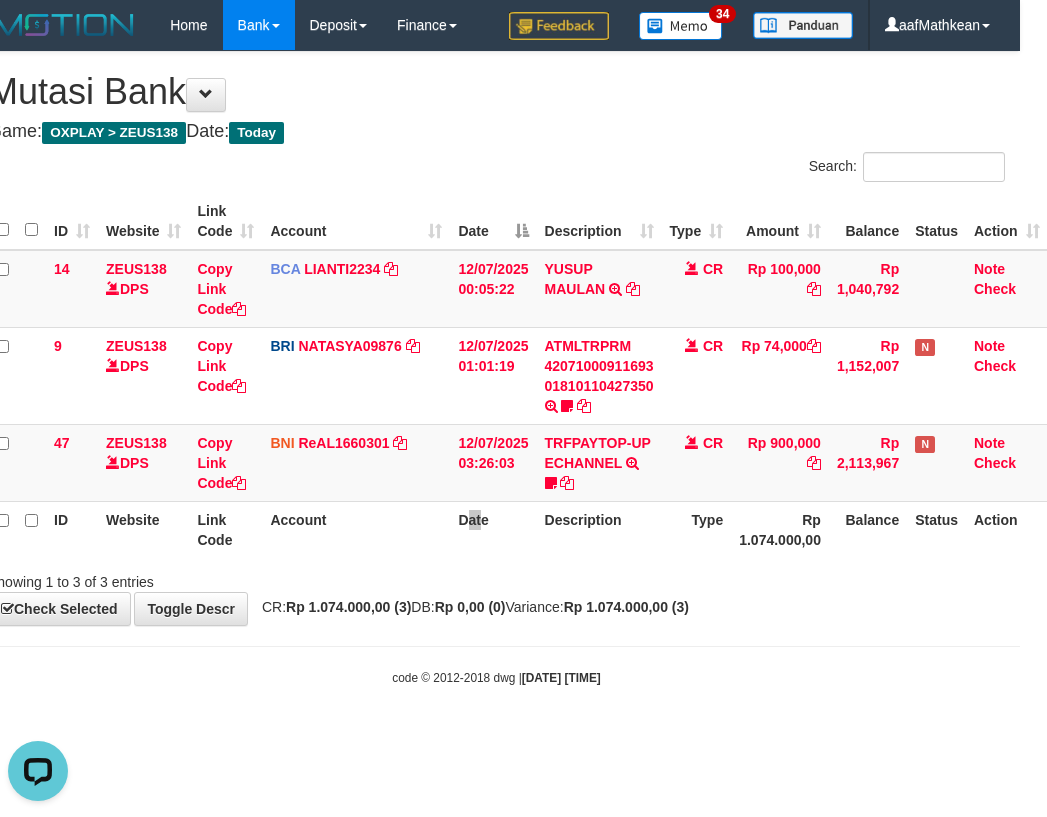 scroll, scrollTop: 0, scrollLeft: 0, axis: both 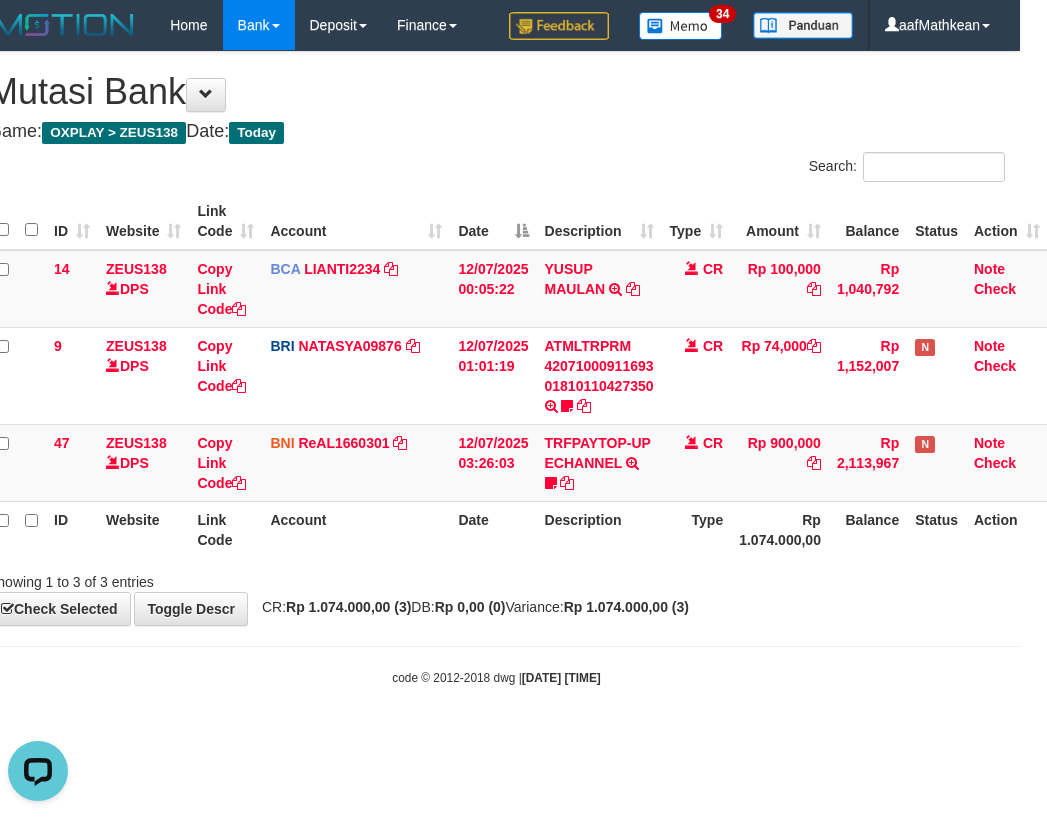 click on "Search:
ID Website Link Code Account Date Description Type Amount Balance Status Action
14
ZEUS138    DPS
Copy Link Code
BCA
LIANTI2234
DPS
YULIANTI
mutasi_20250712_4646 | 14
mutasi_20250712_4646 | 14
12/07/2025 00:05:22
YUSUP MAULAN         TRSF E-BANKING CR 1207/FTSCY/WS95051
100000.002025071262819090 TRFDN-YUSUP MAULANESPAY DEBIT INDONE
CR
Rp 100,000
Rp 1,040,792
Note
Check
9
ZEUS138    DPS
Copy Link Code
BRI
NATASYA09876" at bounding box center (496, 372) 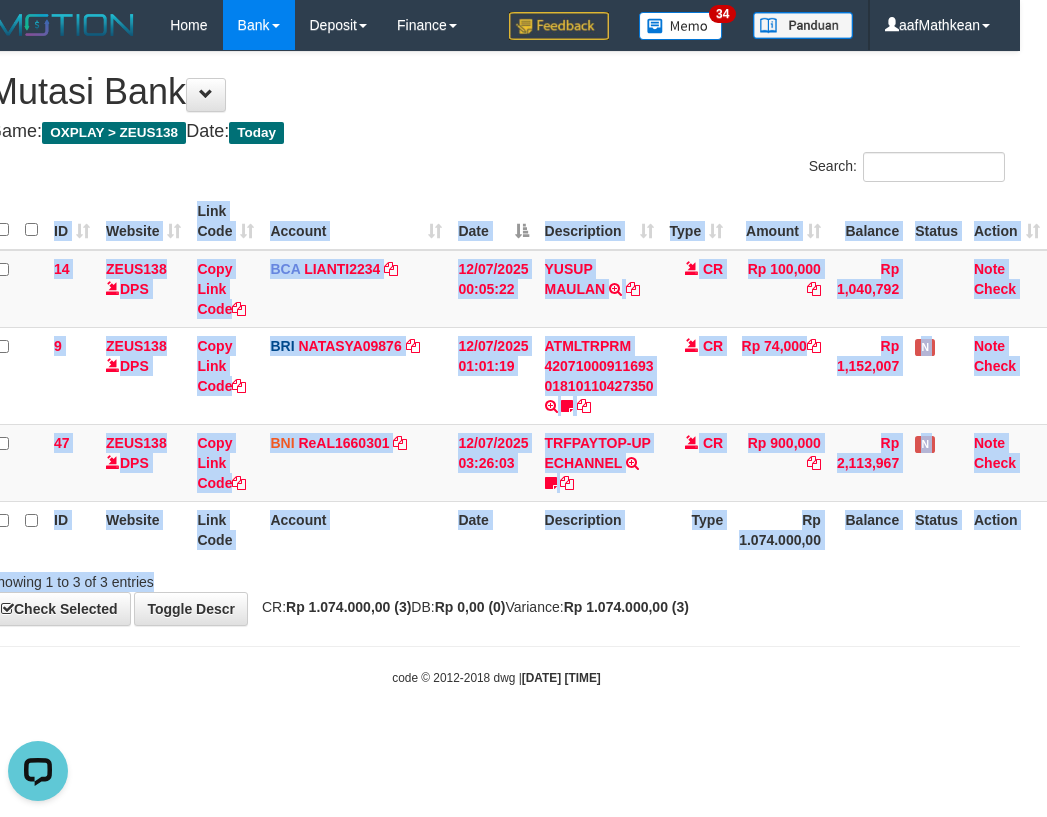click on "Date" at bounding box center (493, 529) 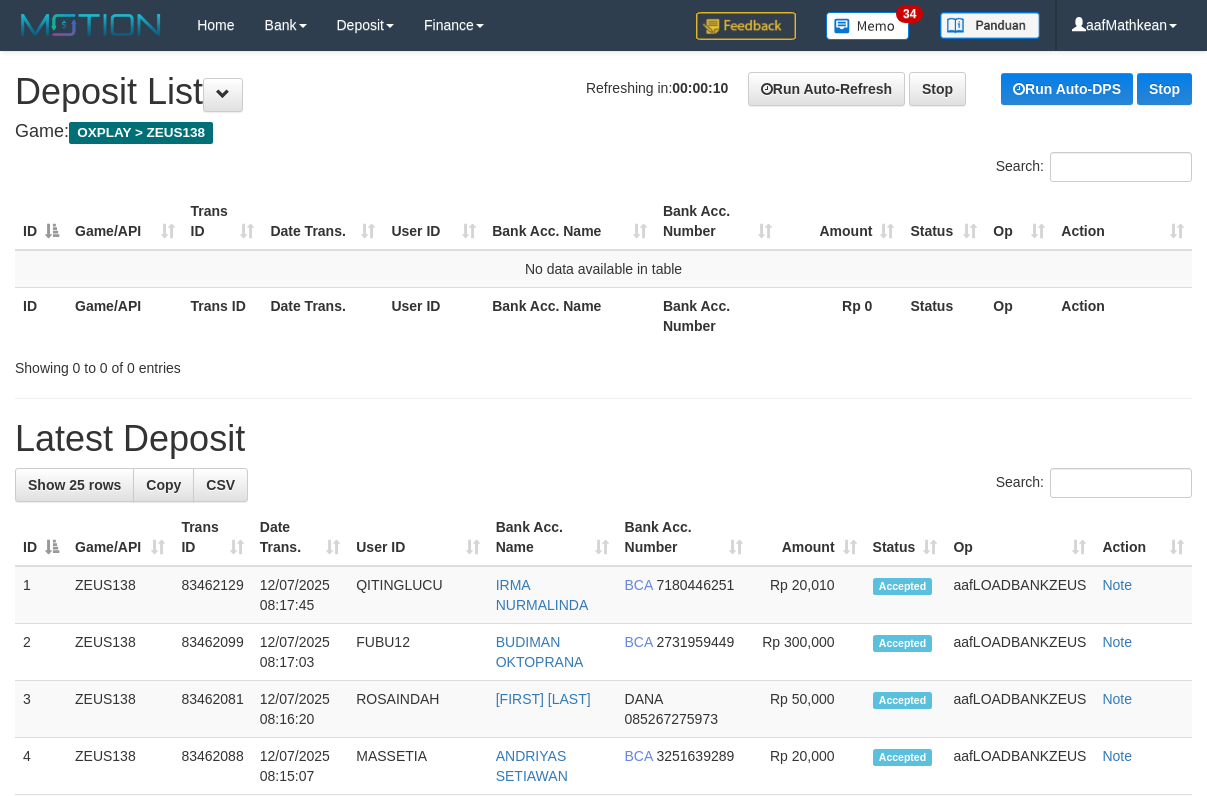 scroll, scrollTop: 0, scrollLeft: 0, axis: both 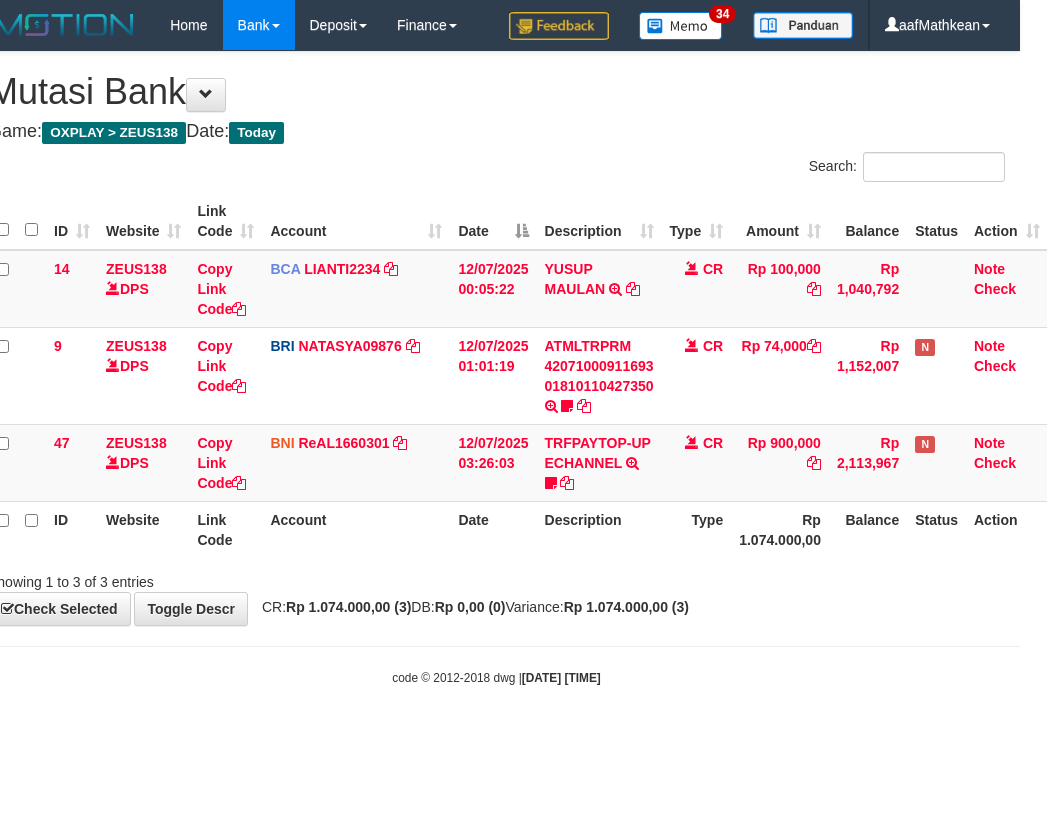 drag, startPoint x: 574, startPoint y: 597, endPoint x: 644, endPoint y: 607, distance: 70.71068 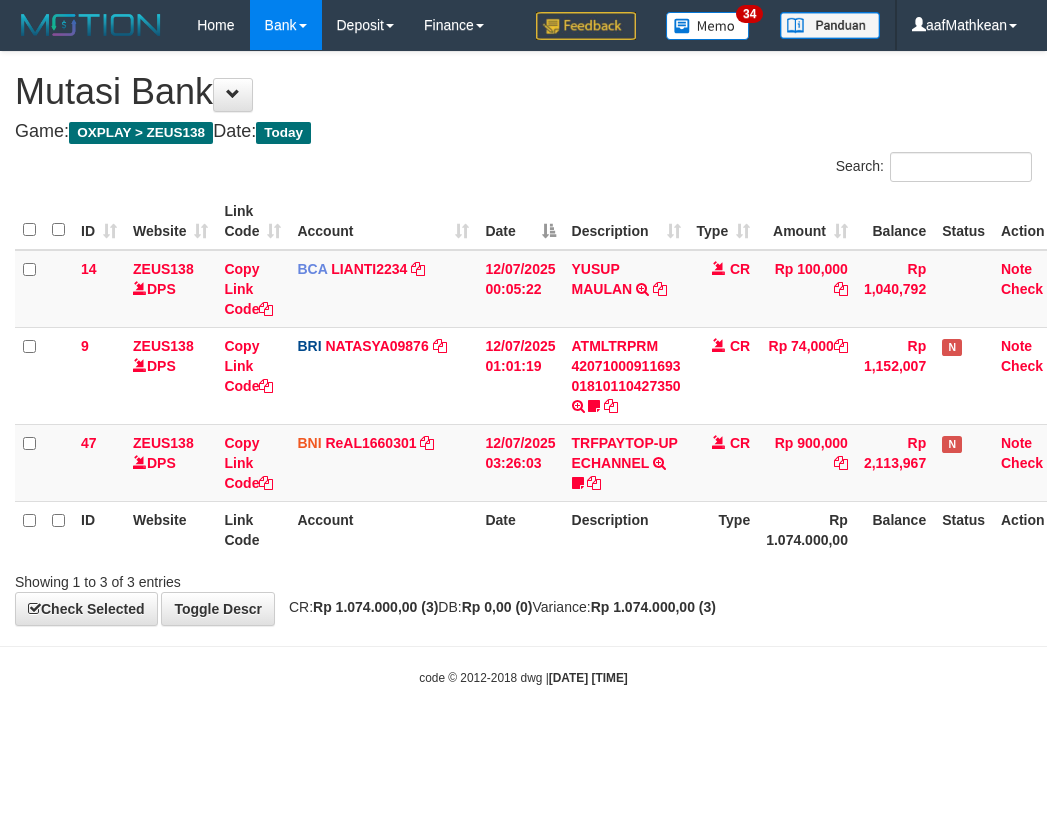 scroll, scrollTop: 0, scrollLeft: 27, axis: horizontal 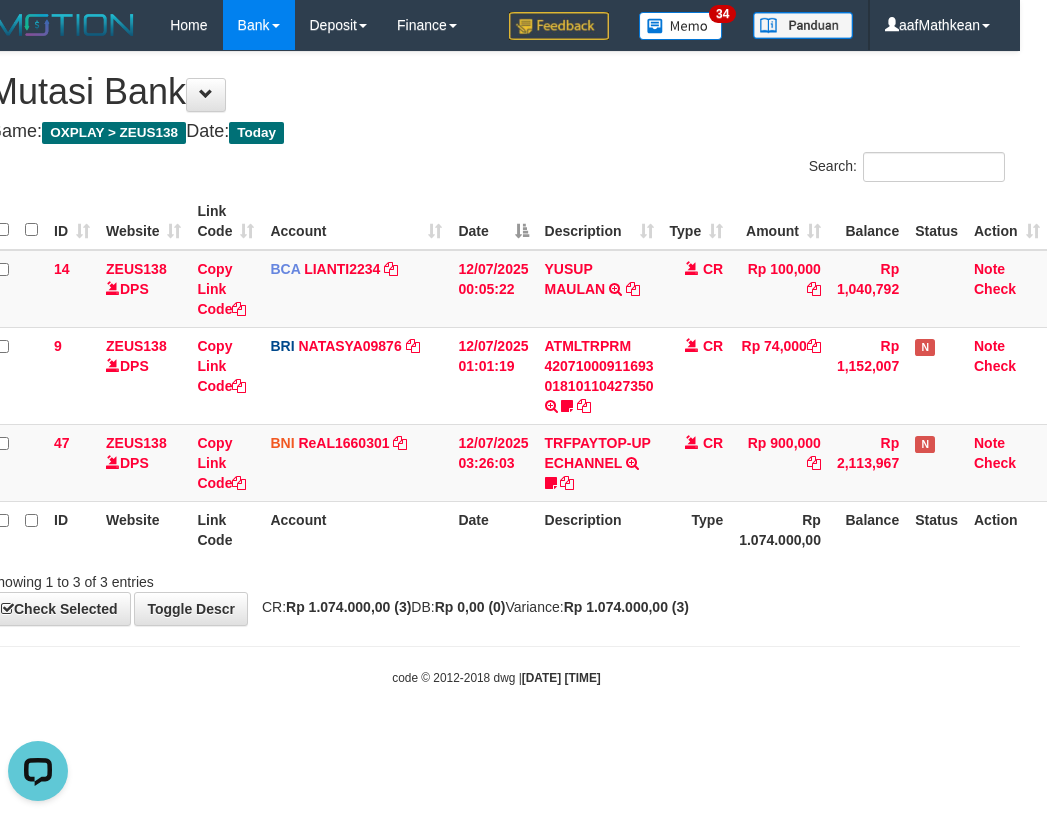 drag, startPoint x: 792, startPoint y: 621, endPoint x: 1045, endPoint y: 603, distance: 253.63951 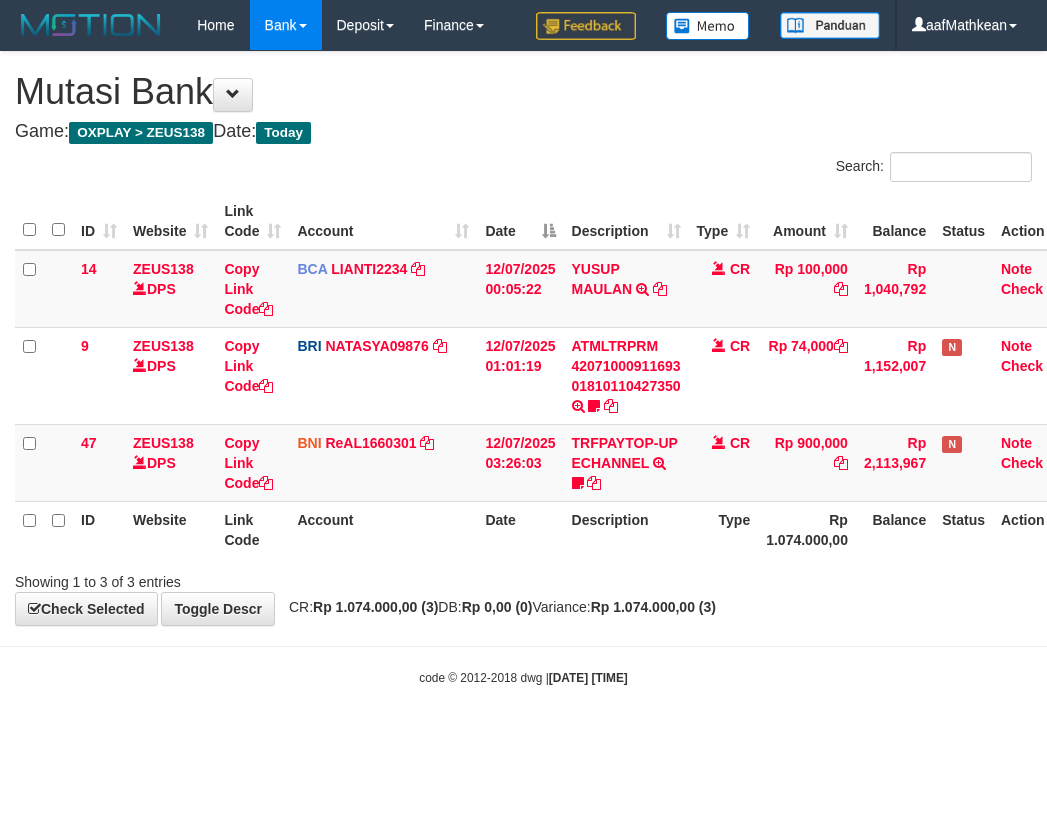 scroll, scrollTop: 0, scrollLeft: 27, axis: horizontal 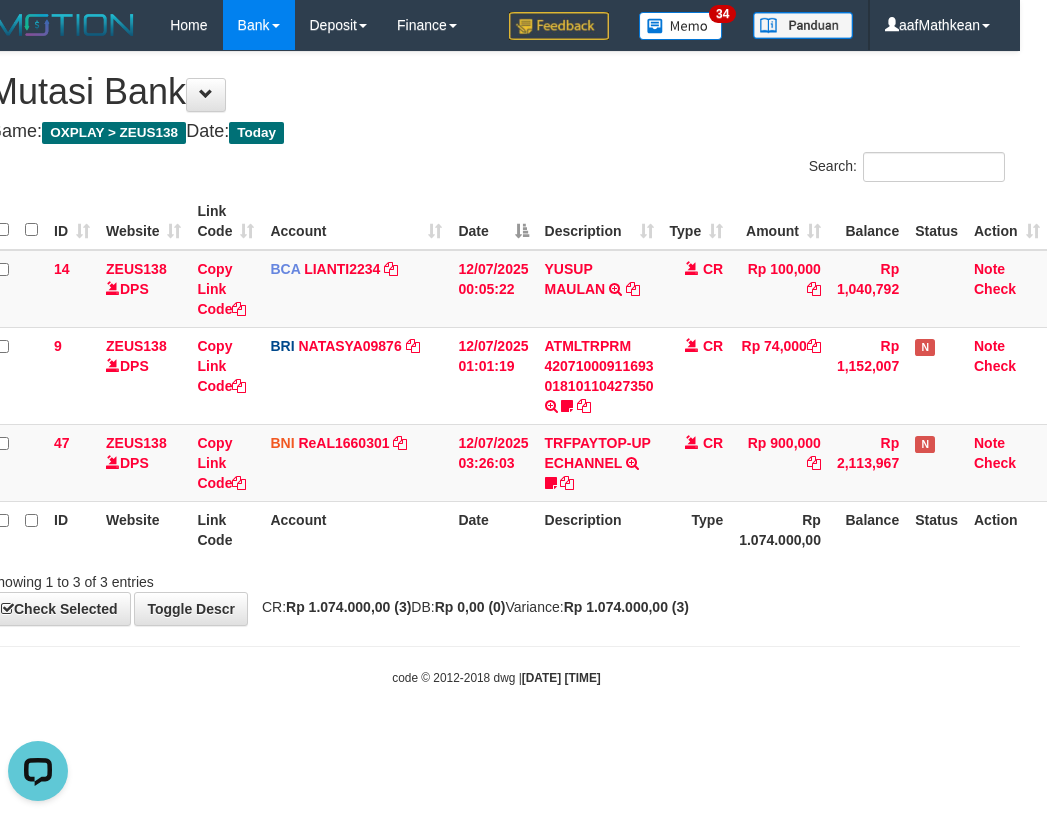 click on "Description" at bounding box center (599, 529) 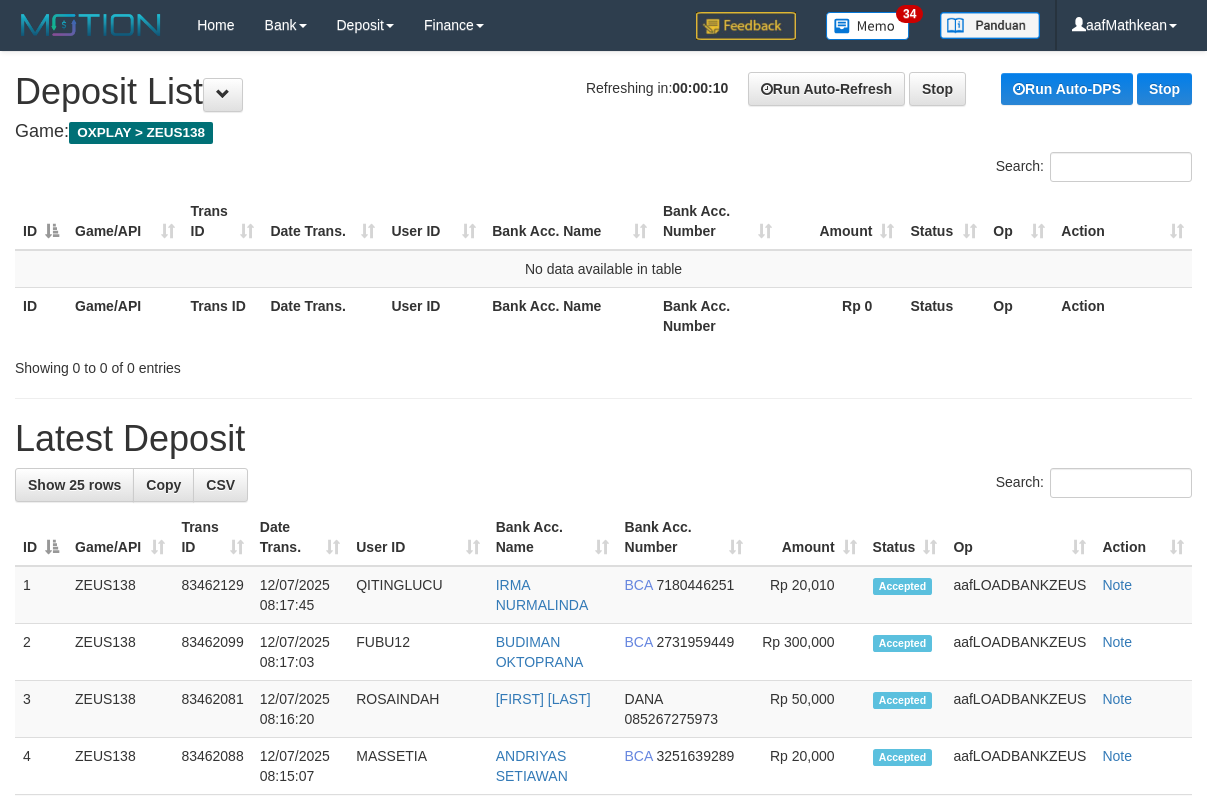 scroll, scrollTop: 0, scrollLeft: 0, axis: both 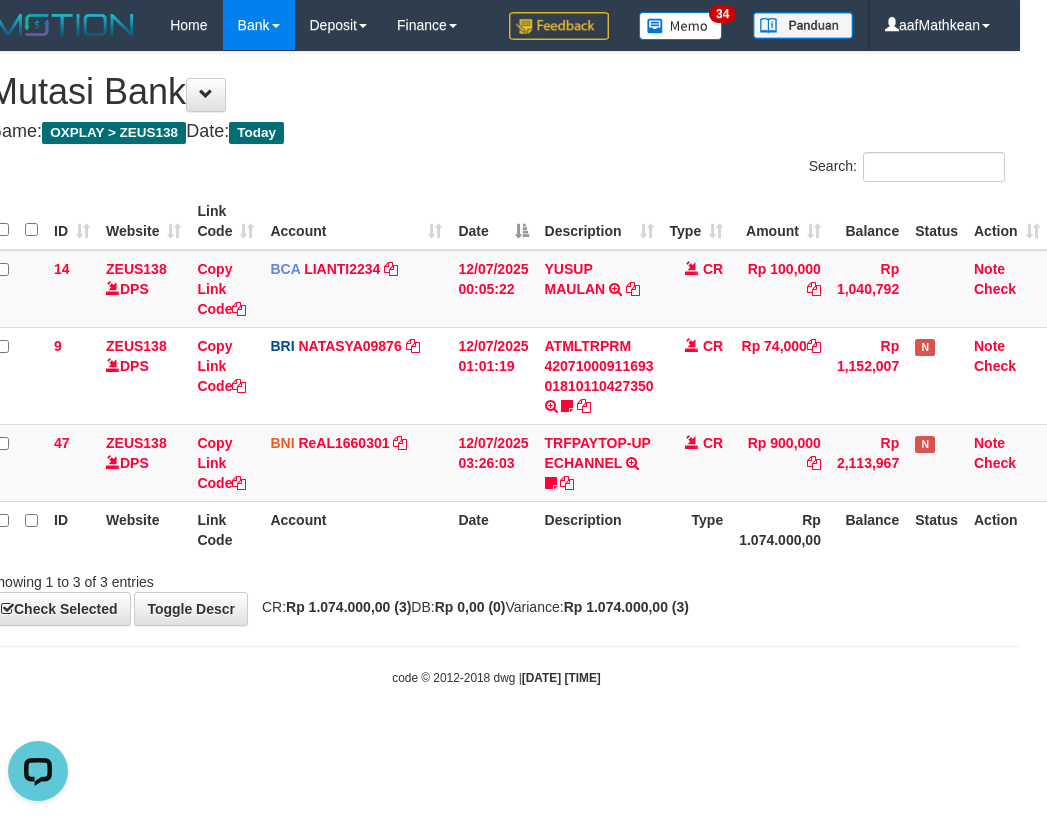 drag, startPoint x: 563, startPoint y: 584, endPoint x: 547, endPoint y: 630, distance: 48.703182 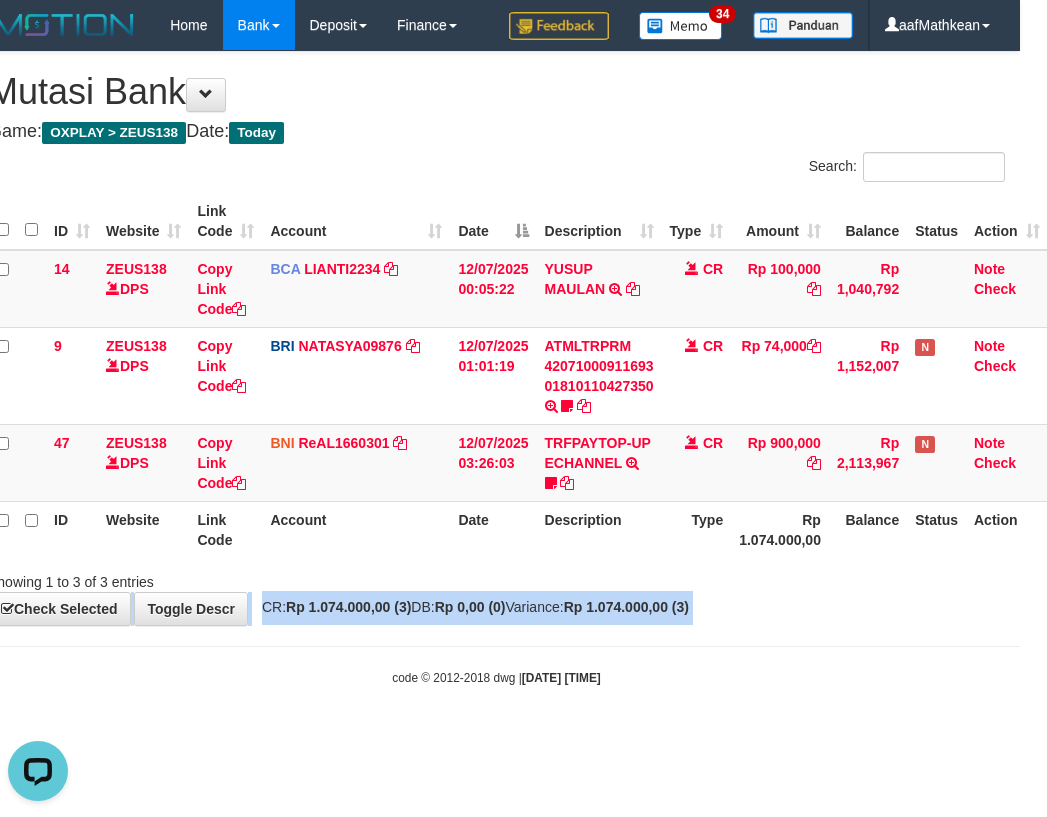 drag, startPoint x: 547, startPoint y: 630, endPoint x: 494, endPoint y: 616, distance: 54.81788 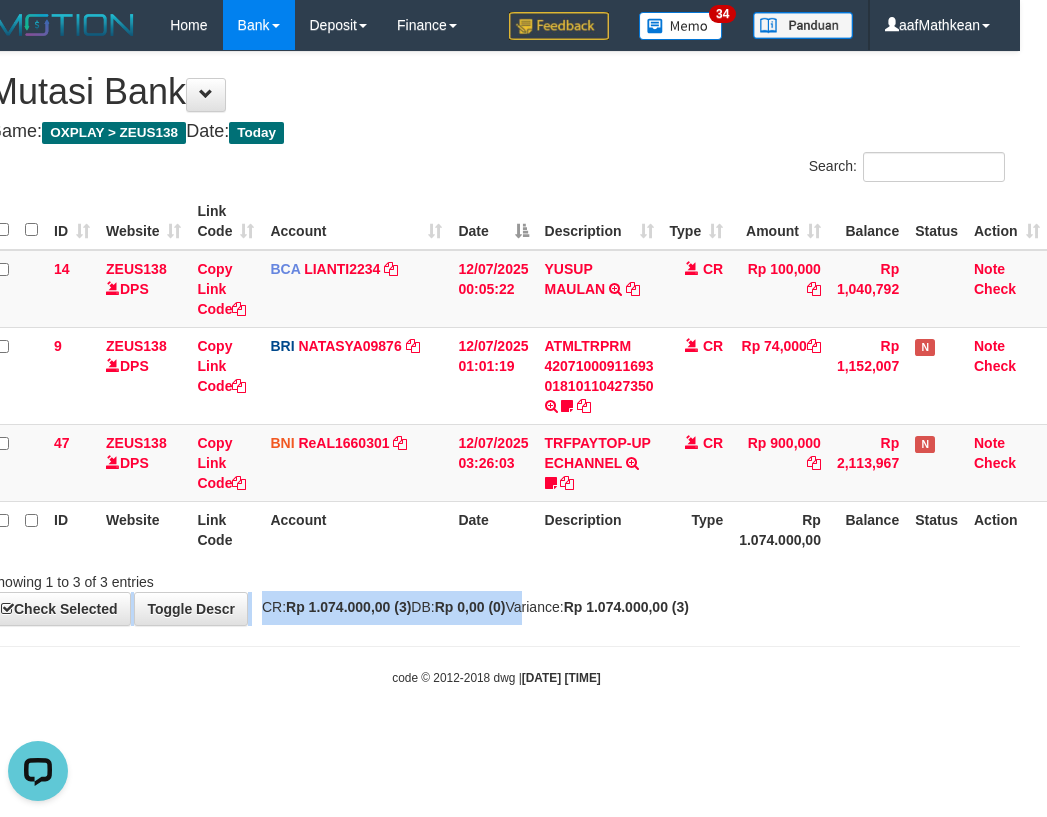click on "Rp 0,00 (0)" at bounding box center (470, 607) 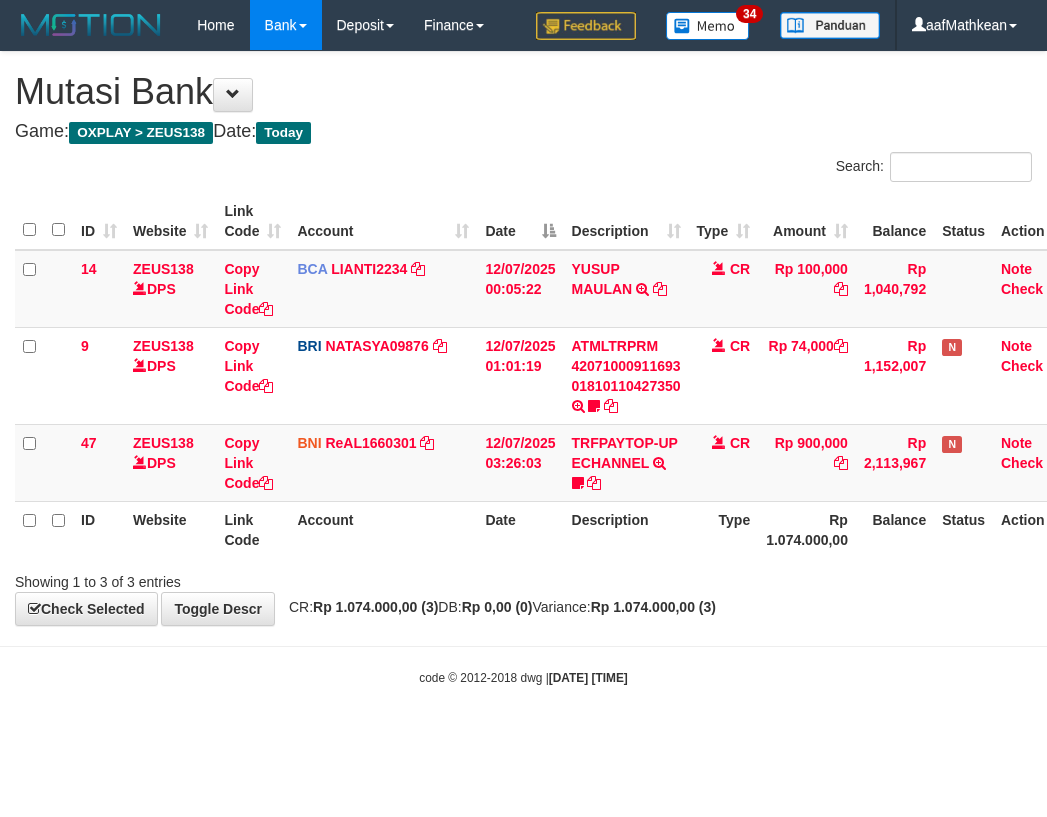 scroll, scrollTop: 0, scrollLeft: 27, axis: horizontal 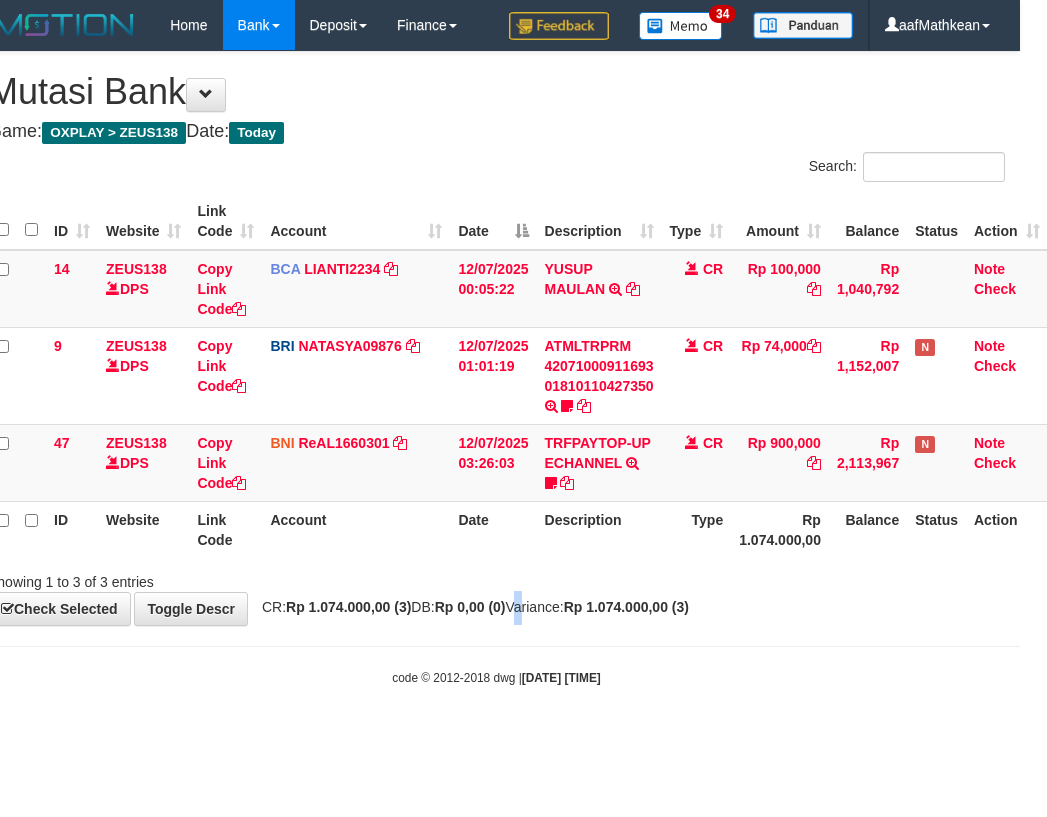click on "CR:  Rp 1.074.000,00 (3)      DB:  Rp 0,00 (0)      Variance:  Rp 1.074.000,00 (3)" at bounding box center [470, 607] 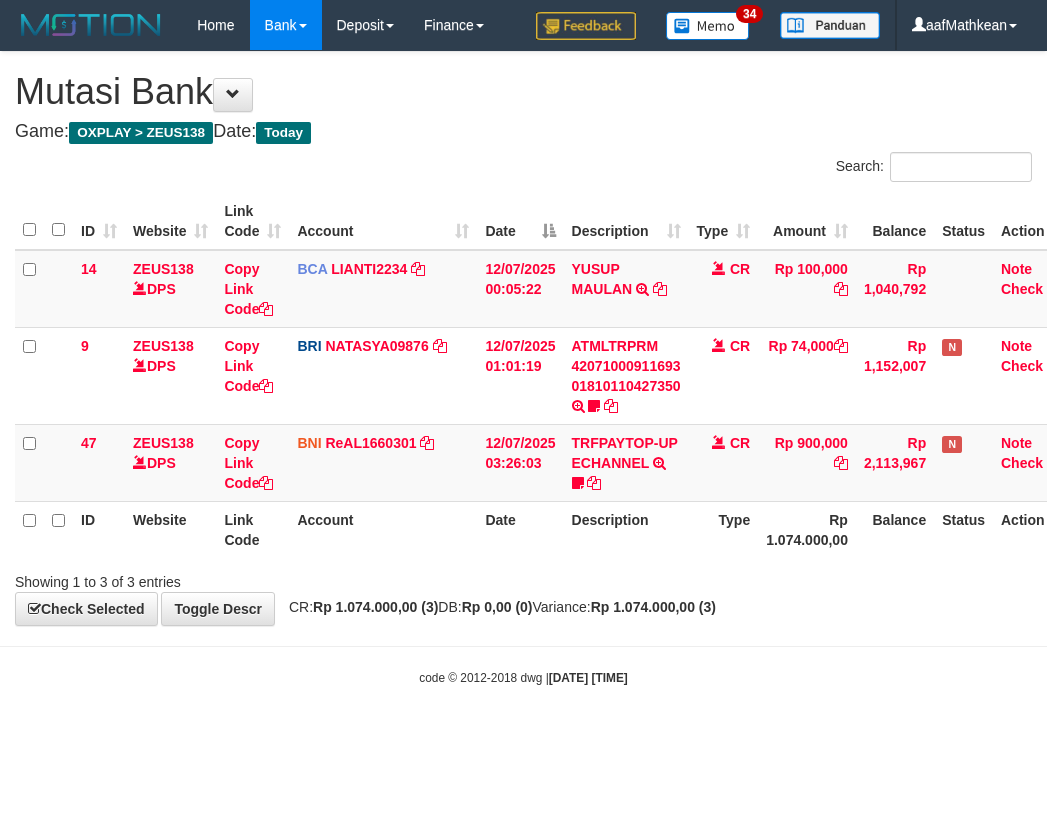 scroll, scrollTop: 0, scrollLeft: 27, axis: horizontal 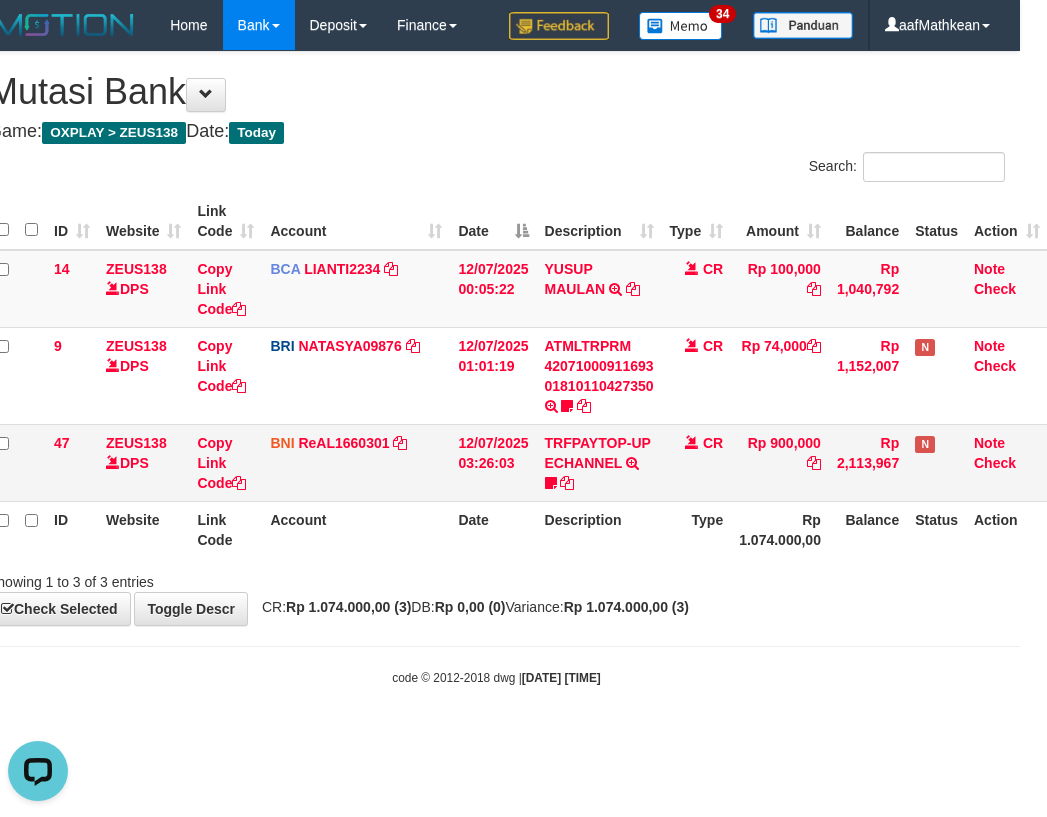 click on "TRFPAYTOP-UP ECHANNEL            TRF/PAY/TOP-UP ECHANNEL    Egoythea" at bounding box center [599, 462] 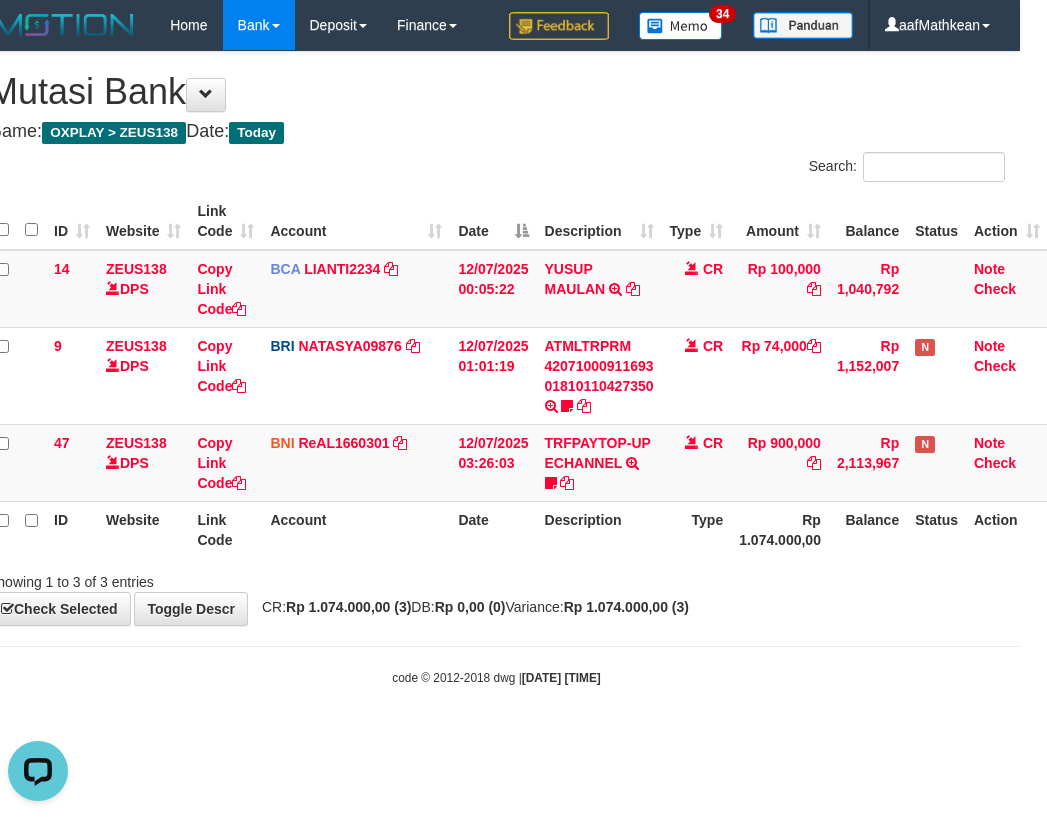 click on "ID Website Link Code Account Date Description Type Amount Balance Status Action
14
ZEUS138    DPS
Copy Link Code
BCA
LIANTI2234
DPS
YULIANTI
mutasi_20250712_4646 | 14
mutasi_20250712_4646 | 14
12/07/2025 00:05:22
YUSUP MAULAN         TRSF E-BANKING CR 1207/FTSCY/WS95051
100000.002025071262819090 TRFDN-YUSUP MAULANESPAY DEBIT INDONE
CR
Rp 100,000
Rp 1,040,792
Note
Check
9
ZEUS138    DPS
Copy Link Code
BRI
NATASYA09876
DPS" at bounding box center [518, 375] 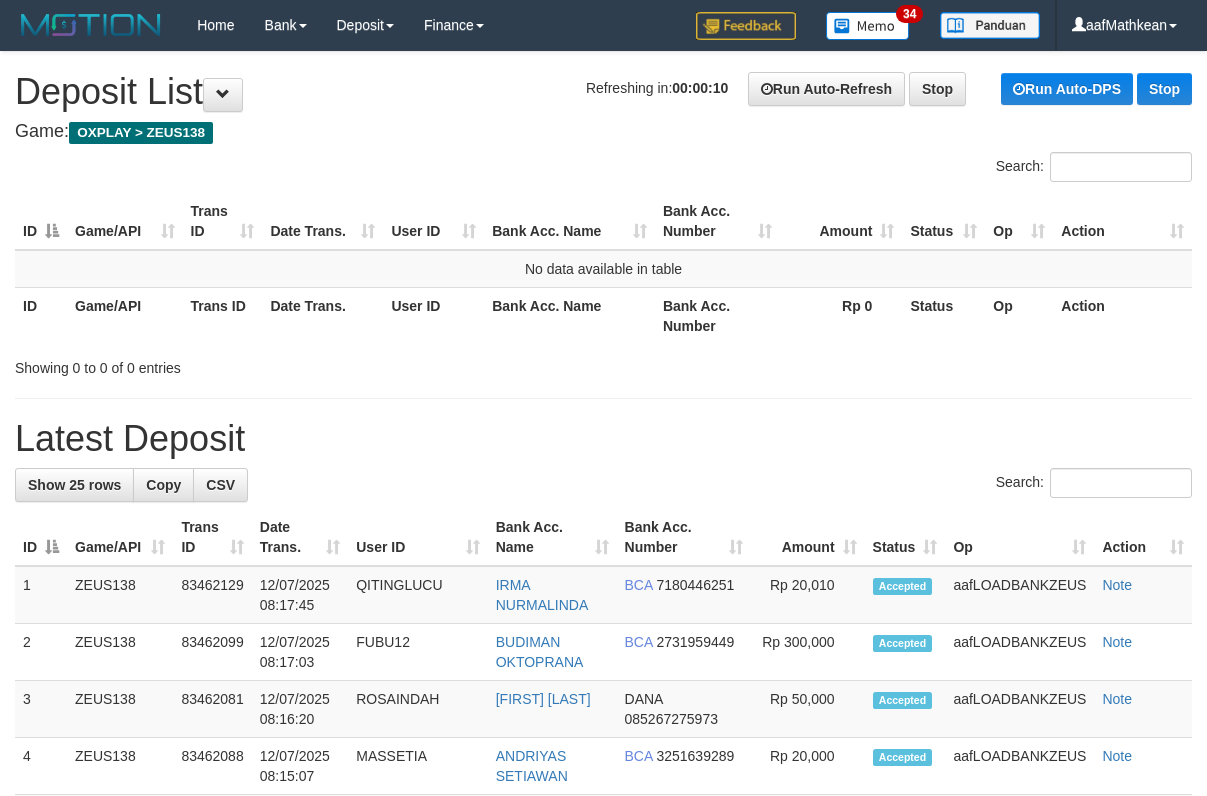 scroll, scrollTop: 0, scrollLeft: 0, axis: both 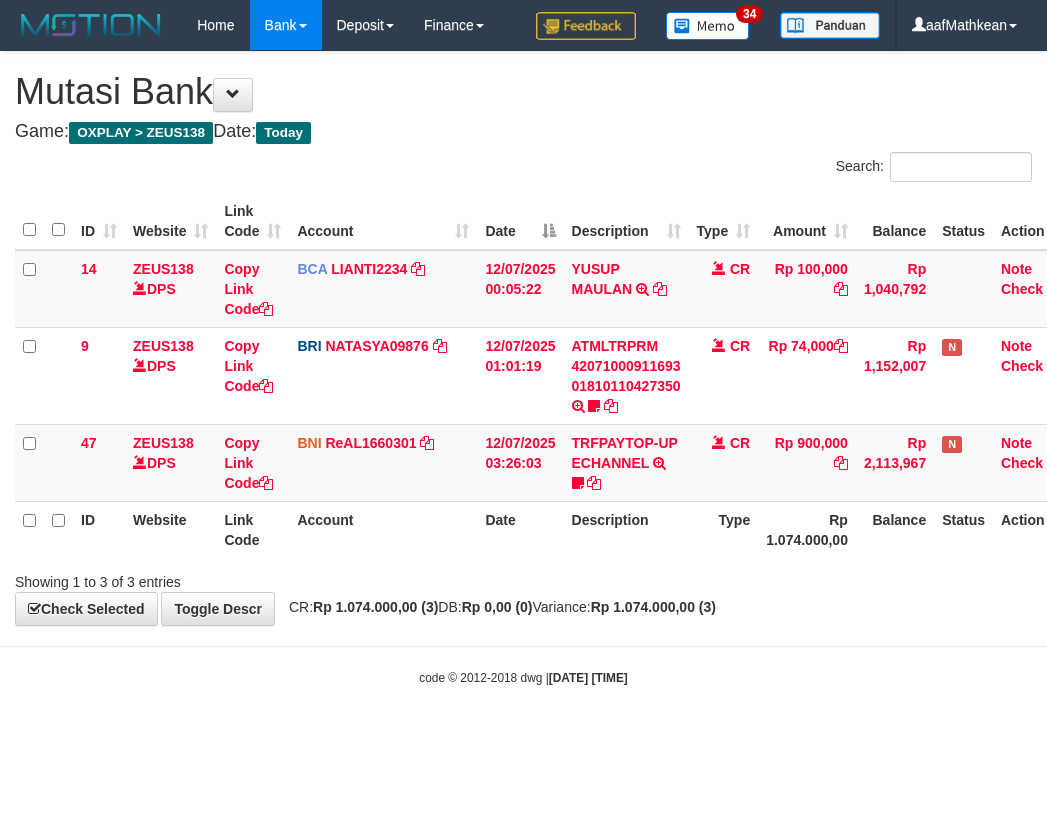 click on "**********" at bounding box center (523, 338) 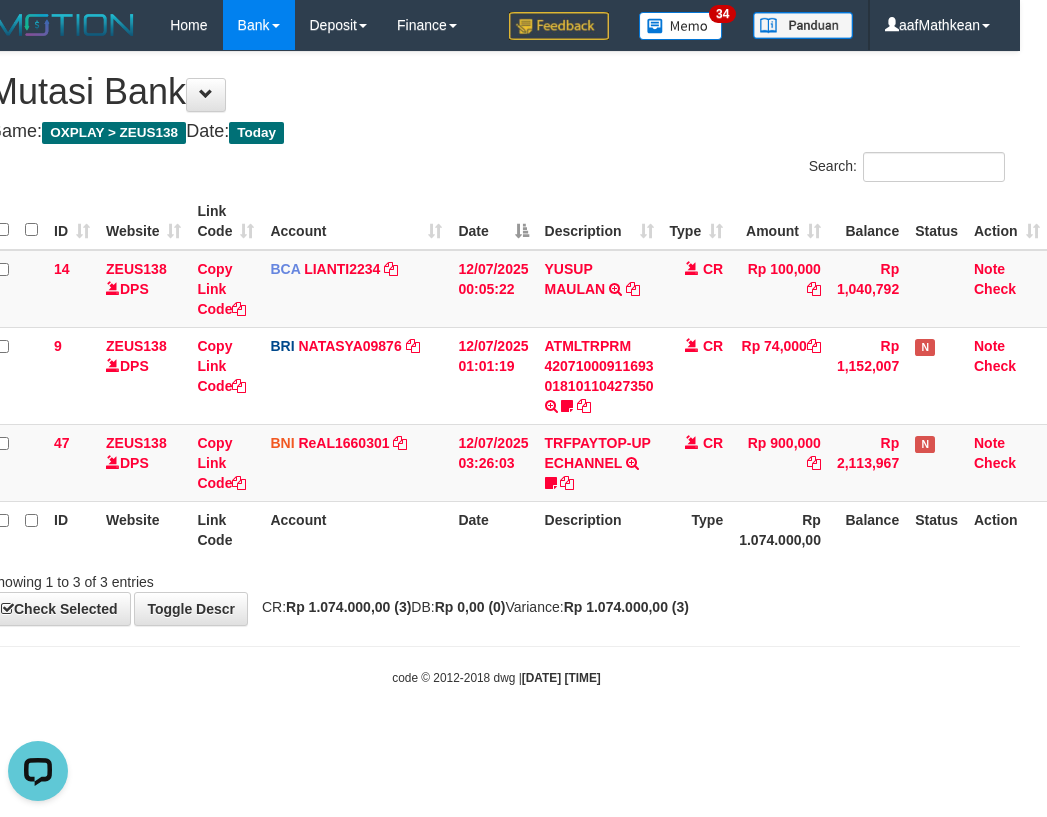 scroll, scrollTop: 0, scrollLeft: 0, axis: both 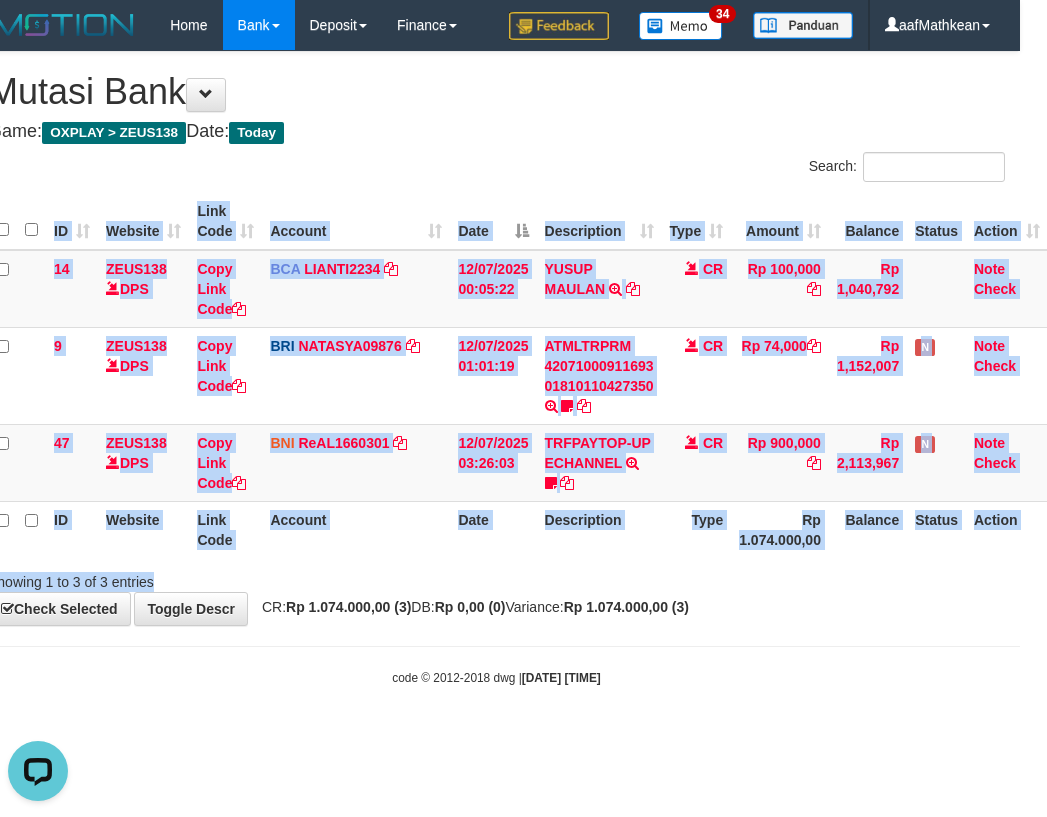 click on "ID Website Link Code Account Date Description Type Amount Balance Status Action
14
ZEUS138    DPS
Copy Link Code
BCA
LIANTI2234
DPS
YULIANTI
mutasi_20250712_4646 | 14
mutasi_20250712_4646 | 14
12/07/2025 00:05:22
YUSUP MAULAN         TRSF E-BANKING CR 1207/FTSCY/WS95051
100000.002025071262819090 TRFDN-YUSUP MAULANESPAY DEBIT INDONE
CR
Rp 100,000
Rp 1,040,792
Note
Check
9
ZEUS138    DPS
Copy Link Code
BRI
NATASYA09876
DPS" at bounding box center [496, 375] 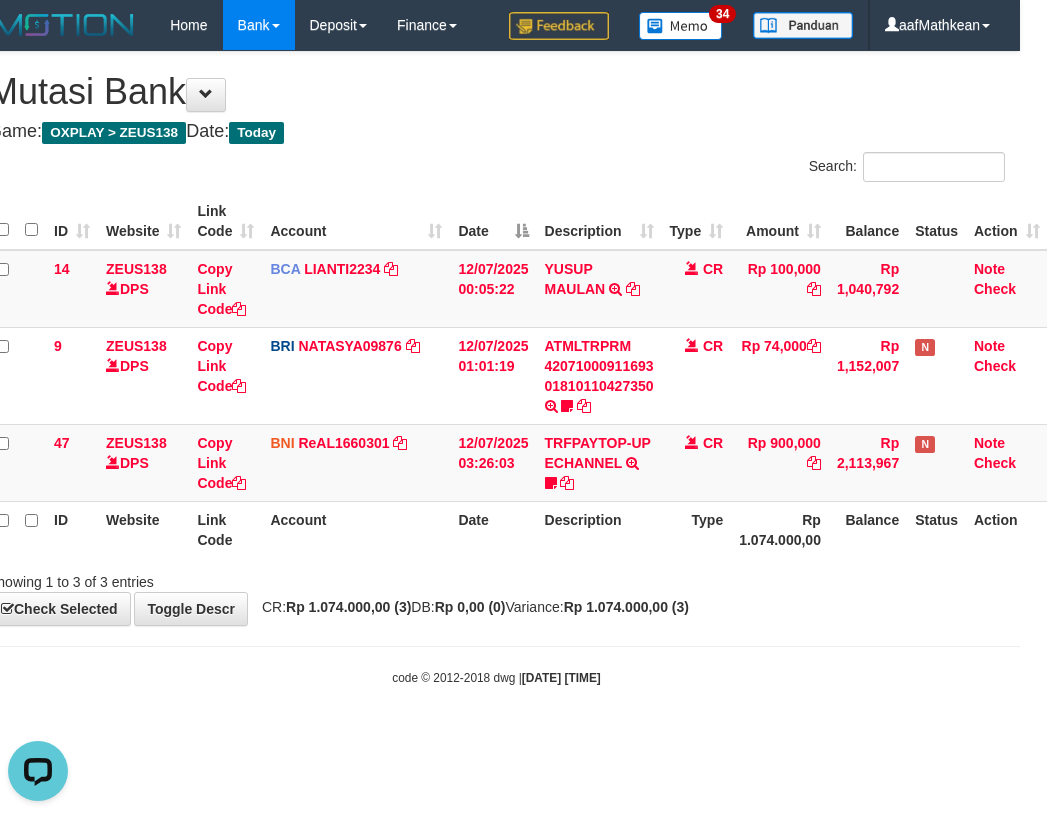 drag, startPoint x: 507, startPoint y: 562, endPoint x: 520, endPoint y: 553, distance: 15.811388 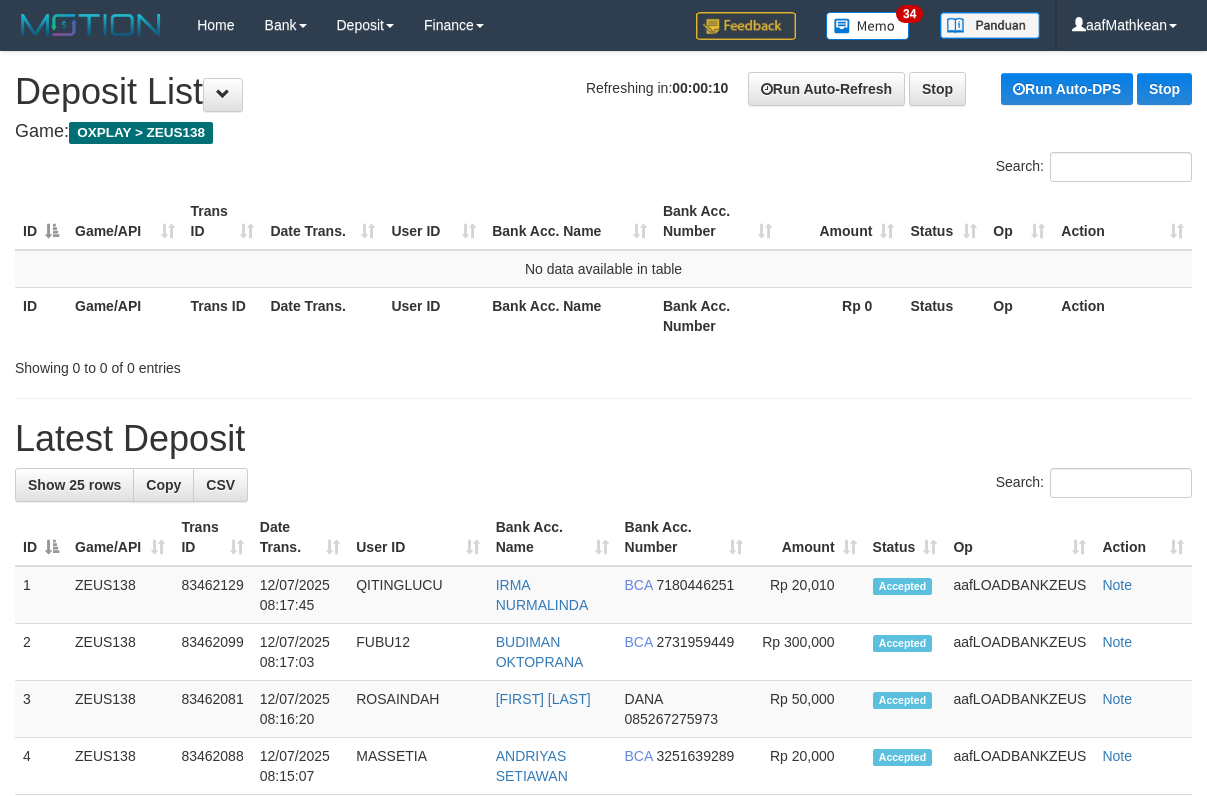 scroll, scrollTop: 0, scrollLeft: 0, axis: both 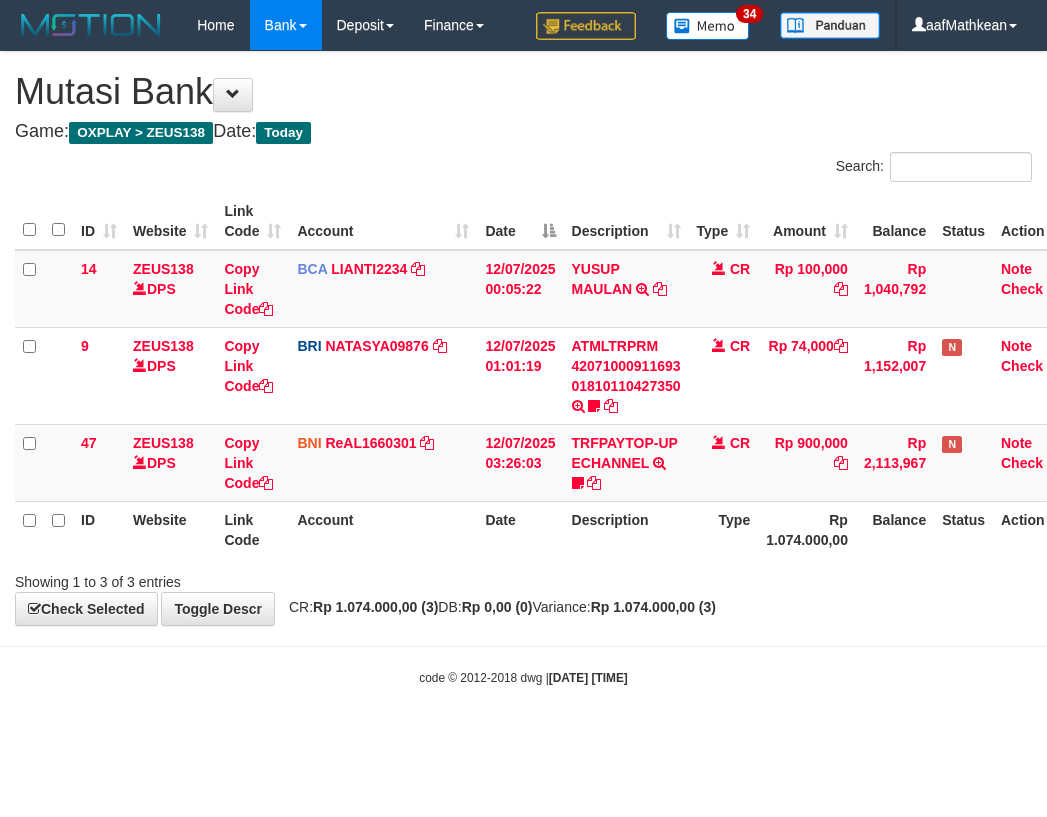 drag, startPoint x: 0, startPoint y: 0, endPoint x: 582, endPoint y: 548, distance: 799.3923 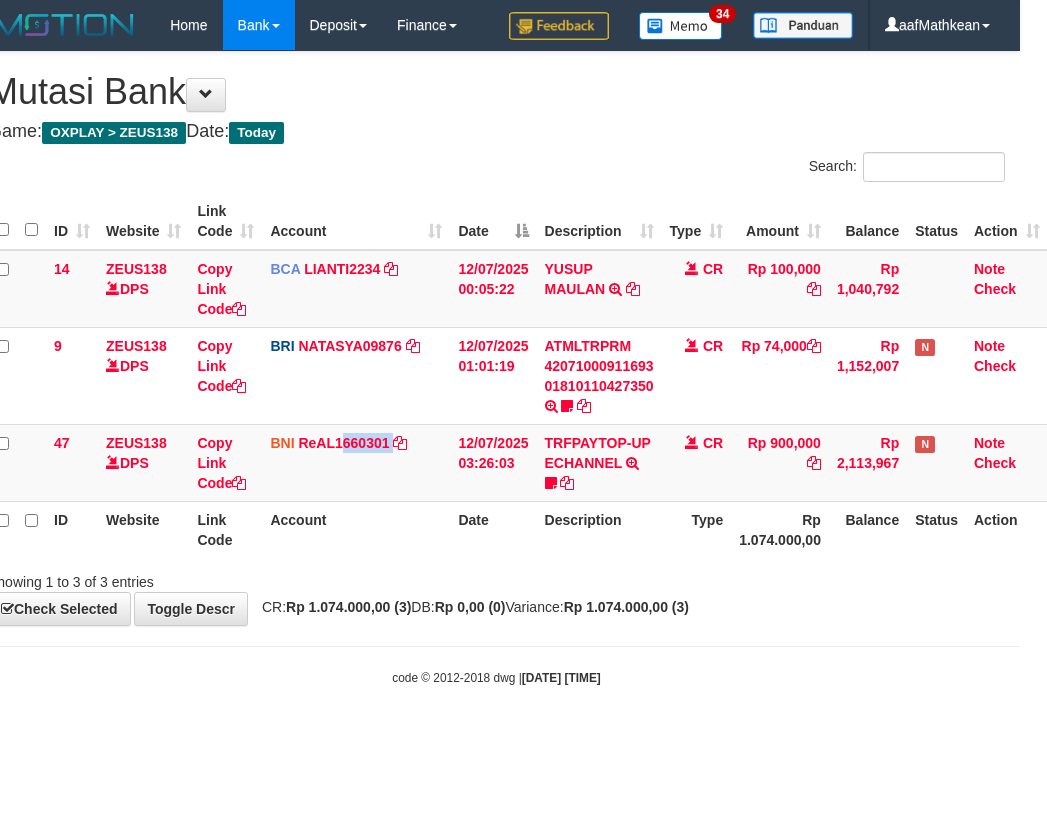 scroll, scrollTop: 0, scrollLeft: 27, axis: horizontal 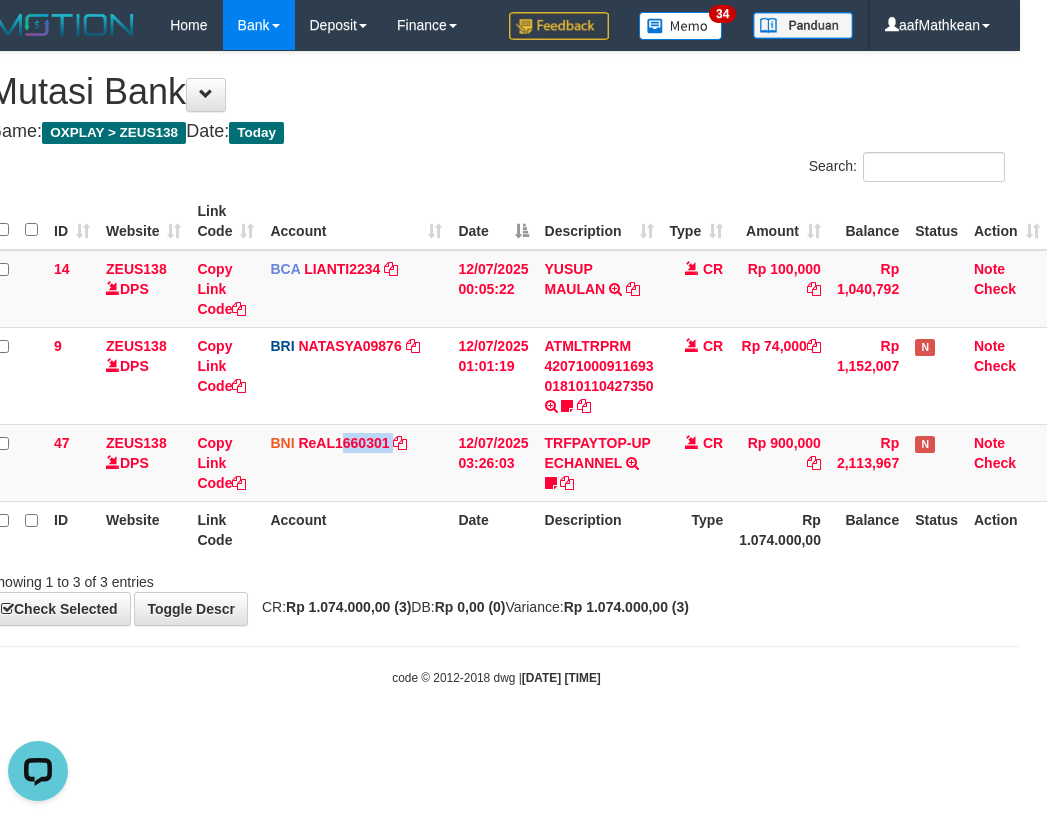 drag, startPoint x: 563, startPoint y: 623, endPoint x: 1040, endPoint y: 681, distance: 480.51328 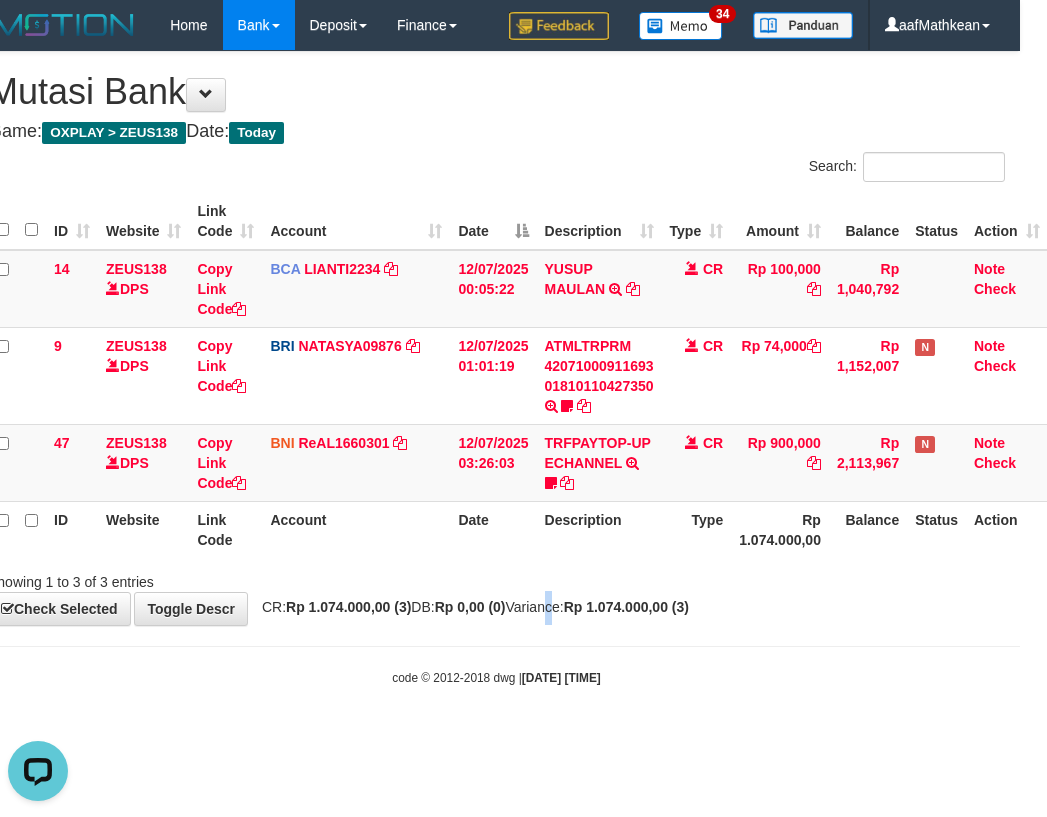 drag, startPoint x: 706, startPoint y: 572, endPoint x: 1039, endPoint y: 505, distance: 339.67337 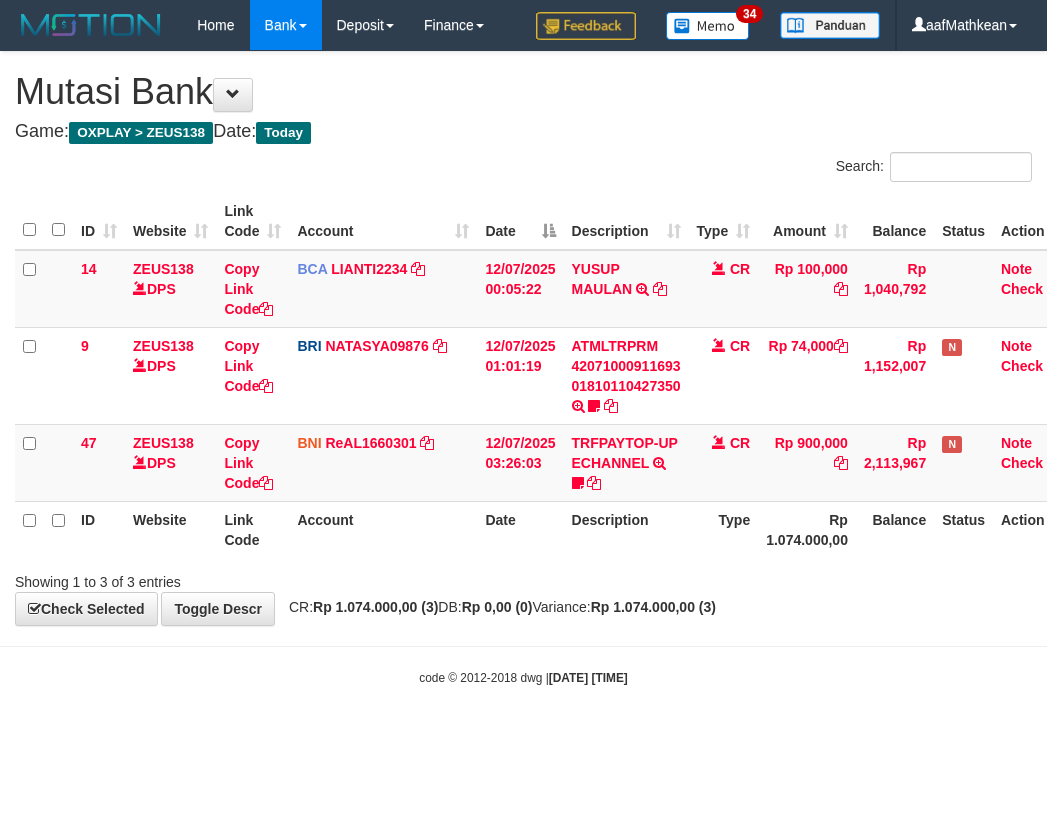scroll, scrollTop: 0, scrollLeft: 27, axis: horizontal 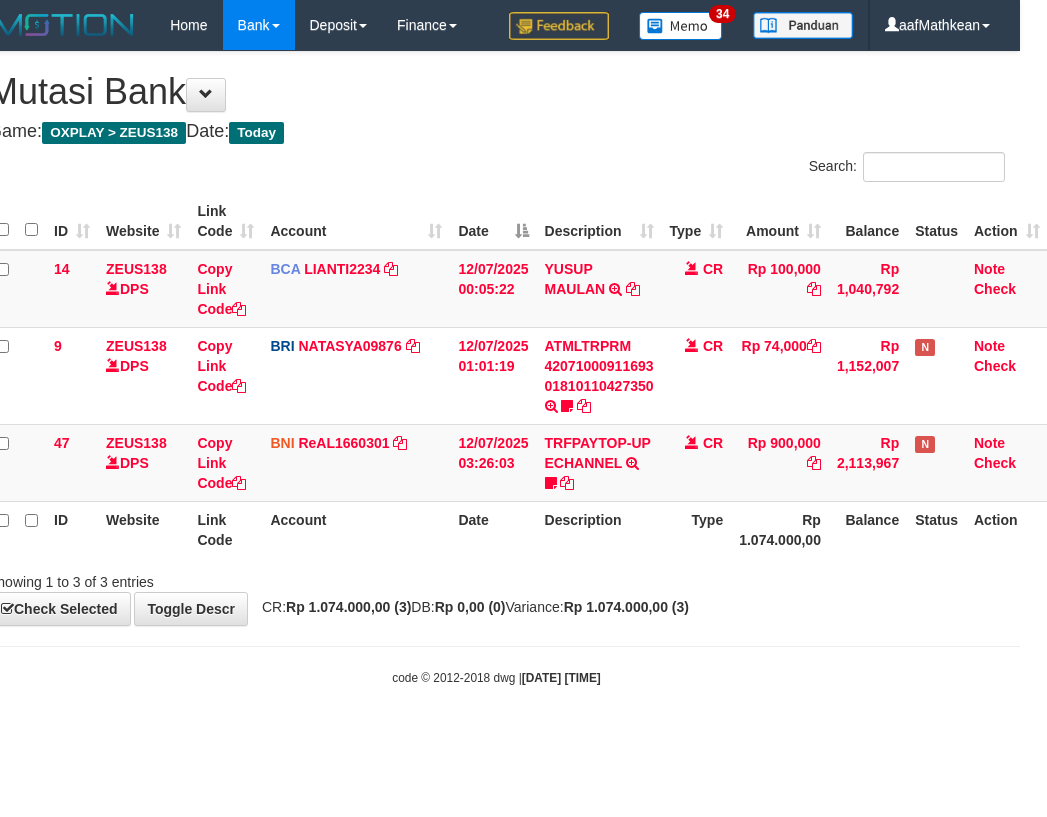 click on "ID Website Link Code Account Date Description Type Rp 1.074.000,00 Balance Status Action" at bounding box center [518, 529] 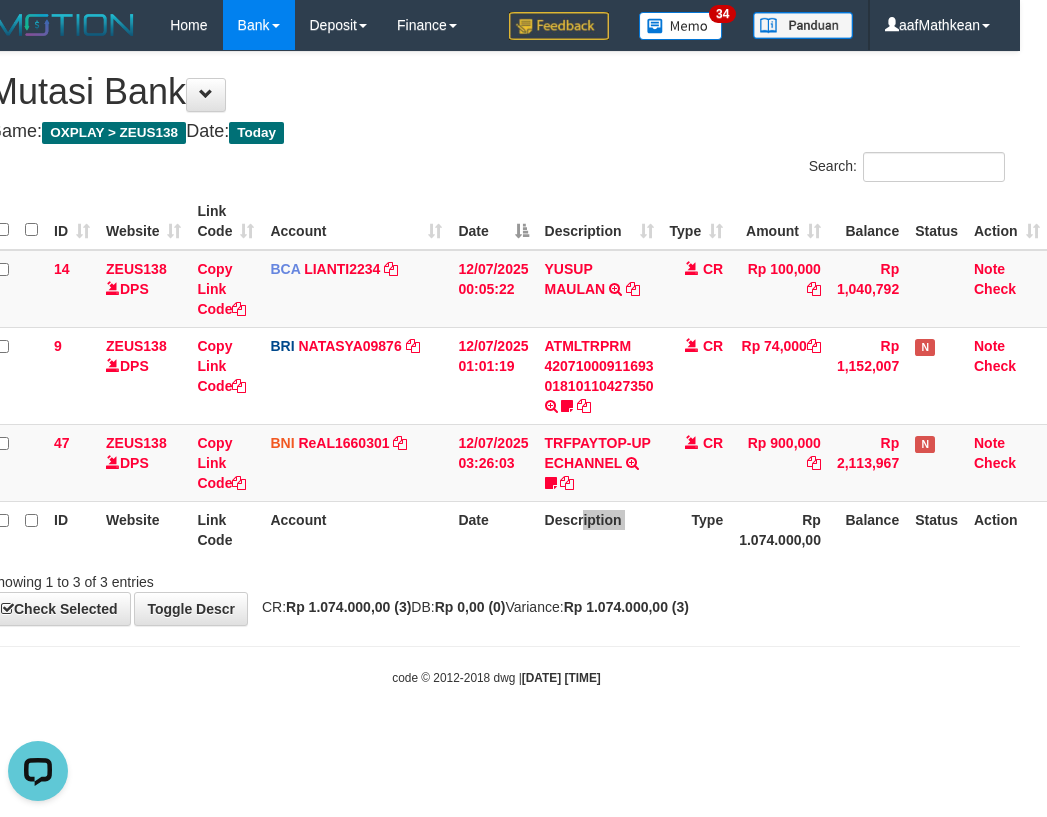 scroll, scrollTop: 0, scrollLeft: 0, axis: both 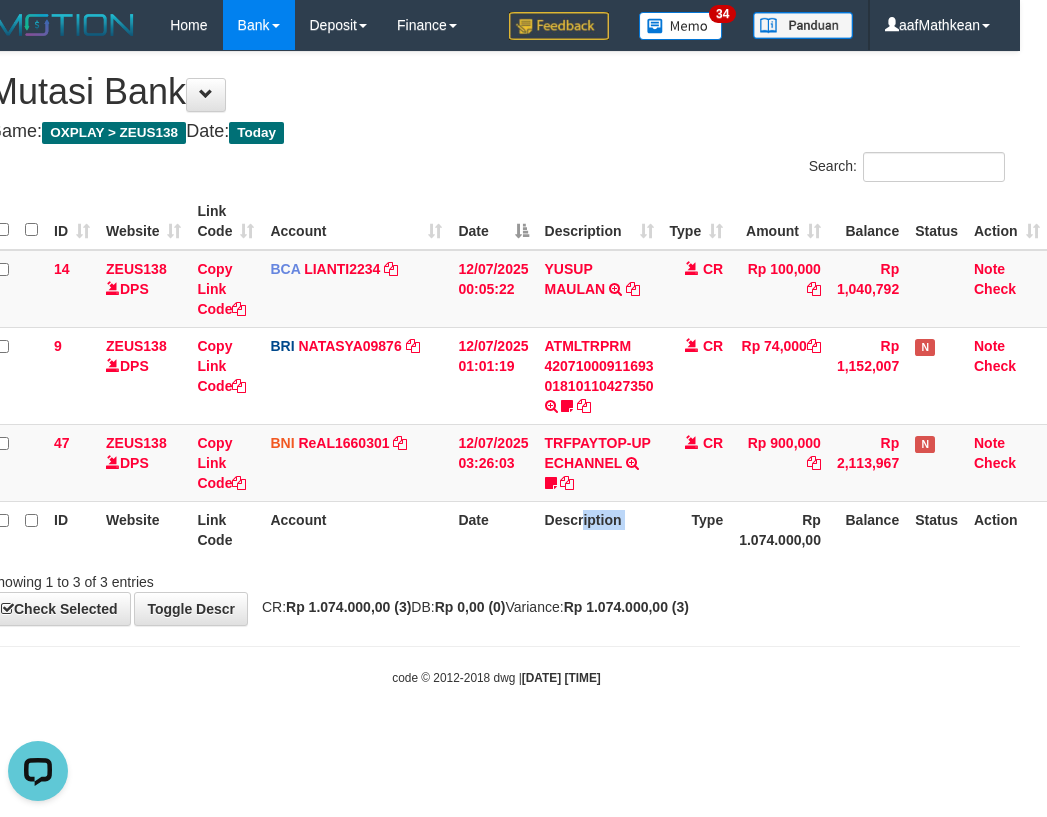 drag, startPoint x: 796, startPoint y: 661, endPoint x: 1044, endPoint y: 602, distance: 254.92155 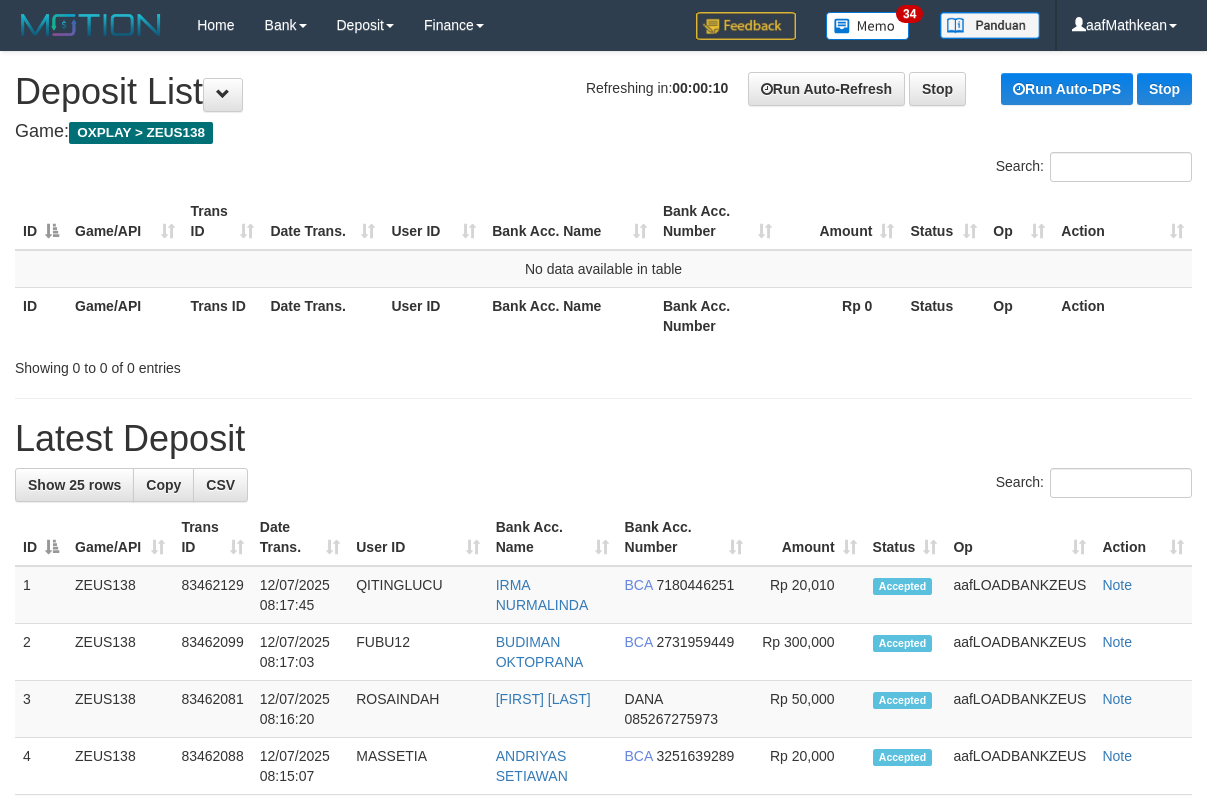 scroll, scrollTop: 0, scrollLeft: 0, axis: both 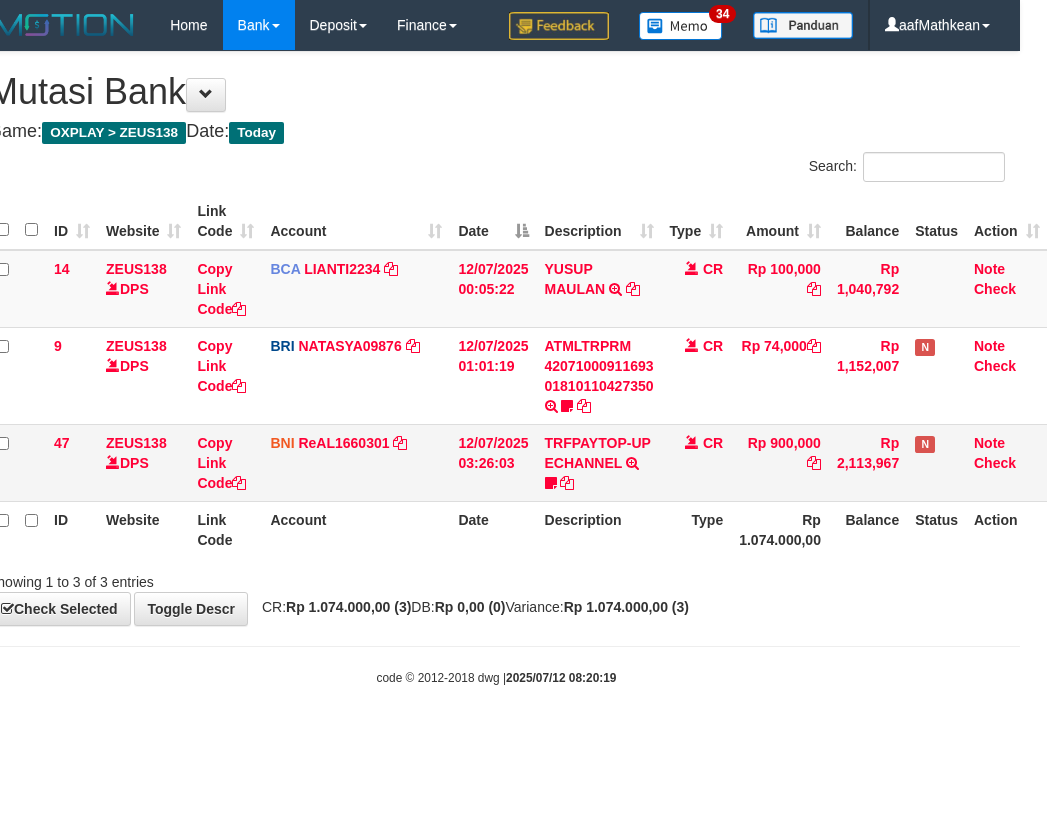 click on "TRFPAYTOP-UP ECHANNEL            TRF/PAY/TOP-UP ECHANNEL    Egoythea" at bounding box center (599, 462) 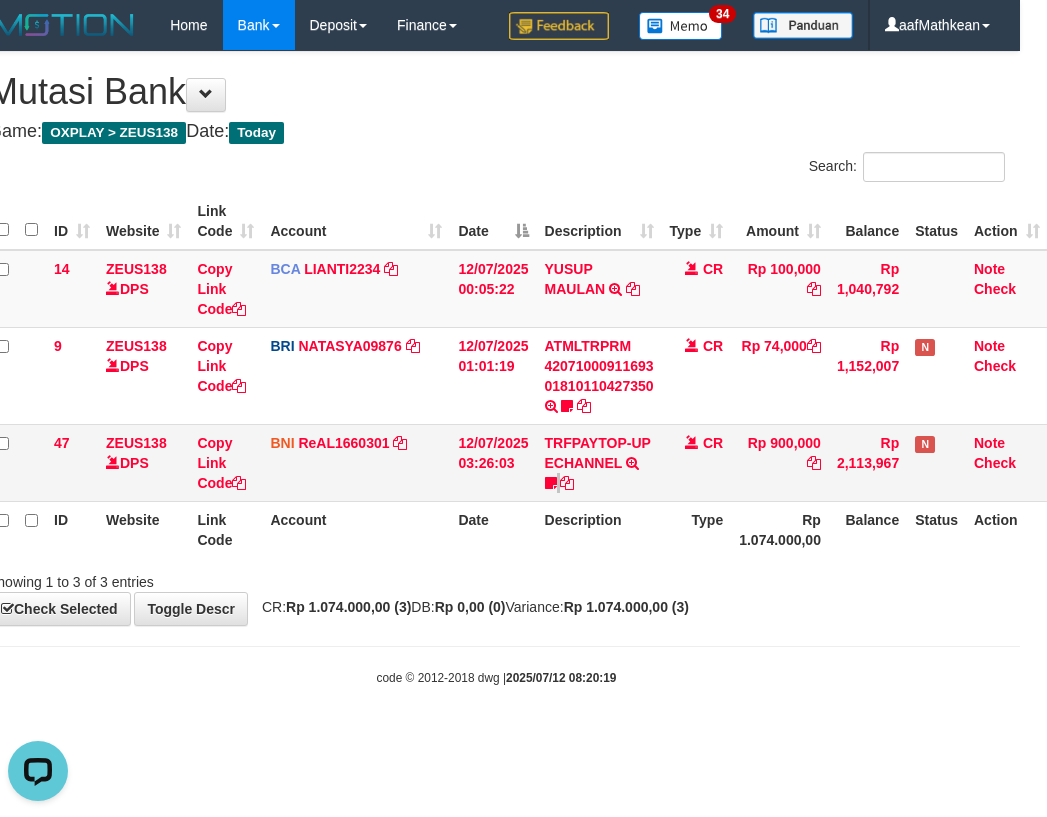 scroll, scrollTop: 0, scrollLeft: 0, axis: both 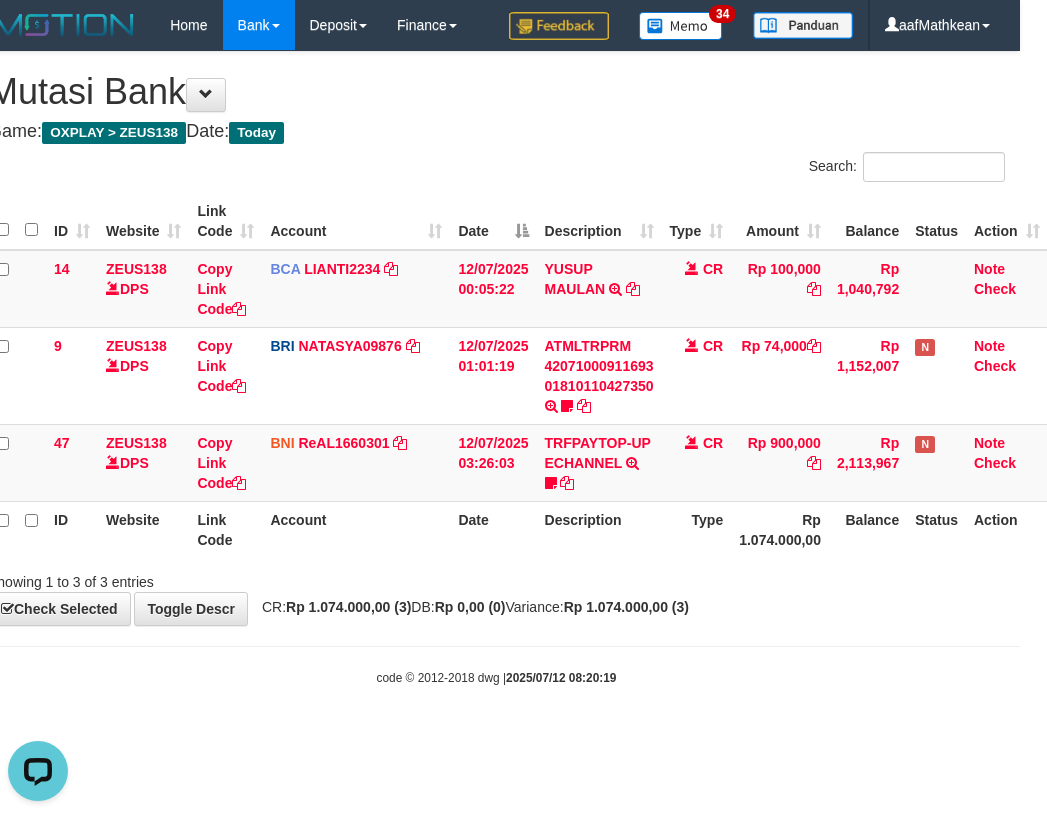 click on "**********" at bounding box center (496, 338) 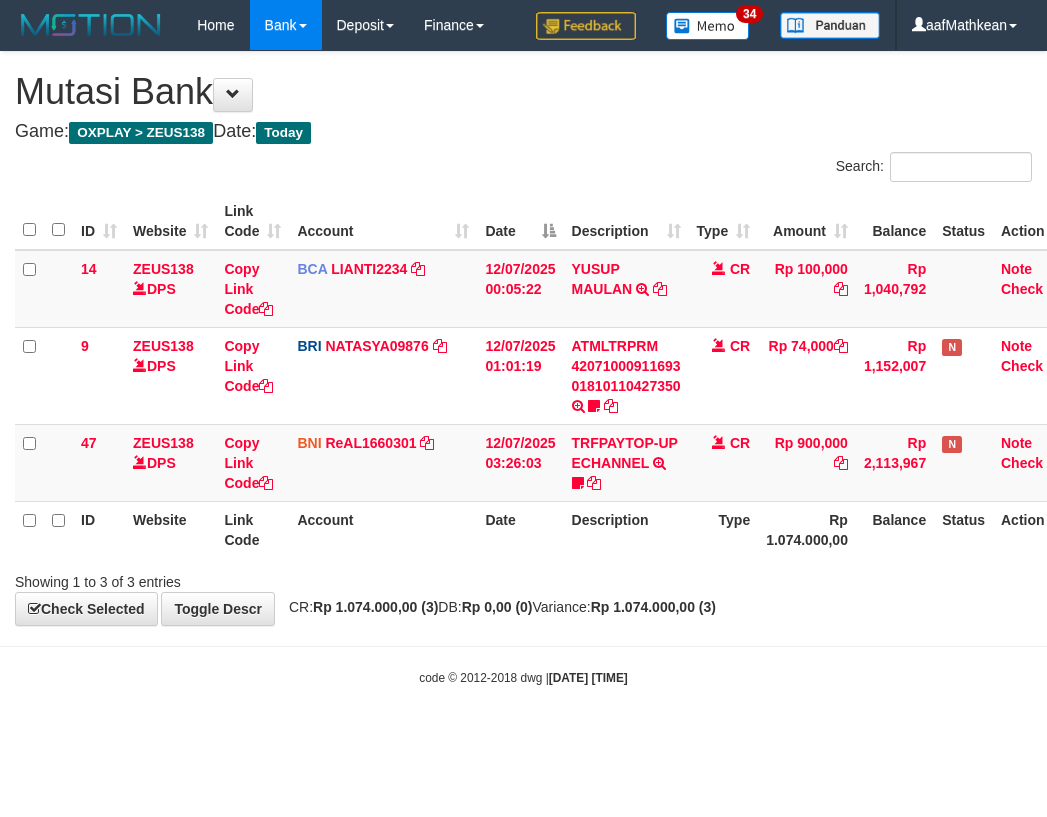 click on "Rp 1.074.000,00 (3)" at bounding box center [375, 607] 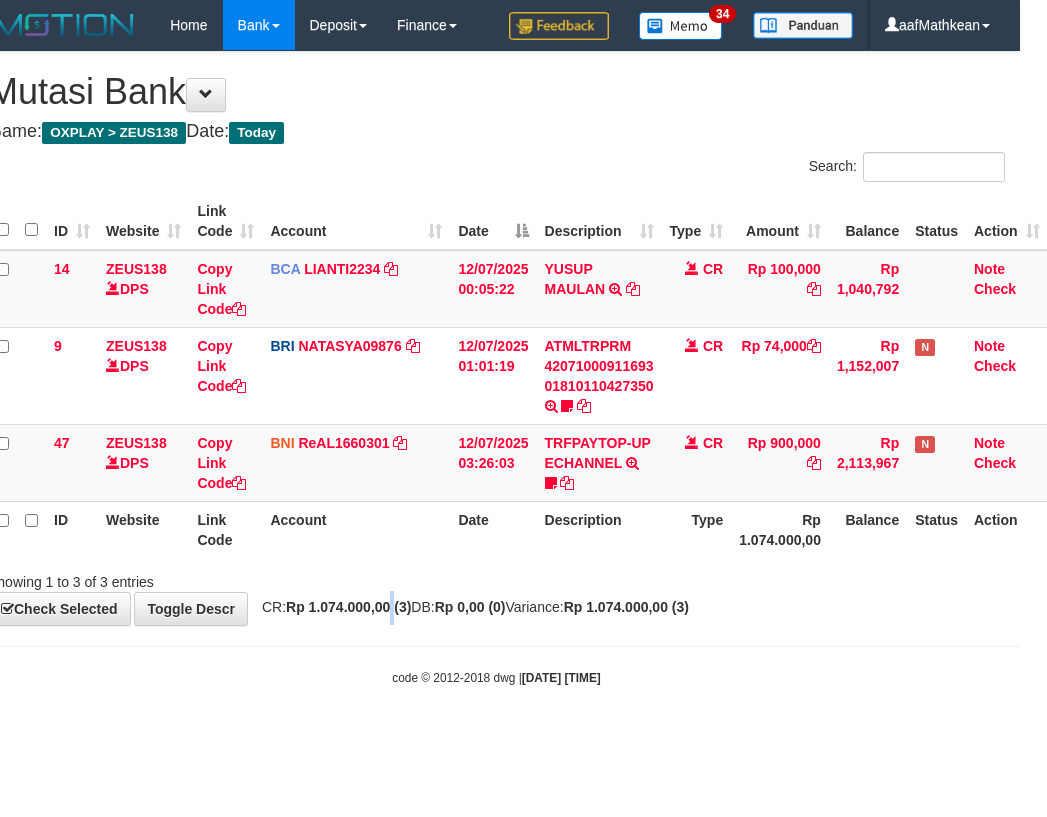 scroll, scrollTop: 0, scrollLeft: 27, axis: horizontal 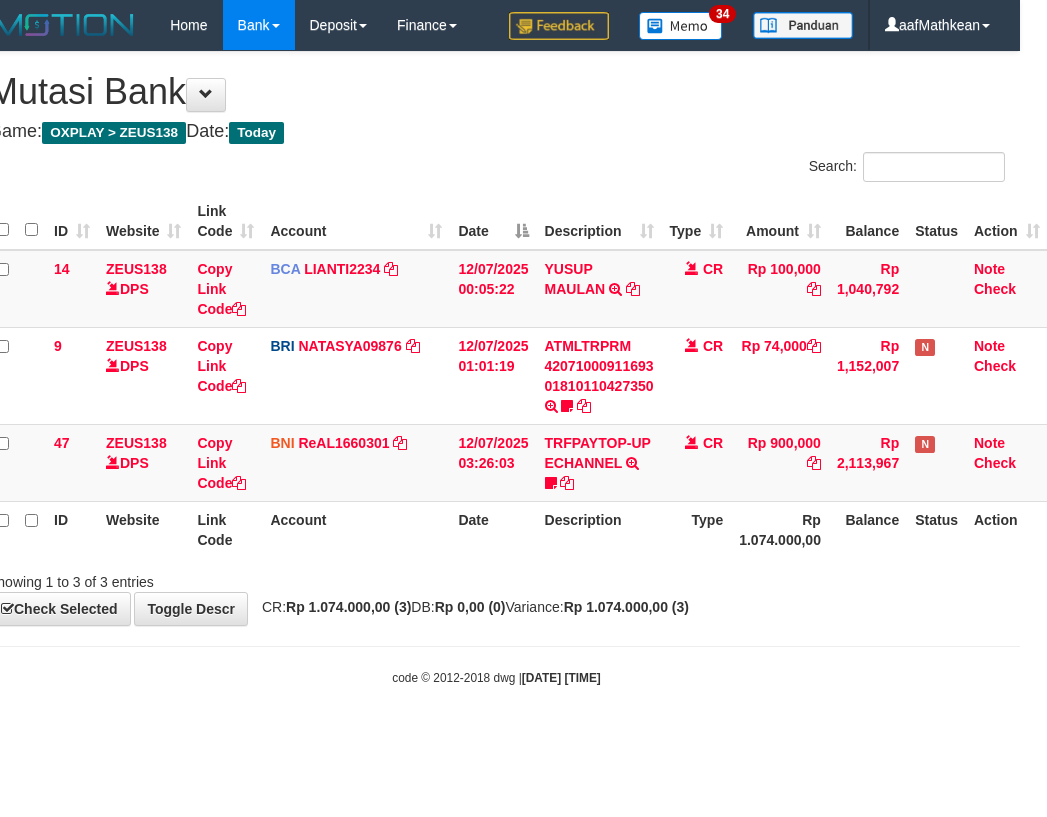 drag, startPoint x: 455, startPoint y: 599, endPoint x: 478, endPoint y: 598, distance: 23.021729 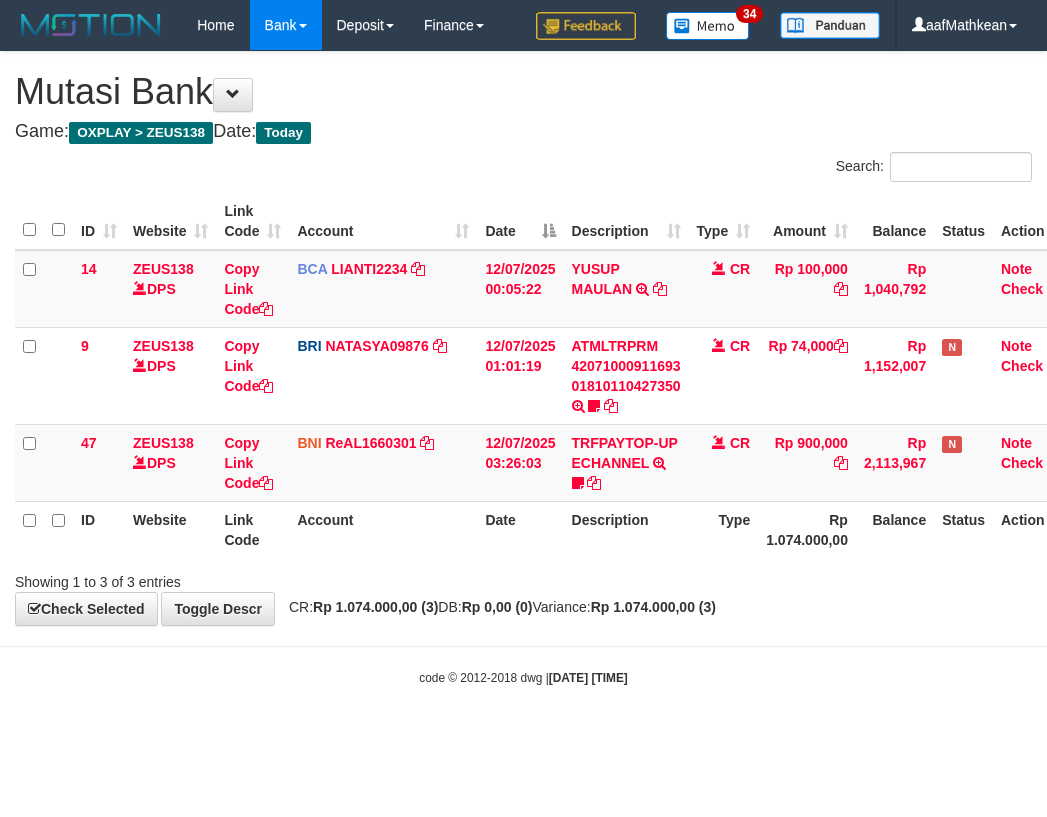 scroll, scrollTop: 0, scrollLeft: 27, axis: horizontal 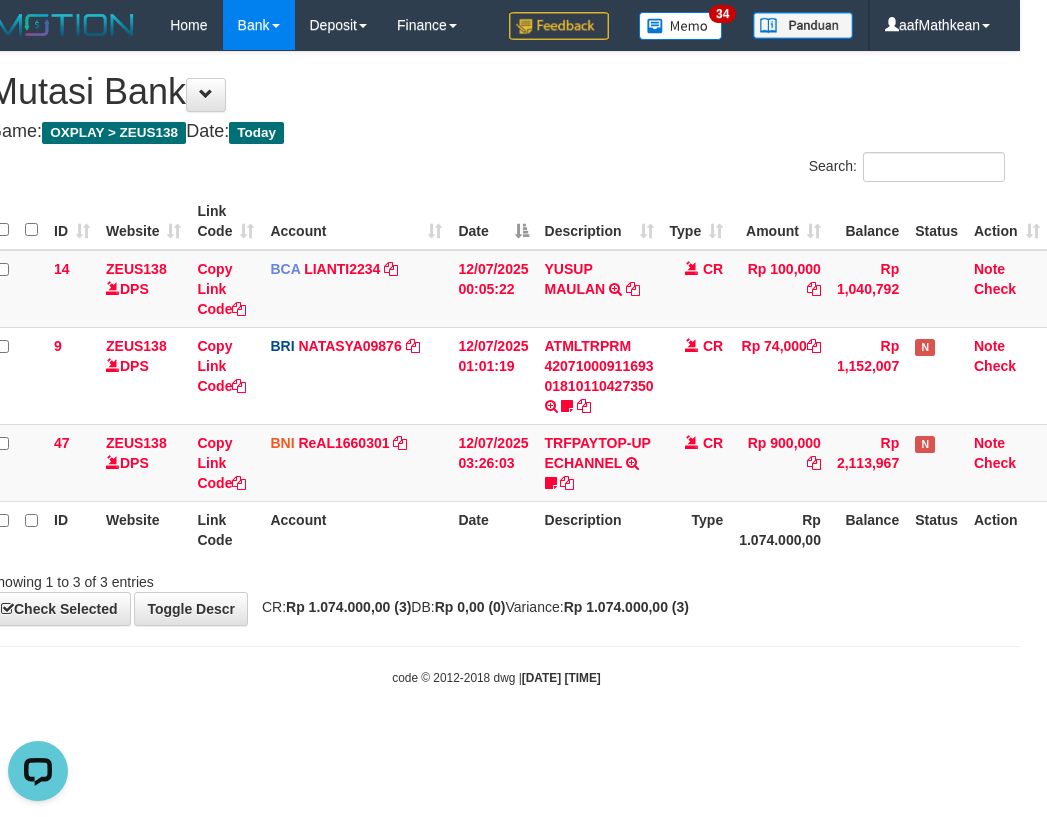 click on "Showing 1 to 3 of 3 entries" at bounding box center [496, 578] 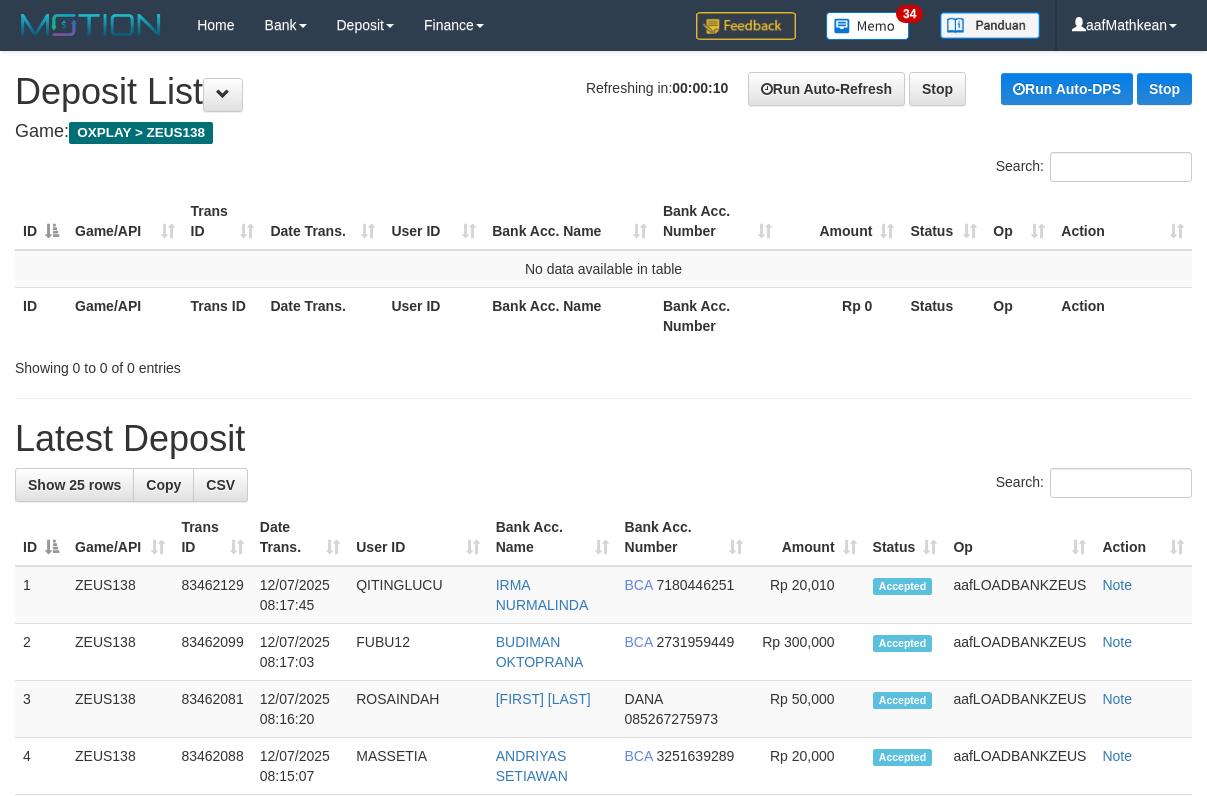 scroll, scrollTop: 0, scrollLeft: 0, axis: both 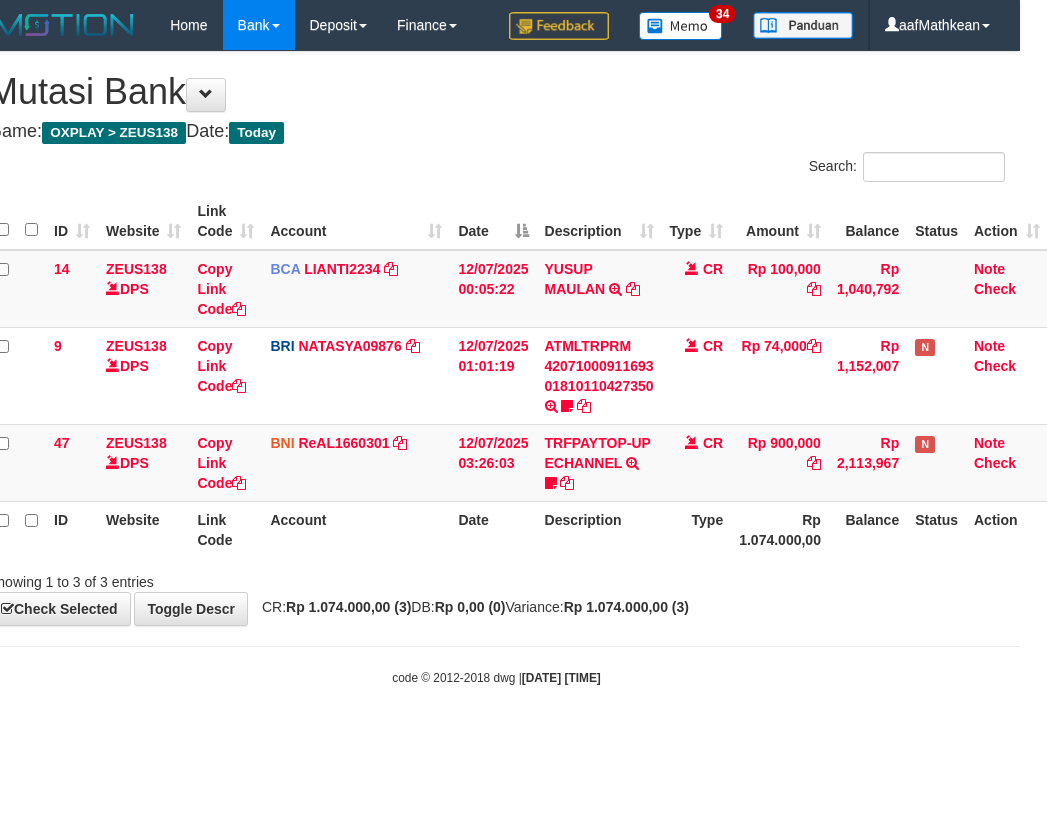 click on "Showing 1 to 3 of 3 entries" at bounding box center [496, 578] 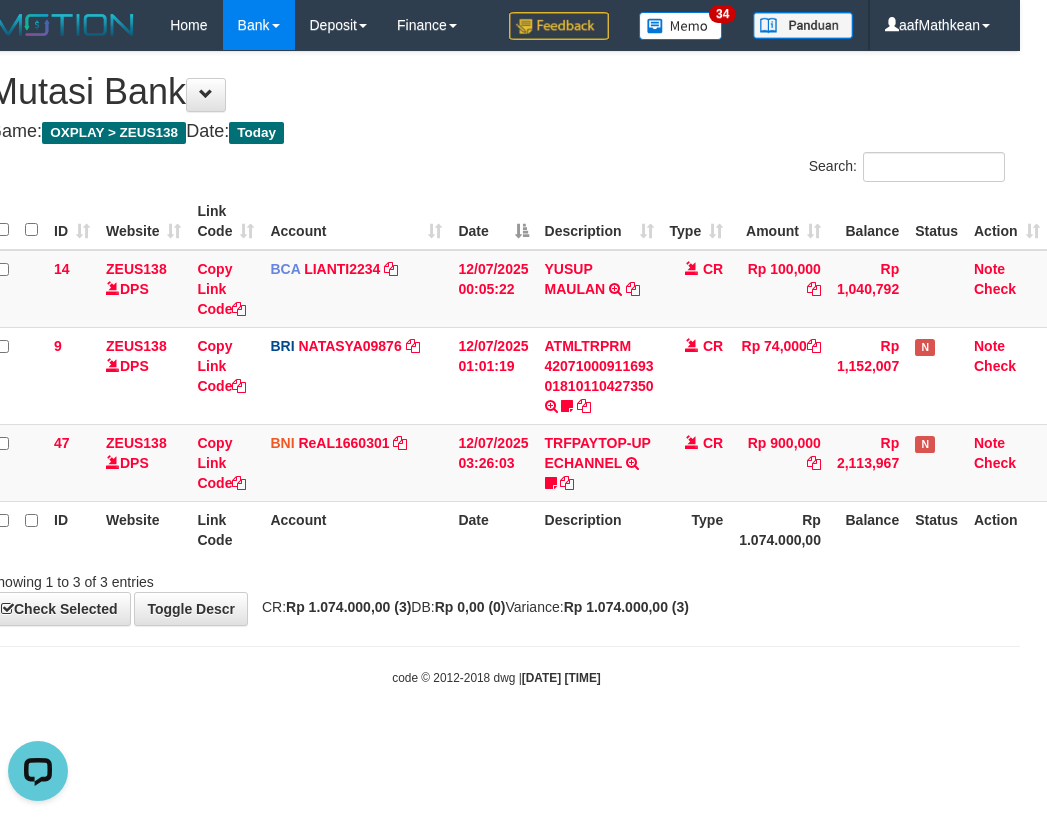 scroll, scrollTop: 0, scrollLeft: 0, axis: both 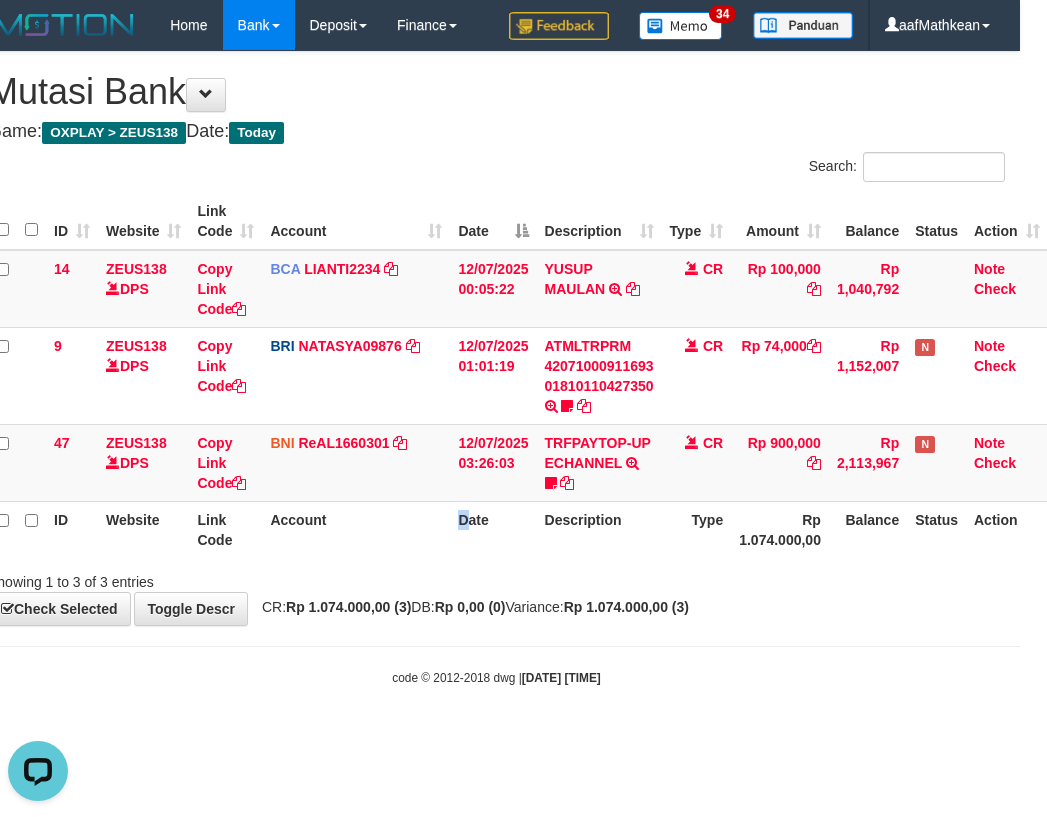 click on "Date" at bounding box center [493, 529] 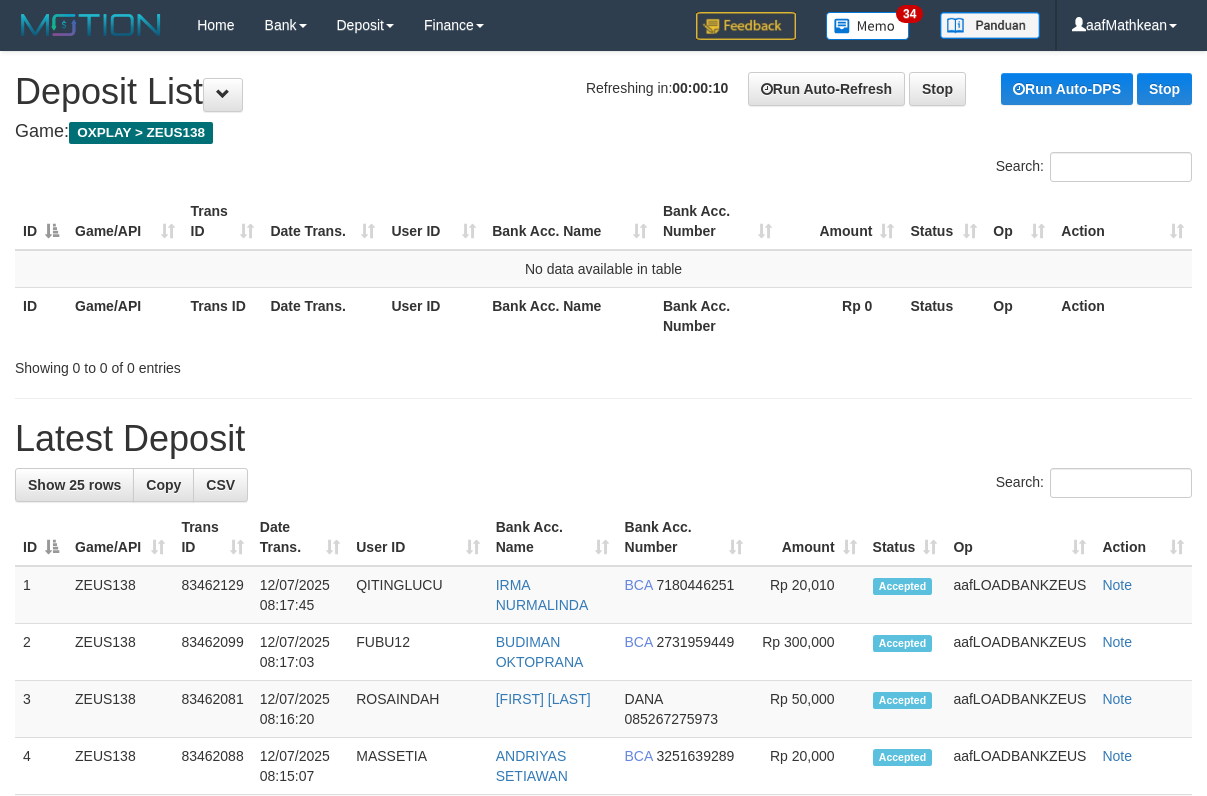 scroll, scrollTop: 0, scrollLeft: 0, axis: both 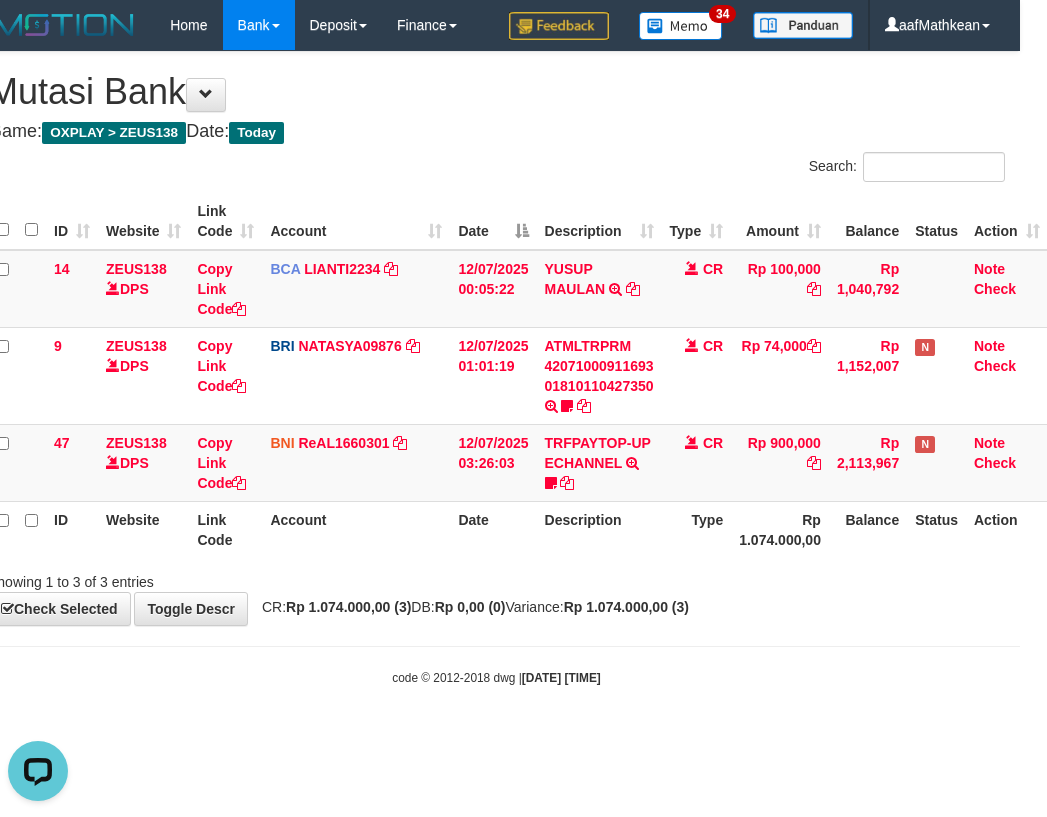 drag, startPoint x: 623, startPoint y: 536, endPoint x: 611, endPoint y: 584, distance: 49.47727 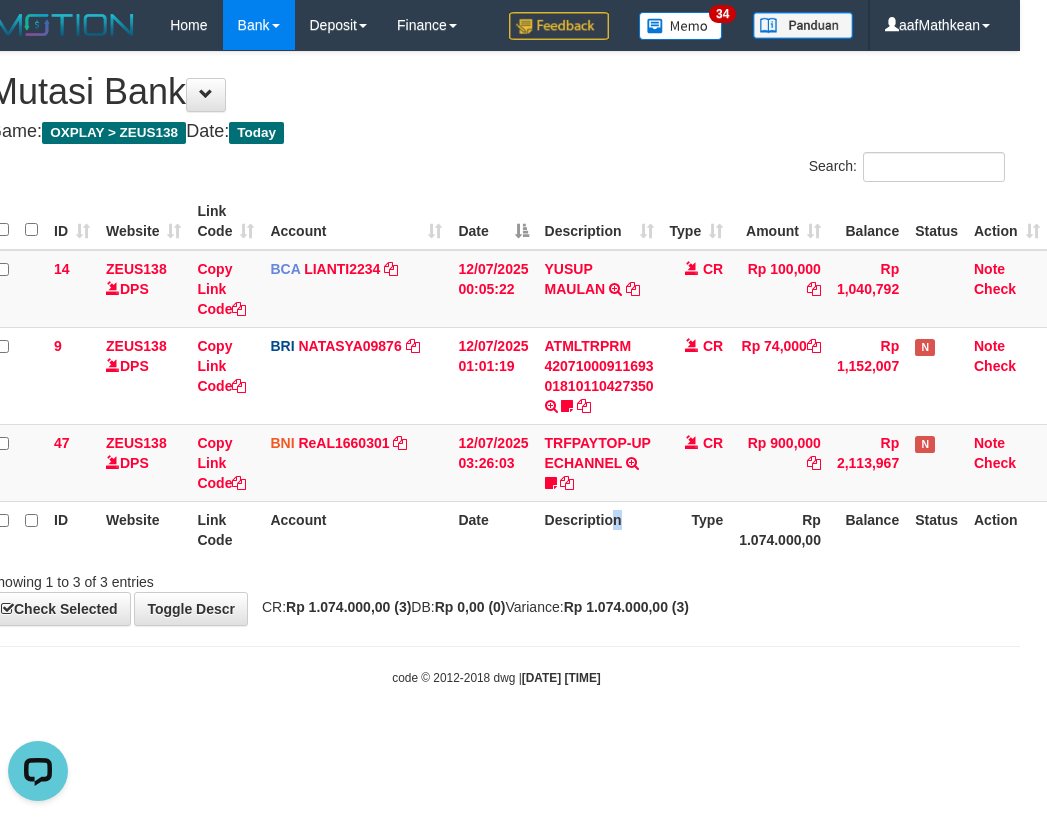 drag, startPoint x: 615, startPoint y: 618, endPoint x: 629, endPoint y: 598, distance: 24.41311 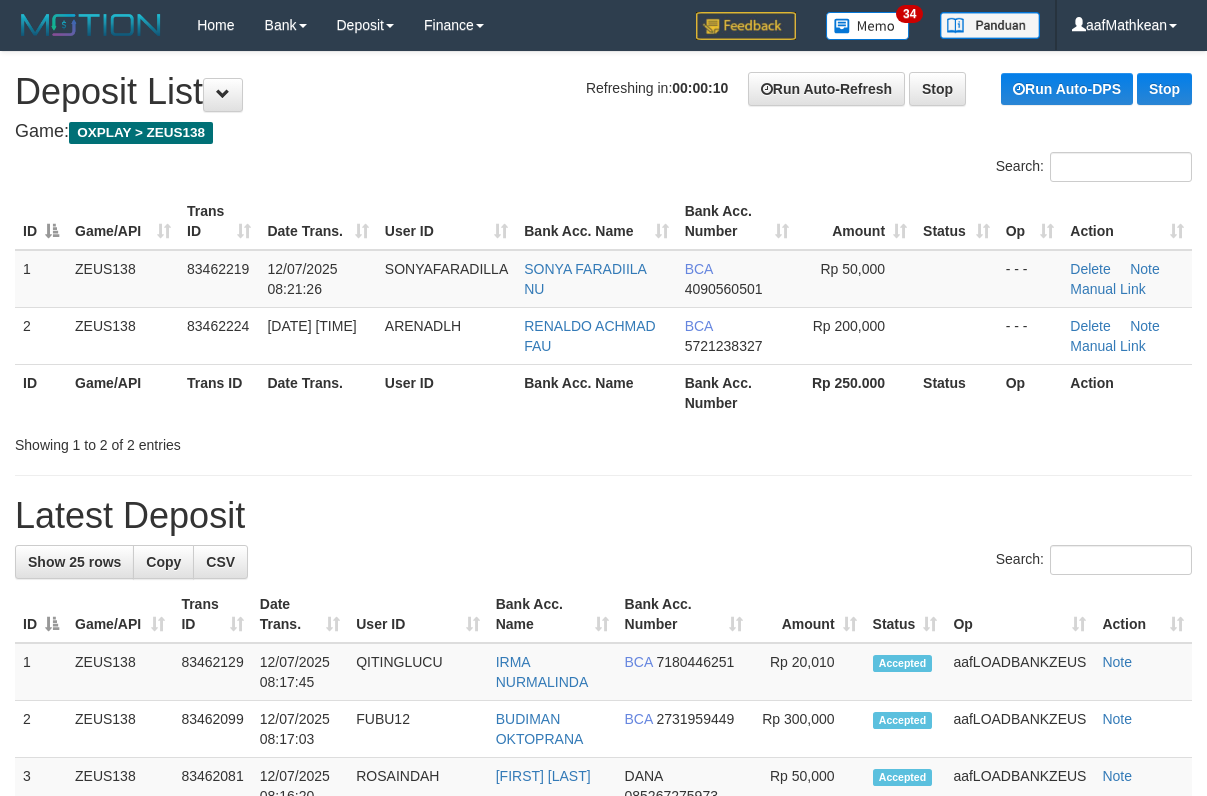 scroll, scrollTop: 0, scrollLeft: 0, axis: both 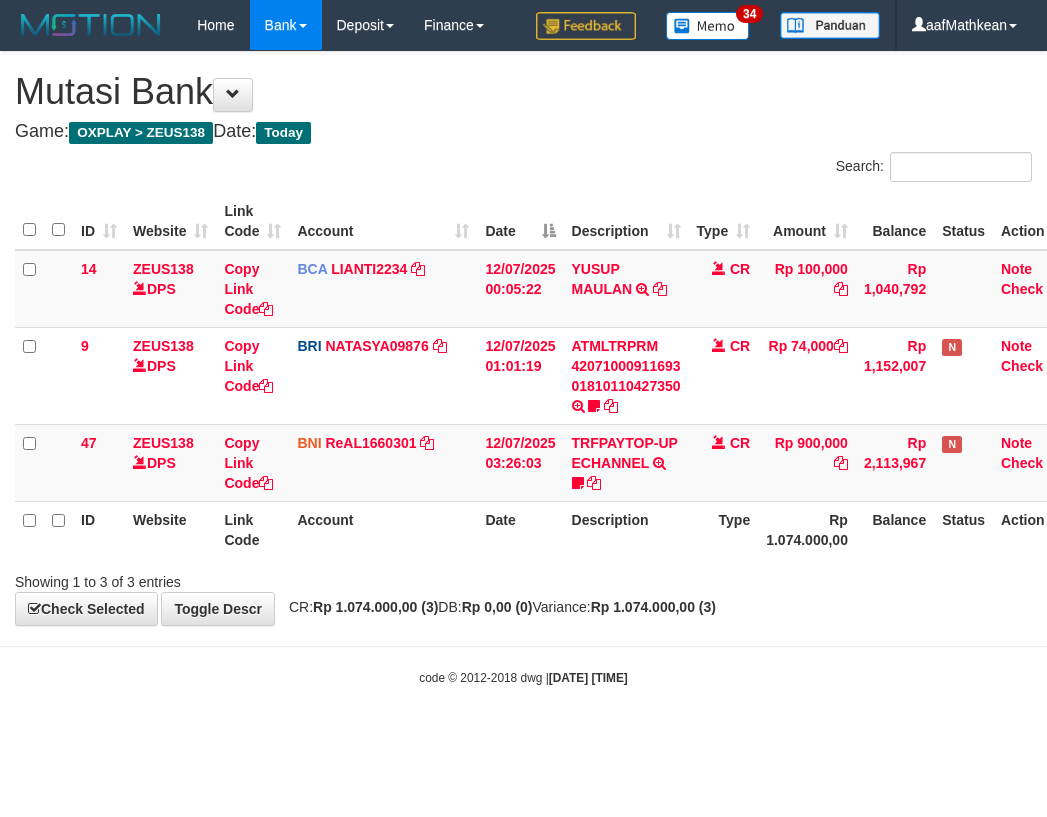 click on "Rp 1.074.000,00 (3)" at bounding box center (653, 607) 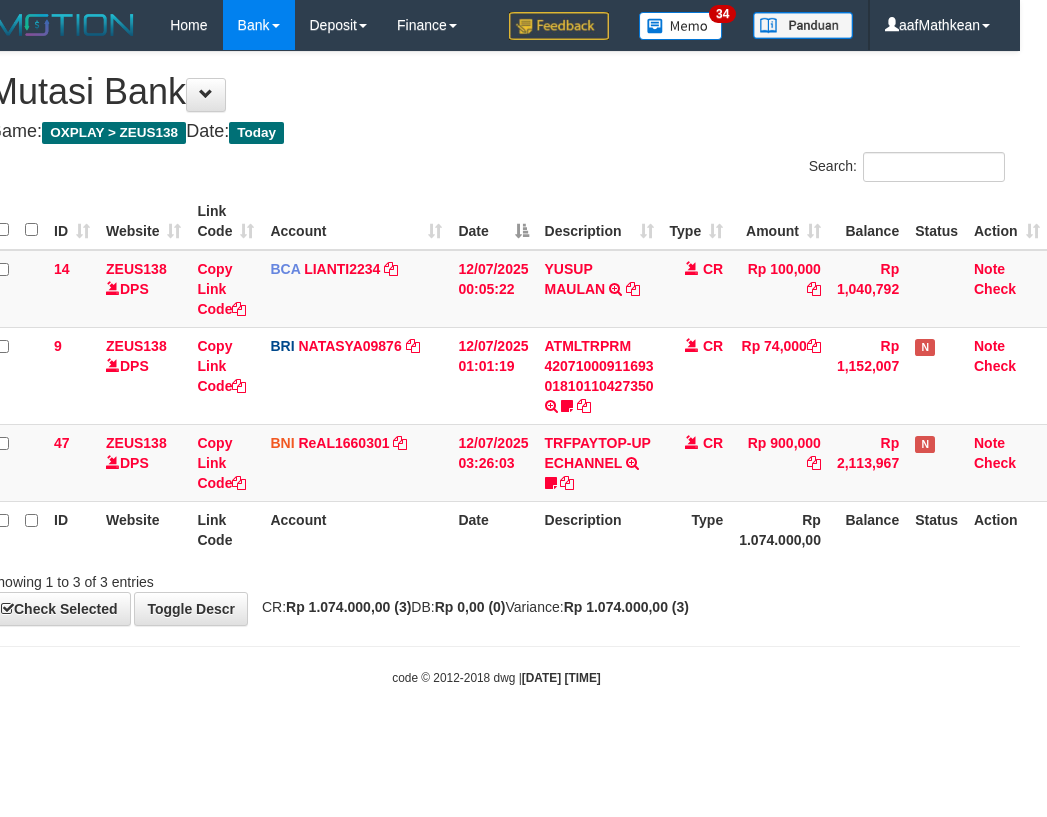 drag, startPoint x: 0, startPoint y: 0, endPoint x: 636, endPoint y: 608, distance: 879.86365 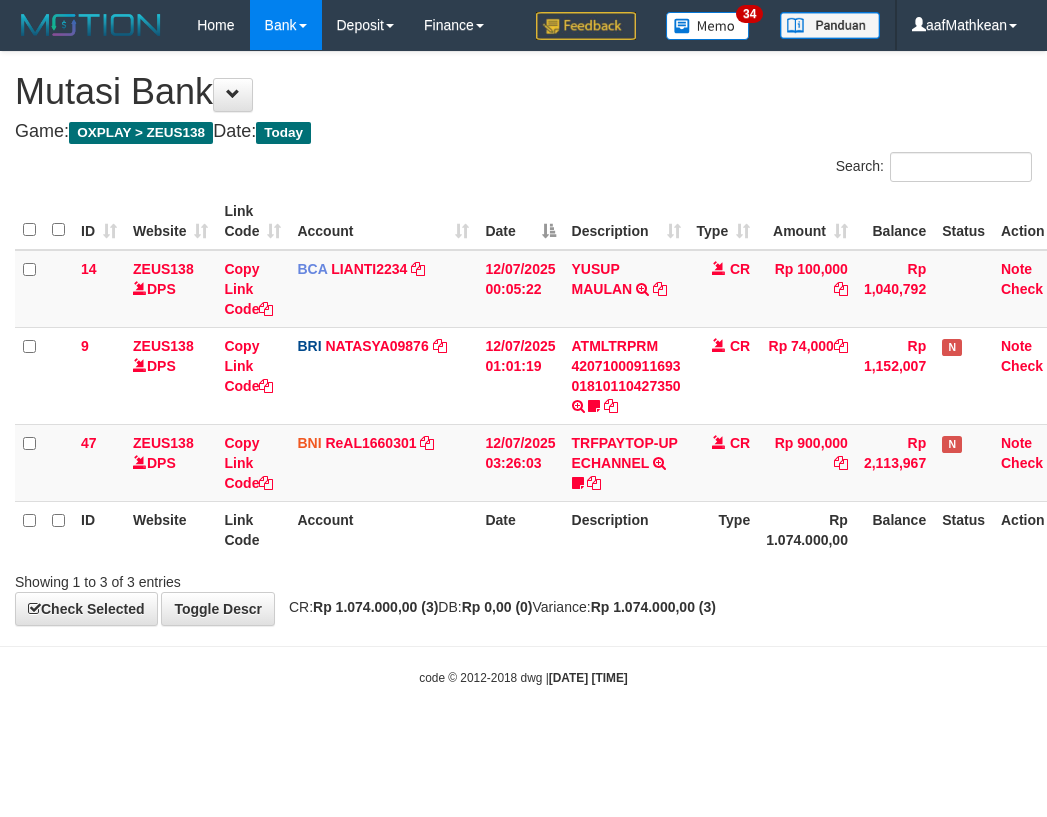 scroll, scrollTop: 0, scrollLeft: 27, axis: horizontal 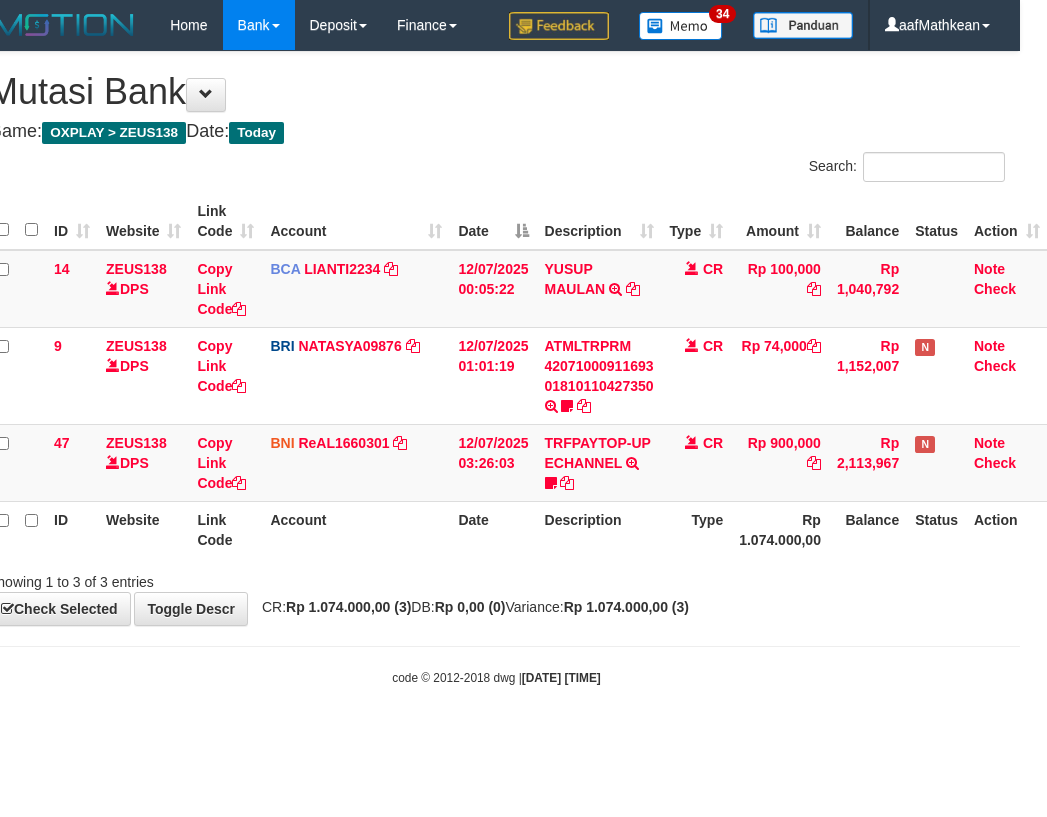 click on "Rp 1.074.000,00 (3)" at bounding box center [626, 607] 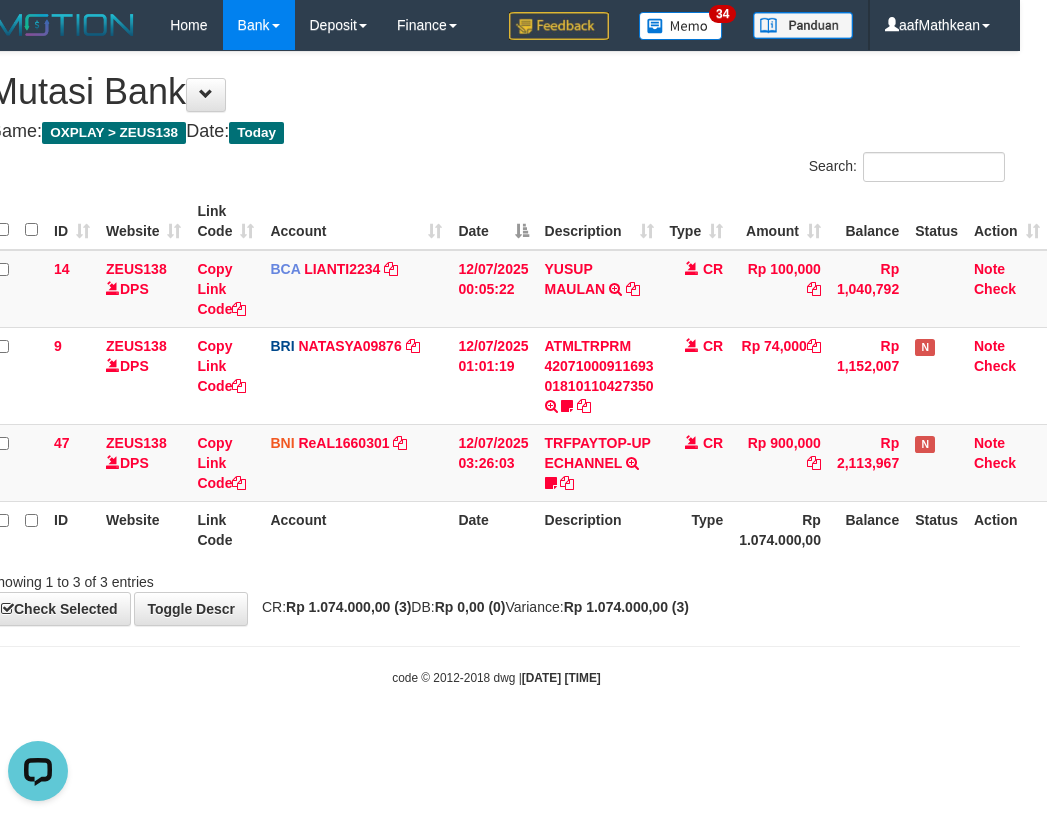scroll, scrollTop: 0, scrollLeft: 0, axis: both 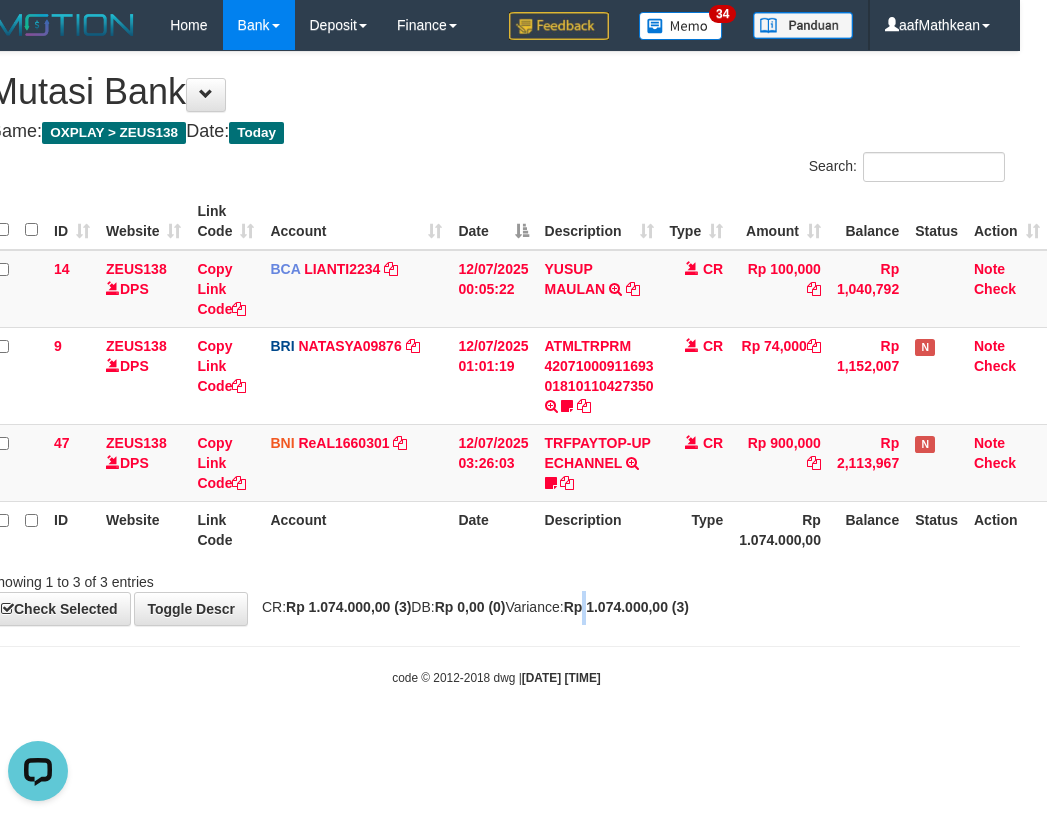 click on "Rp 1.074.000,00 (3)" at bounding box center [626, 607] 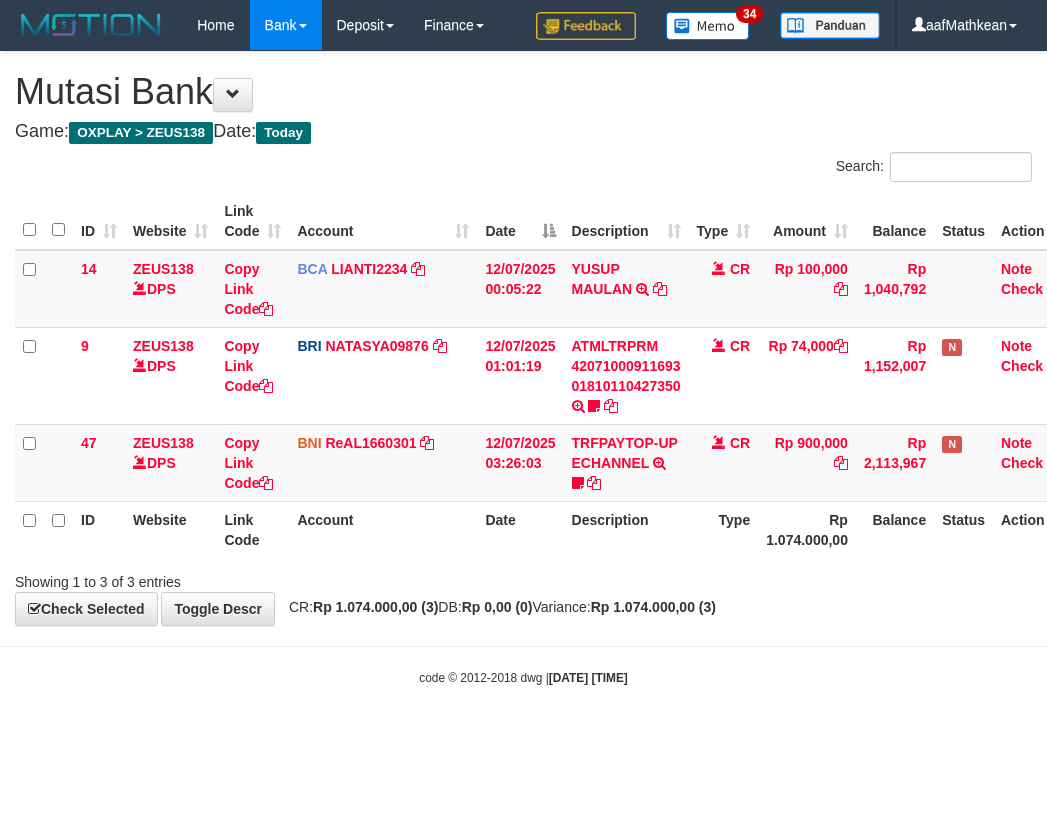 scroll, scrollTop: 0, scrollLeft: 27, axis: horizontal 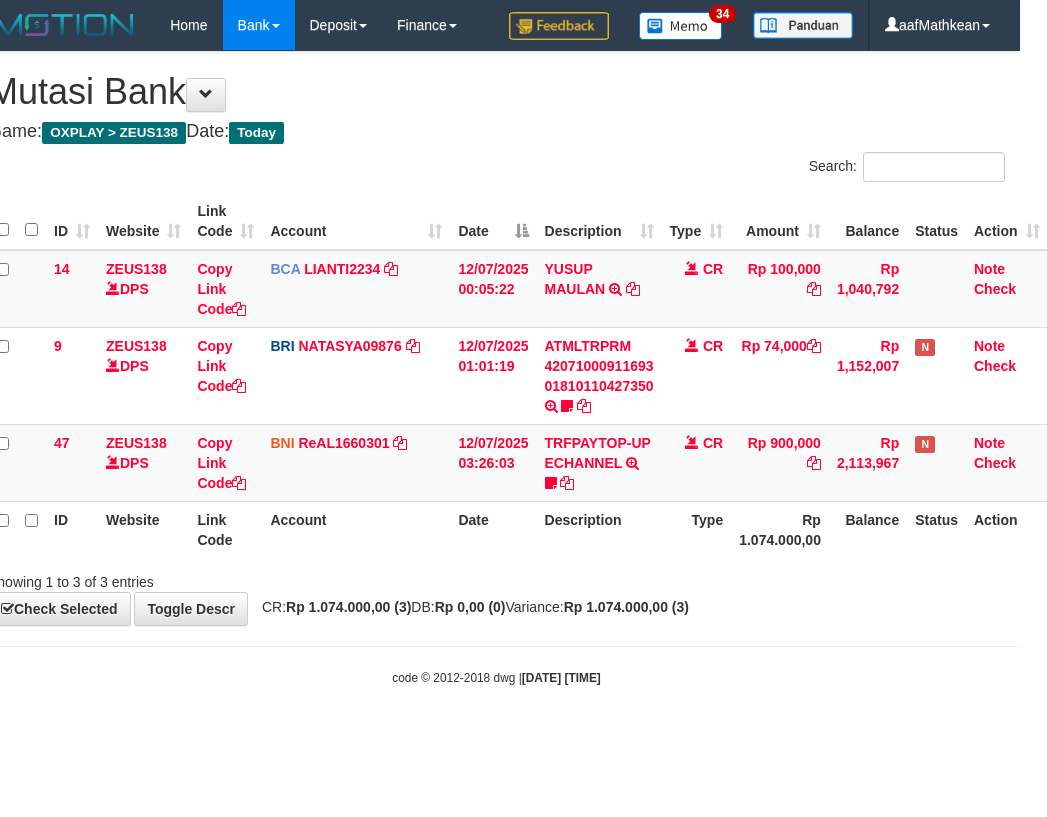 drag, startPoint x: 0, startPoint y: 0, endPoint x: 637, endPoint y: 609, distance: 881.27747 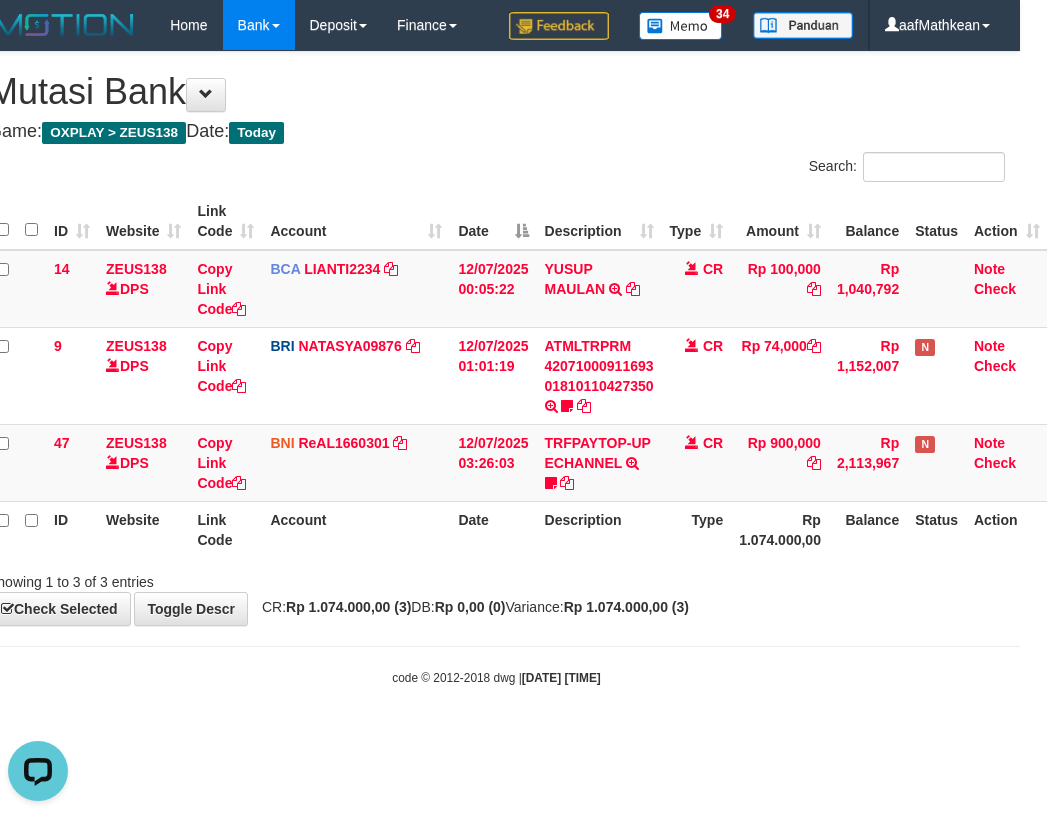 scroll, scrollTop: 0, scrollLeft: 0, axis: both 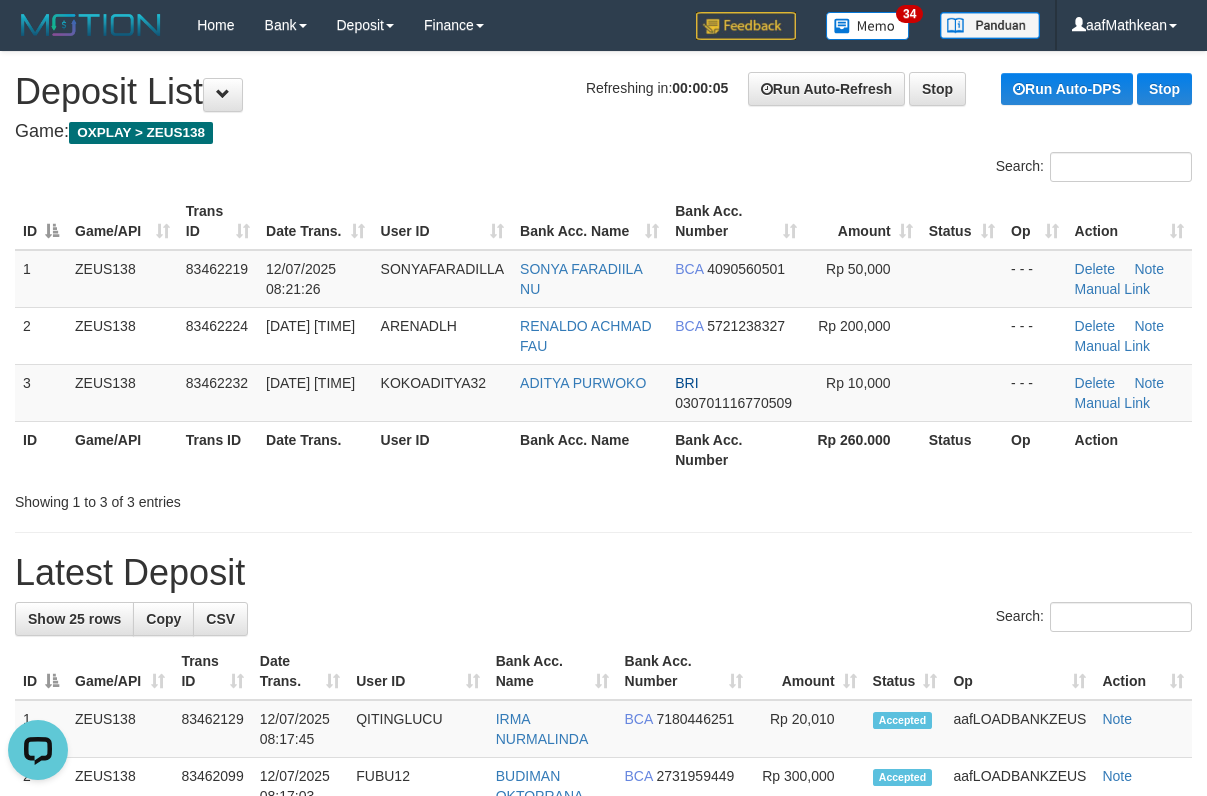 drag, startPoint x: 135, startPoint y: 282, endPoint x: 174, endPoint y: 249, distance: 51.088158 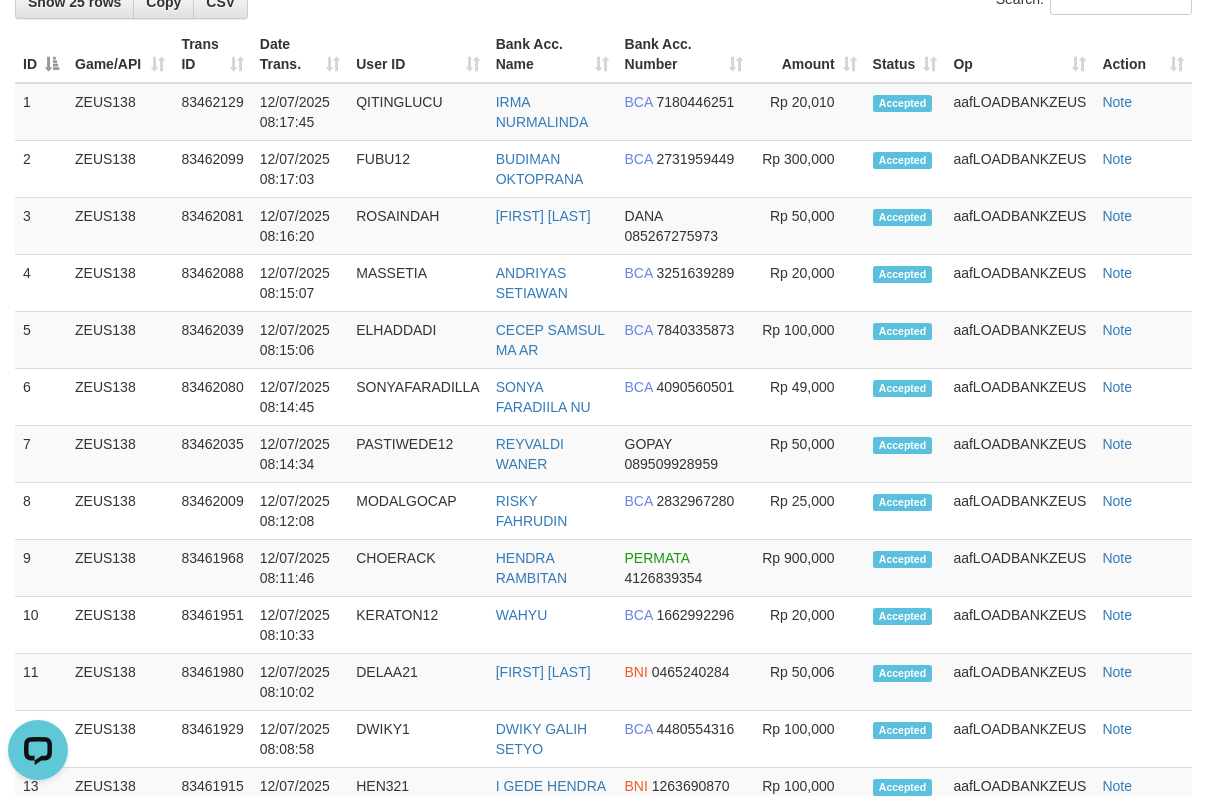 scroll, scrollTop: 0, scrollLeft: 0, axis: both 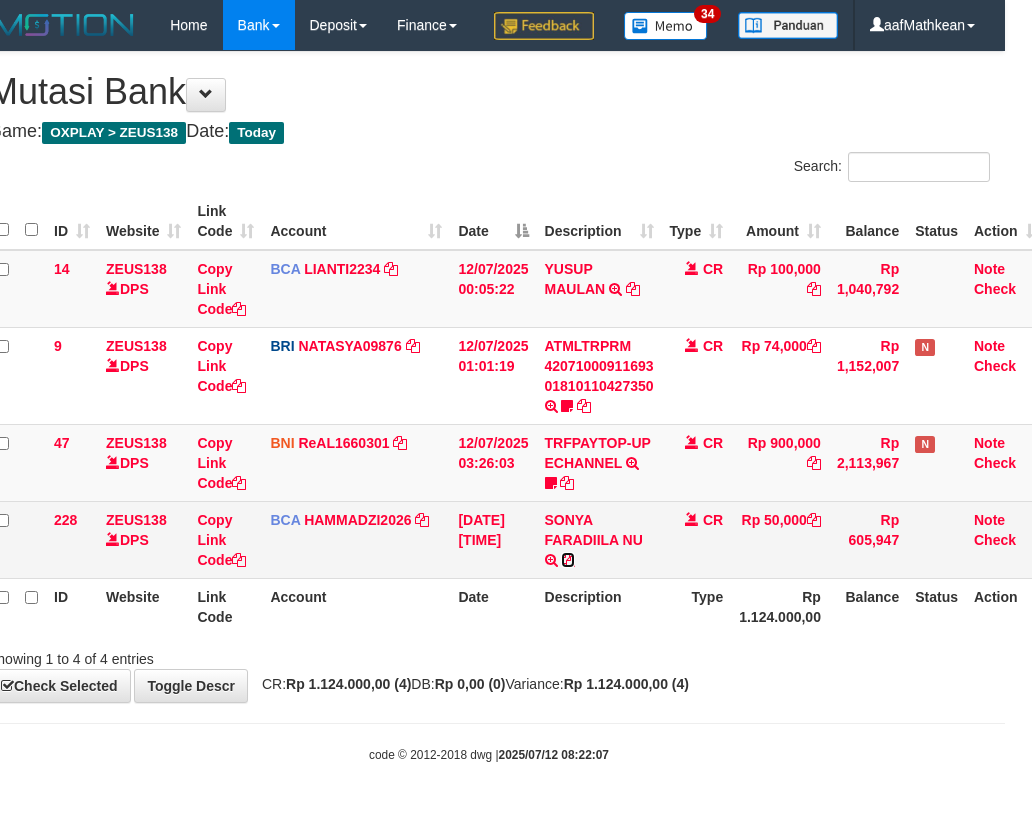 click at bounding box center [568, 560] 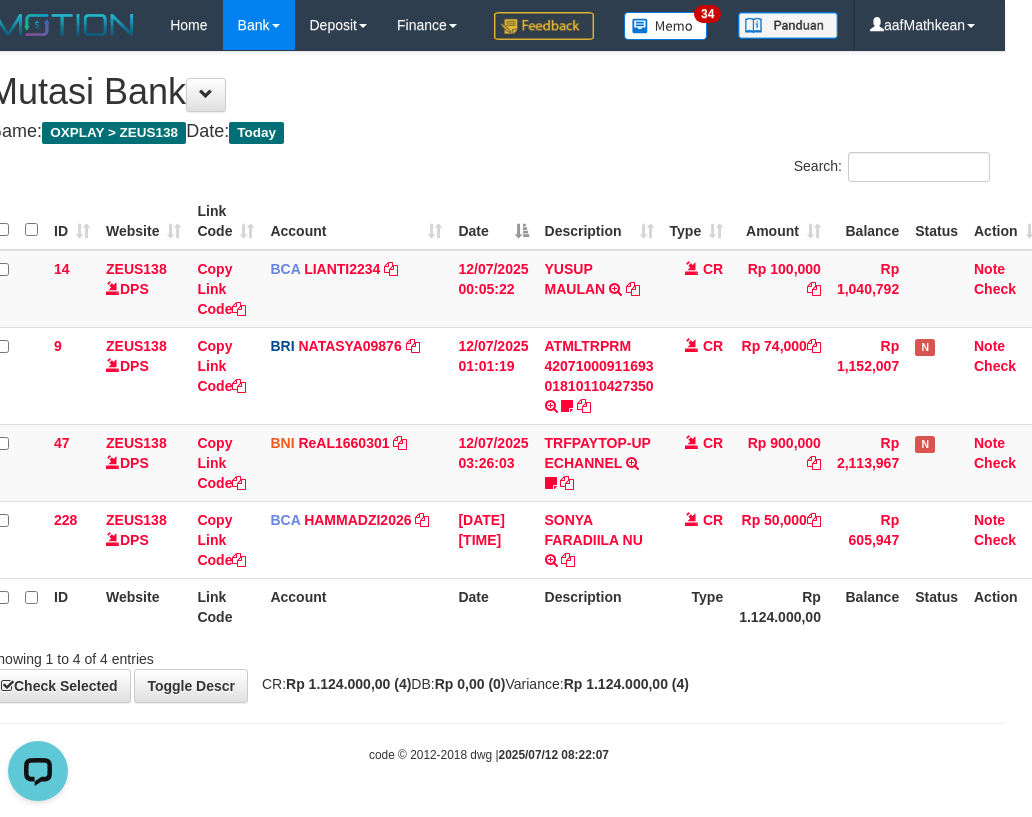 scroll, scrollTop: 0, scrollLeft: 0, axis: both 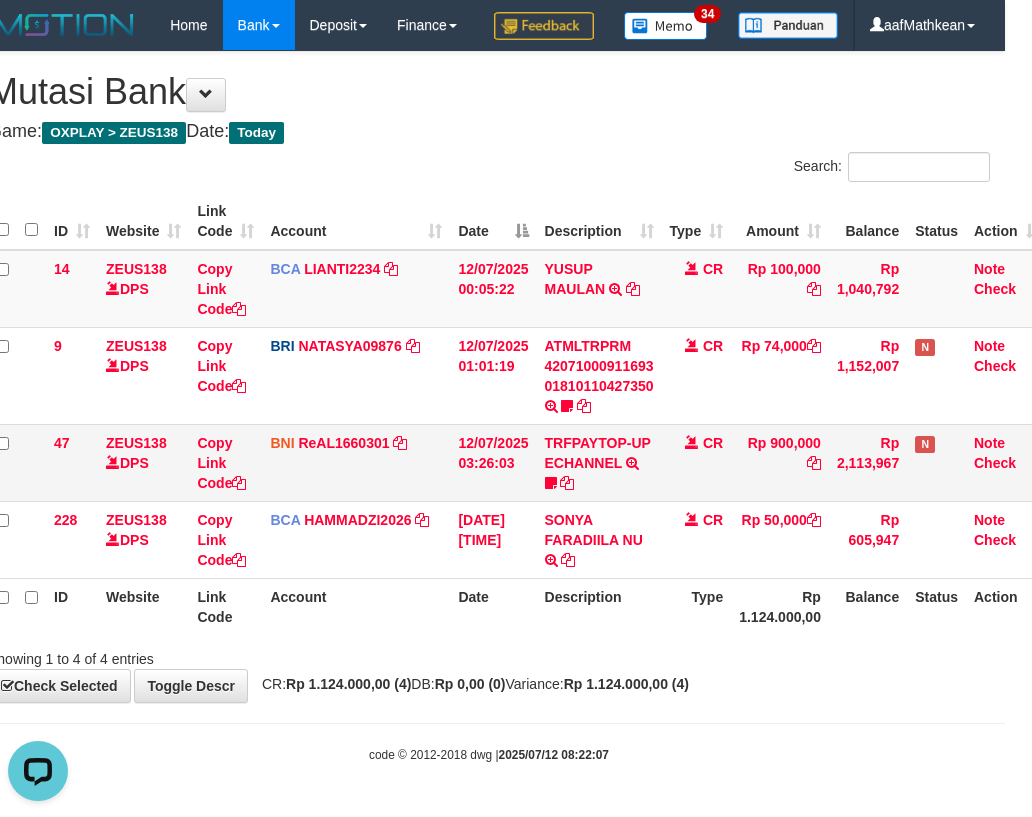 click on "Copy Link Code" at bounding box center (225, 462) 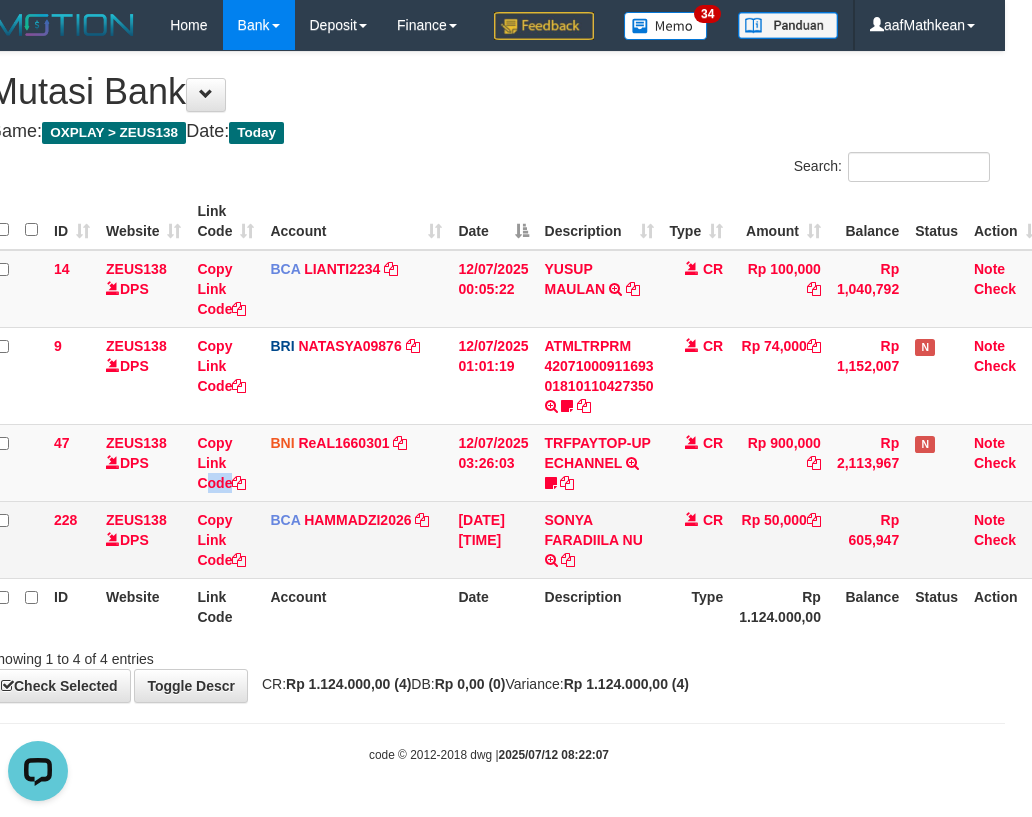 drag, startPoint x: 684, startPoint y: 547, endPoint x: 657, endPoint y: 598, distance: 57.706154 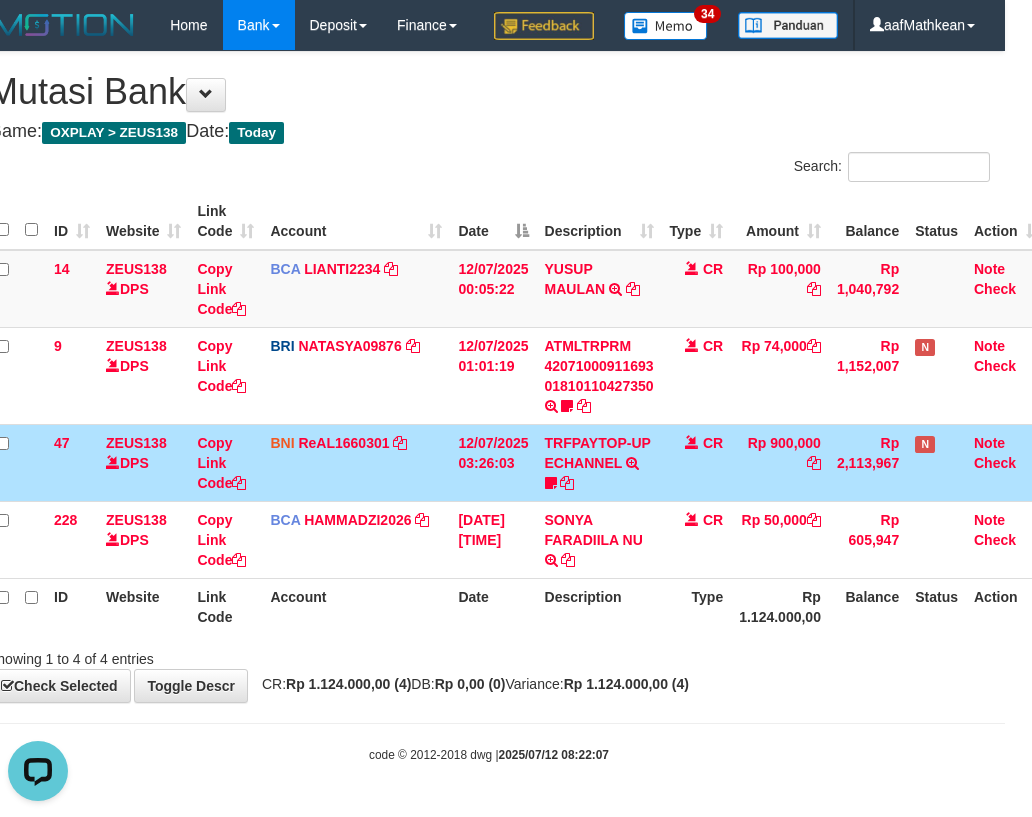 click on "Description" at bounding box center [599, 606] 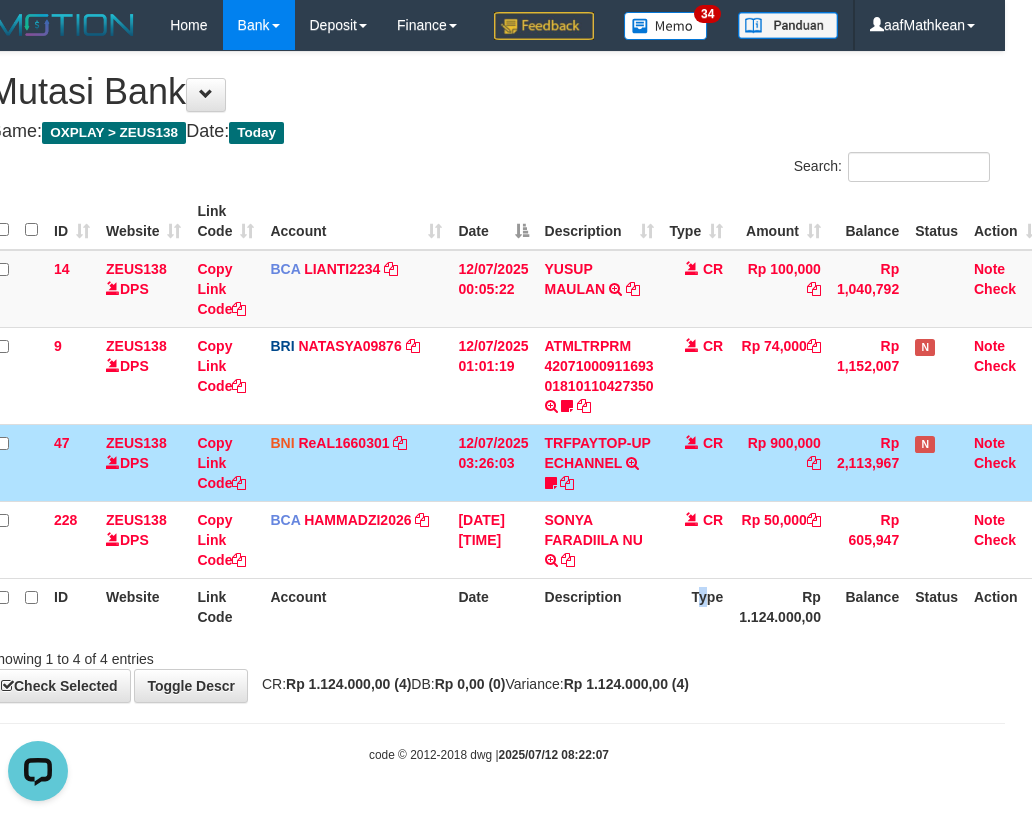 click on "Type" at bounding box center (697, 606) 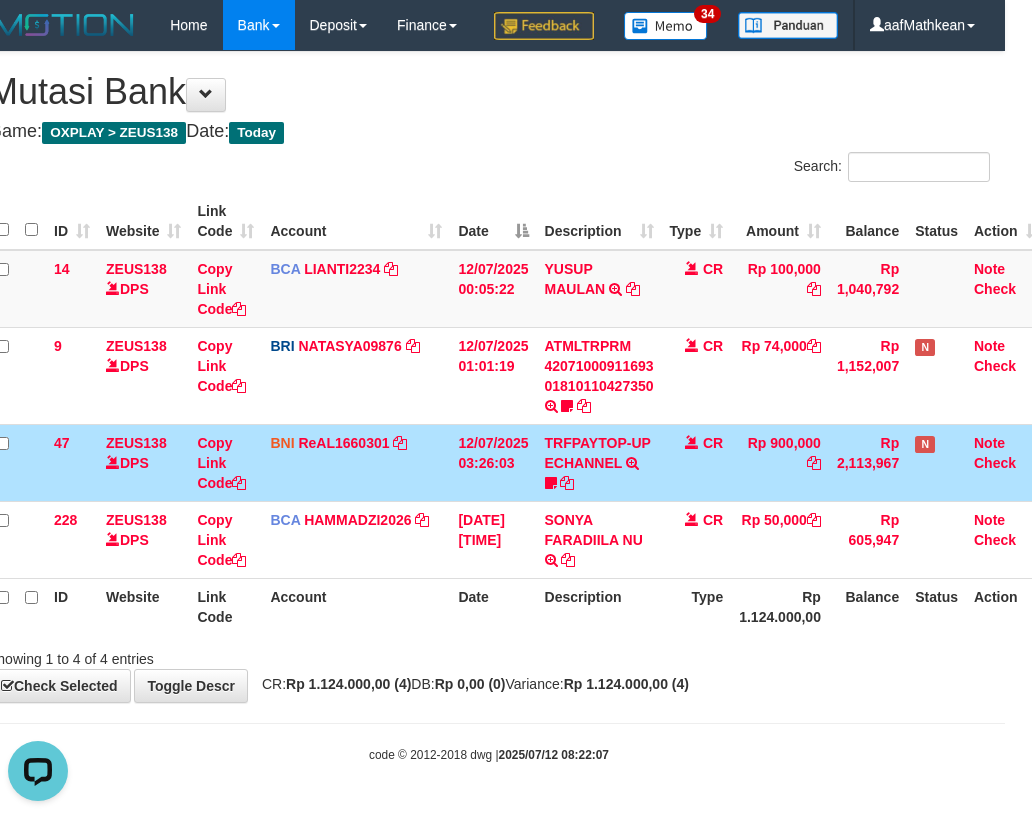 click on "ID Website Link Code Account Date Description Type Rp 1.124.000,00 Balance Status Action" at bounding box center [518, 606] 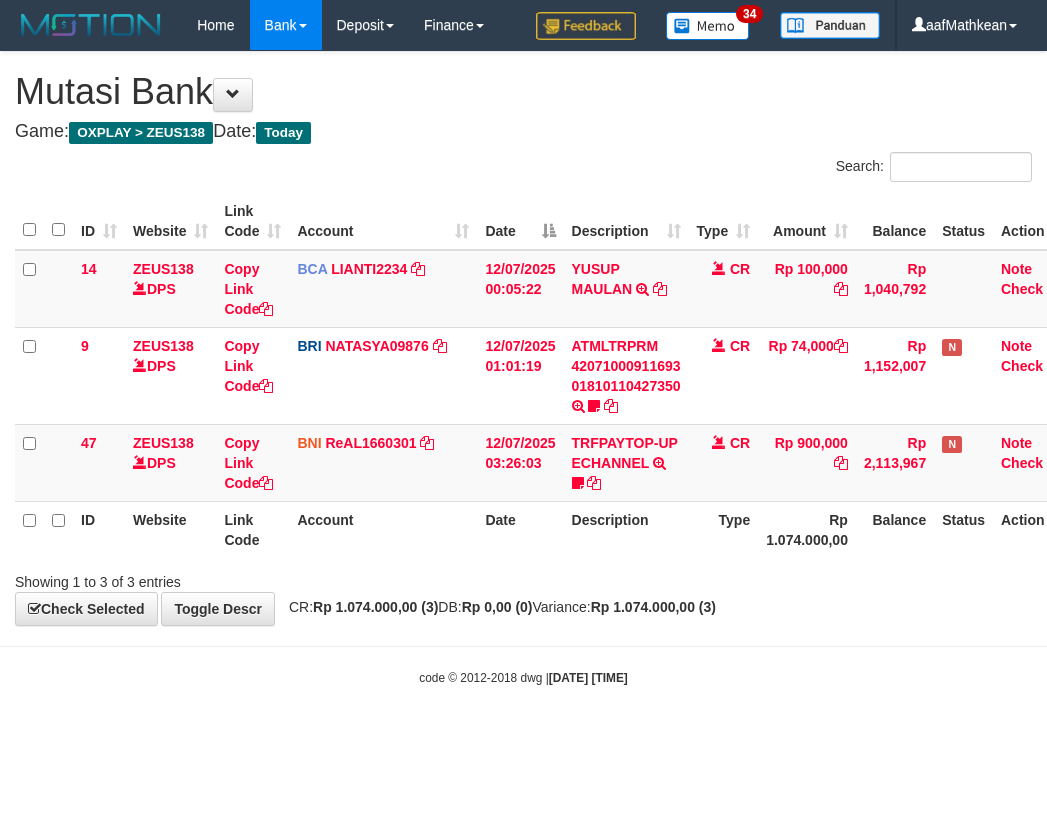 scroll, scrollTop: 0, scrollLeft: 27, axis: horizontal 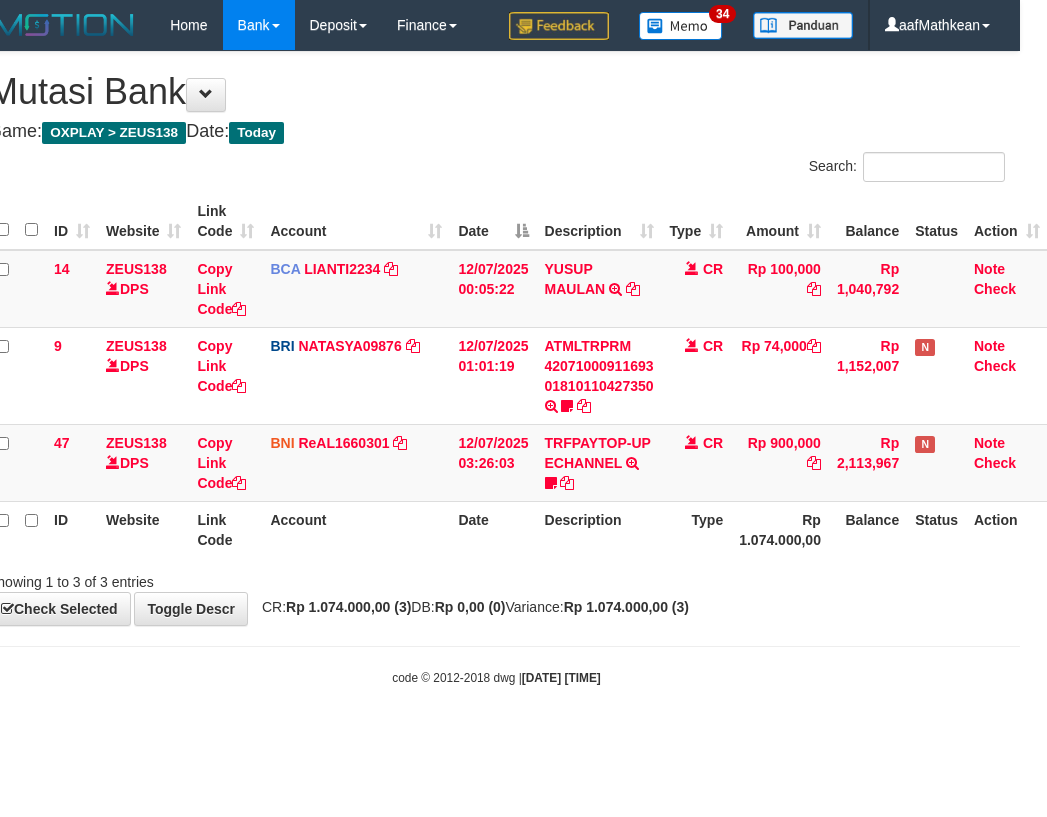 click on "**********" at bounding box center [496, 338] 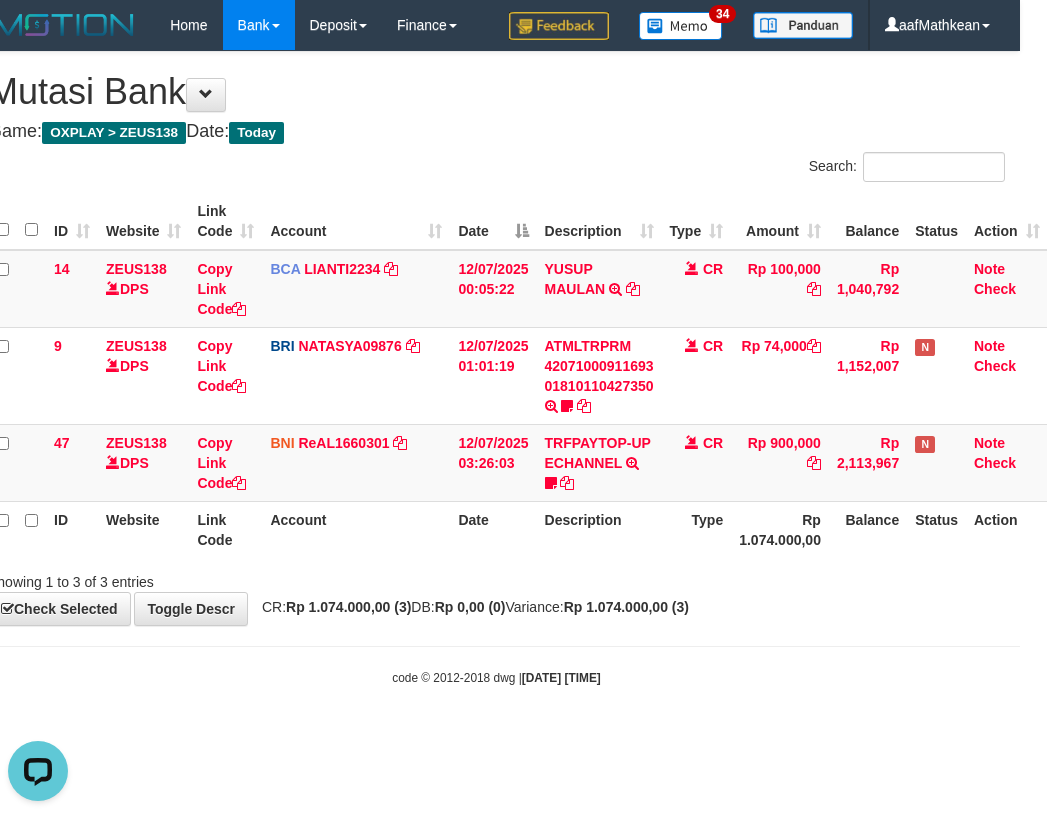 scroll, scrollTop: 0, scrollLeft: 0, axis: both 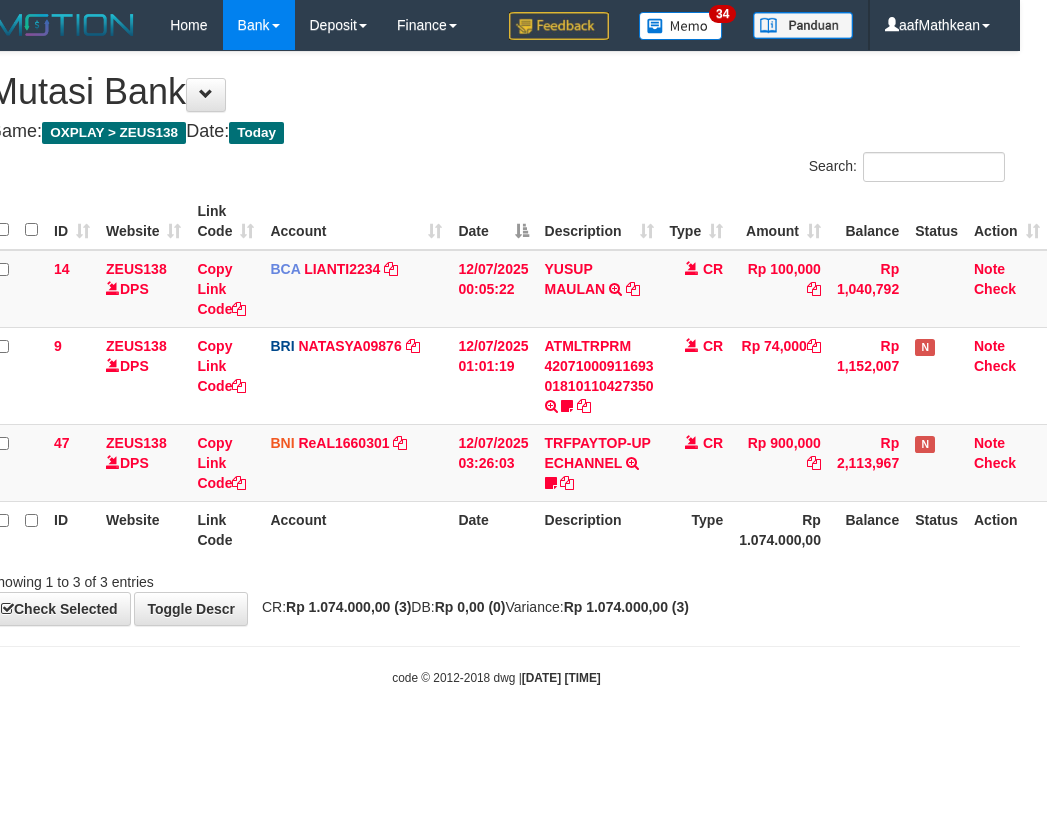 click on "code © 2012-2018 dwg |  2025/07/12 08:22:21" at bounding box center (496, 677) 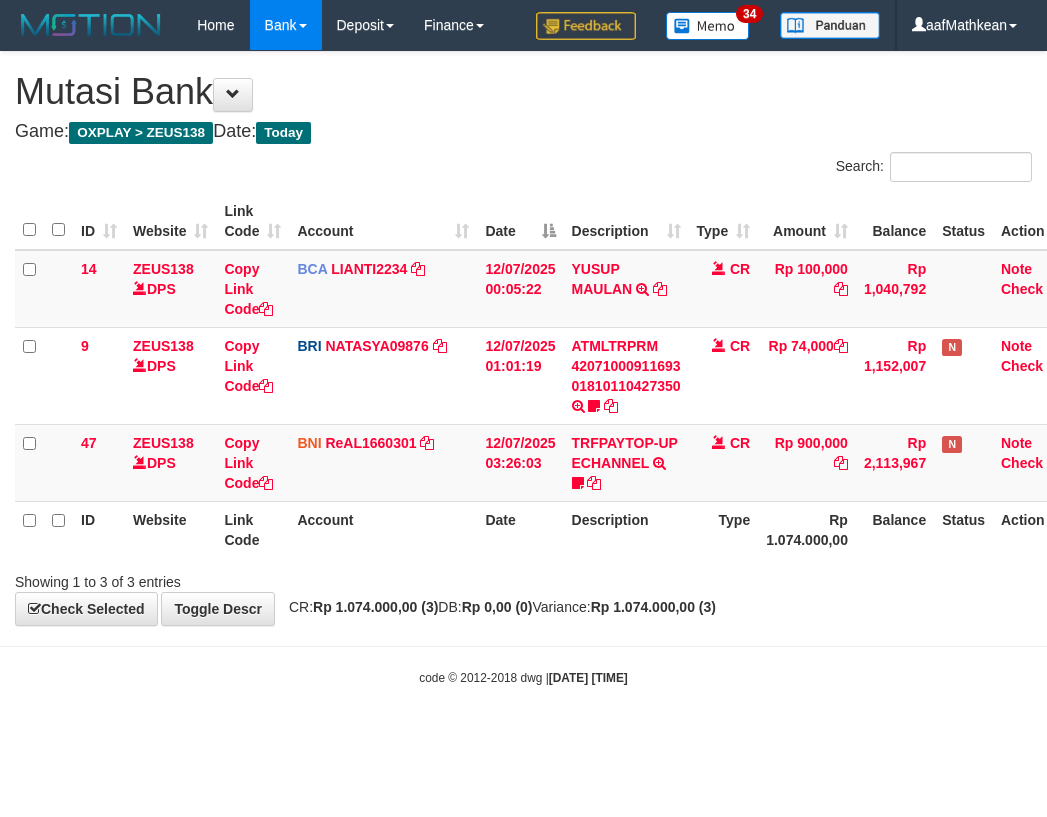 scroll, scrollTop: 0, scrollLeft: 27, axis: horizontal 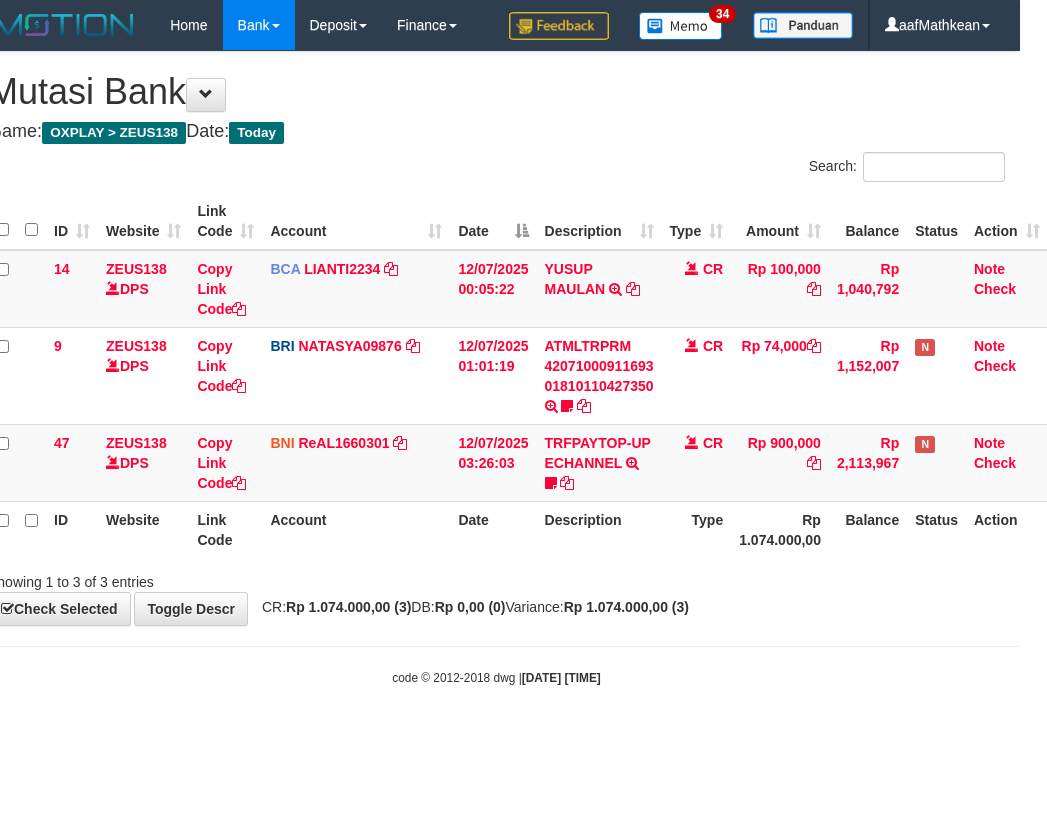 click on "Toggle navigation
Home
Bank
Account List
Load
By Website
Group
[OXPLAY]													ZEUS138
By Load Group (DPS)" at bounding box center (496, 368) 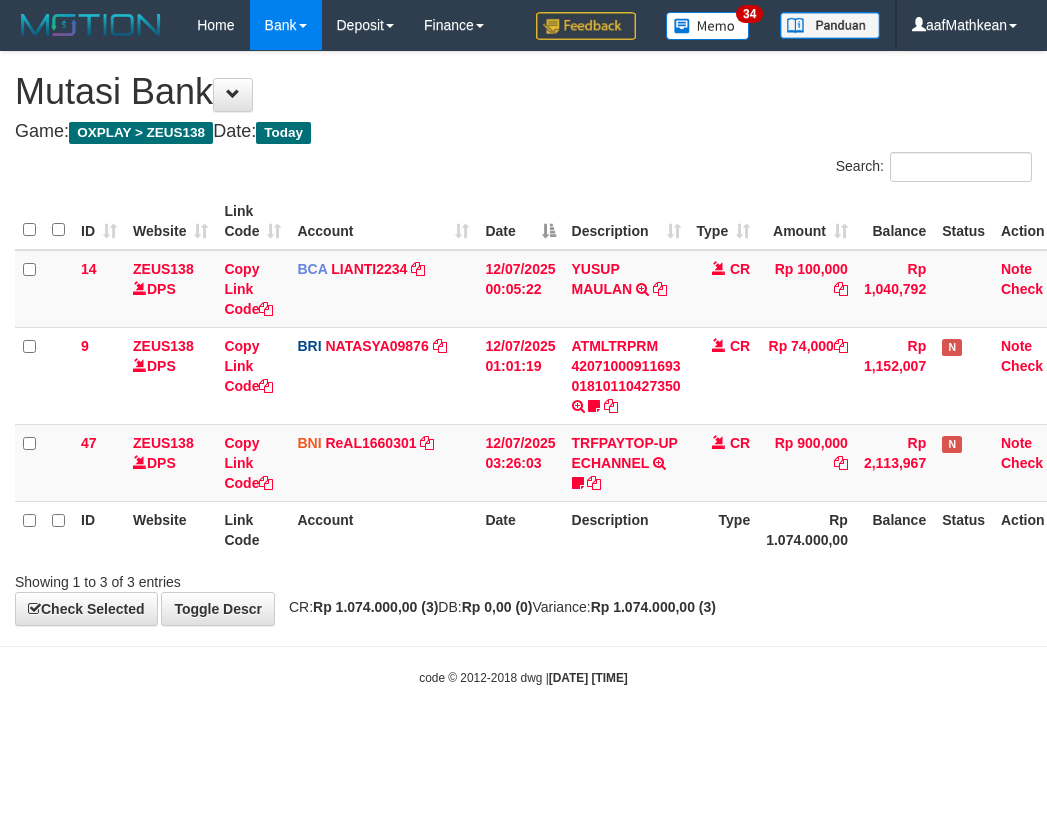click on "Toggle navigation
Home
Bank
Account List
Load
By Website
Group
[OXPLAY]													ZEUS138
By Load Group (DPS)" at bounding box center (523, 368) 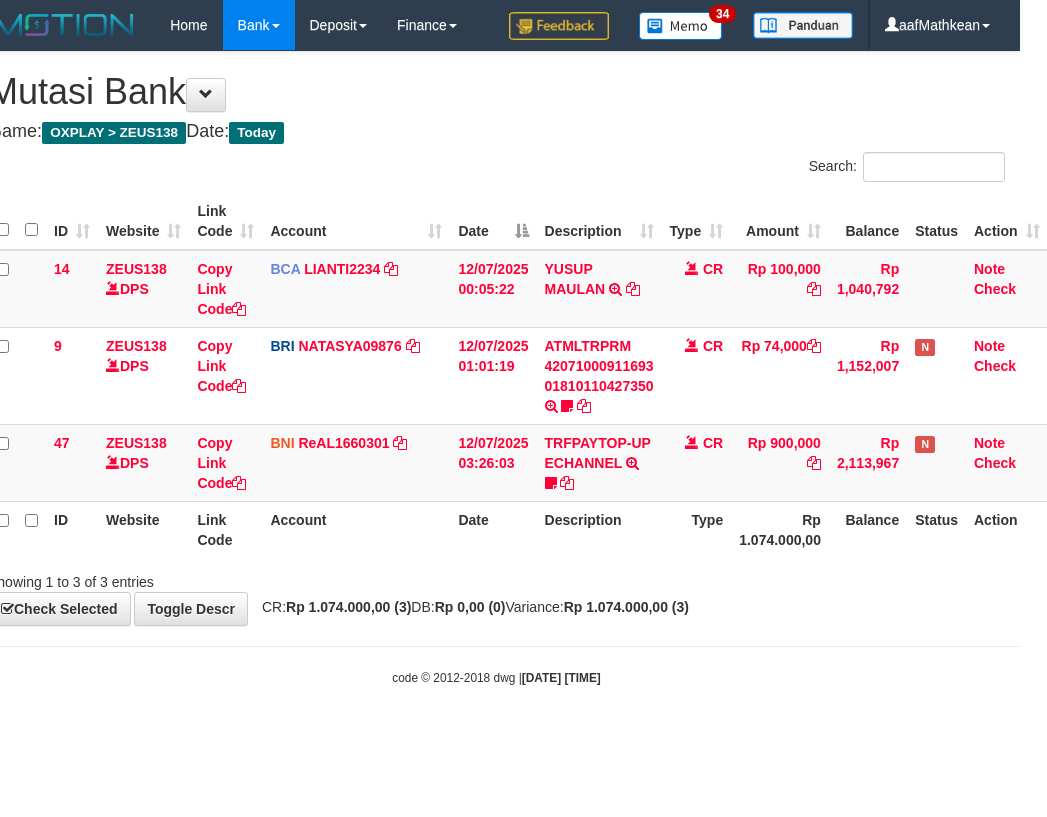 click on "Toggle navigation
Home
Bank
Account List
Load
By Website
Group
[OXPLAY]													ZEUS138
By Load Group (DPS)" at bounding box center [496, 368] 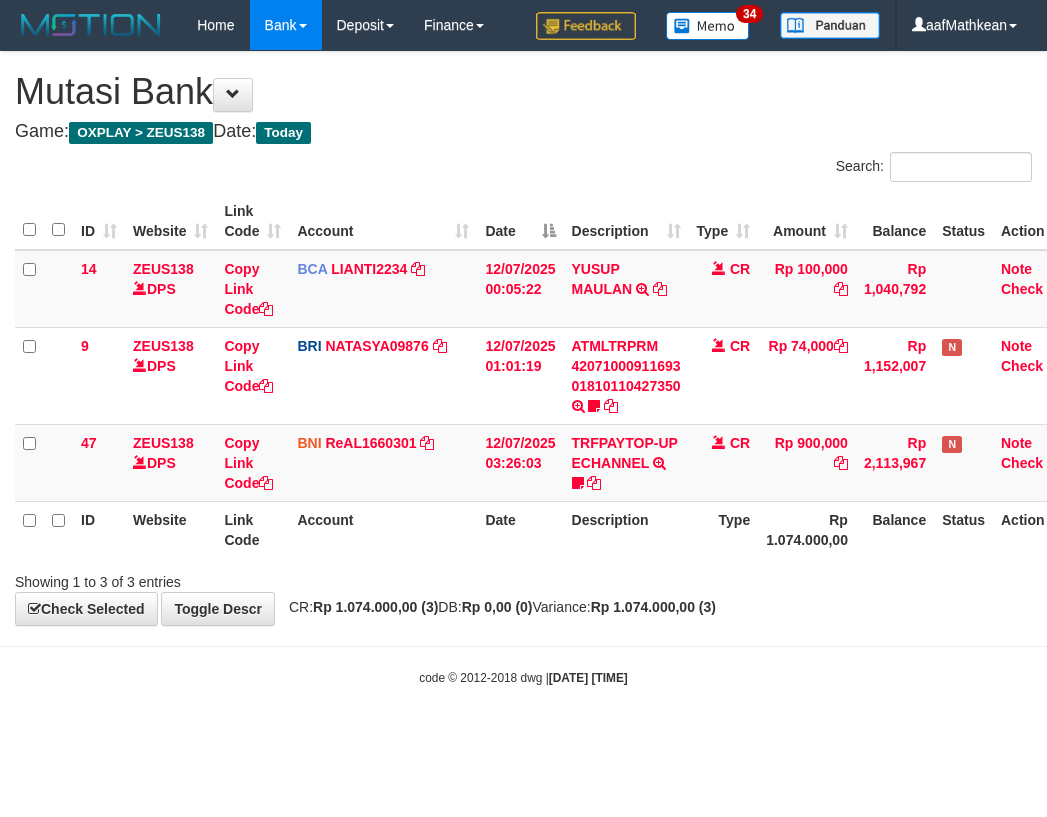 scroll, scrollTop: 0, scrollLeft: 27, axis: horizontal 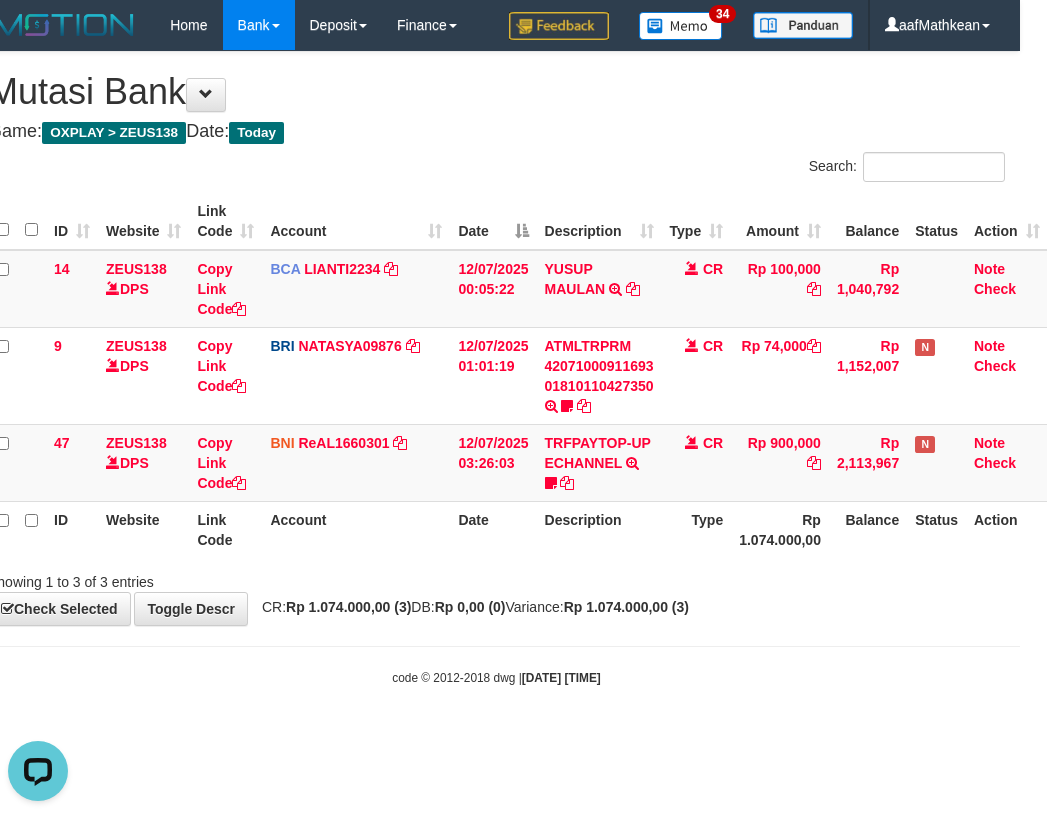 click on "Toggle navigation
Home
Bank
Account List
Load
By Website
Group
[OXPLAY]													ZEUS138
By Load Group (DPS)" at bounding box center [496, 368] 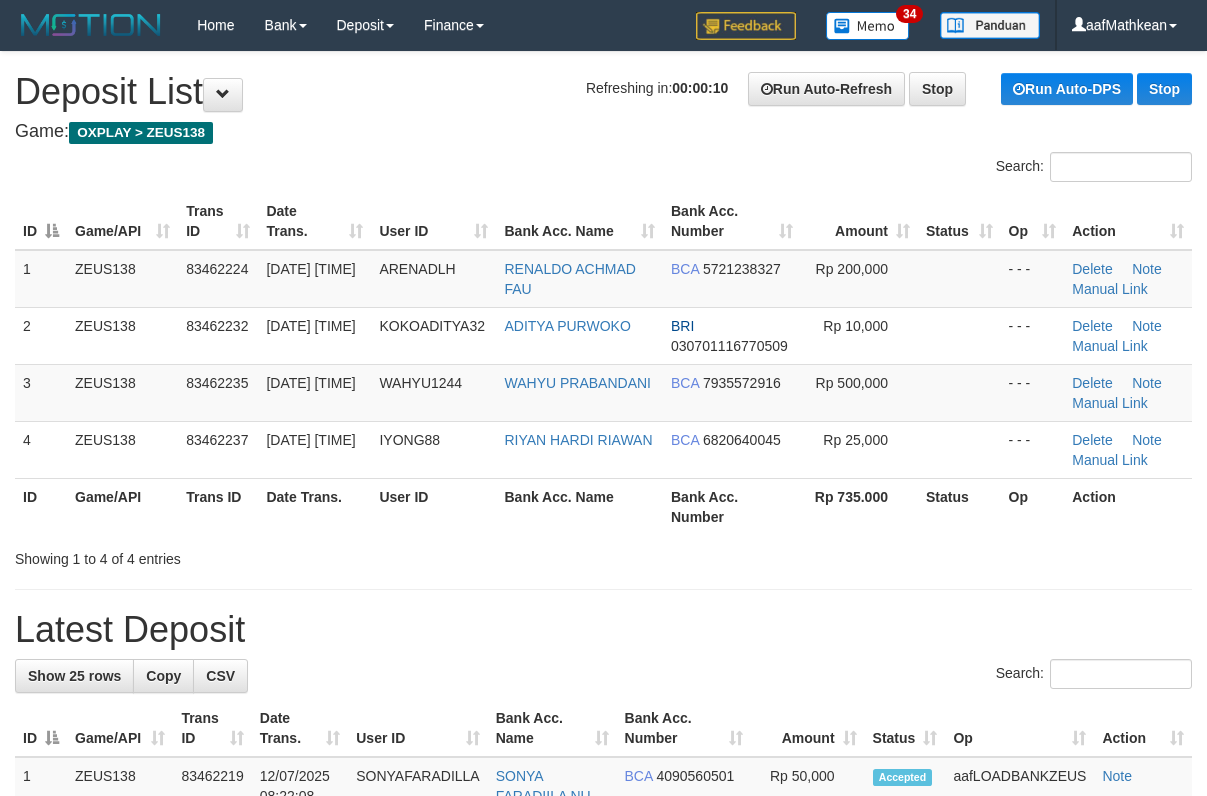 scroll, scrollTop: 0, scrollLeft: 0, axis: both 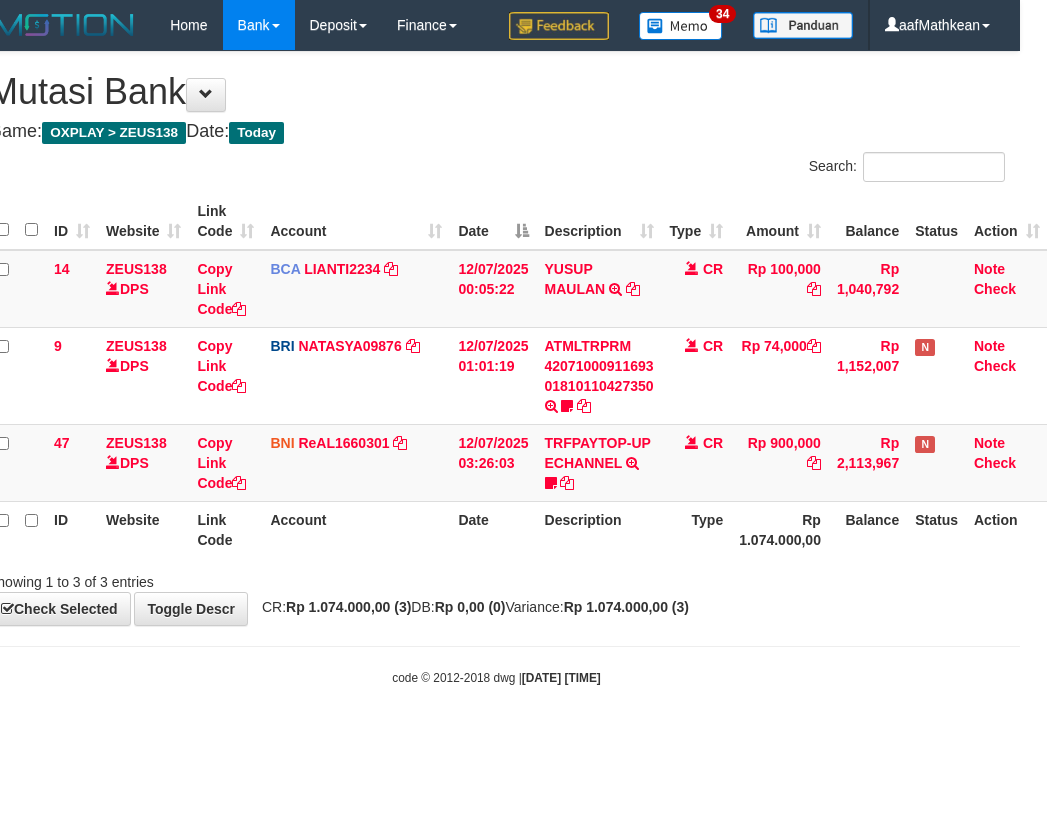 drag, startPoint x: 612, startPoint y: 636, endPoint x: 606, endPoint y: 651, distance: 16.155495 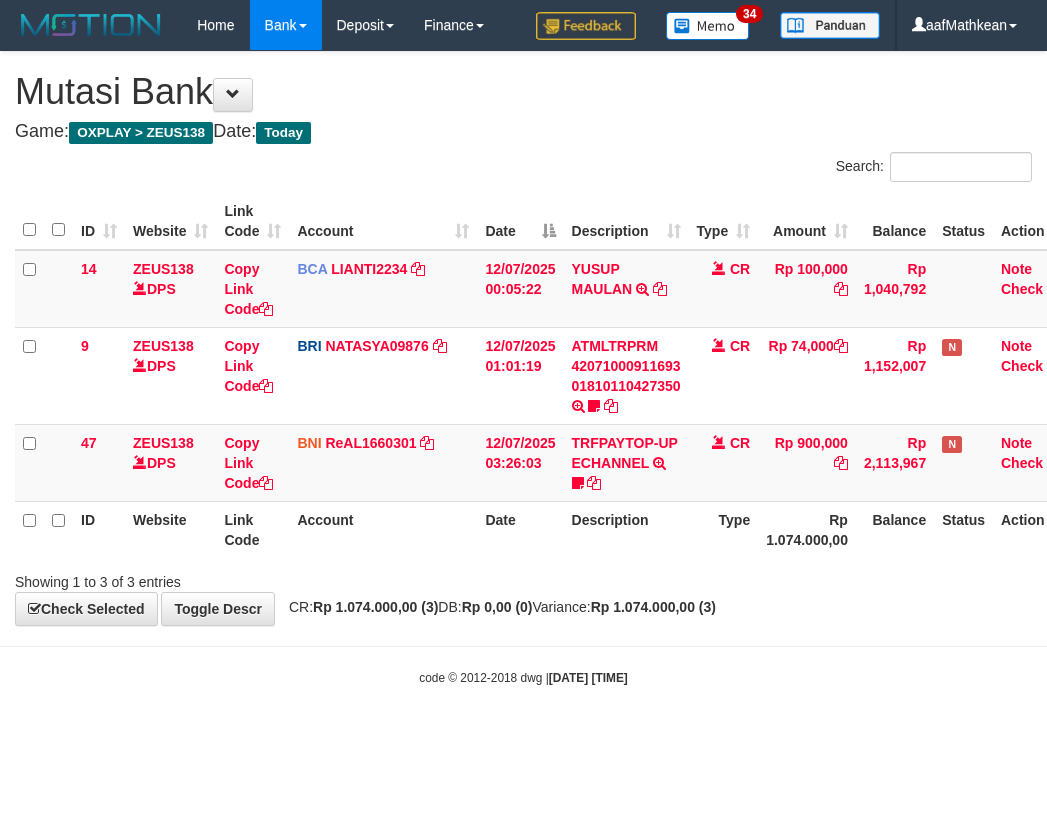 scroll, scrollTop: 0, scrollLeft: 27, axis: horizontal 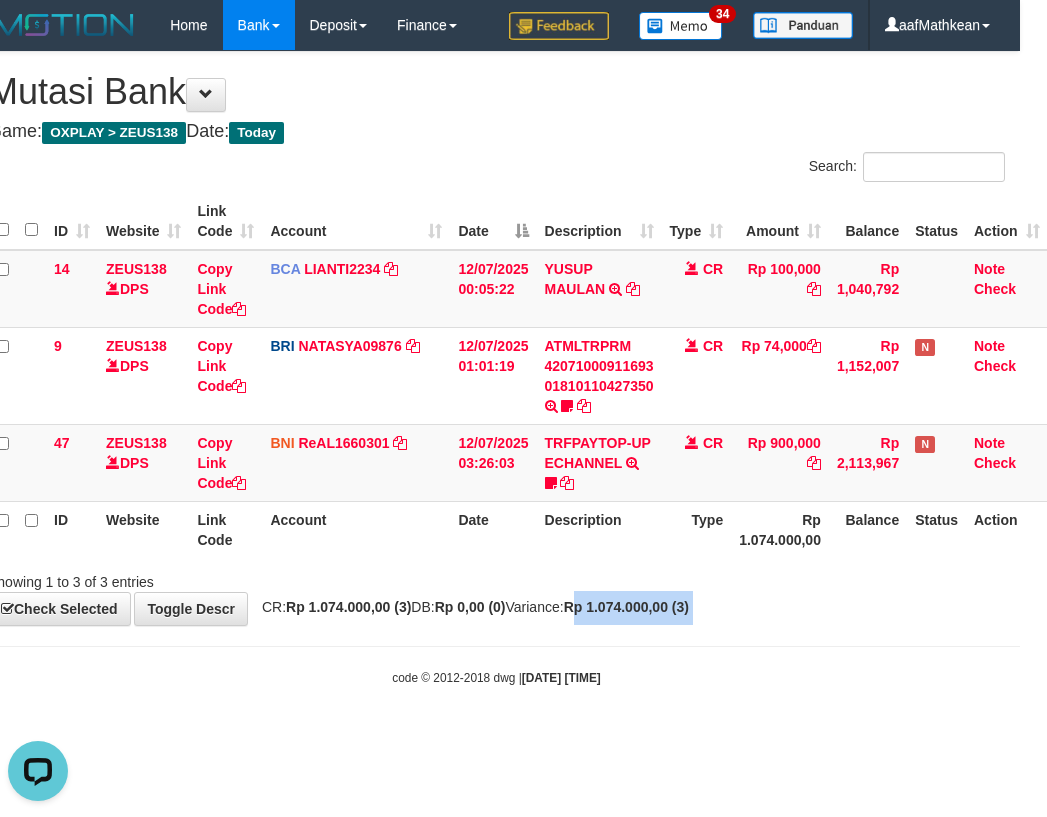 click on "Toggle navigation
Home
Bank
Account List
Load
By Website
Group
[OXPLAY]													ZEUS138
By Load Group (DPS)" at bounding box center [496, 368] 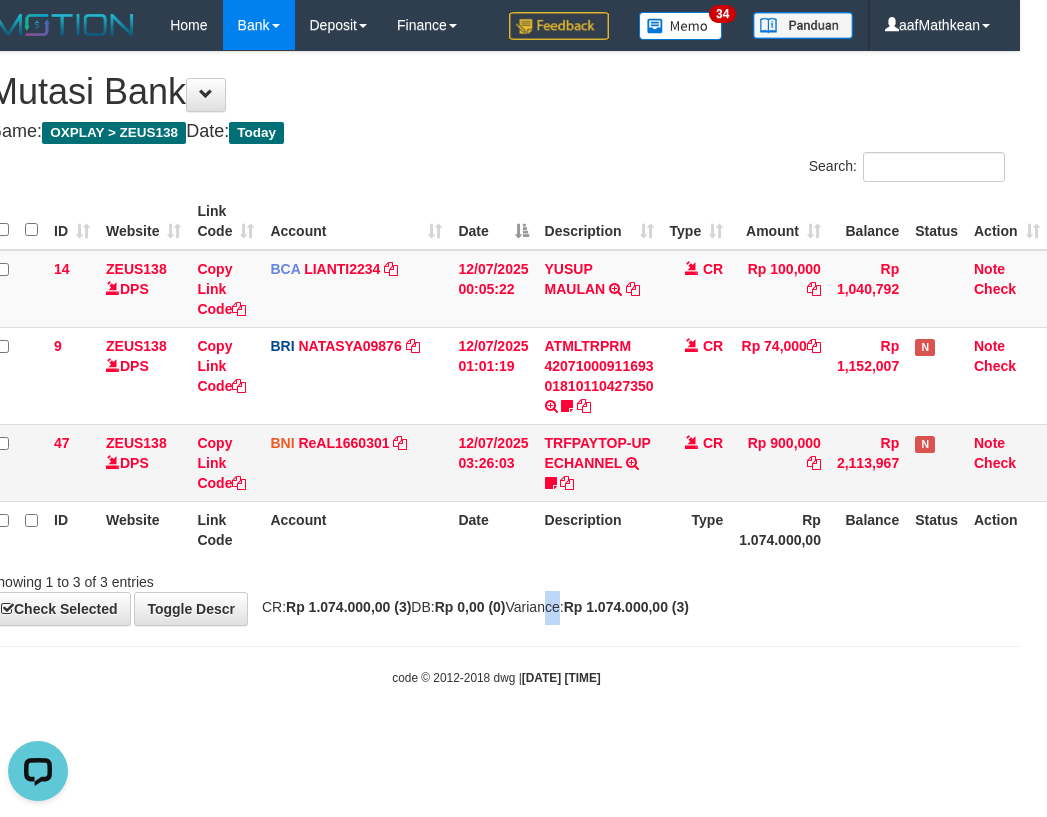 drag, startPoint x: 561, startPoint y: 619, endPoint x: 1039, endPoint y: 500, distance: 492.5901 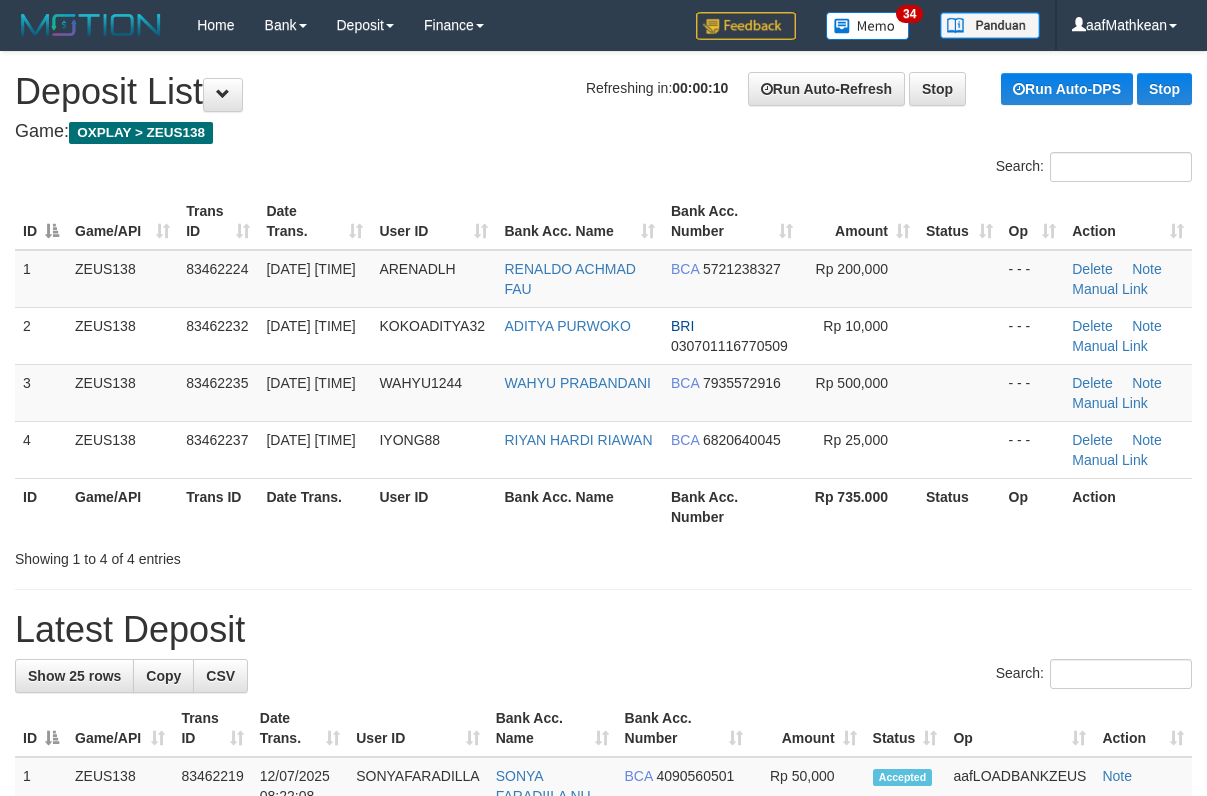 scroll, scrollTop: 0, scrollLeft: 0, axis: both 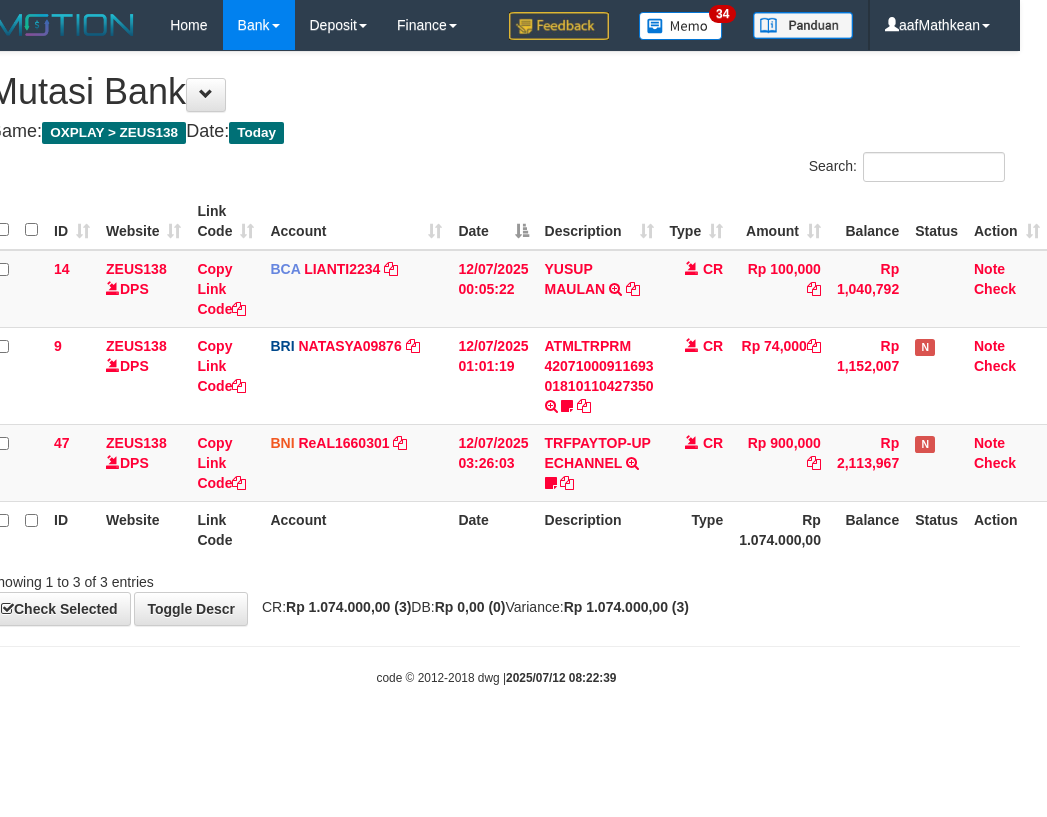 drag, startPoint x: 543, startPoint y: 588, endPoint x: 559, endPoint y: 594, distance: 17.088007 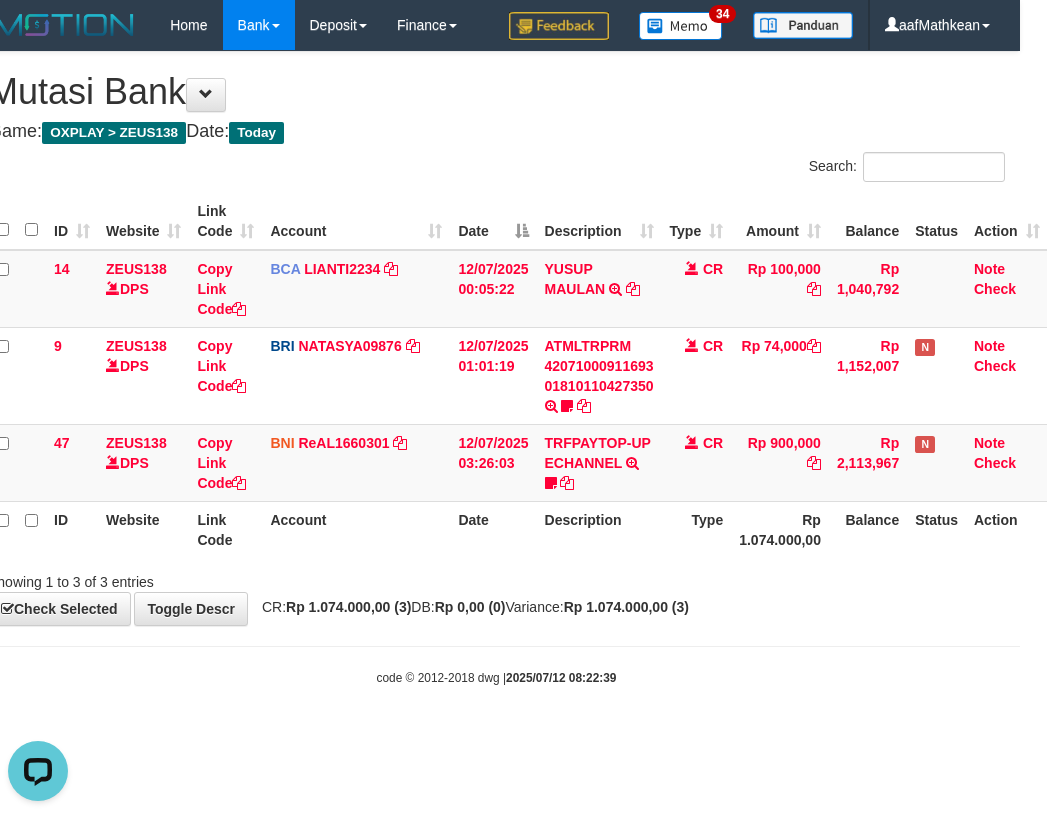 scroll, scrollTop: 0, scrollLeft: 0, axis: both 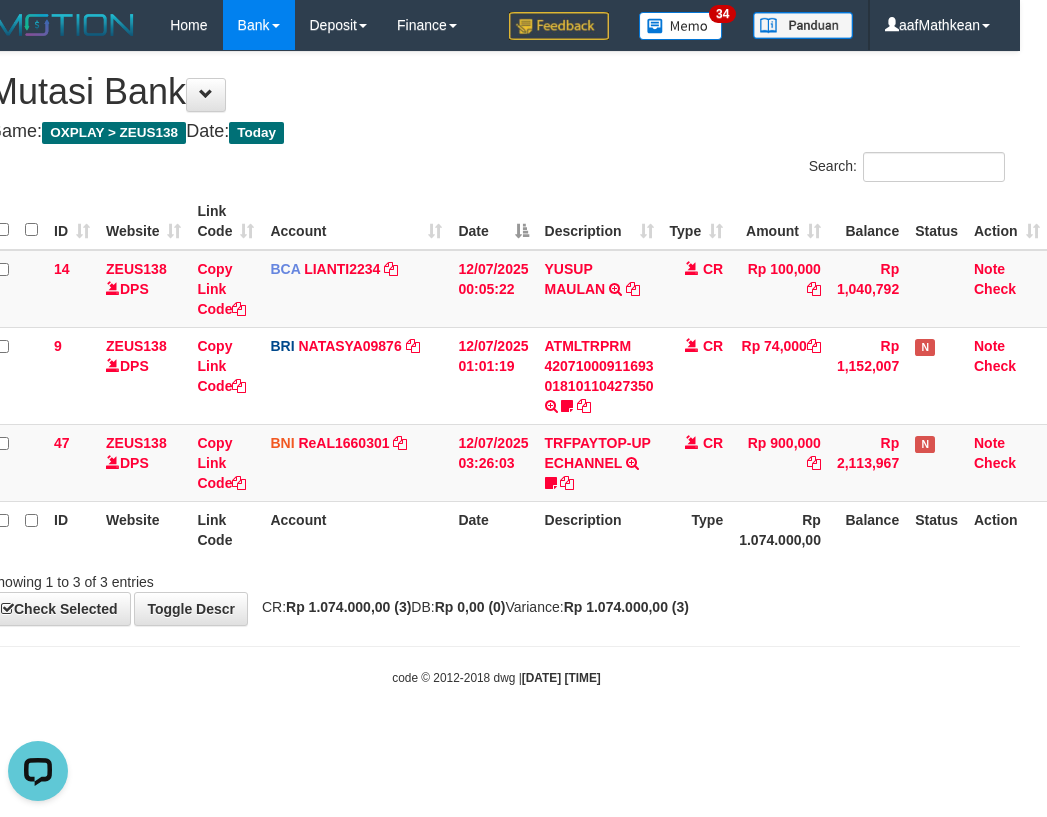 drag, startPoint x: 626, startPoint y: 502, endPoint x: 555, endPoint y: 544, distance: 82.492424 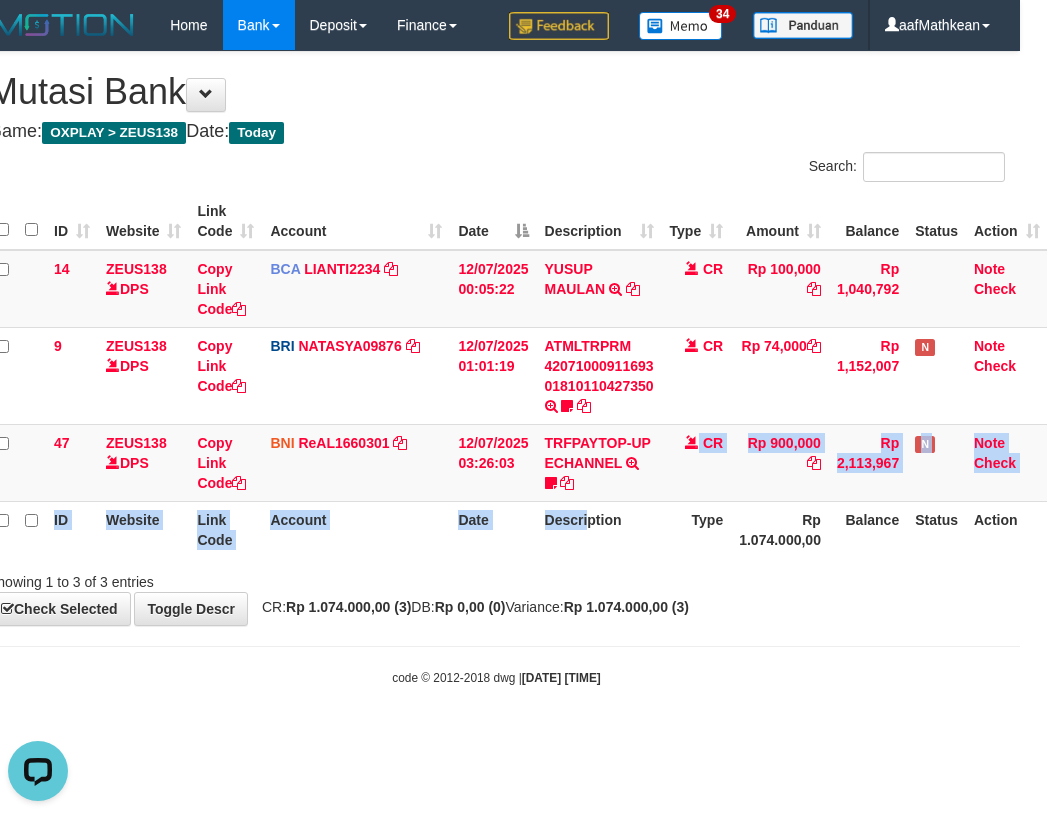 click on "Description" at bounding box center (599, 529) 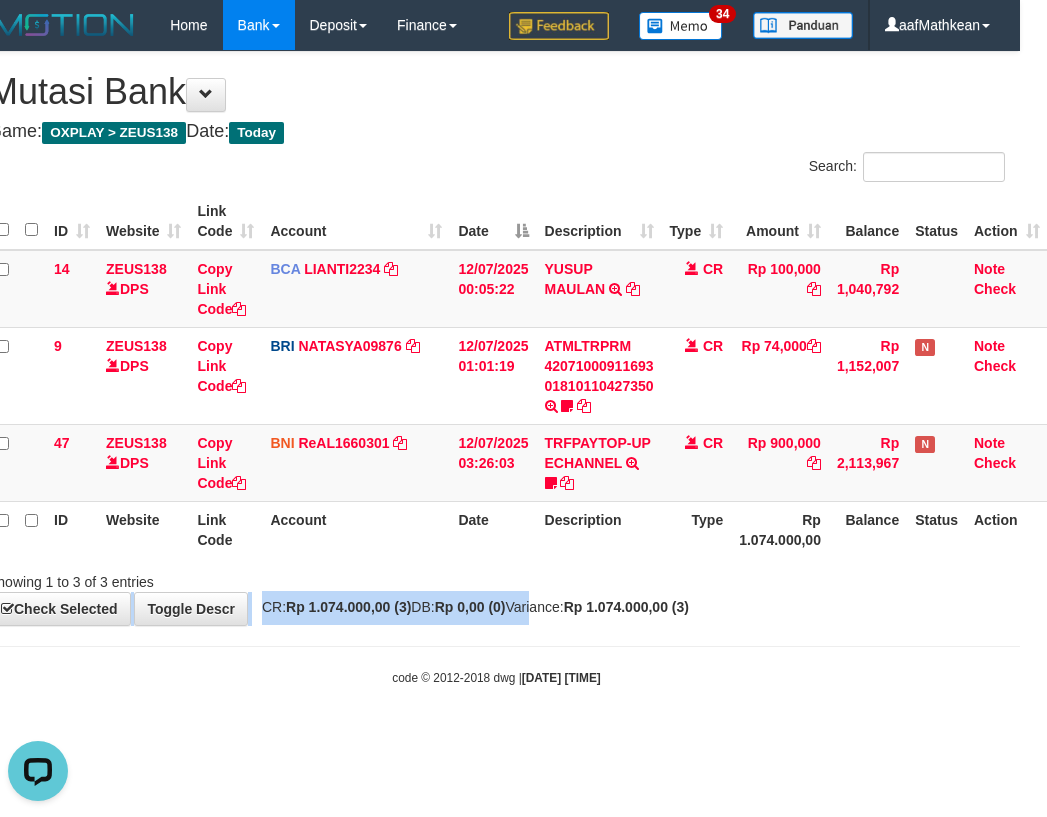 drag, startPoint x: 565, startPoint y: 591, endPoint x: 536, endPoint y: 602, distance: 31.016125 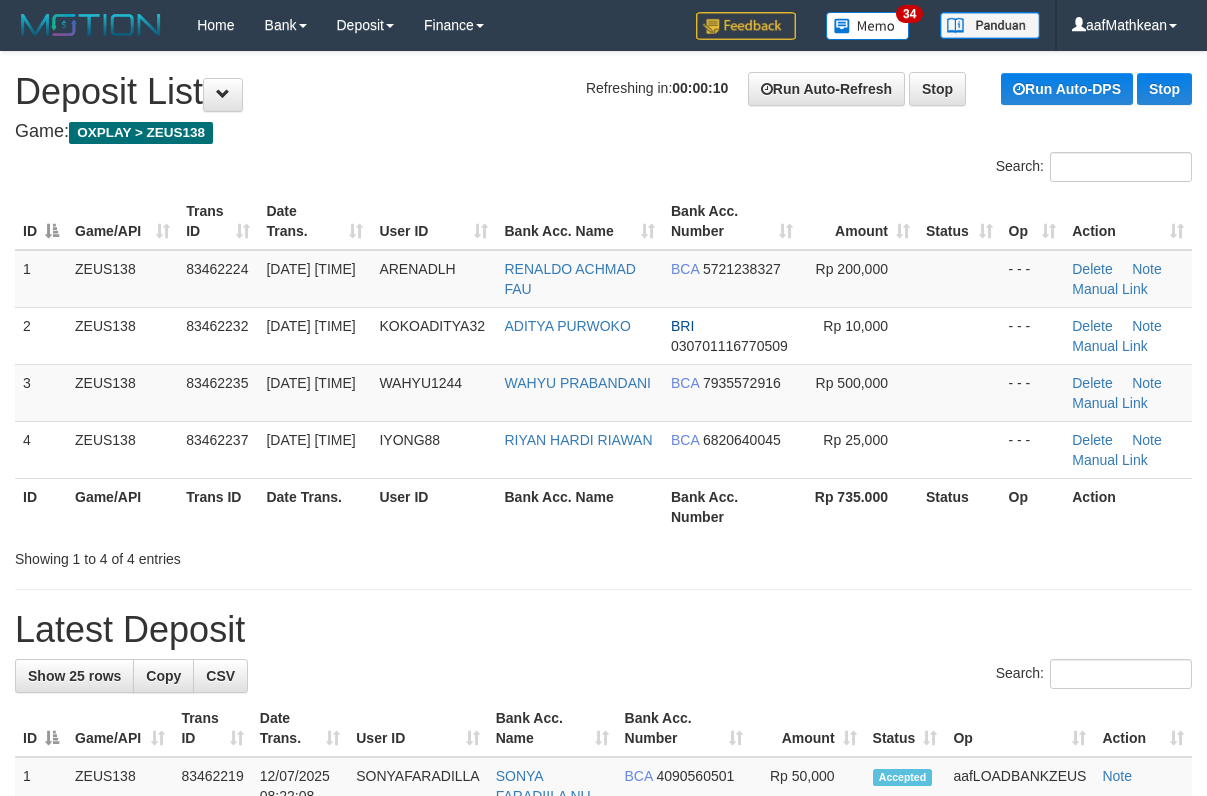scroll, scrollTop: 0, scrollLeft: 0, axis: both 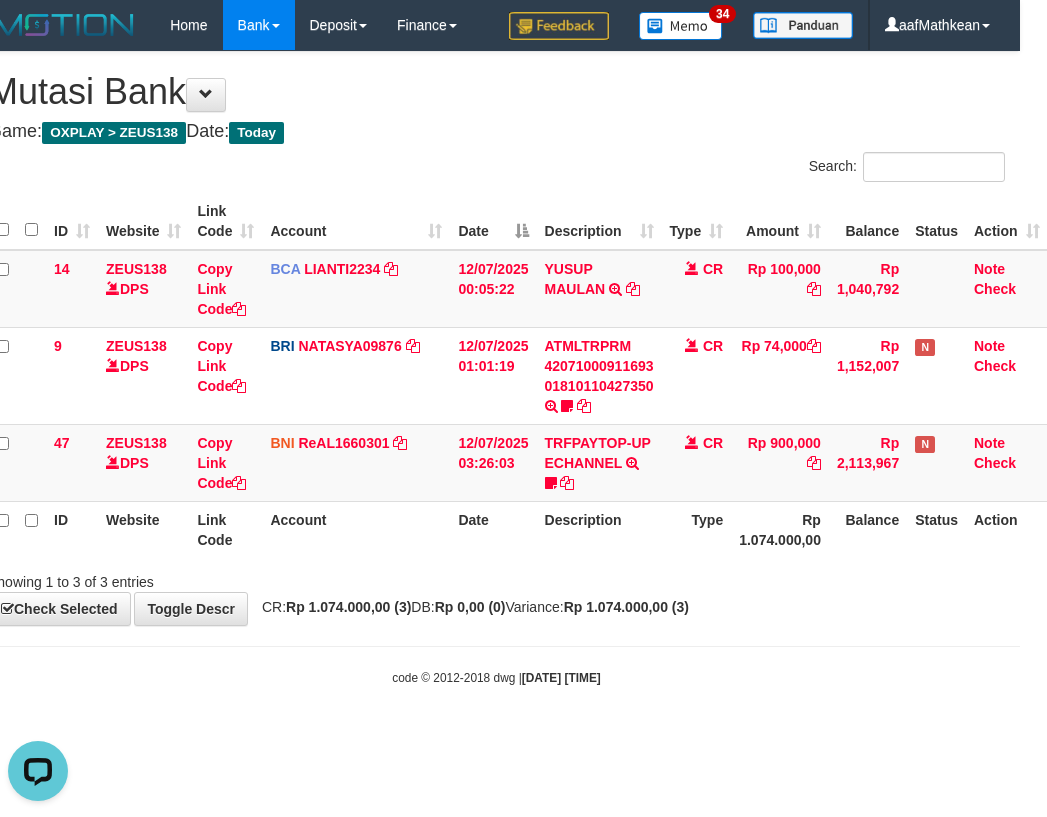 click on "Showing 1 to 3 of 3 entries" at bounding box center [496, 578] 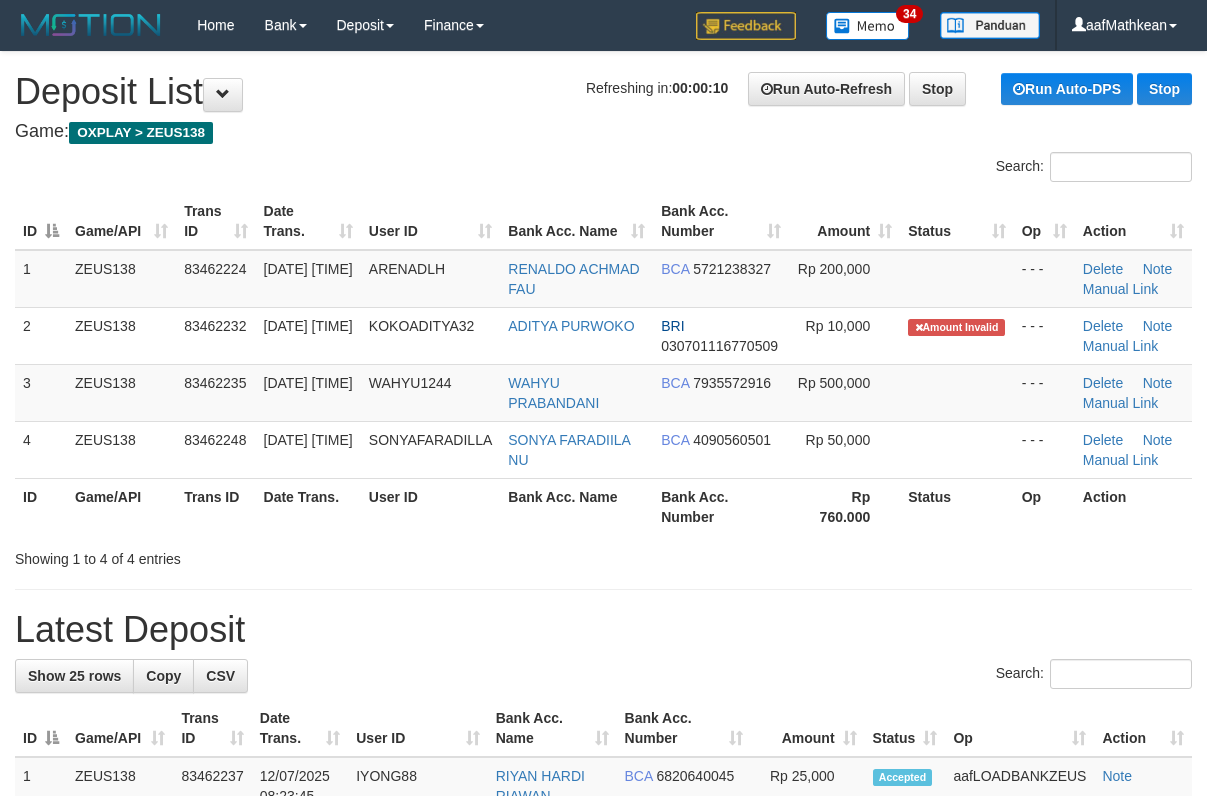 scroll, scrollTop: 0, scrollLeft: 0, axis: both 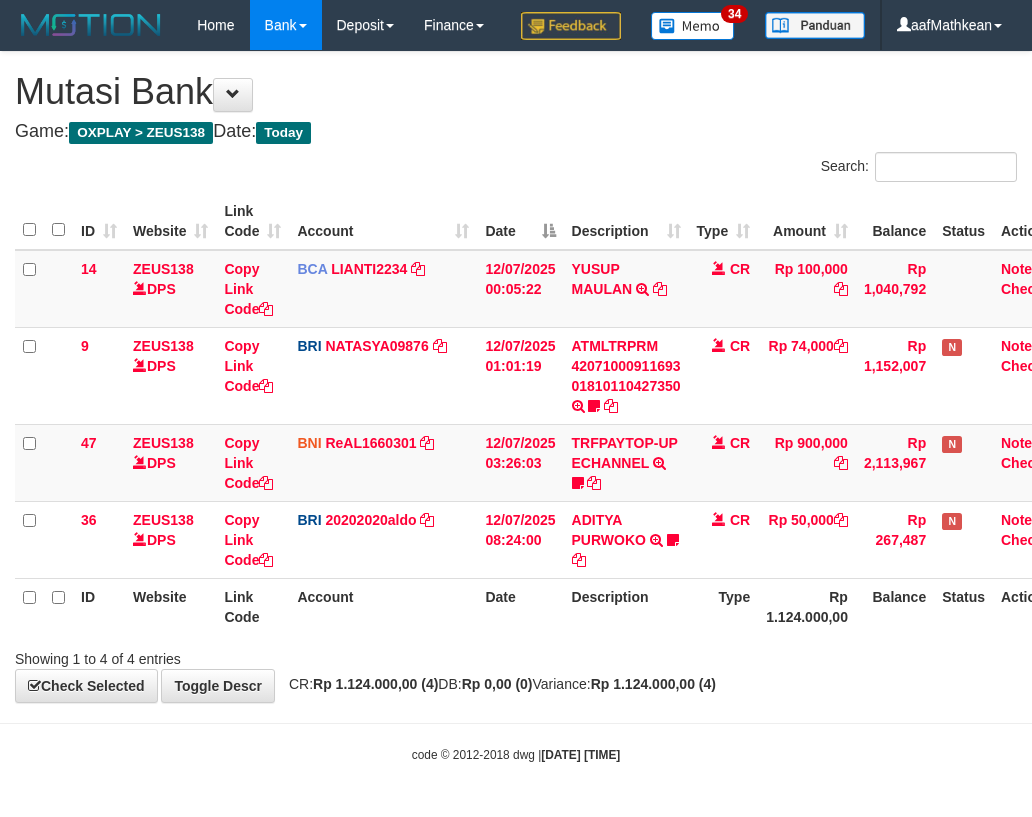 click on "ADITYA PURWOKO            TRANSFER NBMB ADITYA PURWOKO TO REVALDO SAGITA    KOKOADITYA32" at bounding box center (626, 539) 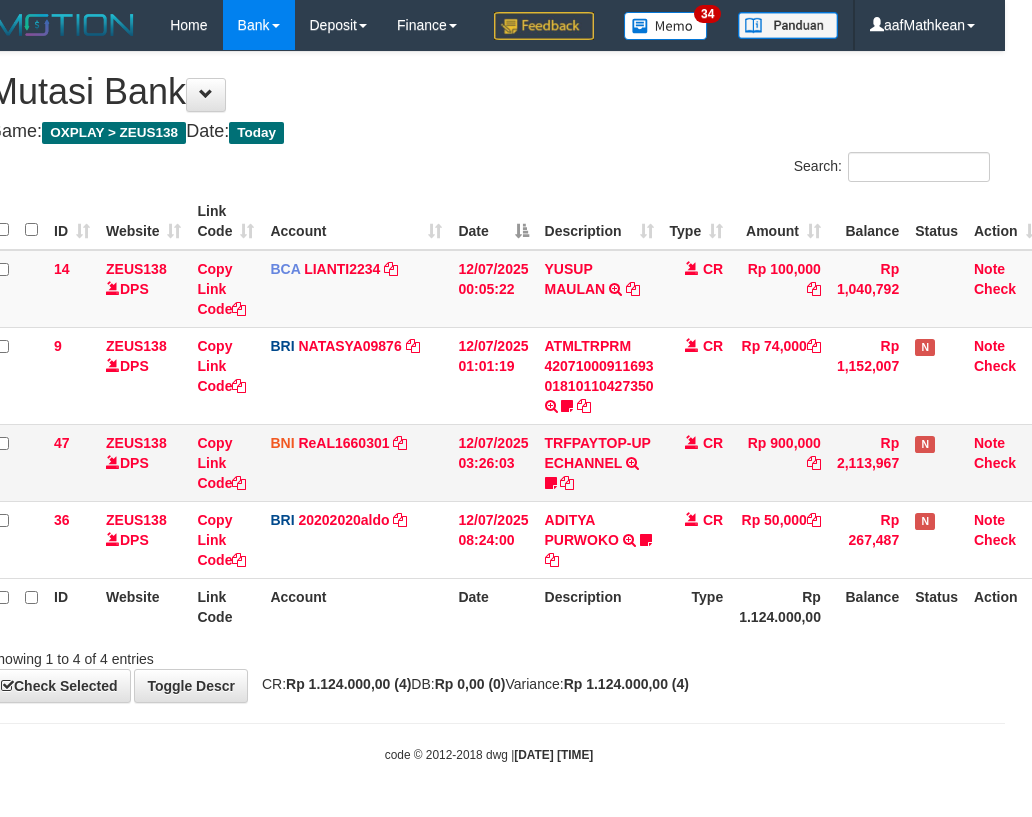 drag, startPoint x: 326, startPoint y: 449, endPoint x: 302, endPoint y: 477, distance: 36.878178 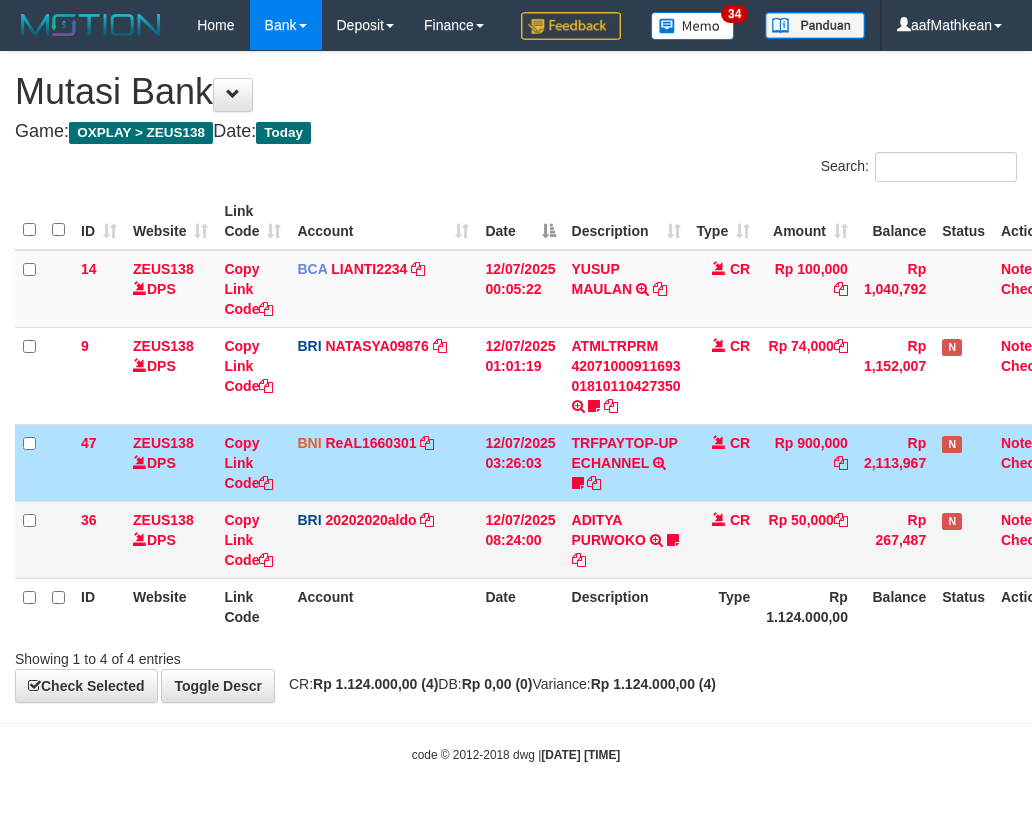 scroll, scrollTop: 0, scrollLeft: 27, axis: horizontal 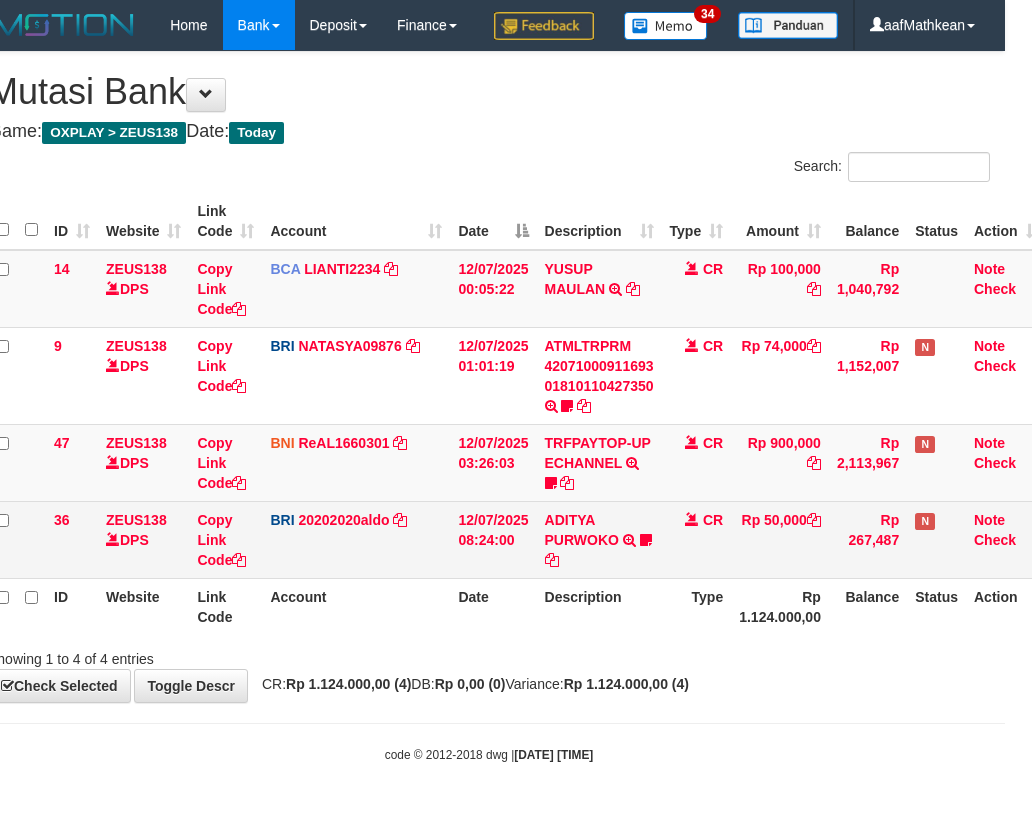 click on "47
ZEUS138    DPS
Copy Link Code
BNI
ReAL1660301
DPS
REYHAN ALMANSYAH
mutasi_20250712_4647 | 47
mutasi_20250712_4647 | 47
12/07/2025 03:26:03
TRFPAYTOP-UP ECHANNEL            TRF/PAY/TOP-UP ECHANNEL    Egoythea
CR
Rp 900,000
Rp 2,113,967
N
Note
Check" at bounding box center (518, 462) 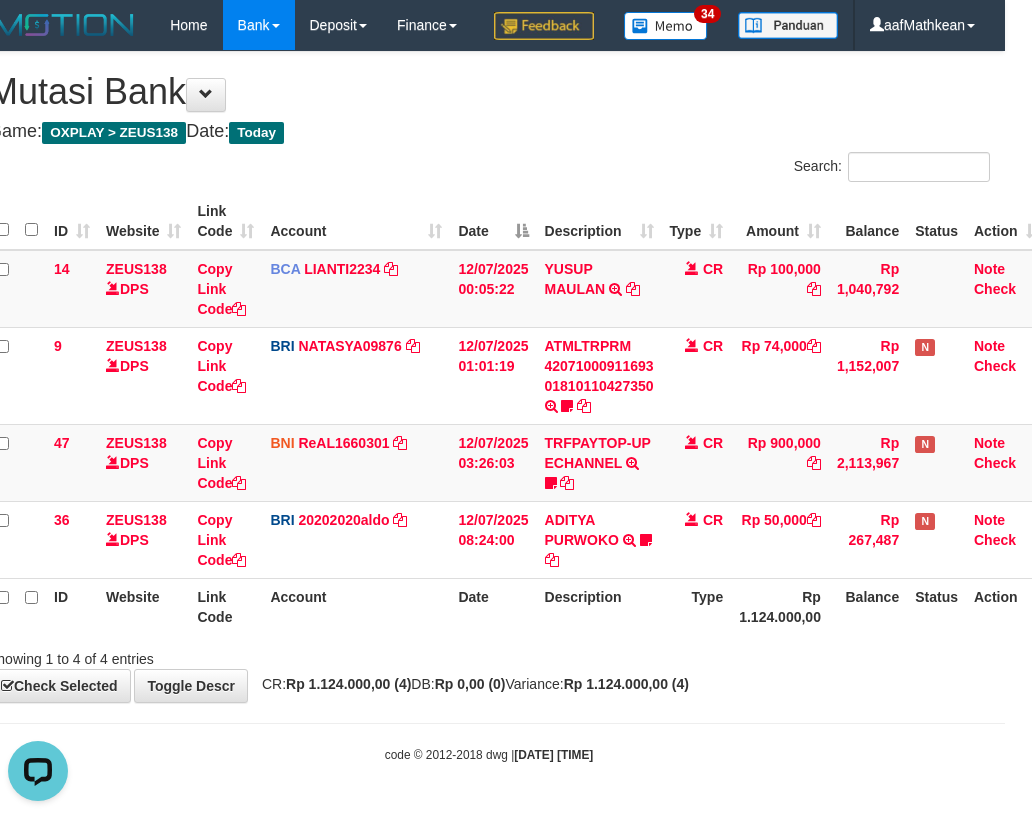 scroll, scrollTop: 0, scrollLeft: 0, axis: both 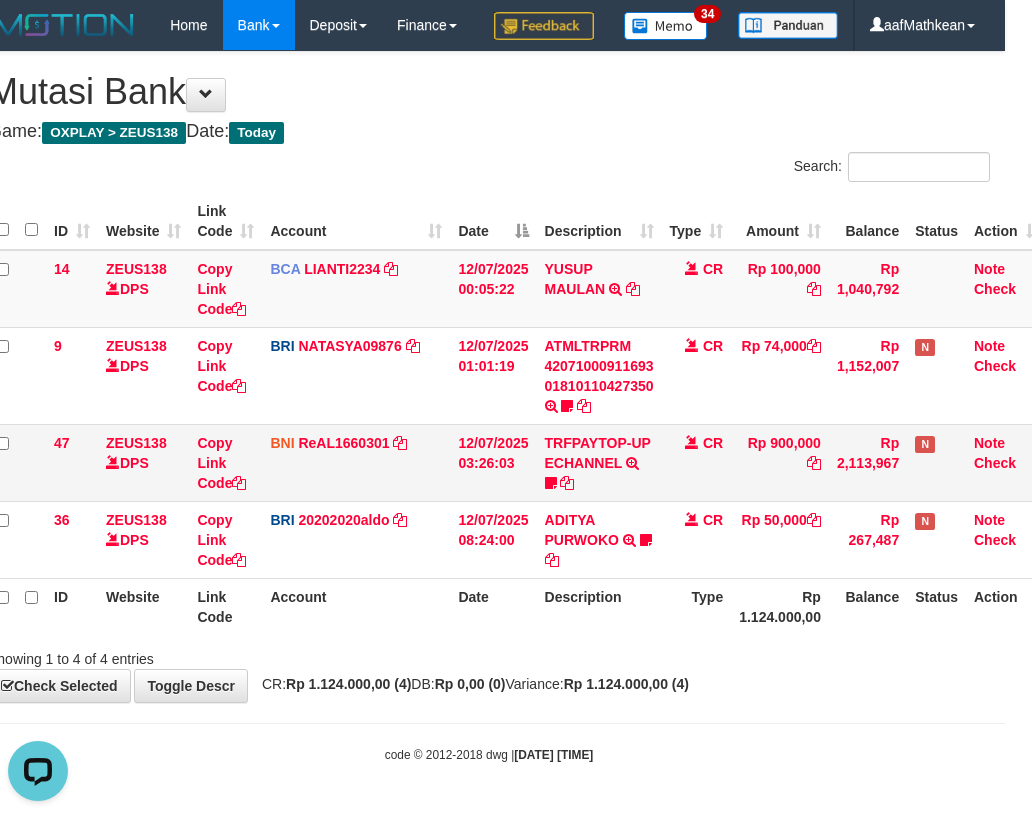 click on "Rp 900,000" at bounding box center (780, 462) 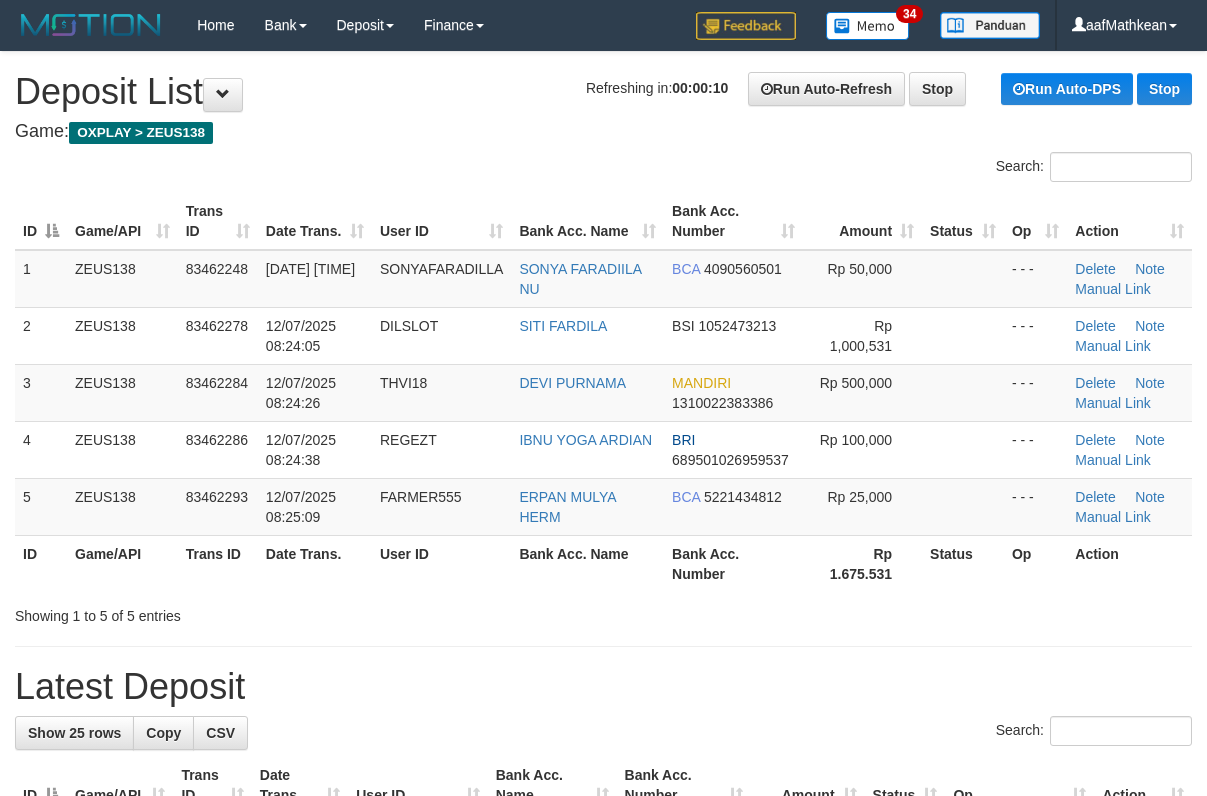 scroll, scrollTop: 0, scrollLeft: 0, axis: both 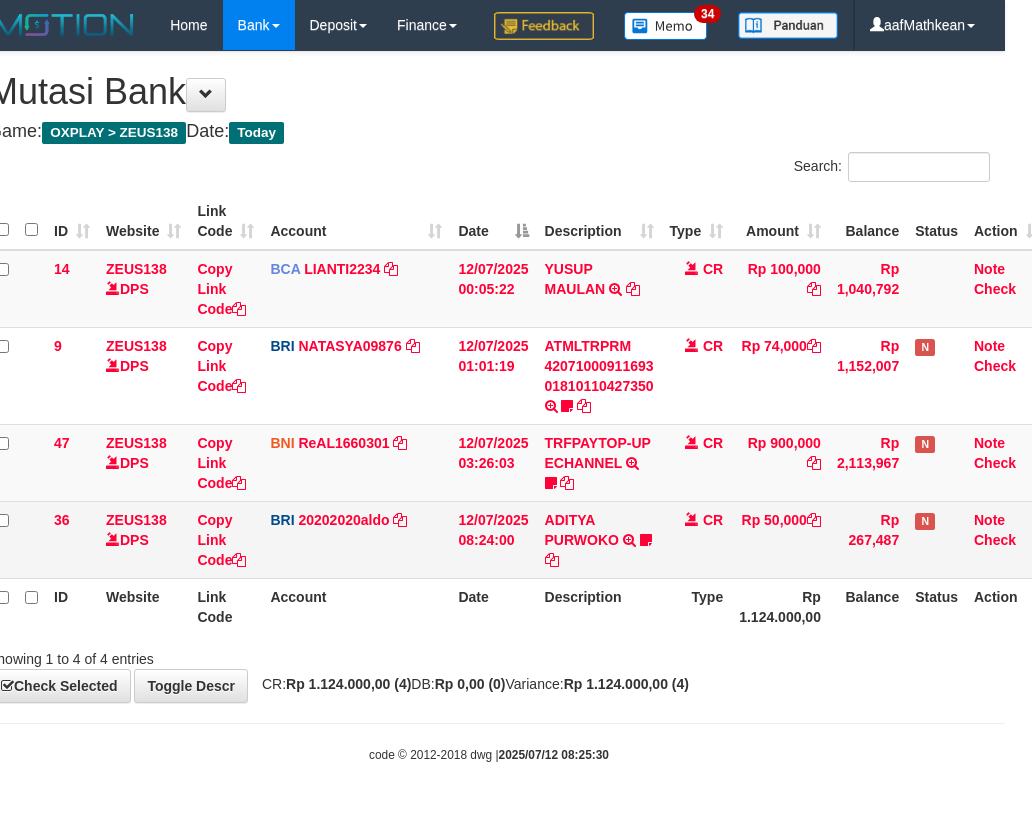 drag, startPoint x: 438, startPoint y: 574, endPoint x: 456, endPoint y: 576, distance: 18.110771 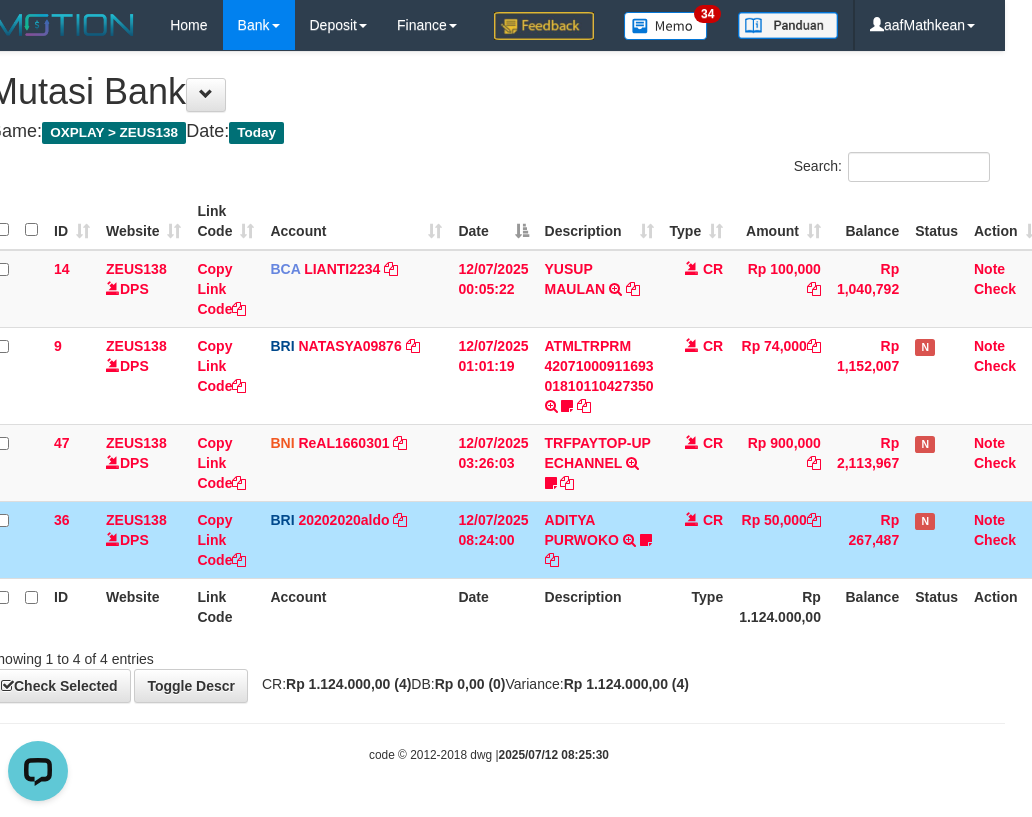 scroll, scrollTop: 0, scrollLeft: 0, axis: both 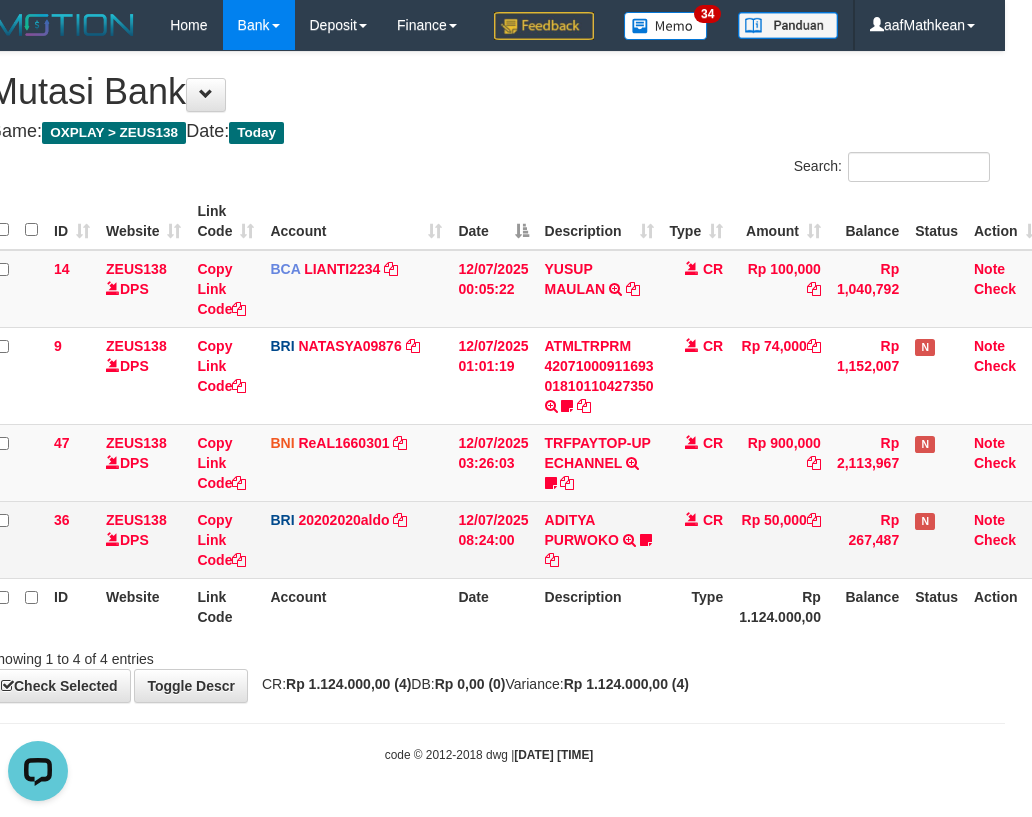click on "12/07/2025 08:24:00" at bounding box center (493, 539) 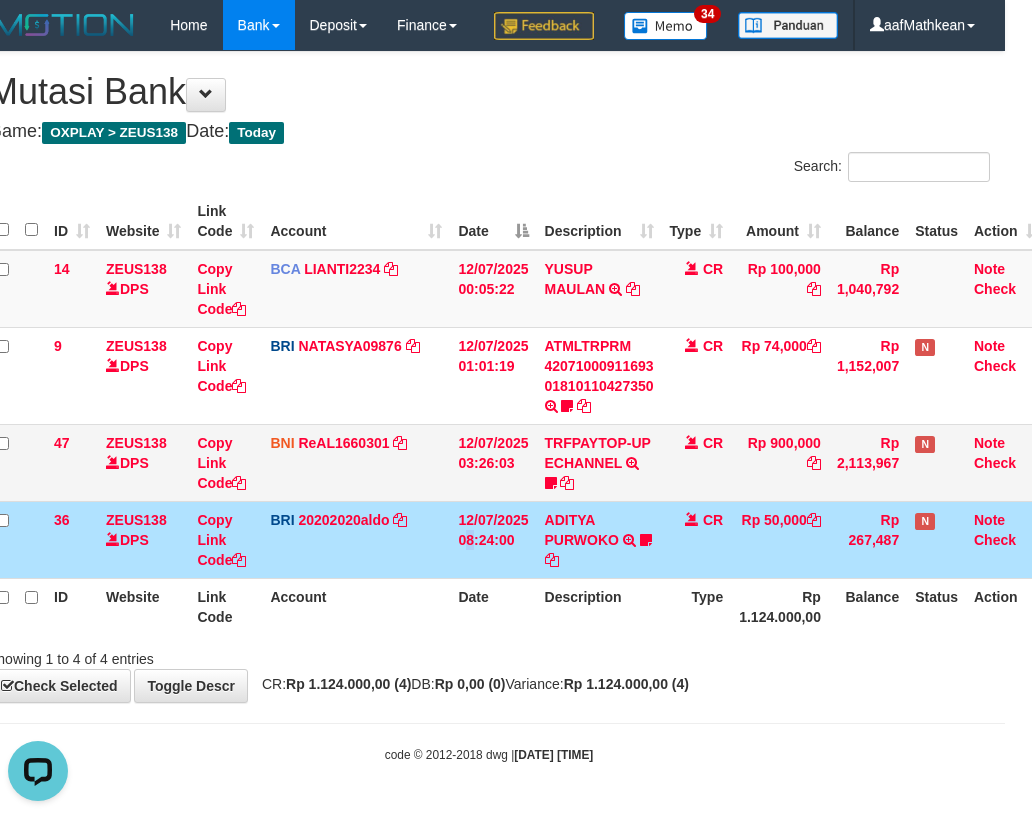 drag, startPoint x: 460, startPoint y: 606, endPoint x: 443, endPoint y: 549, distance: 59.48109 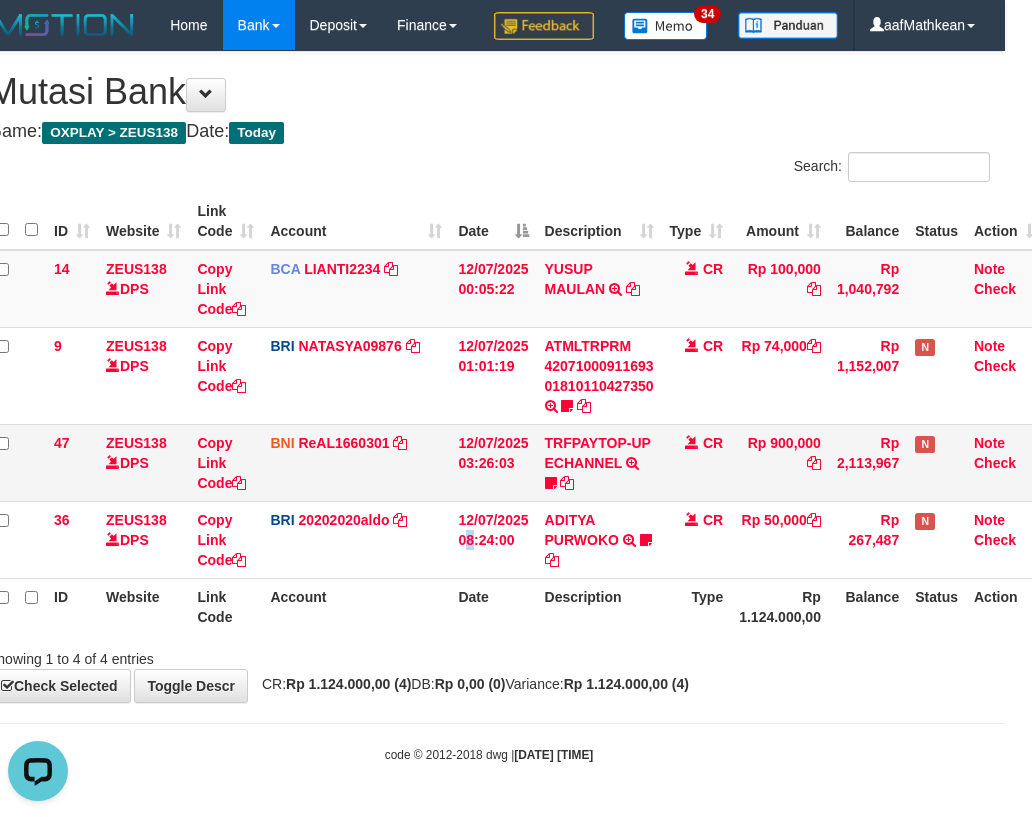click on "BNI
ReAL1660301
DPS
REYHAN ALMANSYAH
mutasi_20250712_4647 | 47
mutasi_20250712_4647 | 47" at bounding box center [356, 462] 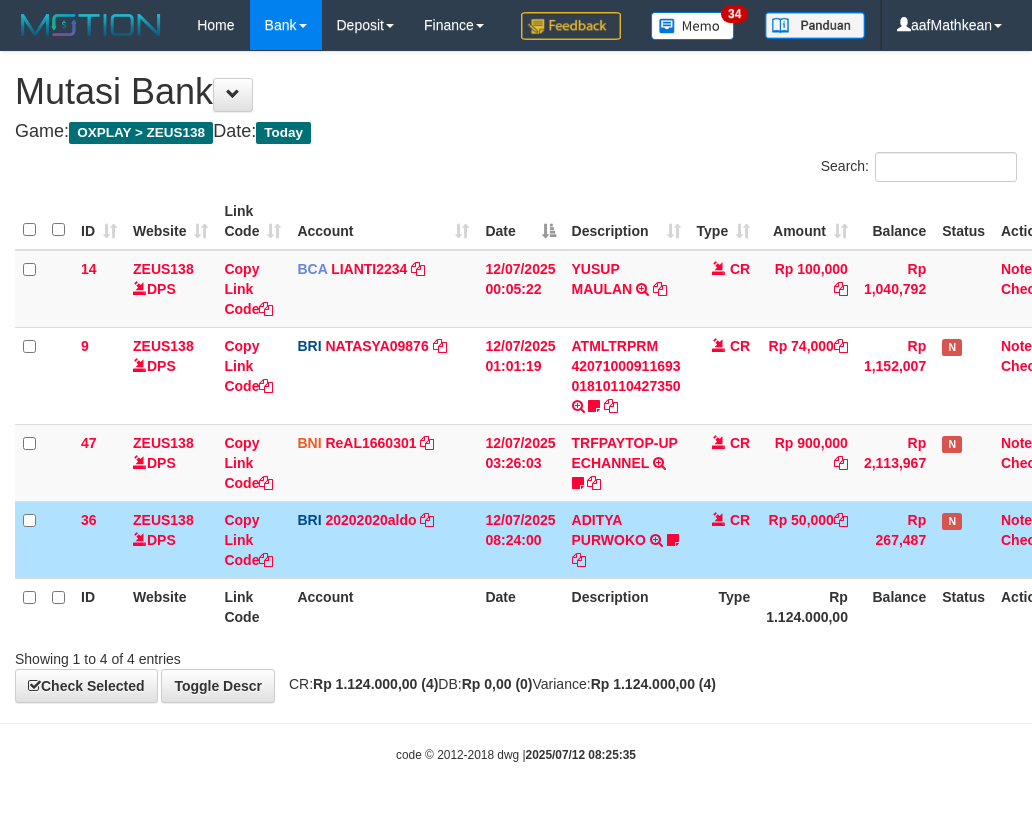 scroll, scrollTop: 0, scrollLeft: 27, axis: horizontal 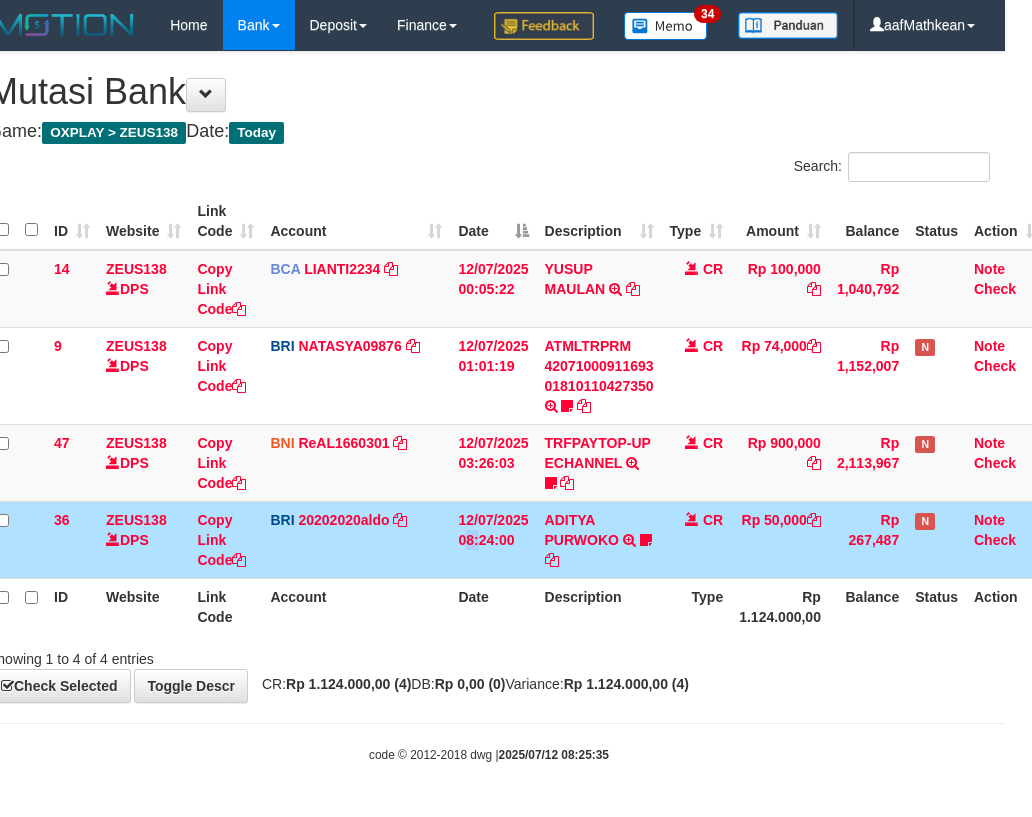 click on "12/07/2025 08:24:00" at bounding box center (493, 539) 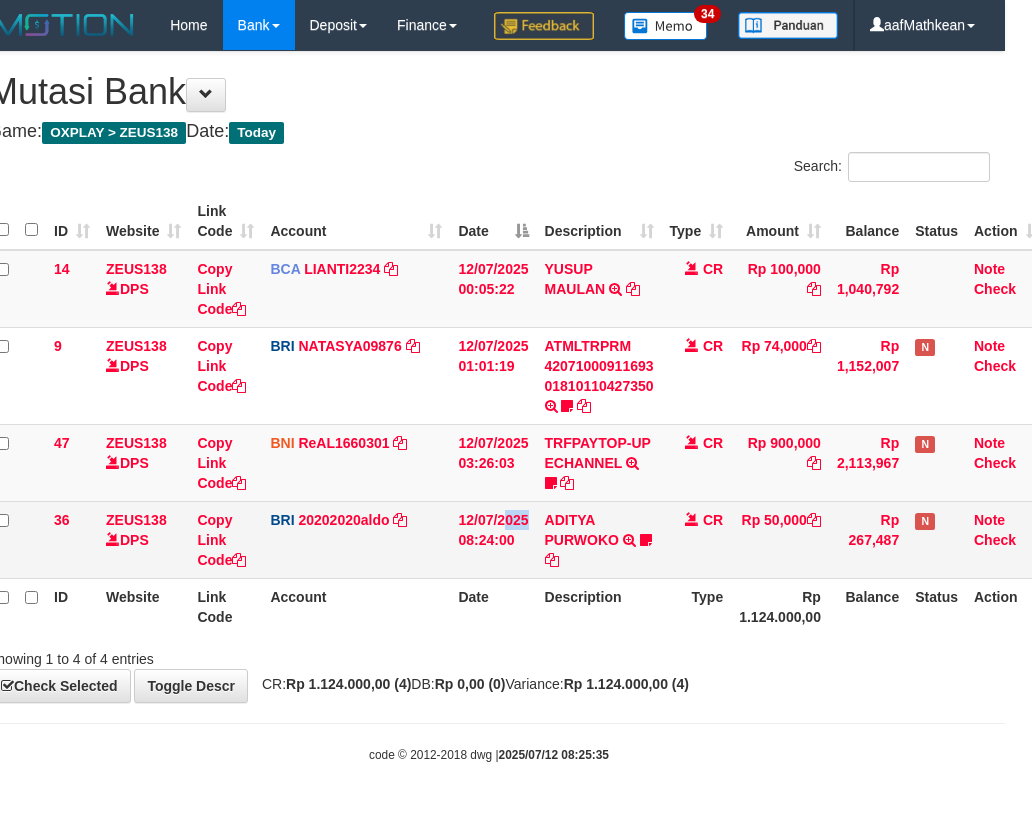 click on "12/07/2025 08:24:00" at bounding box center (493, 539) 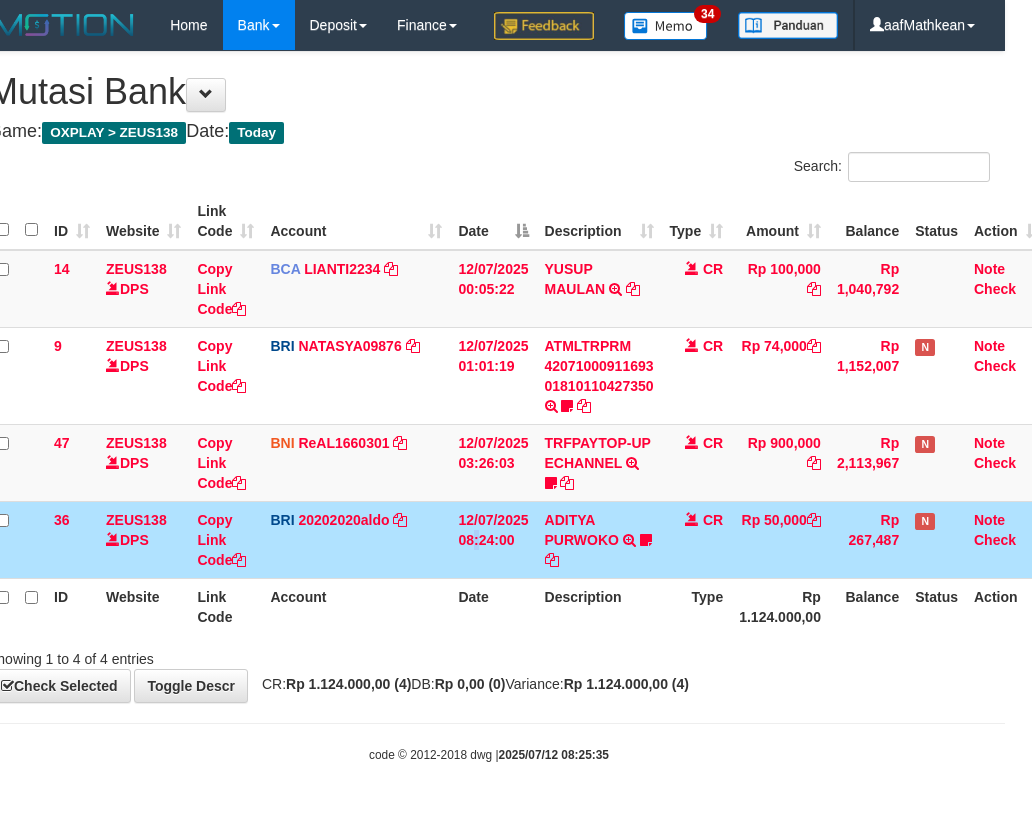 click on "12/07/2025 08:24:00" at bounding box center (493, 539) 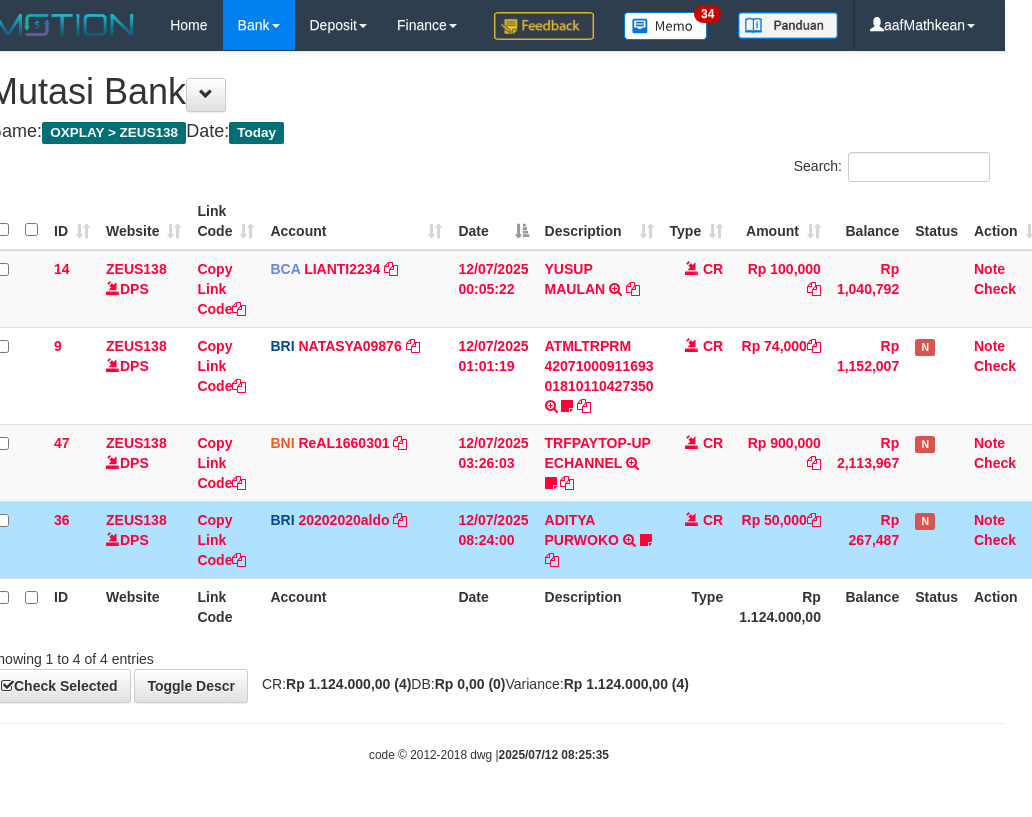 click on "12/07/2025 08:24:00" at bounding box center [493, 539] 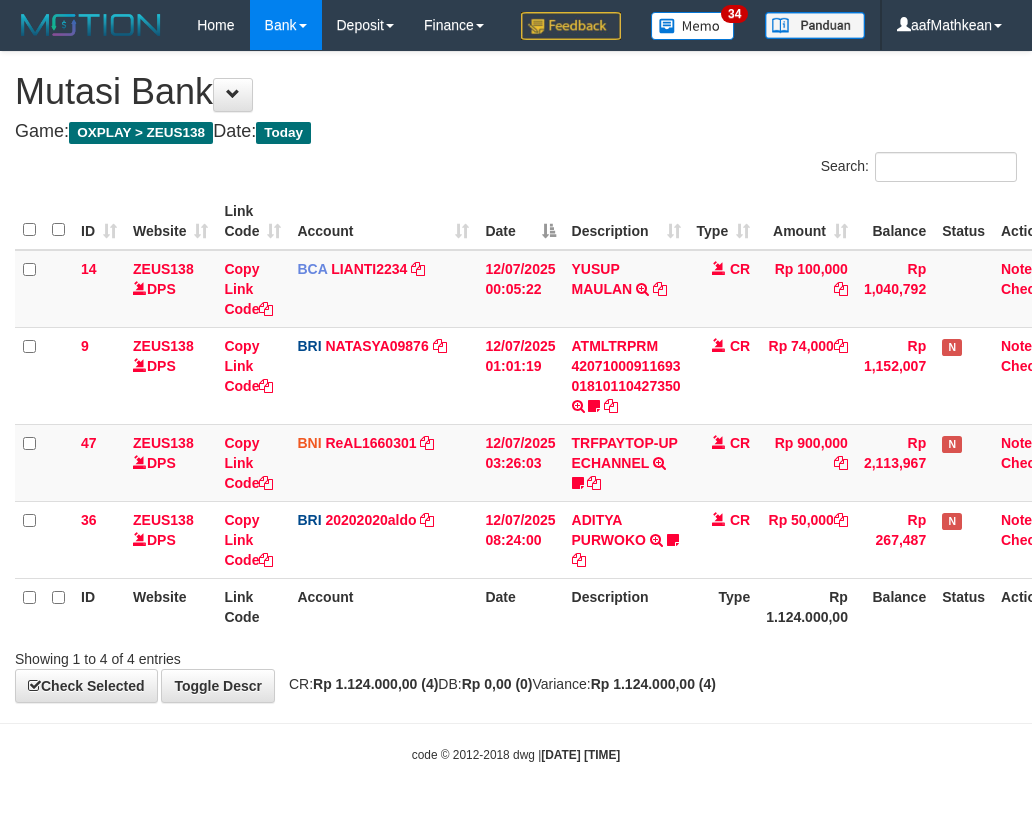 scroll, scrollTop: 0, scrollLeft: 27, axis: horizontal 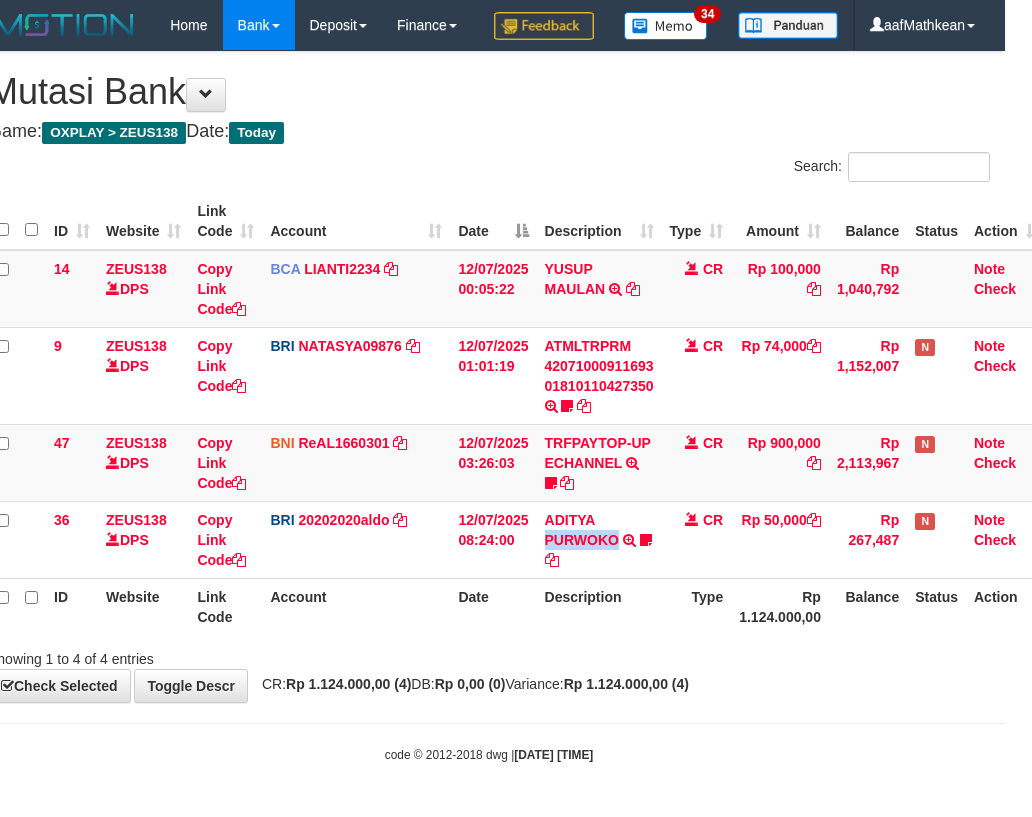 click on "ADITYA PURWOKO            TRANSFER NBMB ADITYA PURWOKO TO REVALDO SAGITA    KOKOADITYA32" at bounding box center [599, 539] 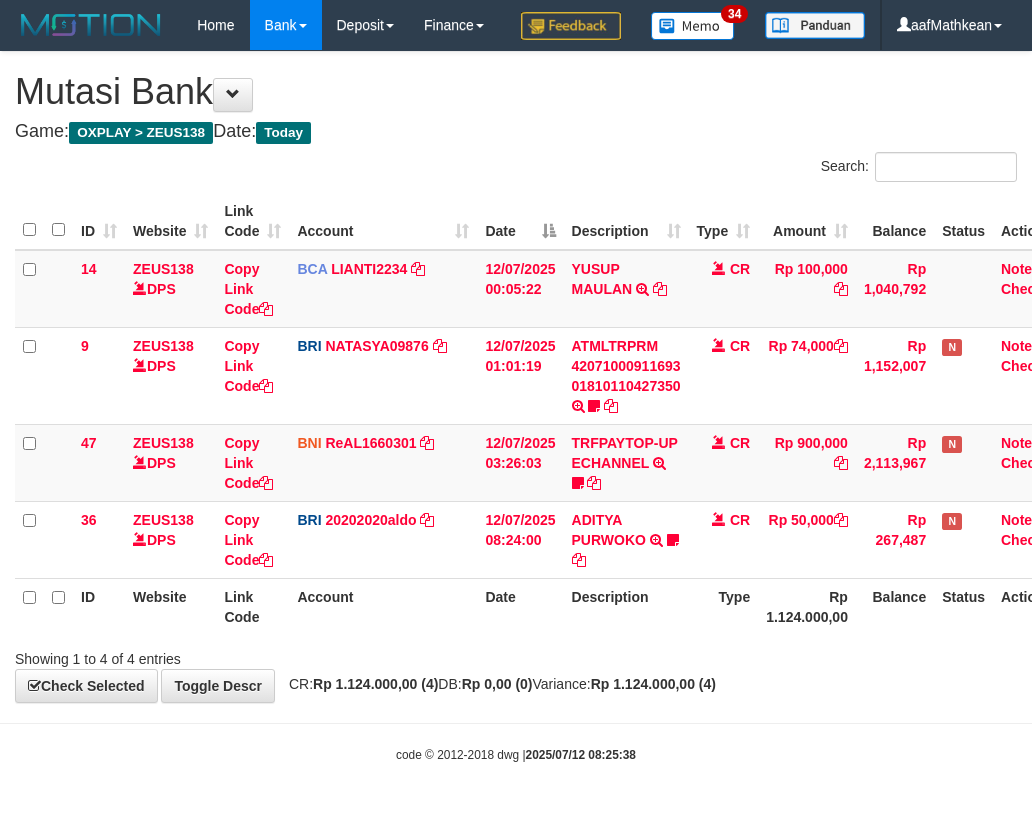 scroll, scrollTop: 0, scrollLeft: 27, axis: horizontal 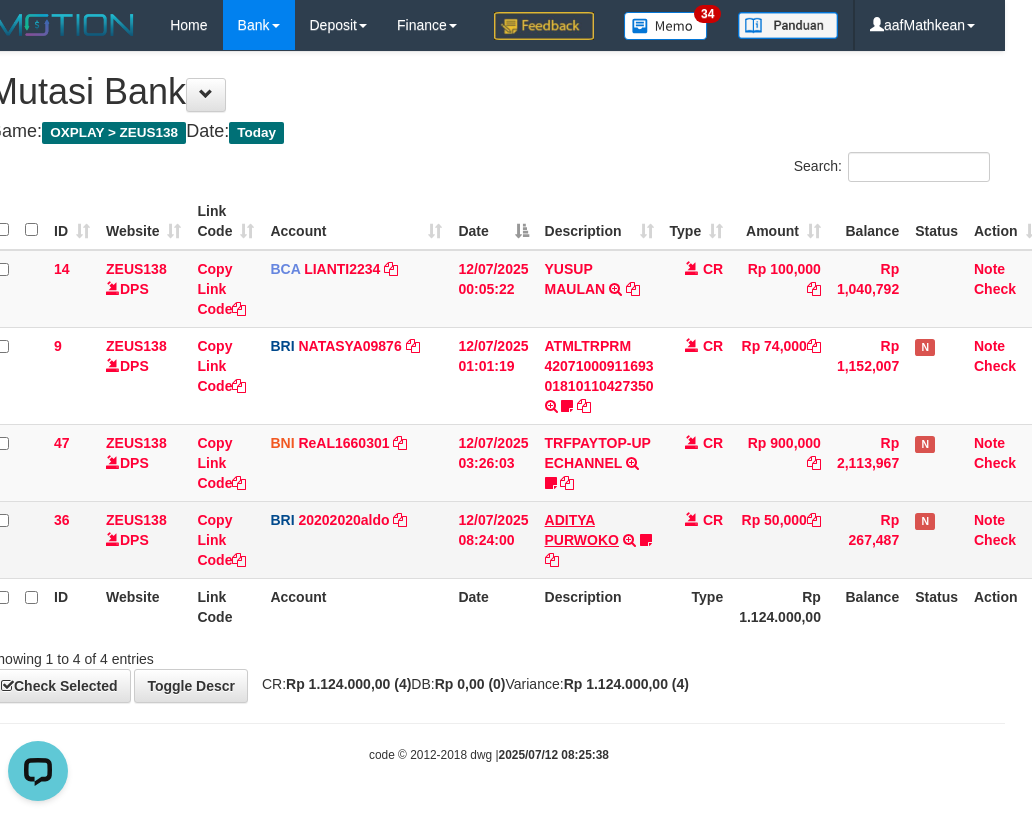 click on "14
ZEUS138    DPS
Copy Link Code
BCA
LIANTI2234
DPS
YULIANTI
mutasi_20250712_4646 | 14
mutasi_20250712_4646 | 14
12/07/2025 00:05:22
YUSUP MAULAN         TRSF E-BANKING CR 1207/FTSCY/WS95051
100000.002025071262819090 TRFDN-YUSUP MAULANESPAY DEBIT INDONE
CR
Rp 100,000
Rp 1,040,792
Note
Check
9
ZEUS138    DPS
Copy Link Code
BRI
NATASYA09876
DPS
SITI NURLITA SAPITRI
mutasi_20250712_3126 | 9" at bounding box center [518, 414] 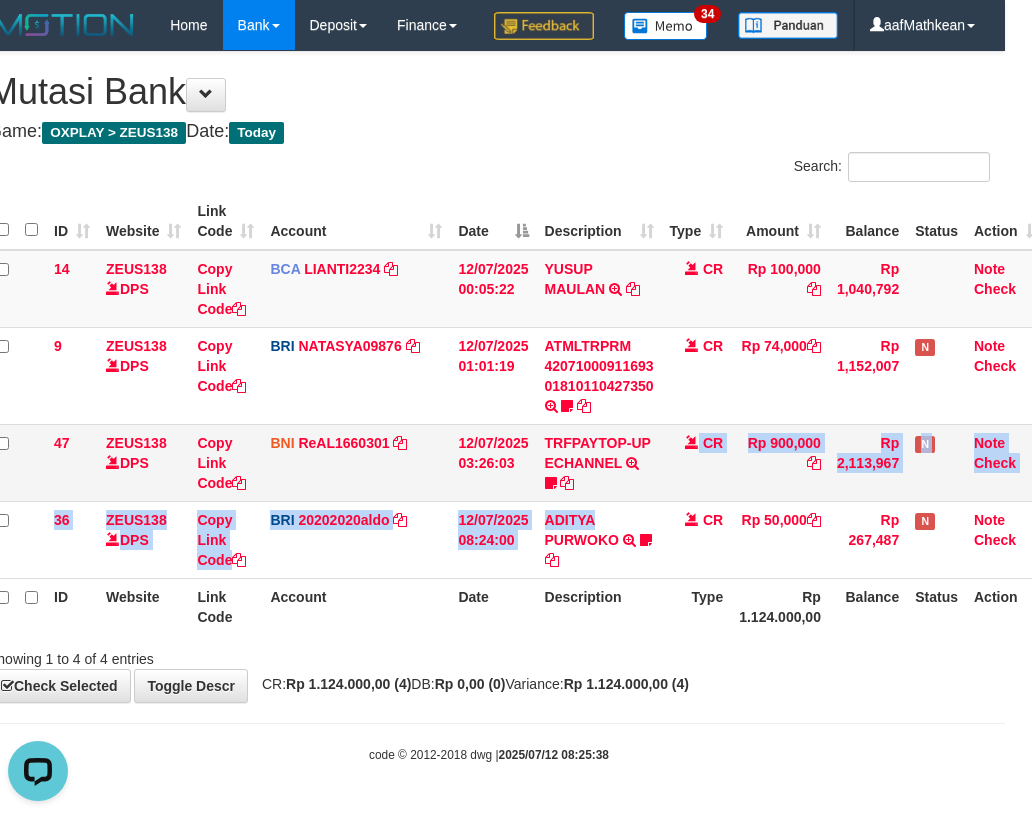 click on "ADITYA PURWOKO            TRANSFER NBMB ADITYA PURWOKO TO REVALDO SAGITA    KOKOADITYA32" at bounding box center [599, 539] 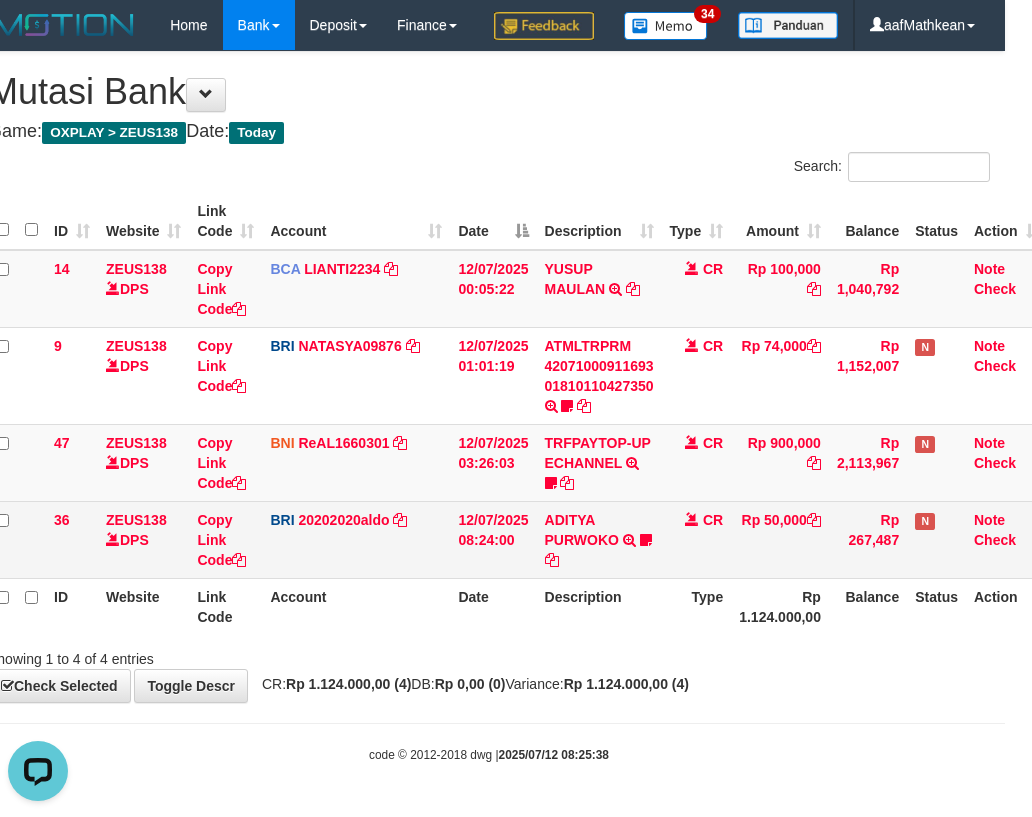 drag, startPoint x: 583, startPoint y: 547, endPoint x: 593, endPoint y: 554, distance: 12.206555 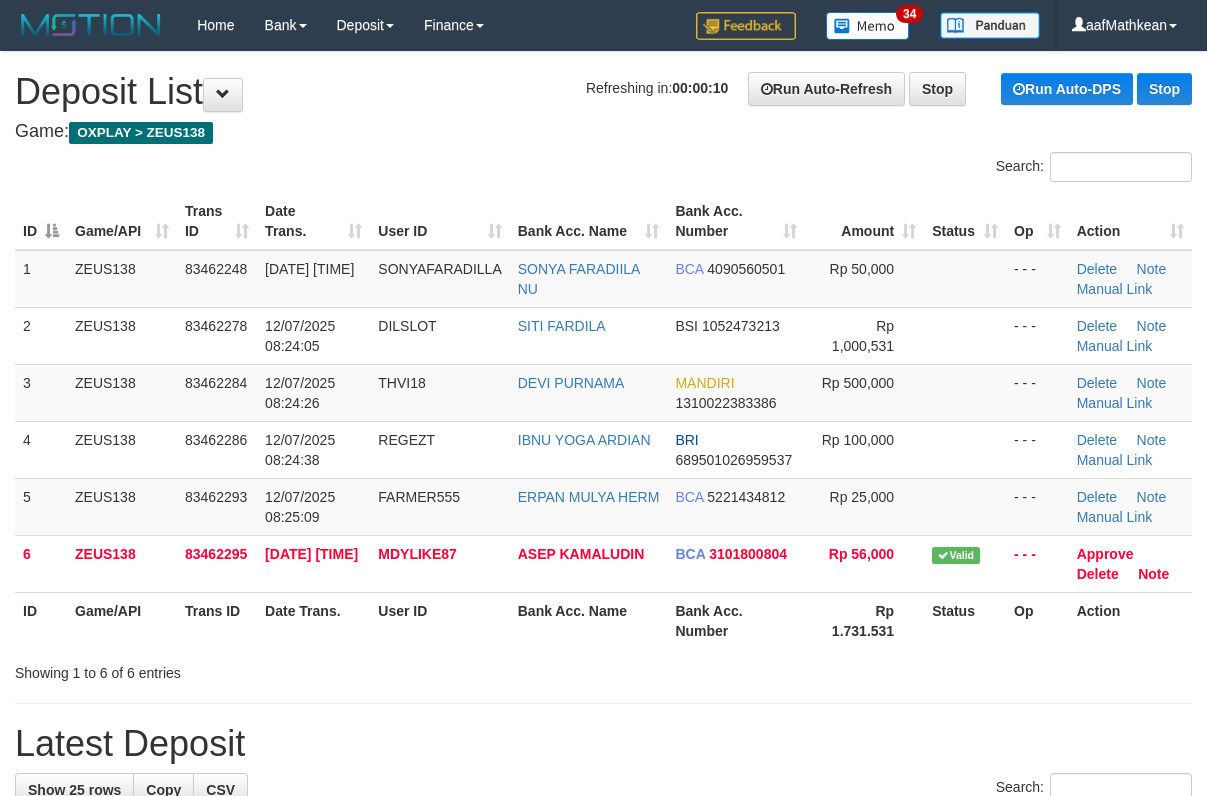 scroll, scrollTop: 0, scrollLeft: 0, axis: both 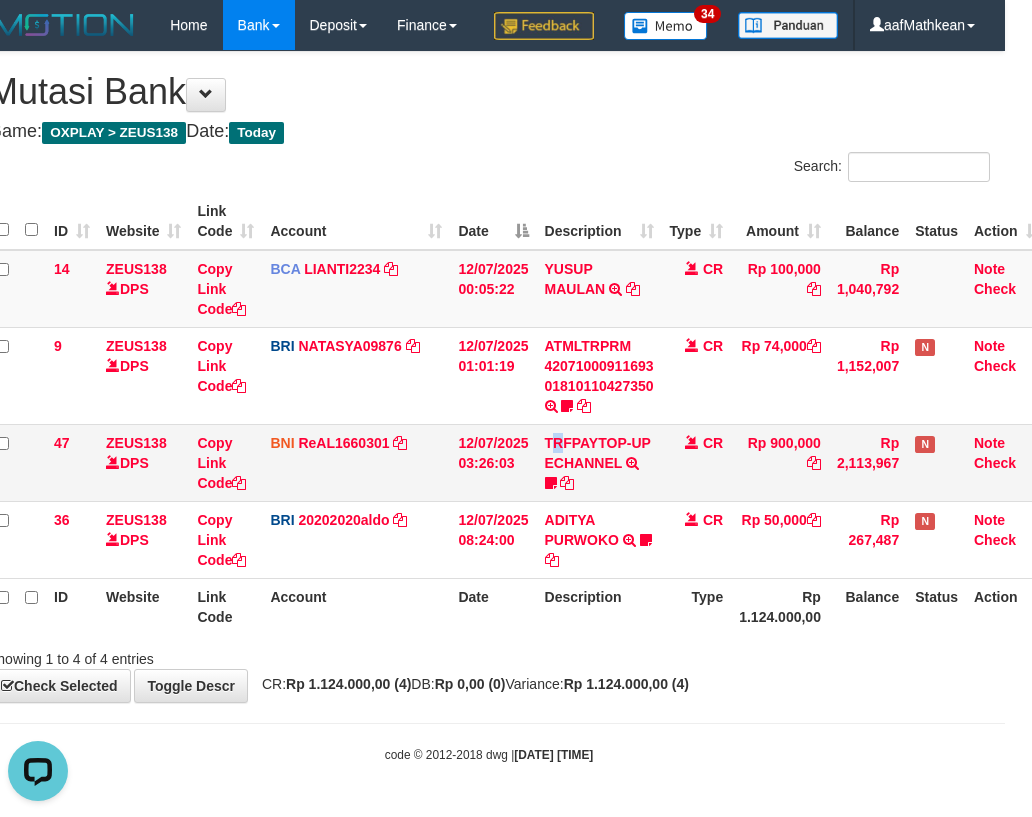 click on "TRFPAYTOP-UP ECHANNEL            TRF/PAY/TOP-UP ECHANNEL    Egoythea" at bounding box center [599, 462] 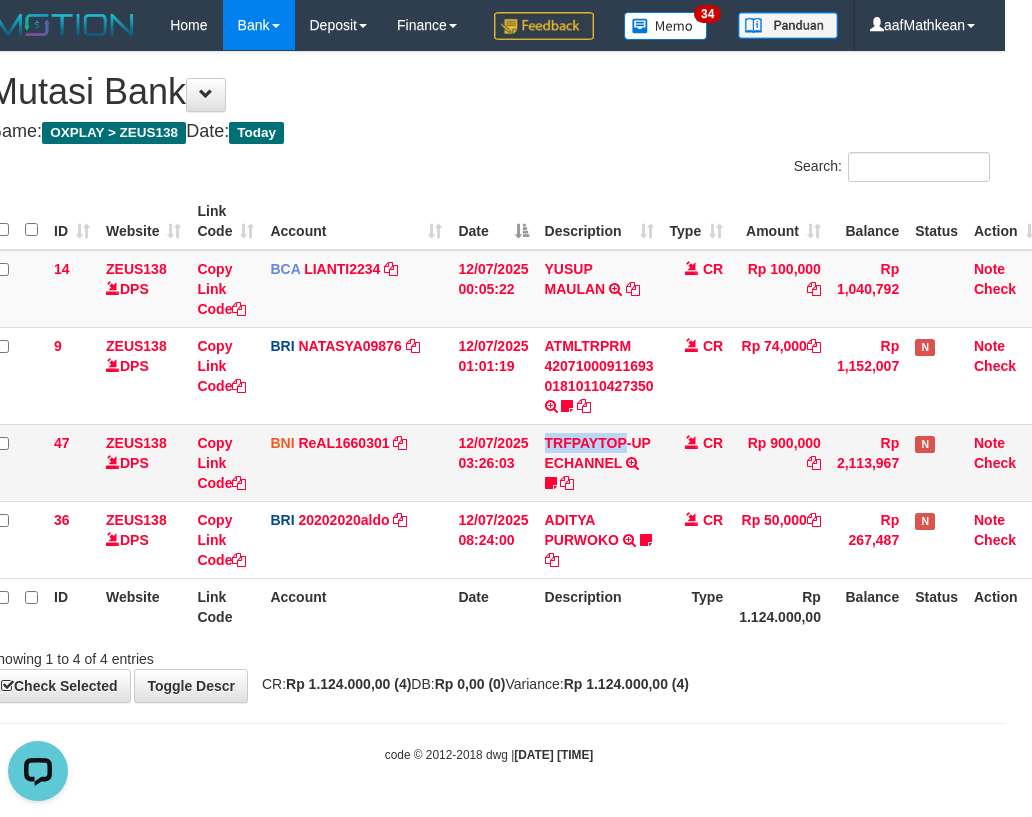click on "TRFPAYTOP-UP ECHANNEL            TRF/PAY/TOP-UP ECHANNEL    Egoythea" at bounding box center (599, 462) 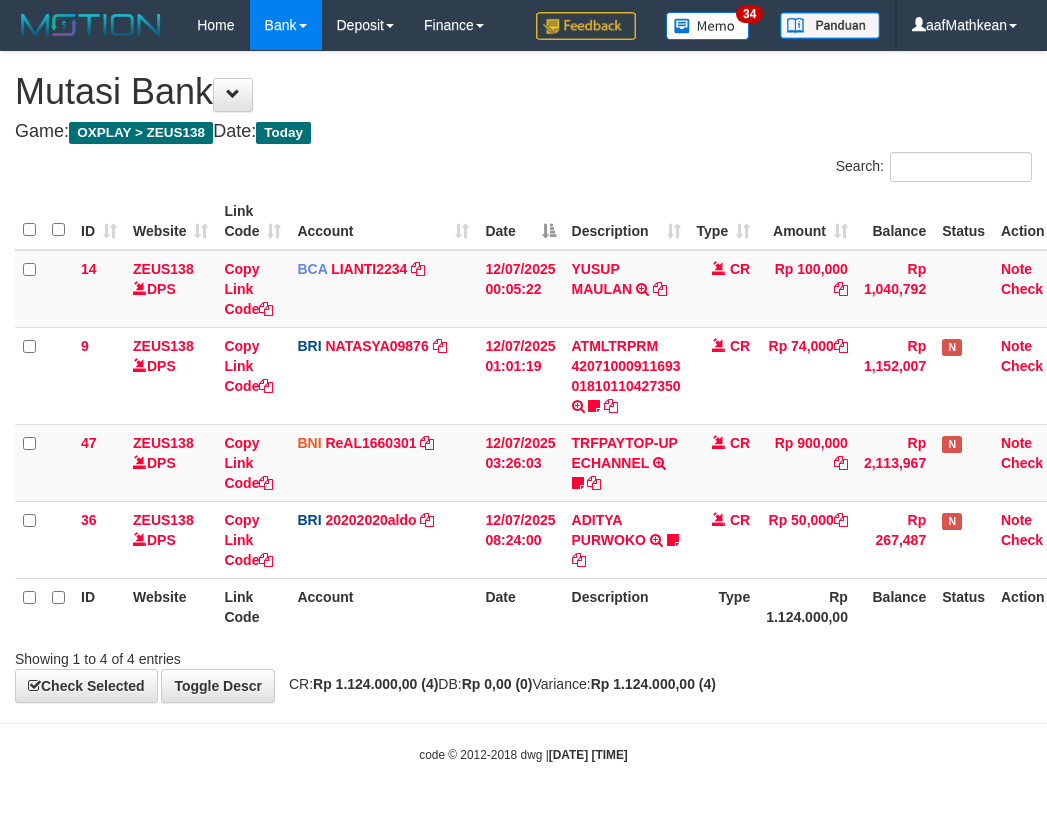 scroll, scrollTop: 0, scrollLeft: 27, axis: horizontal 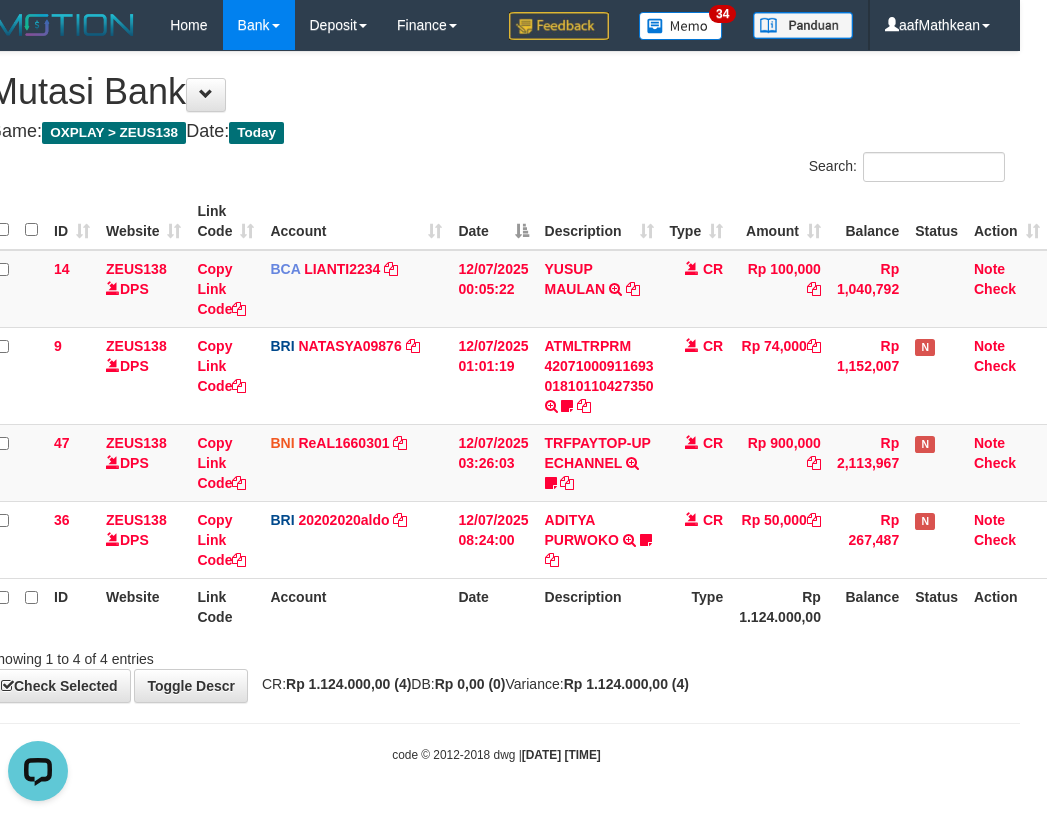 click on "ID Website Link Code Account Date Description Type Amount Balance Status Action
14
ZEUS138    DPS
Copy Link Code
BCA
LIANTI2234
DPS
YULIANTI
mutasi_20250712_4646 | 14
mutasi_20250712_4646 | 14
12/07/2025 00:05:22
YUSUP MAULAN         TRSF E-BANKING CR 1207/FTSCY/WS95051
100000.002025071262819090 TRFDN-YUSUP MAULANESPAY DEBIT INDONE
CR
Rp 100,000
Rp 1,040,792
Note
Check
9
ZEUS138    DPS
Copy Link Code
BRI
NATASYA09876" at bounding box center (518, 414) 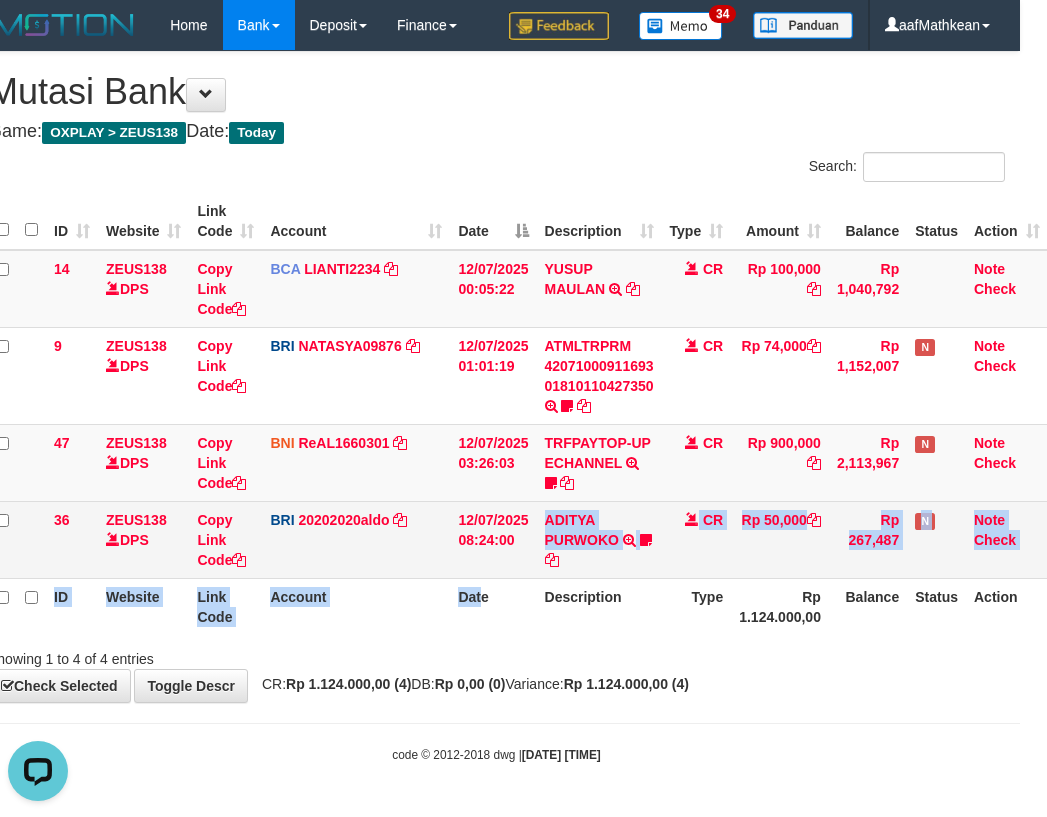 drag, startPoint x: 437, startPoint y: 526, endPoint x: 413, endPoint y: 548, distance: 32.55764 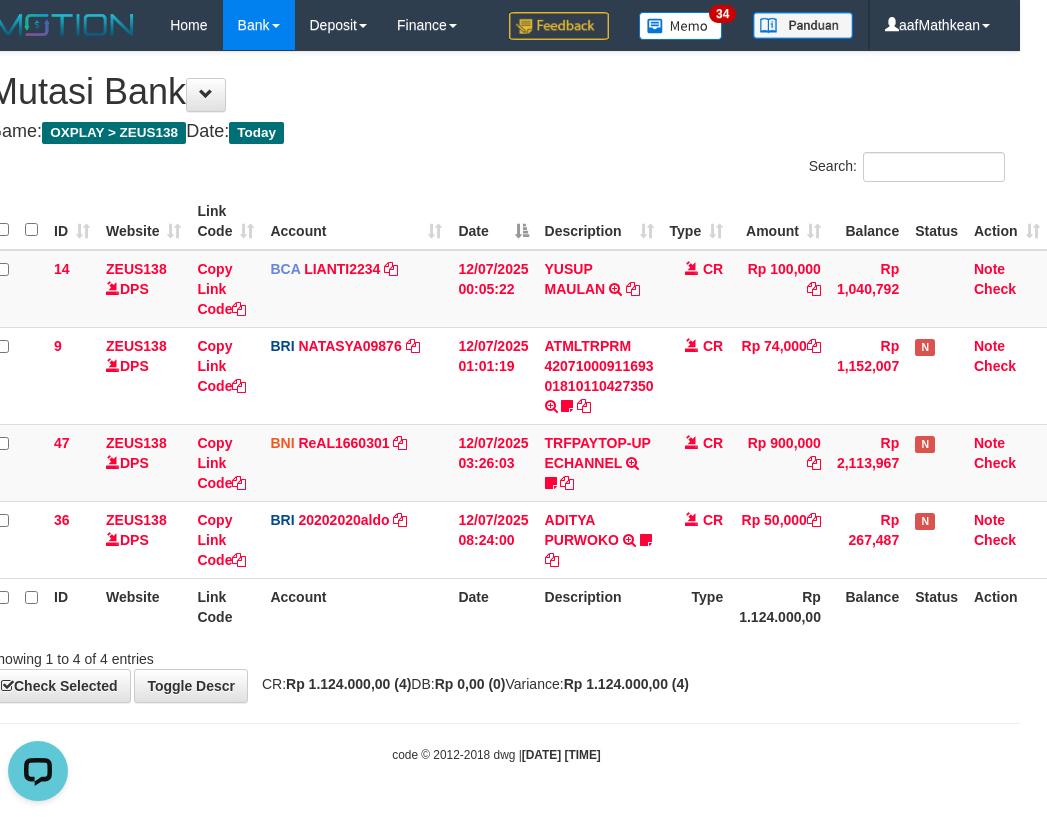 click on "**********" at bounding box center [496, 377] 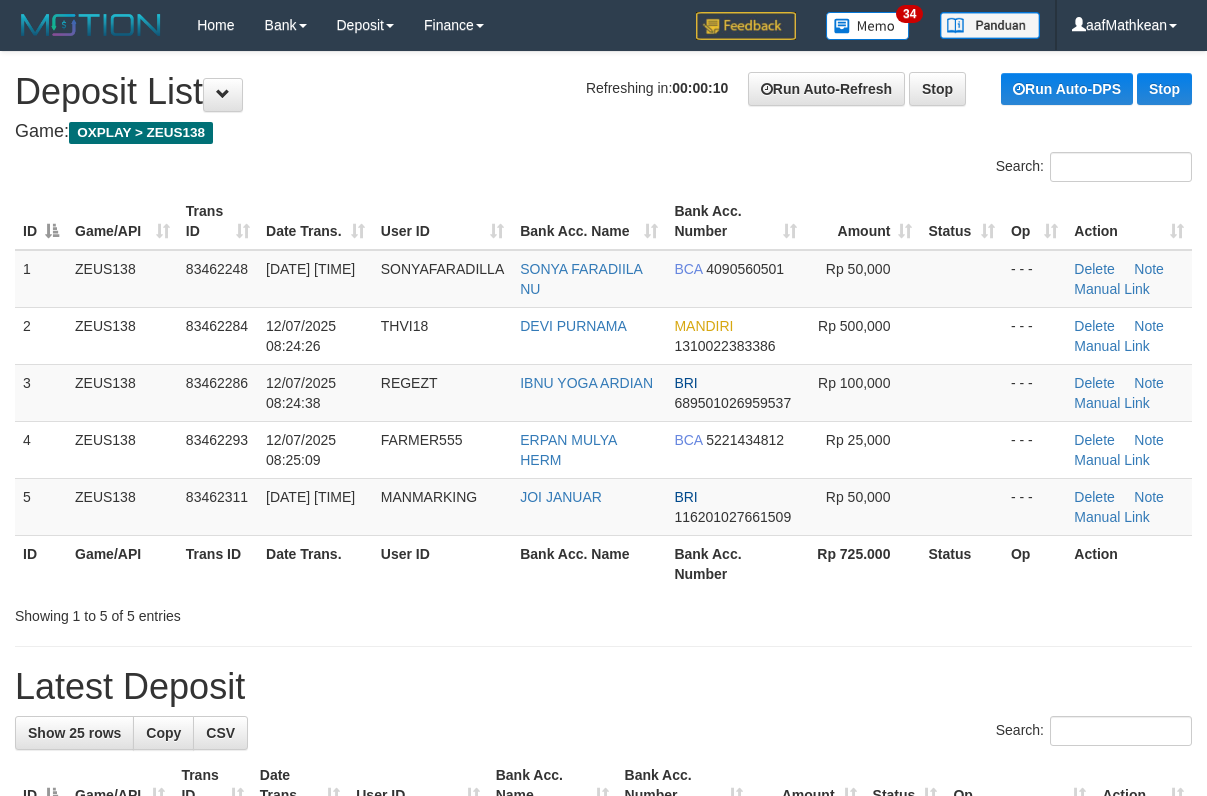 scroll, scrollTop: 0, scrollLeft: 0, axis: both 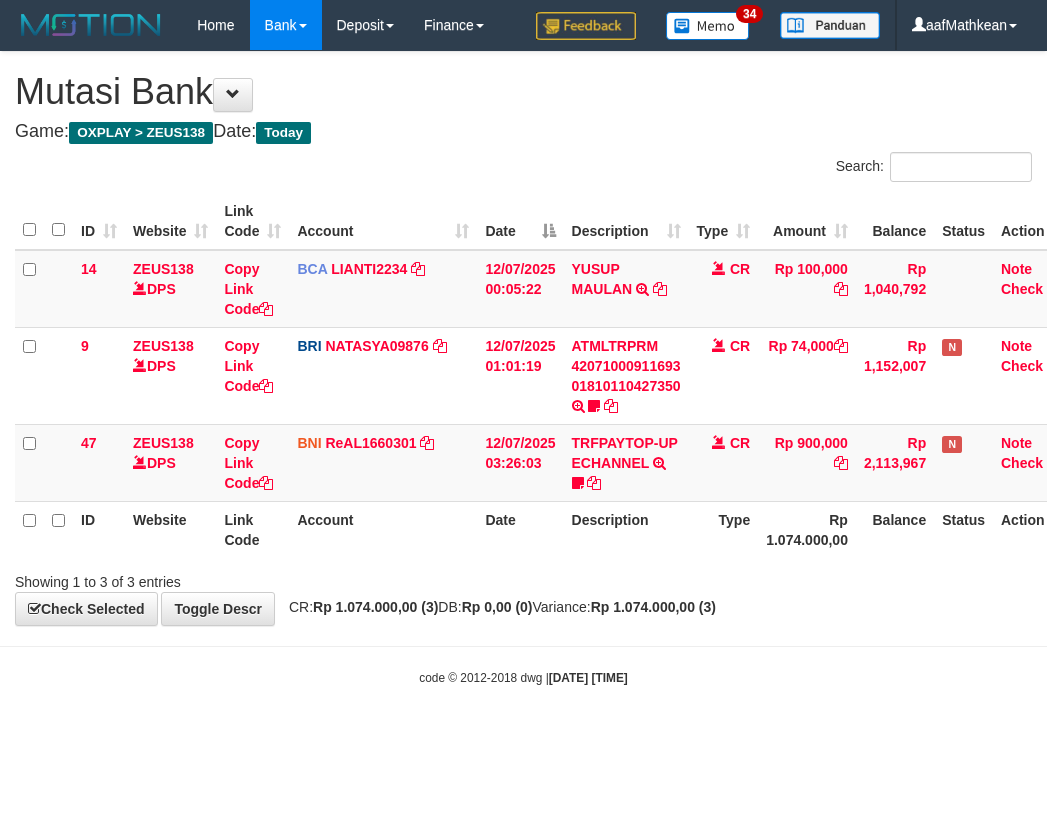click on "code © 2012-2018 dwg |  2025/07/12 08:27:16" at bounding box center [523, 678] 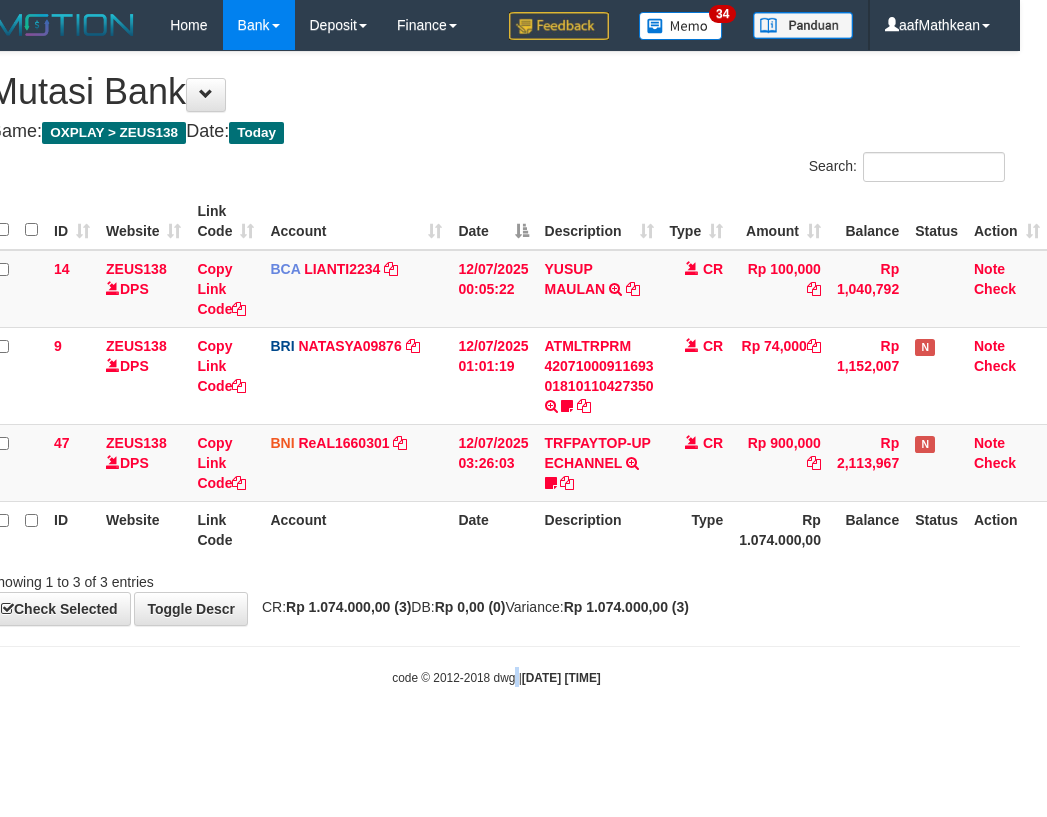 click on "Toggle navigation
Home
Bank
Account List
Load
By Website
Group
[OXPLAY]													ZEUS138
By Load Group (DPS)" at bounding box center [496, 368] 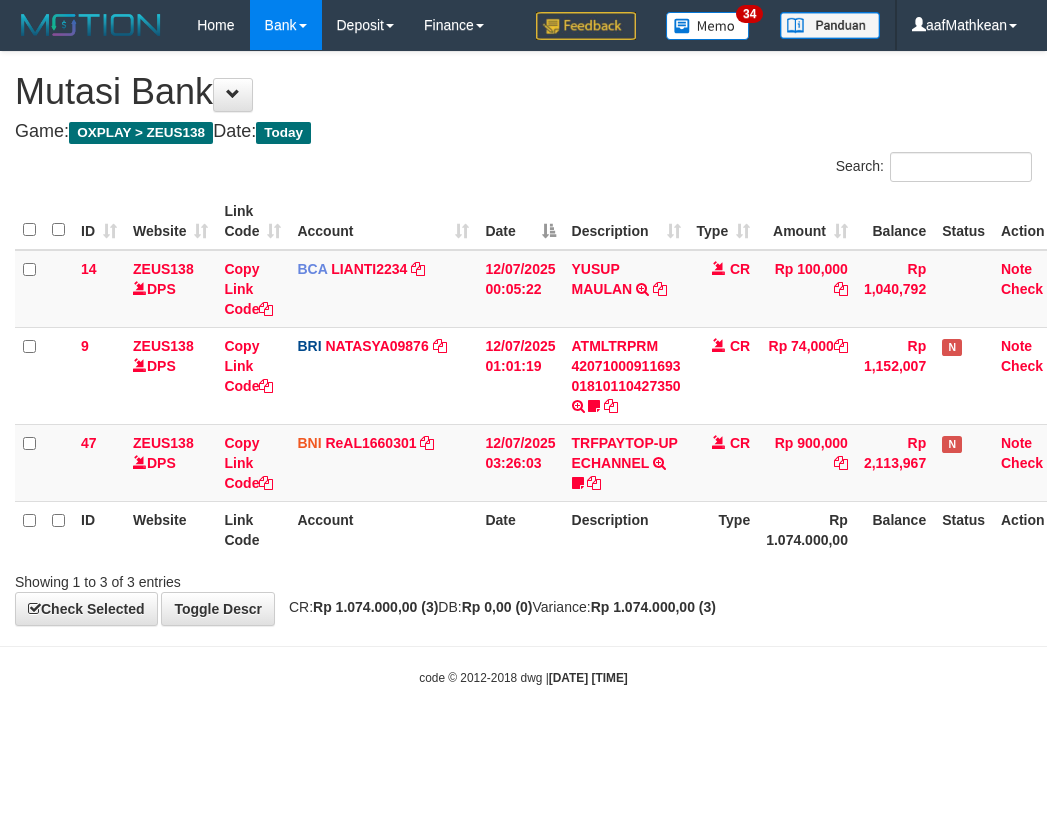 scroll, scrollTop: 0, scrollLeft: 27, axis: horizontal 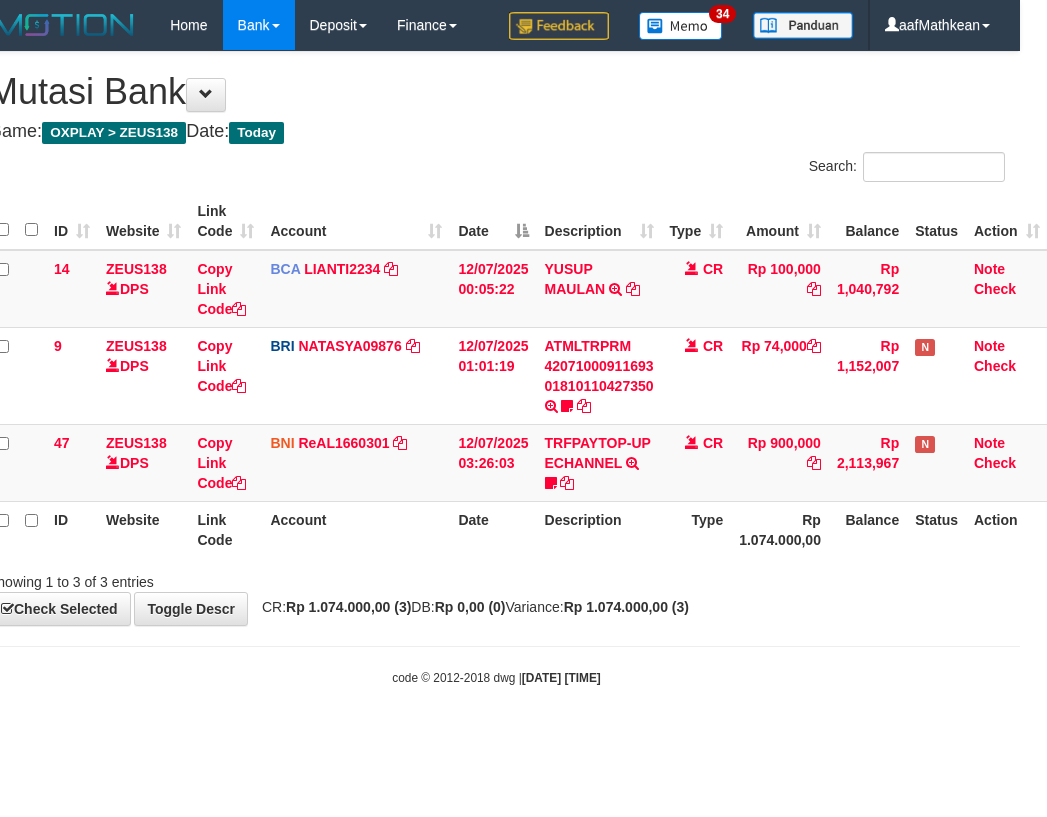 click on "Toggle navigation
Home
Bank
Account List
Load
By Website
Group
[OXPLAY]													ZEUS138
By Load Group (DPS)" at bounding box center (496, 368) 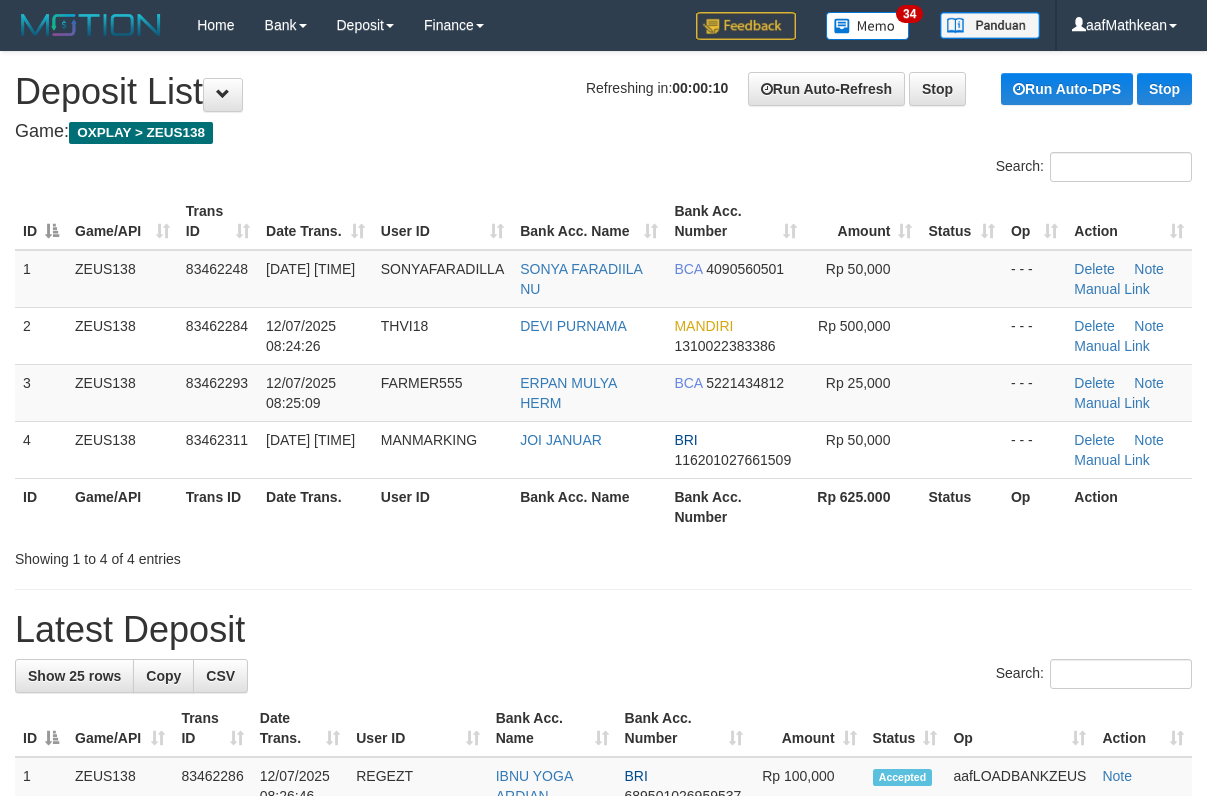 scroll, scrollTop: 0, scrollLeft: 0, axis: both 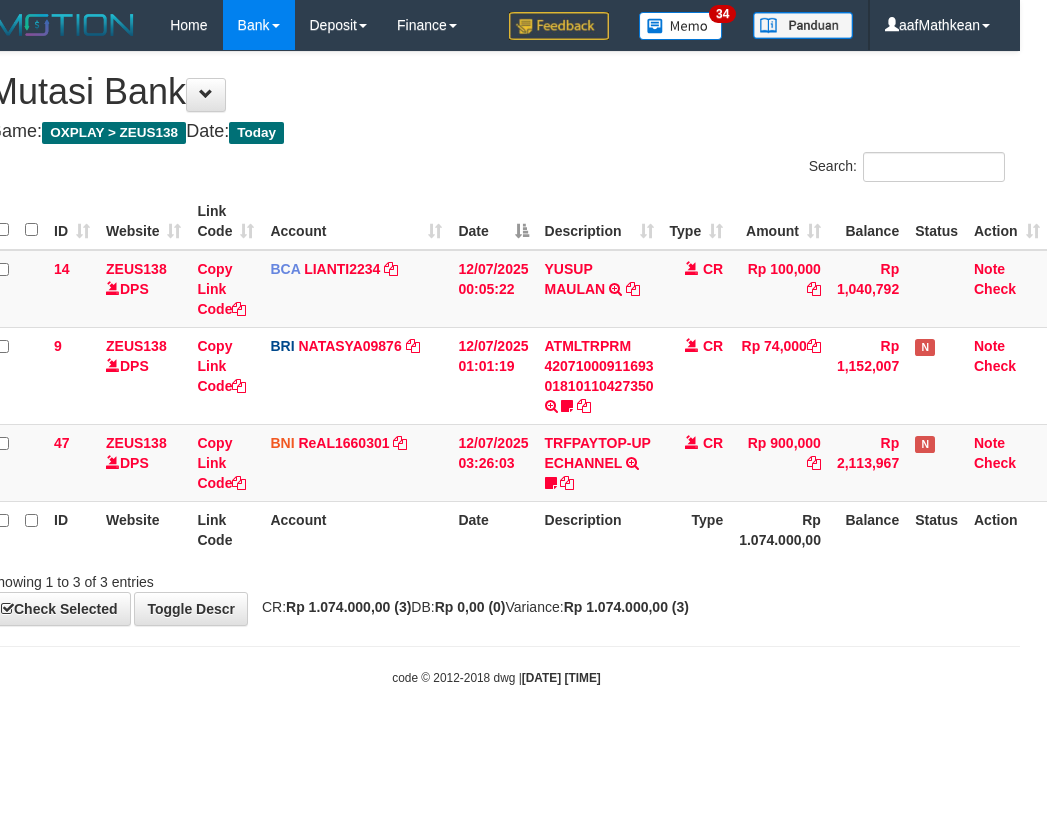 click on "CR:  Rp 1.074.000,00 (3)      DB:  Rp 0,00 (0)      Variance:  Rp 1.074.000,00 (3)" at bounding box center [470, 607] 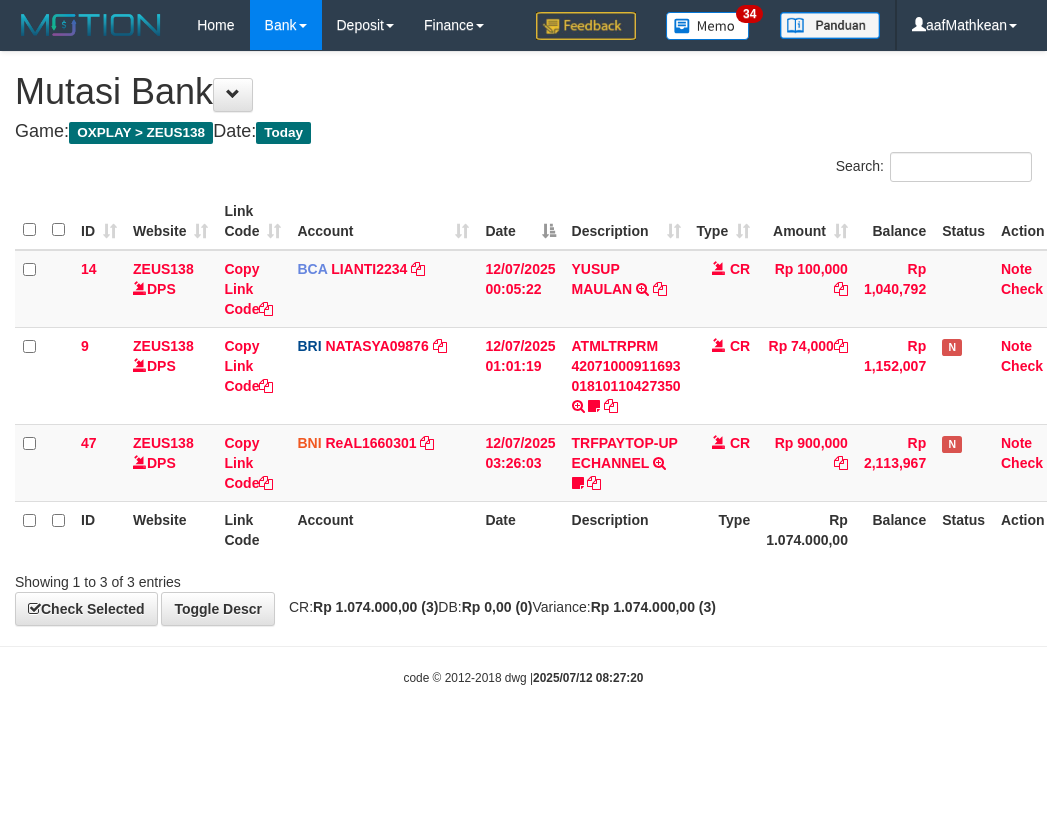 scroll, scrollTop: 0, scrollLeft: 27, axis: horizontal 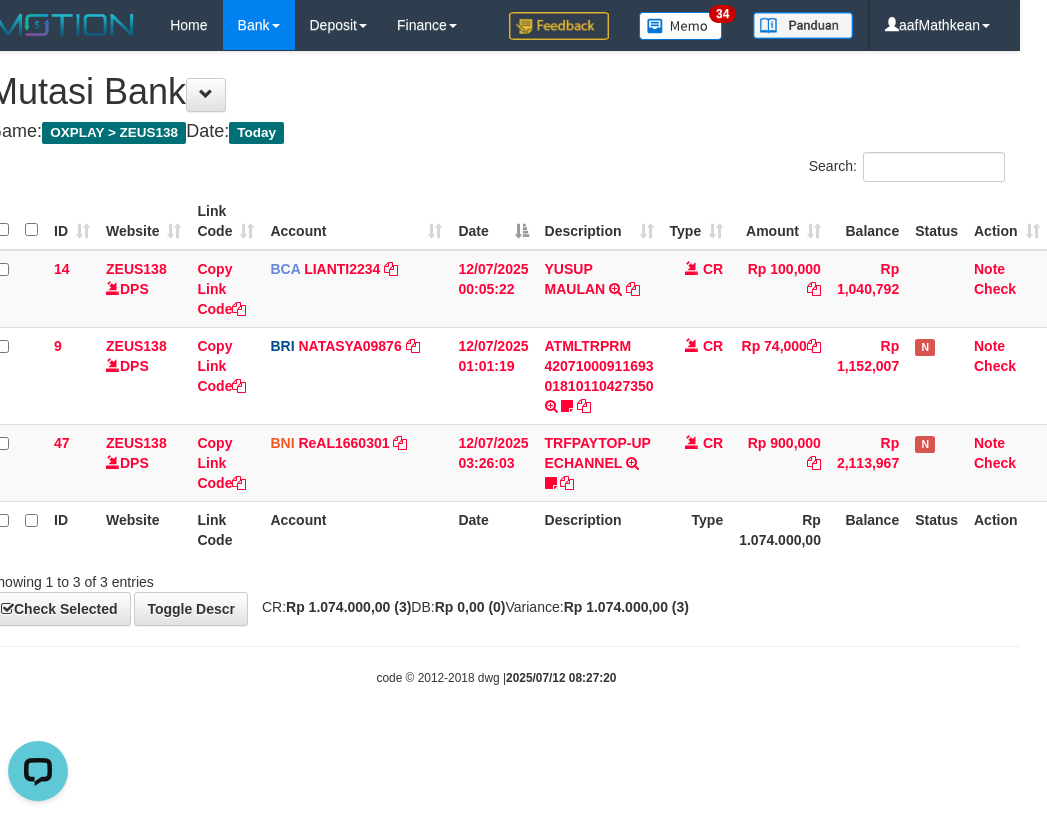 drag, startPoint x: 526, startPoint y: 571, endPoint x: 524, endPoint y: 584, distance: 13.152946 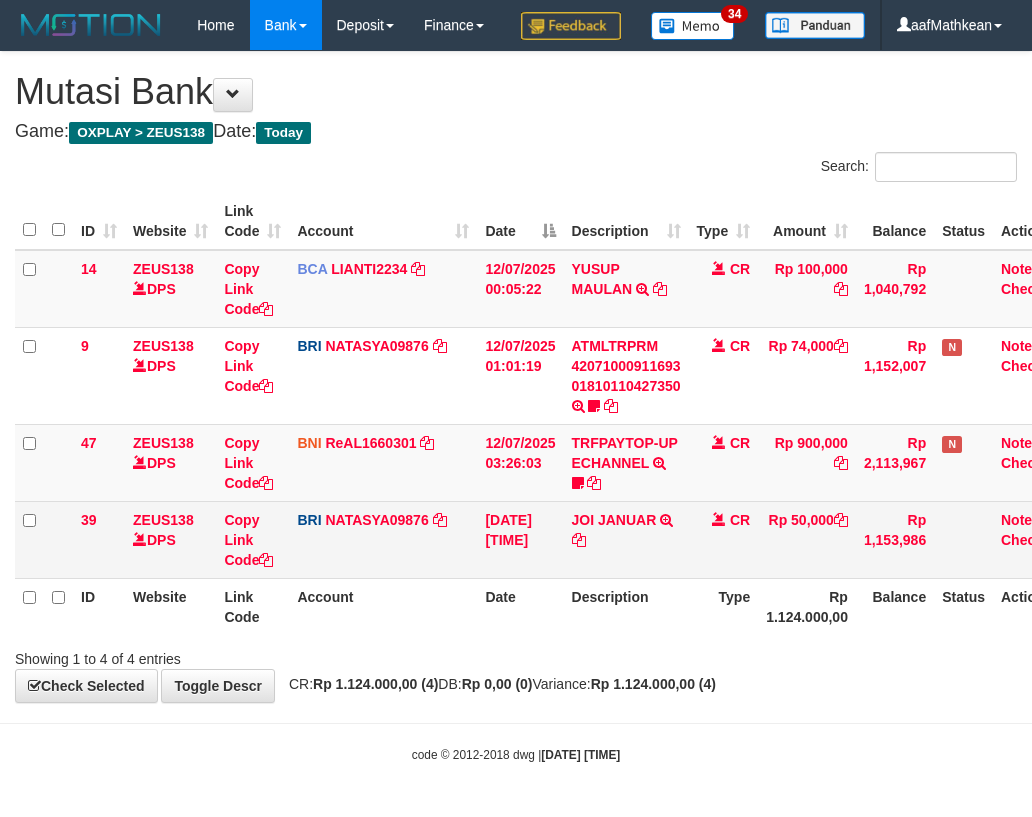 click on "JOI JANUAR" at bounding box center (614, 520) 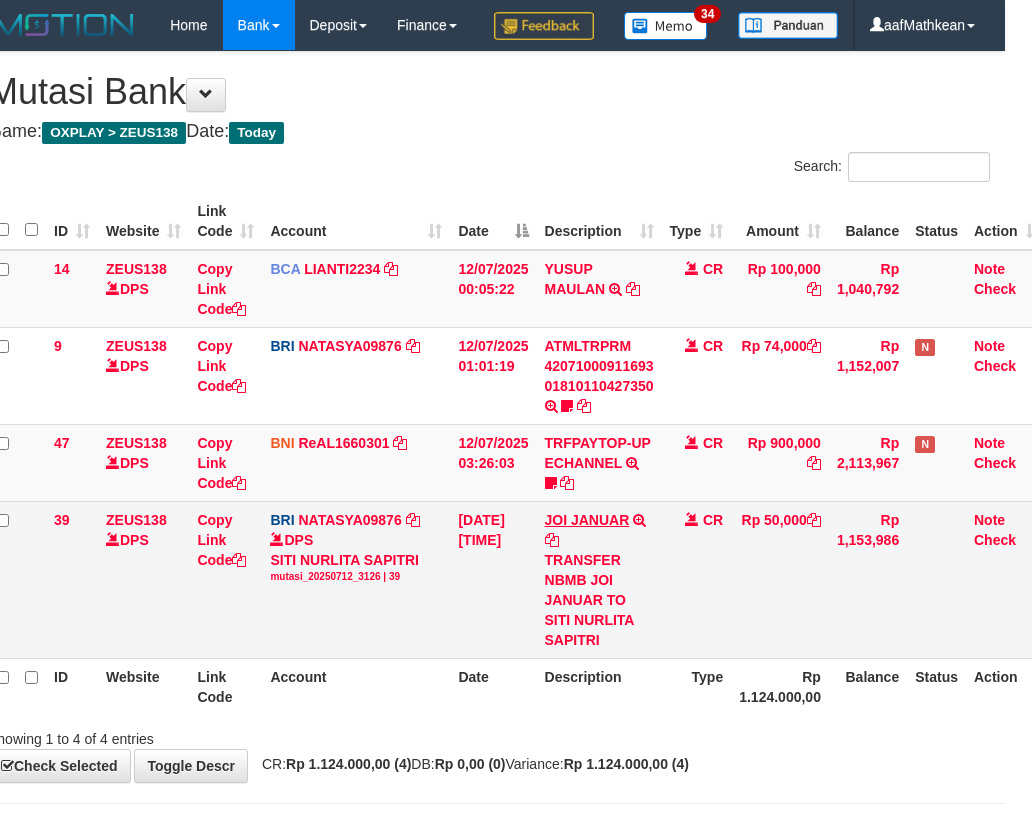 click on "JOI JANUAR         TRANSFER NBMB JOI JANUAR TO SITI NURLITA SAPITRI" at bounding box center [599, 579] 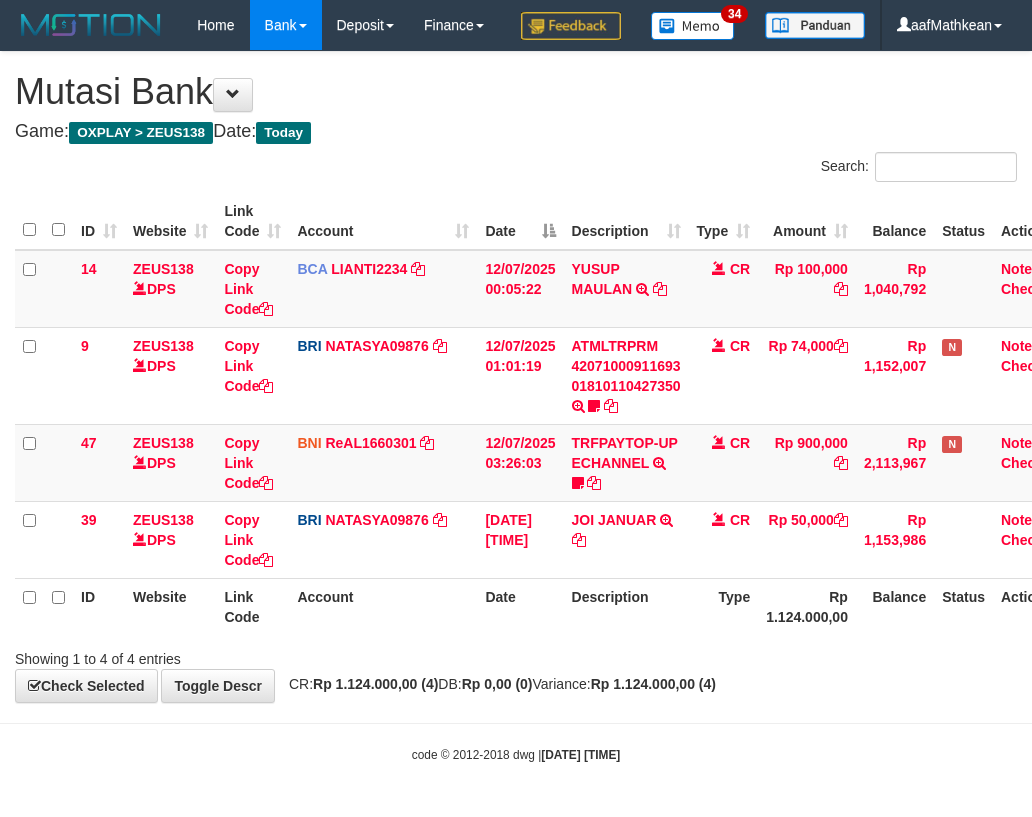 scroll, scrollTop: 0, scrollLeft: 27, axis: horizontal 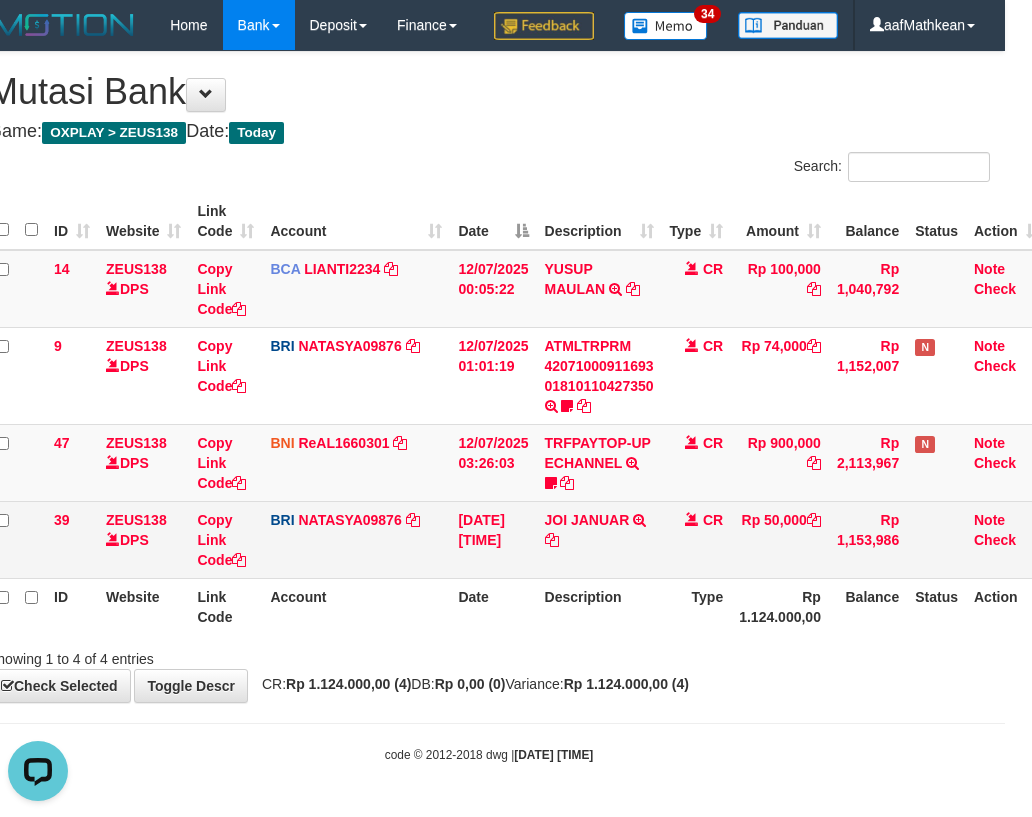 click on "JOI JANUAR         TRANSFER NBMB JOI JANUAR TO SITI NURLITA SAPITRI" at bounding box center [599, 539] 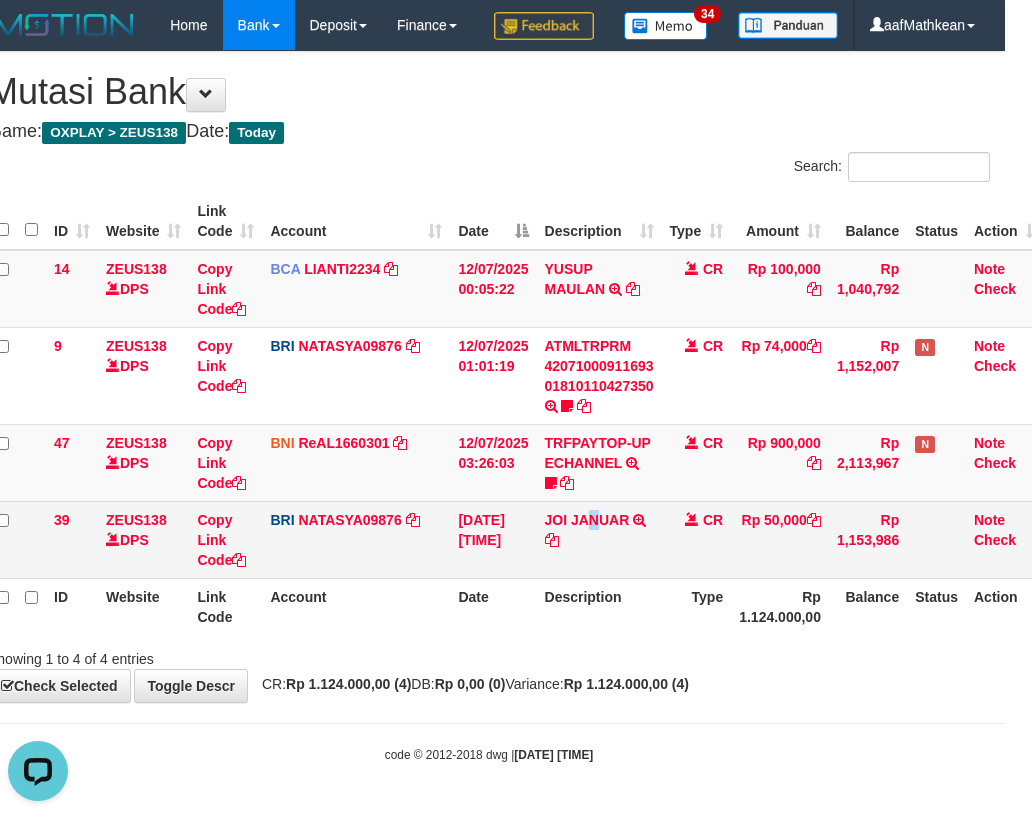 click on "JOI JANUAR         TRANSFER NBMB JOI JANUAR TO SITI NURLITA SAPITRI" at bounding box center (599, 539) 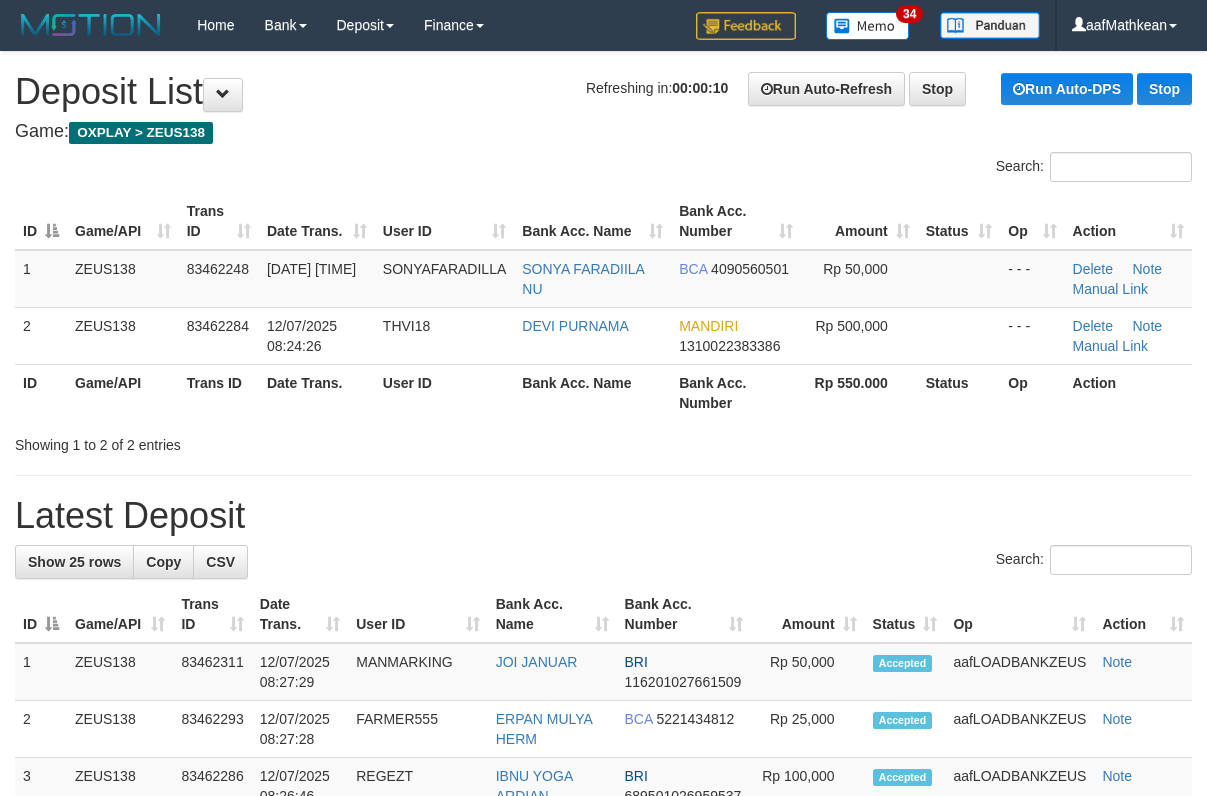 scroll, scrollTop: 0, scrollLeft: 0, axis: both 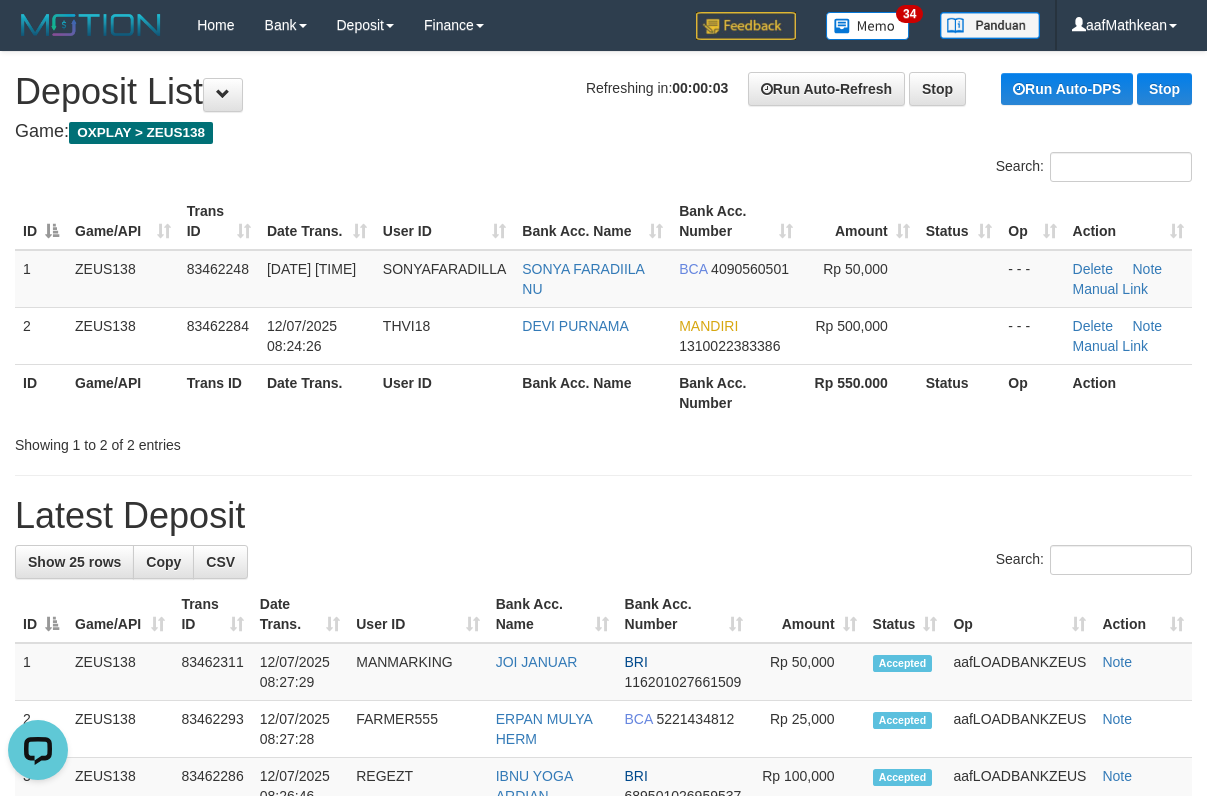 click on "Search:
ID Game/API Trans ID Date Trans. User ID Bank Acc. Name Bank Acc. Number Amount Status Op Action
1
ZEUS138
83462248
12/07/2025 08:22:46
SONYAFARADILLA
SONYA FARADIILA NU
BCA
4090560501
Rp 50,000
- - -
Delete
Note
Manual Link
2
ZEUS138
83462284
12/07/2025 08:24:26
THVI18
DEVI PURNAMA
MANDIRI
1310022383386
Rp 500,000
- - -
Delete Note" at bounding box center (603, 303) 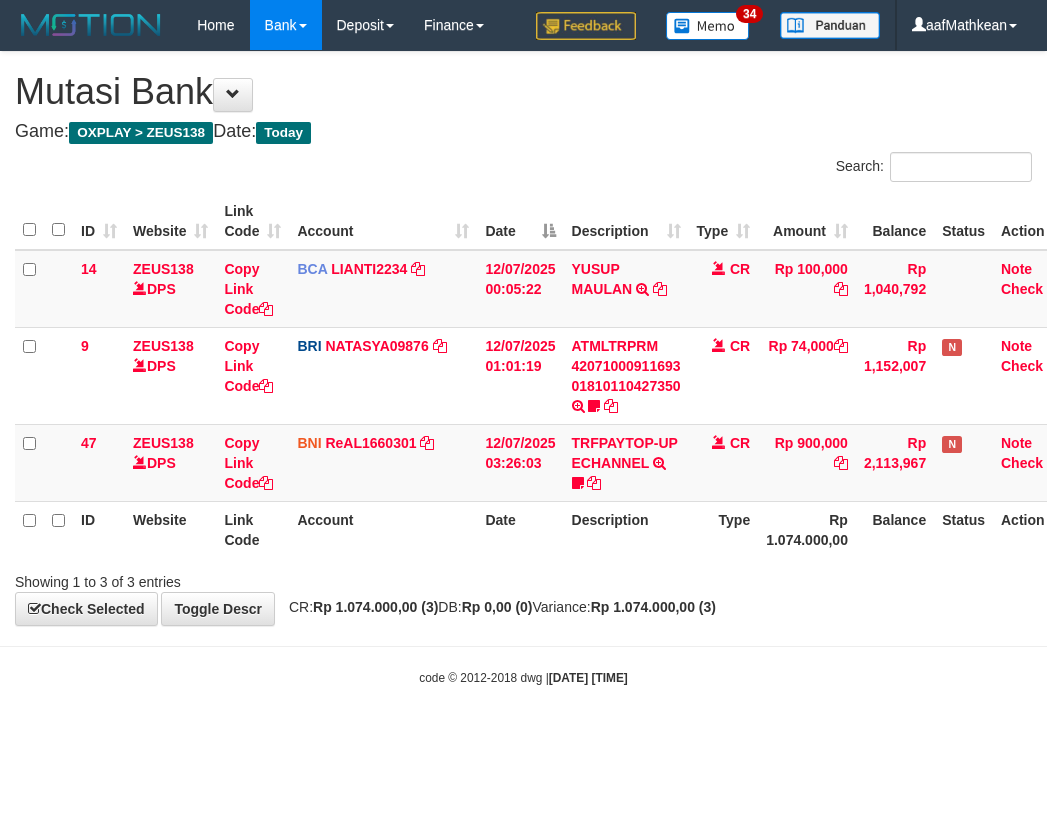 scroll, scrollTop: 0, scrollLeft: 27, axis: horizontal 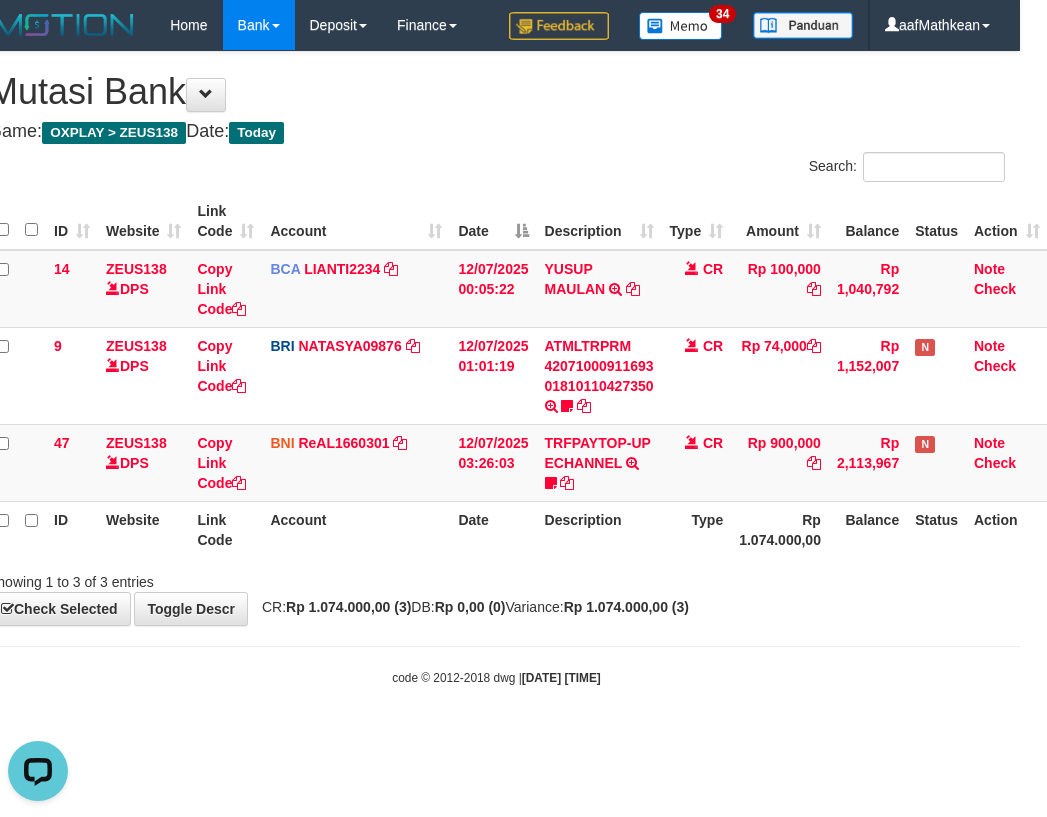 drag, startPoint x: 616, startPoint y: 580, endPoint x: 563, endPoint y: 587, distance: 53.460266 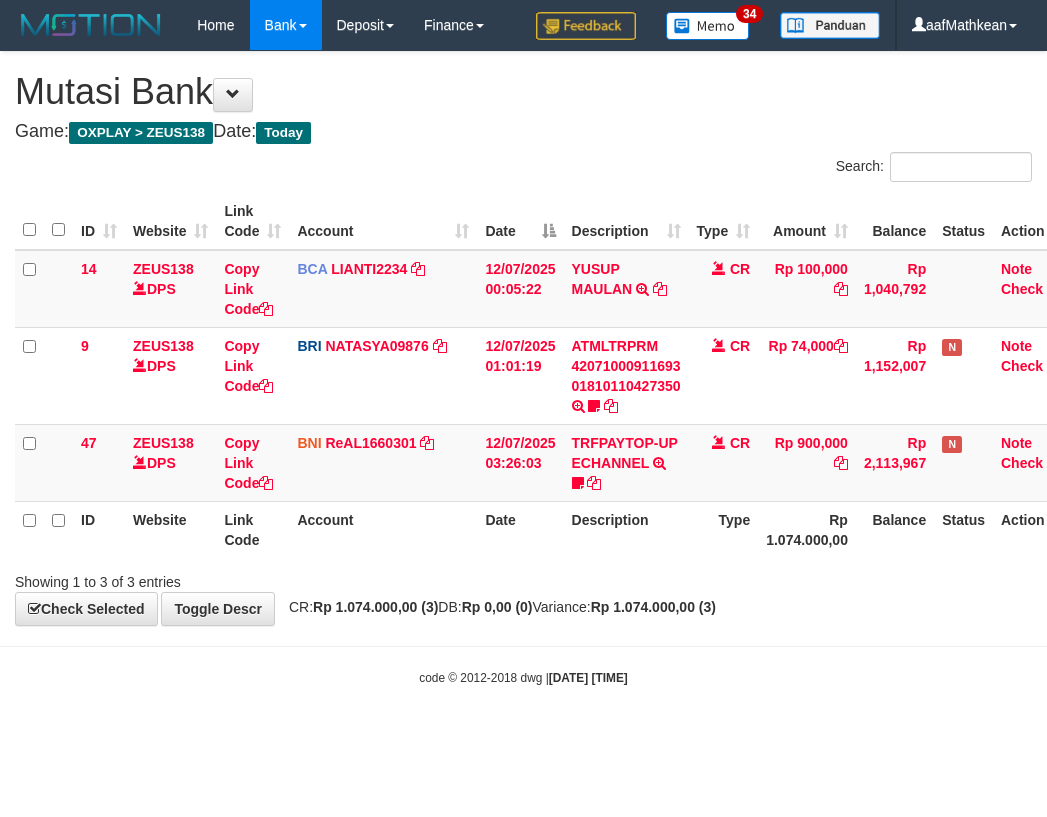 scroll, scrollTop: 0, scrollLeft: 27, axis: horizontal 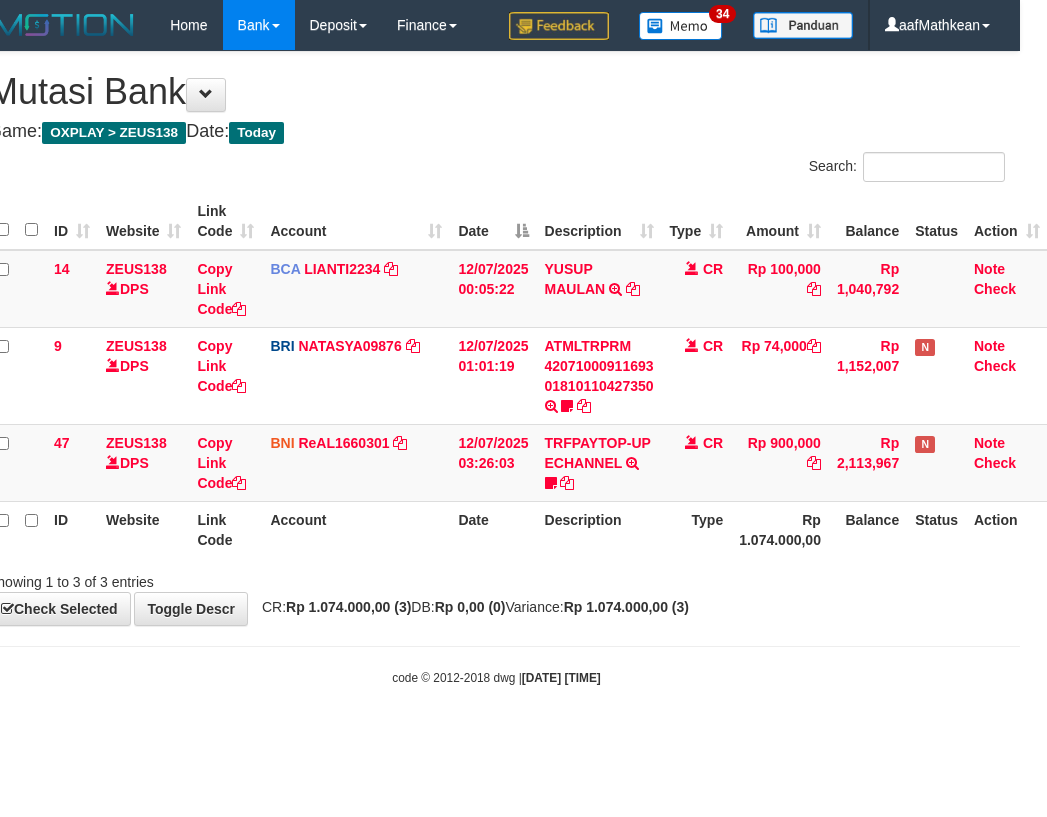 click on "Showing 1 to 3 of 3 entries" at bounding box center (191, 578) 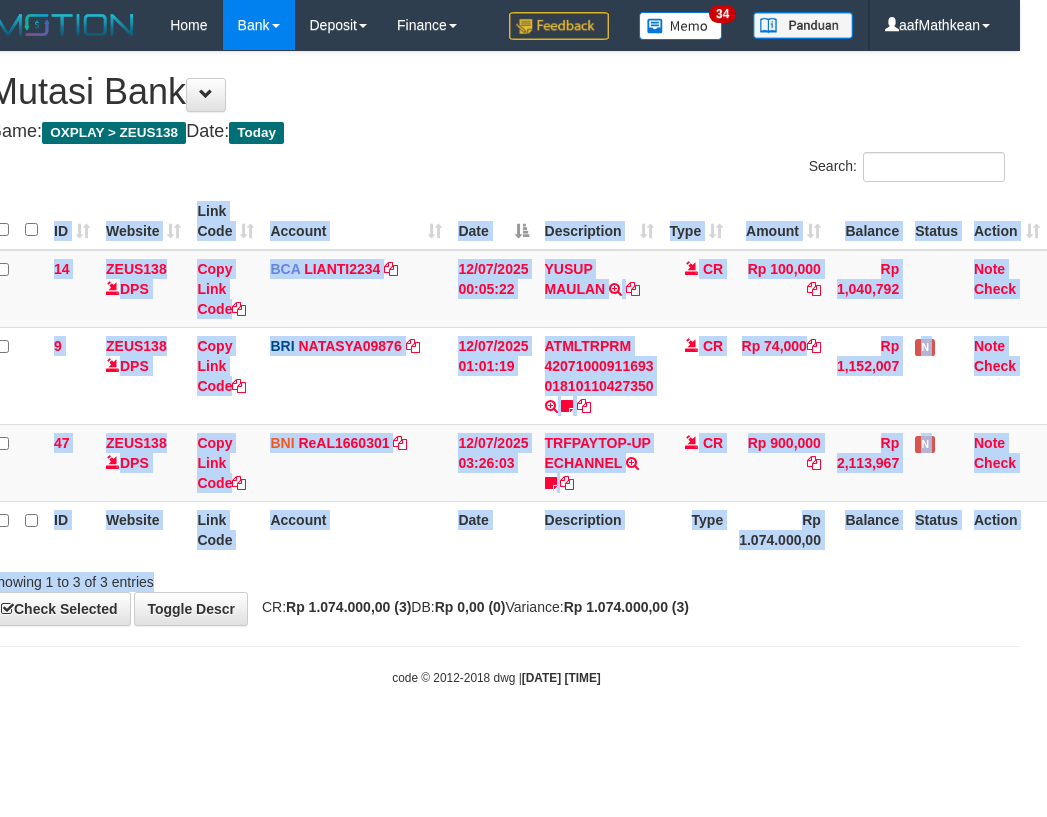 drag, startPoint x: 400, startPoint y: 562, endPoint x: 451, endPoint y: 580, distance: 54.08327 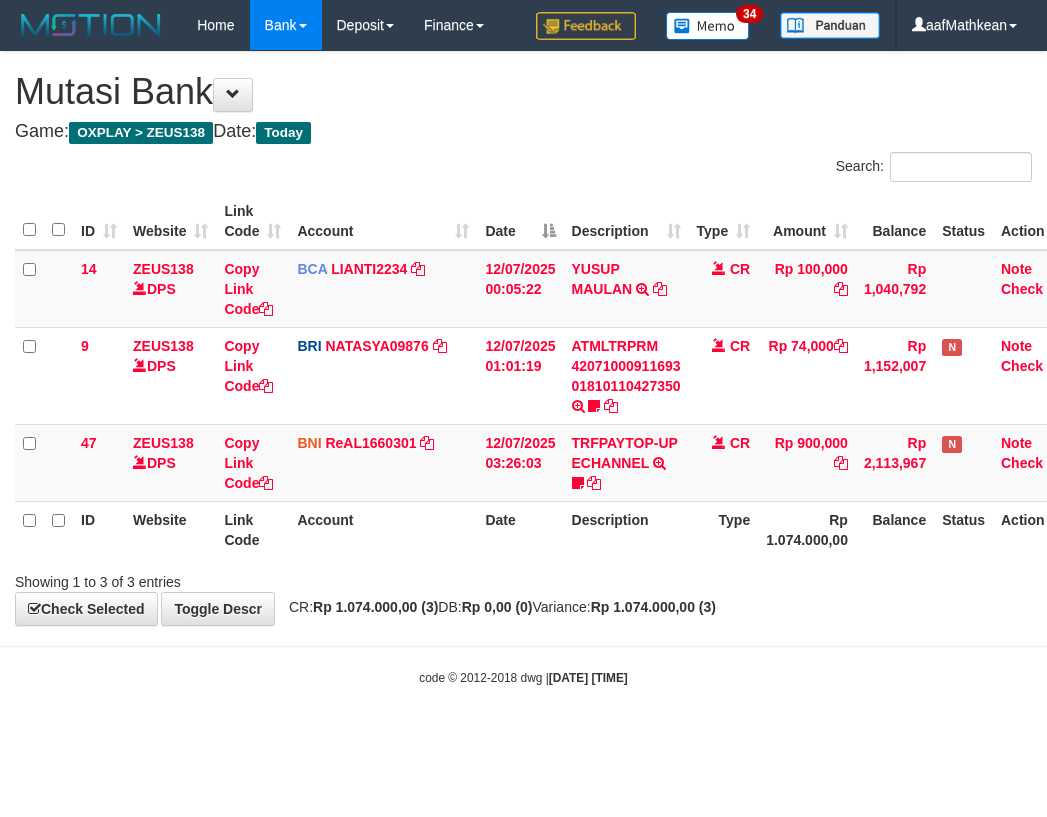 scroll, scrollTop: 0, scrollLeft: 27, axis: horizontal 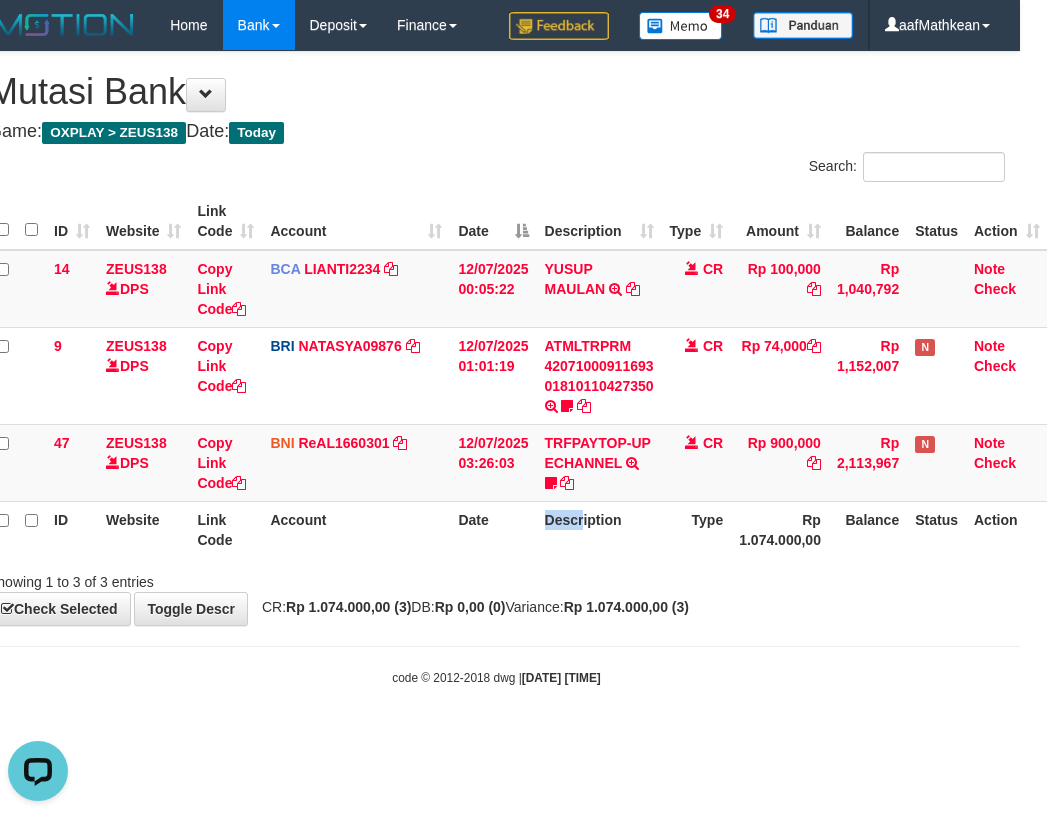 click on "Description" at bounding box center (599, 529) 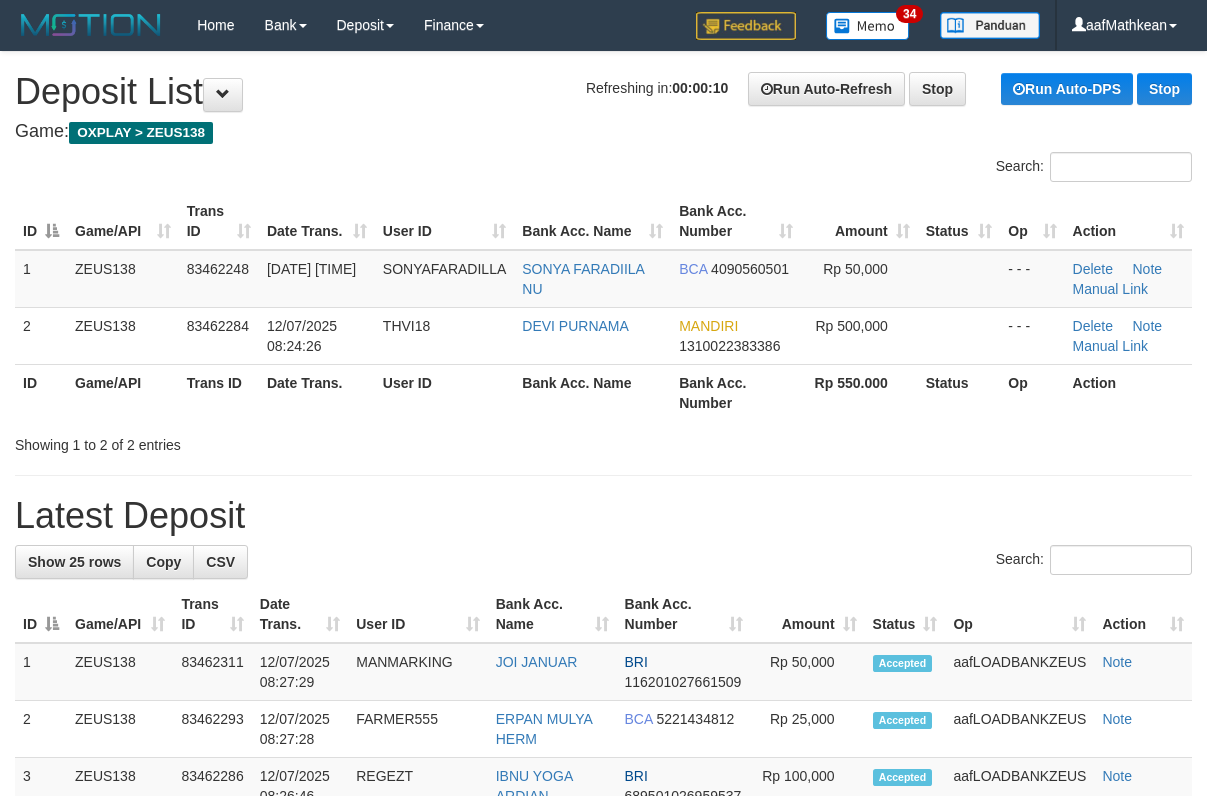 scroll, scrollTop: 0, scrollLeft: 0, axis: both 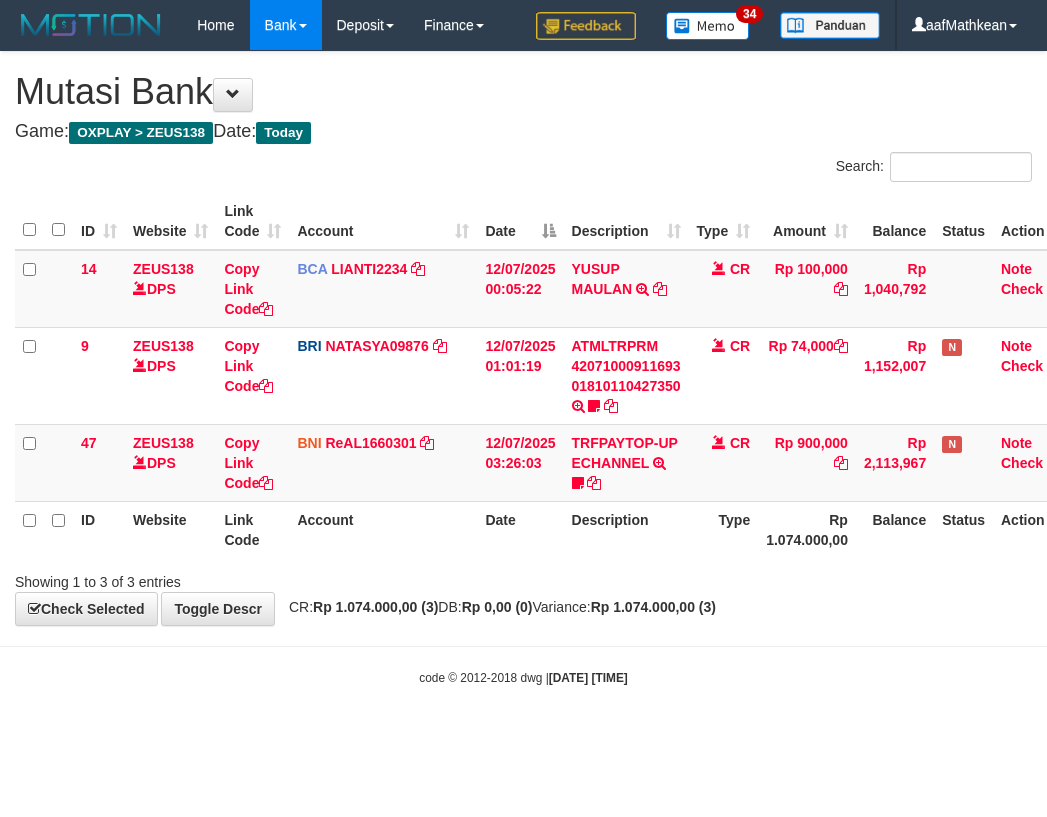 click on "Description" at bounding box center (626, 529) 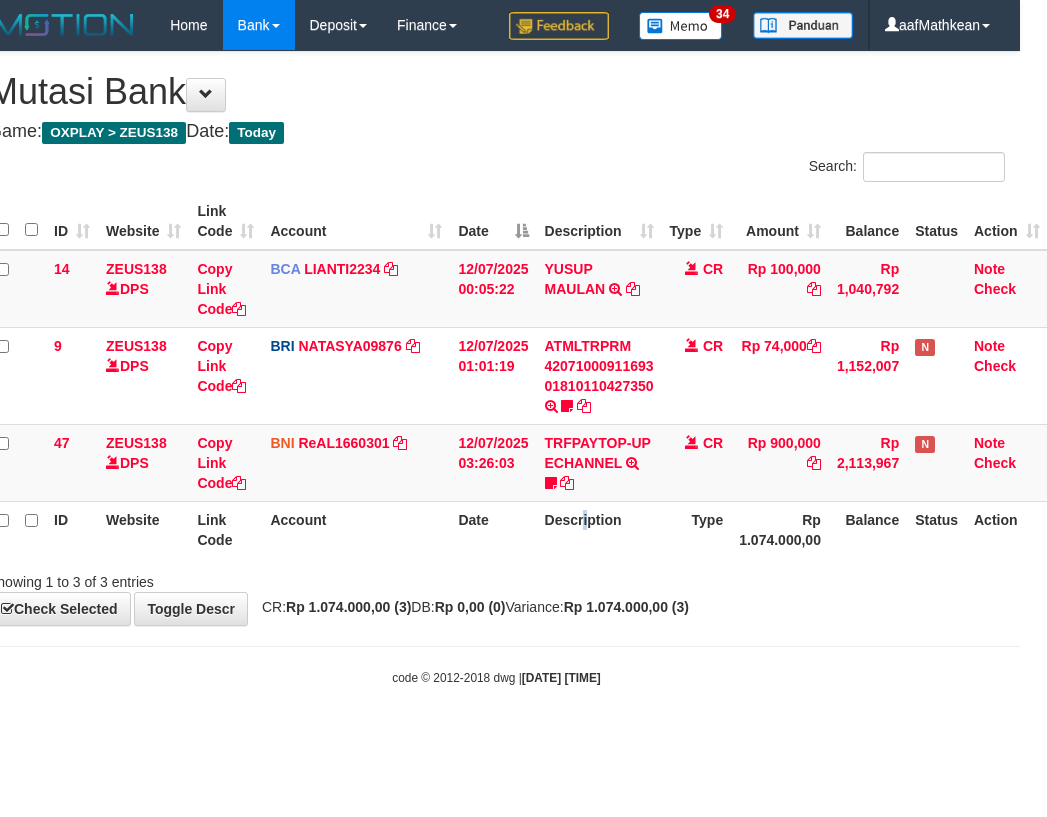 click on "Description" at bounding box center [599, 529] 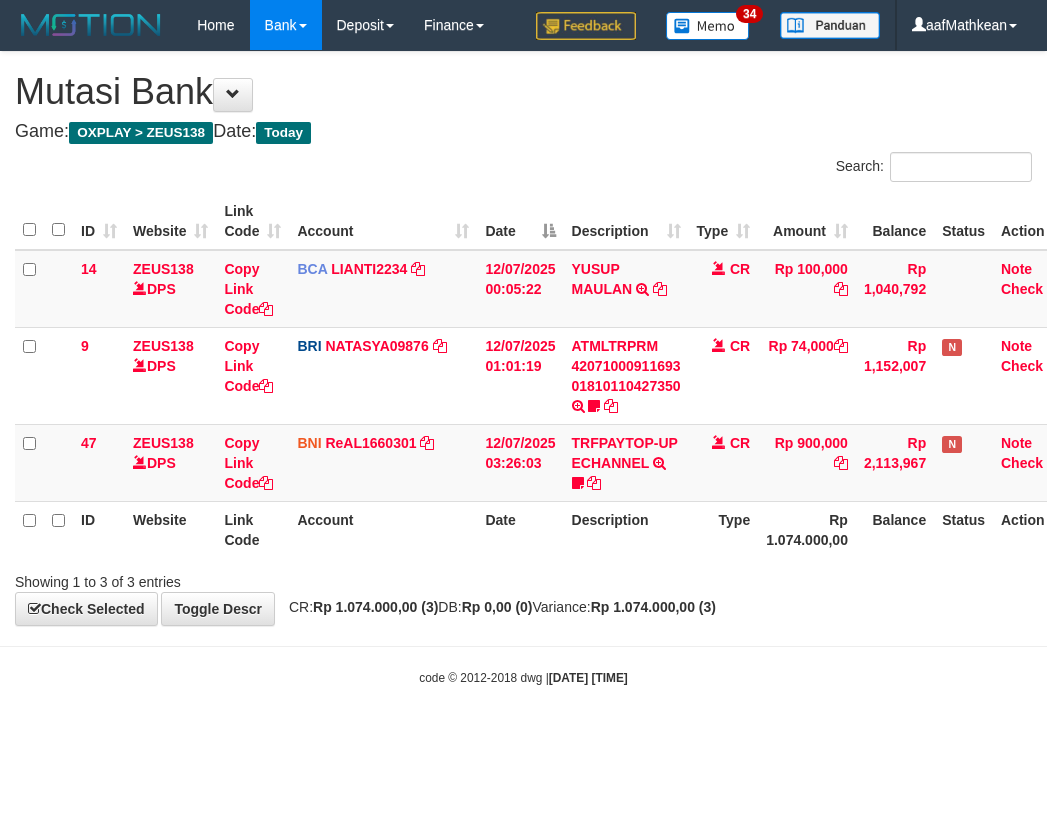 scroll, scrollTop: 0, scrollLeft: 27, axis: horizontal 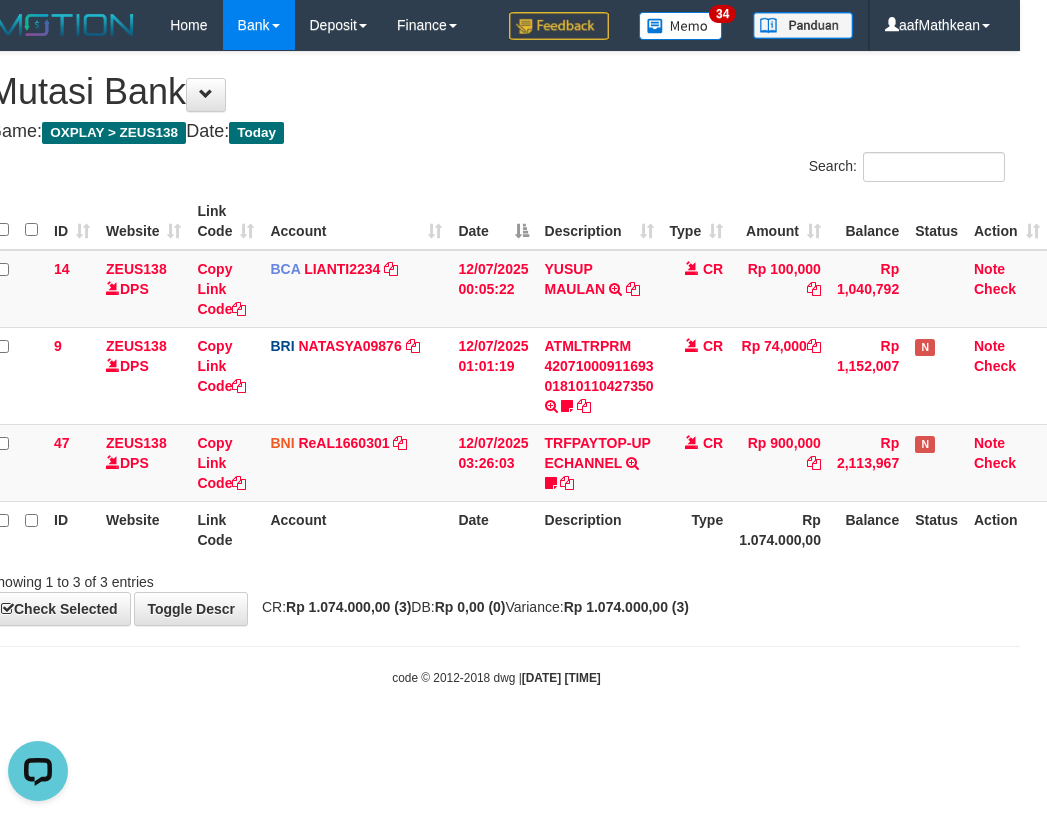 drag, startPoint x: 582, startPoint y: 489, endPoint x: 559, endPoint y: 513, distance: 33.24154 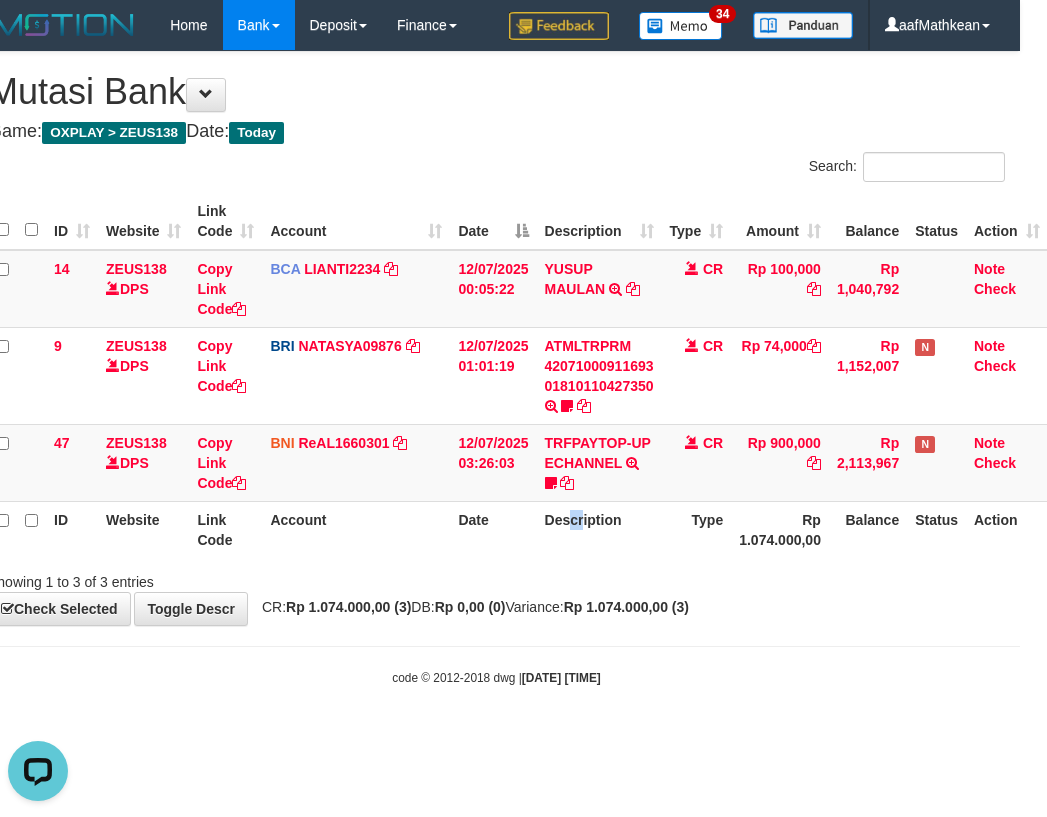 drag, startPoint x: 576, startPoint y: 513, endPoint x: 526, endPoint y: 527, distance: 51.92302 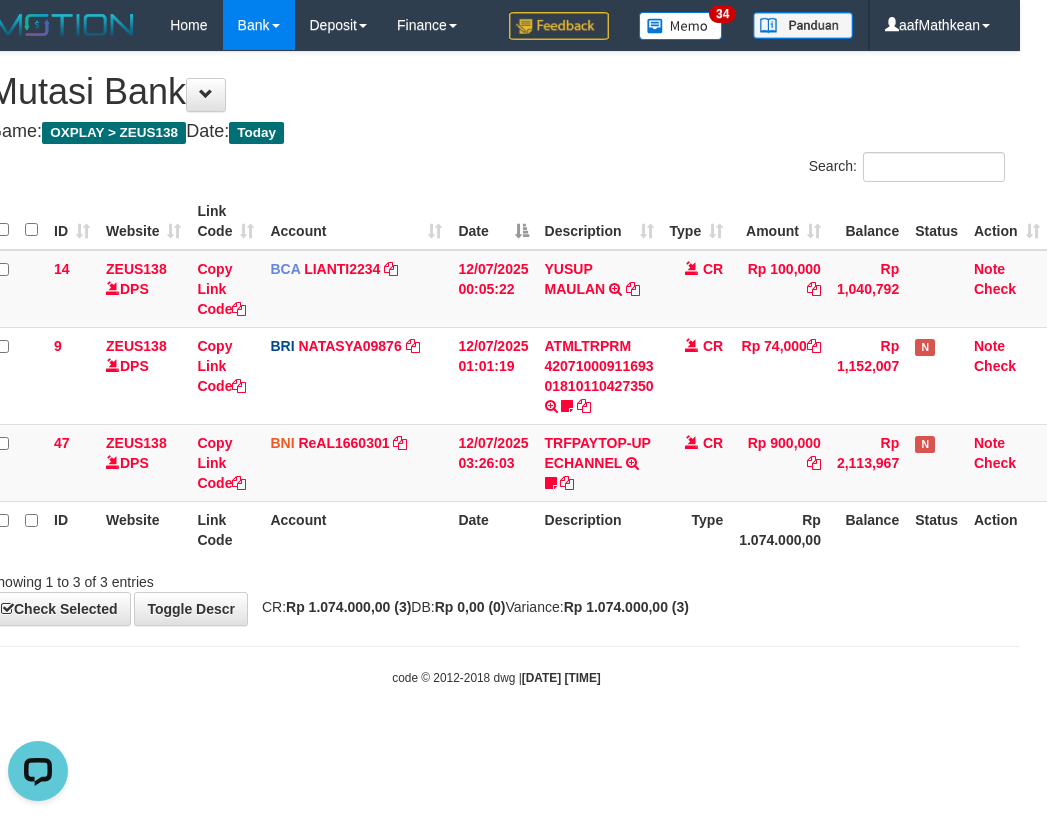 click on "ID Website Link Code Account Date Description Type Rp 1.074.000,00 Balance Status Action" at bounding box center (518, 529) 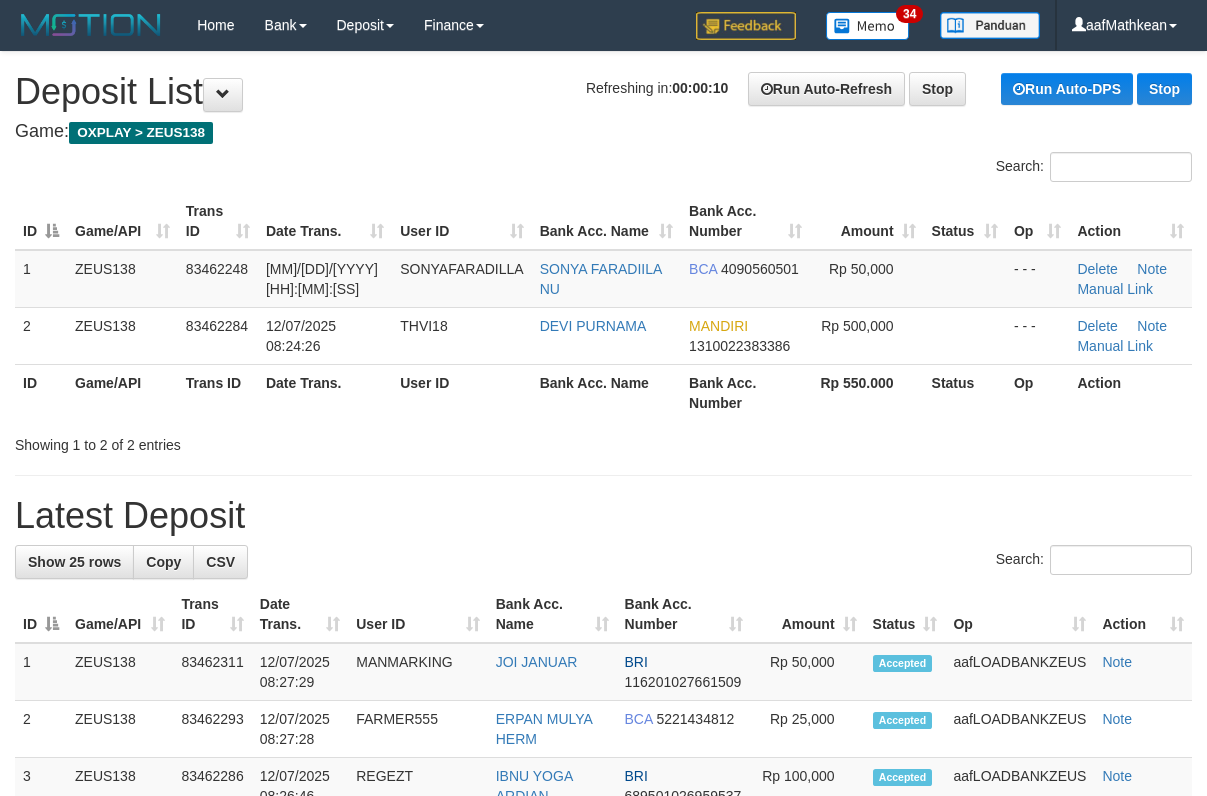 scroll, scrollTop: 0, scrollLeft: 0, axis: both 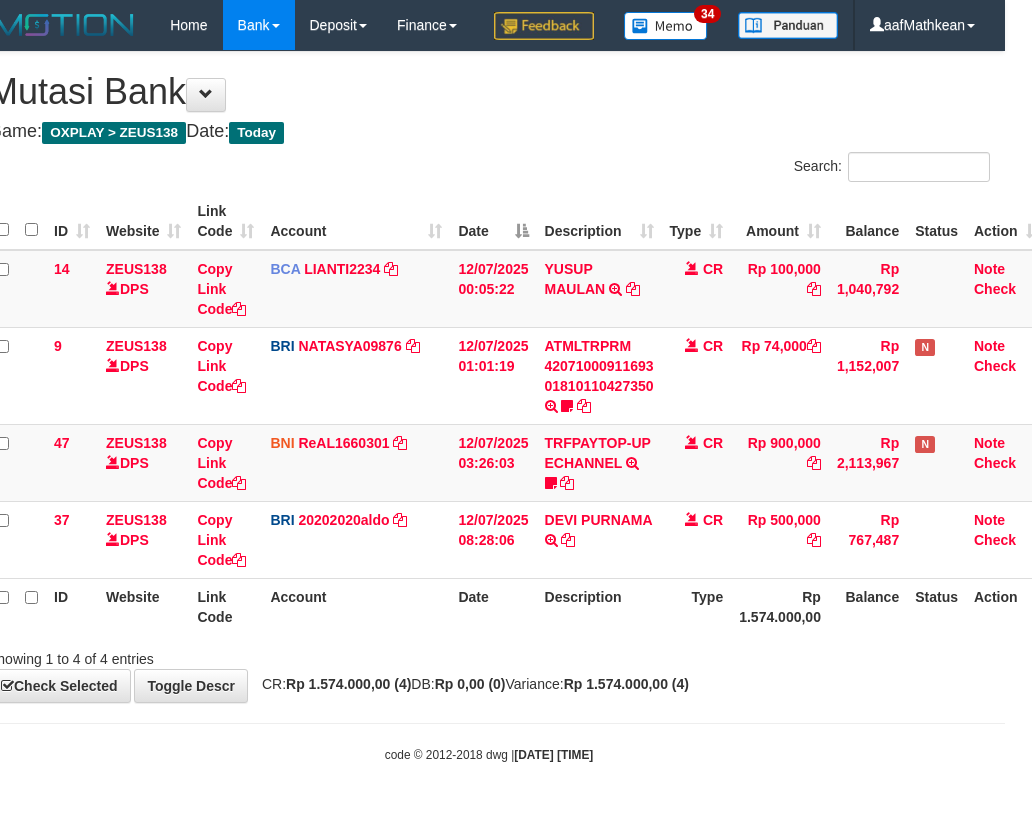 click on "Date" at bounding box center (493, 606) 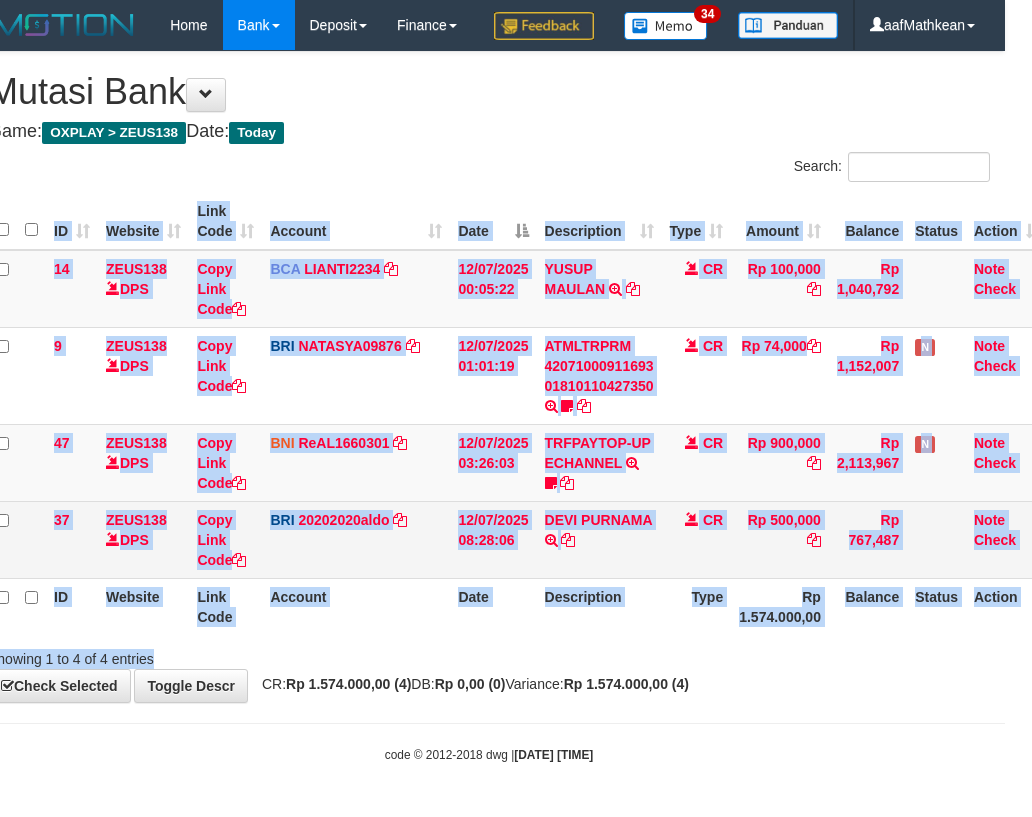 drag, startPoint x: 512, startPoint y: 690, endPoint x: 596, endPoint y: 604, distance: 120.21647 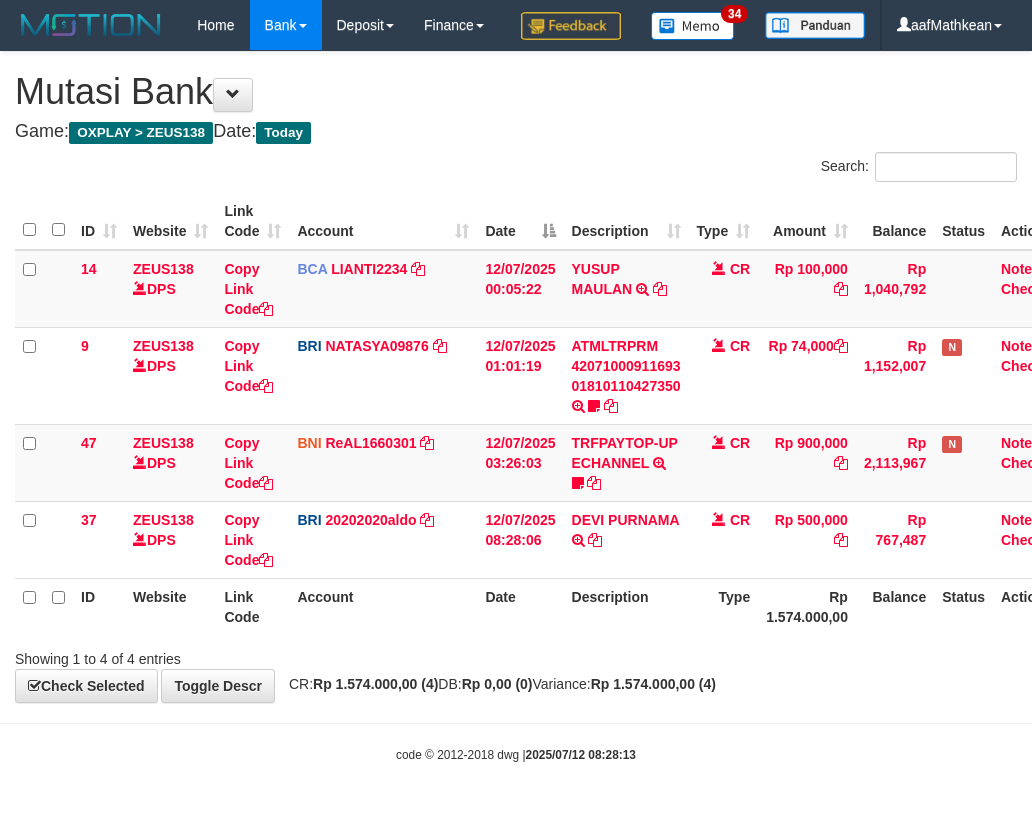scroll, scrollTop: 0, scrollLeft: 27, axis: horizontal 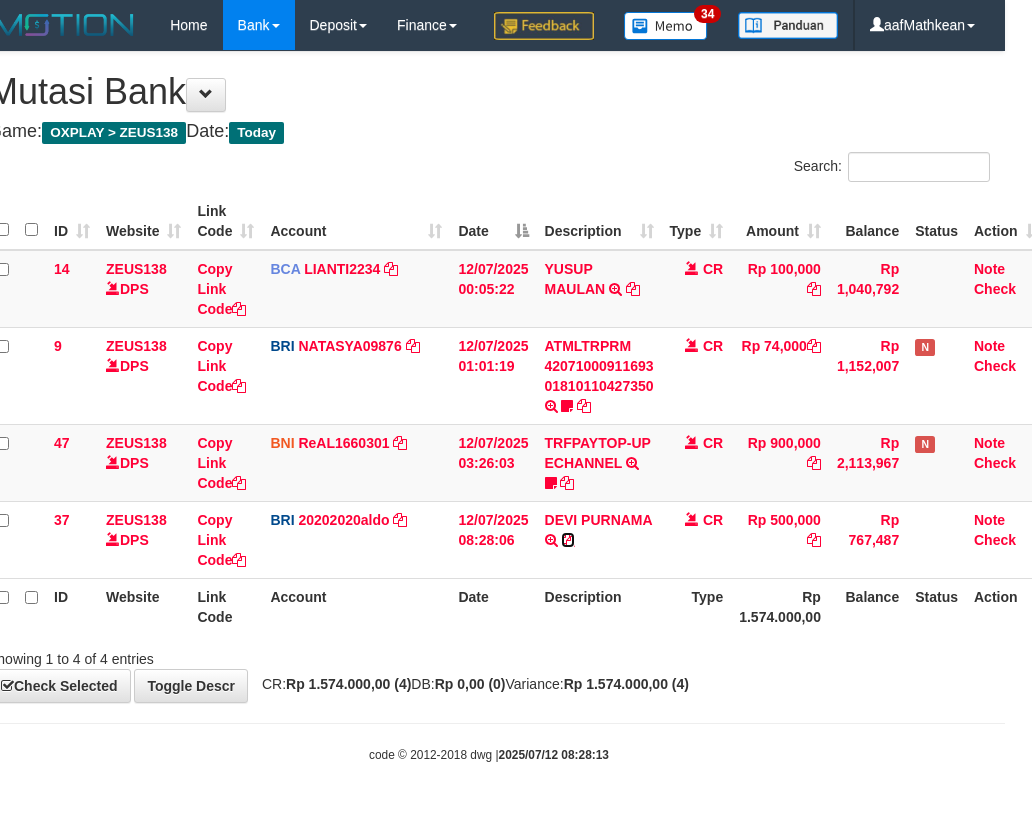 click at bounding box center [568, 540] 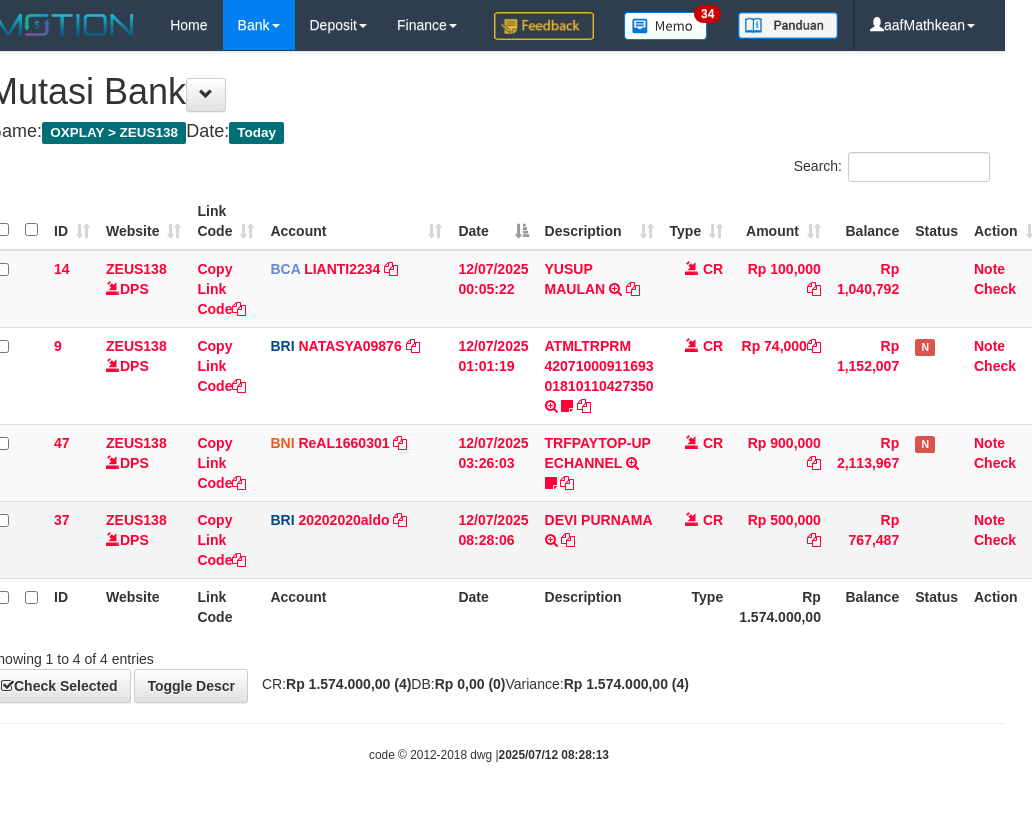 click on "DEVI PURNAMA         TRANSFER NBMB DEVI PURNAMA TO REVALDO SAGITA" at bounding box center (599, 539) 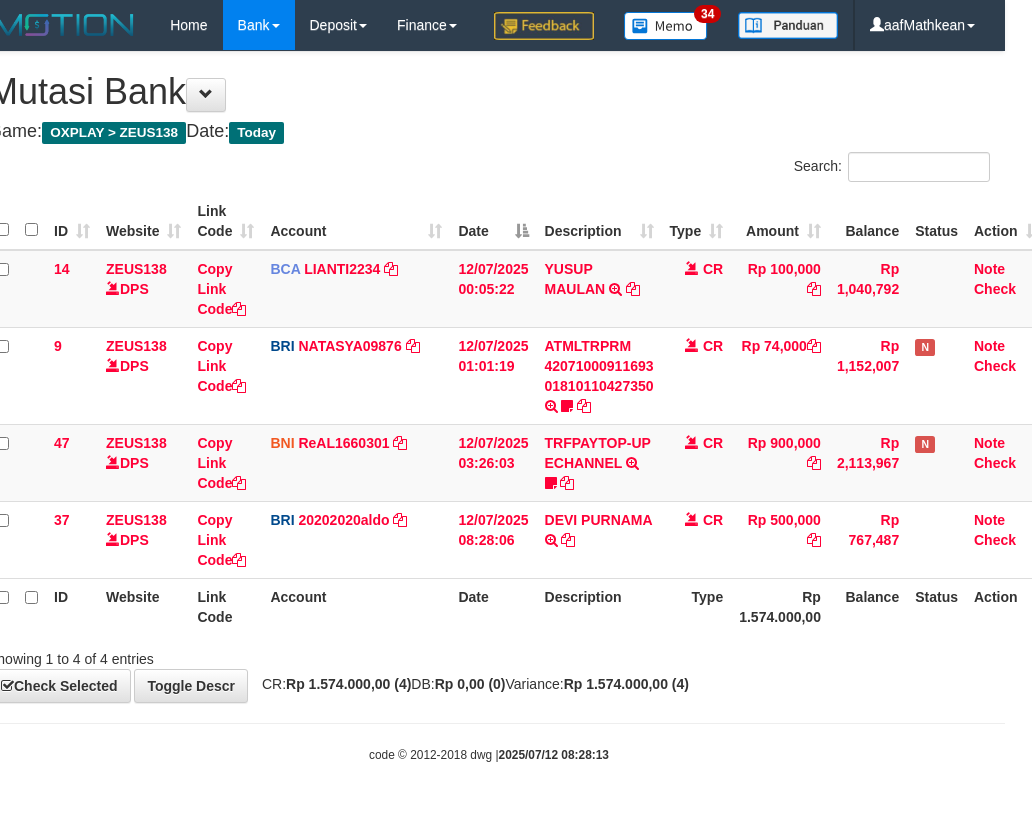drag, startPoint x: 635, startPoint y: 618, endPoint x: 1036, endPoint y: 670, distance: 404.3575 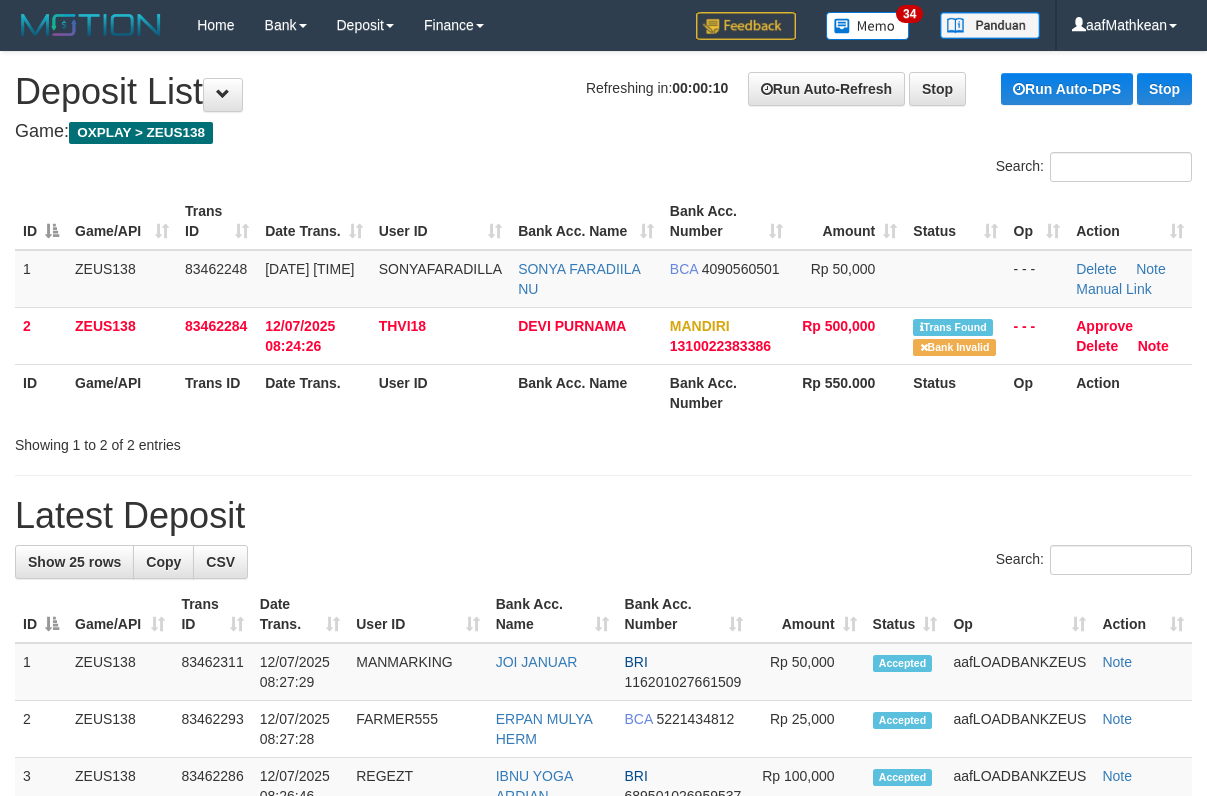 scroll, scrollTop: 0, scrollLeft: 0, axis: both 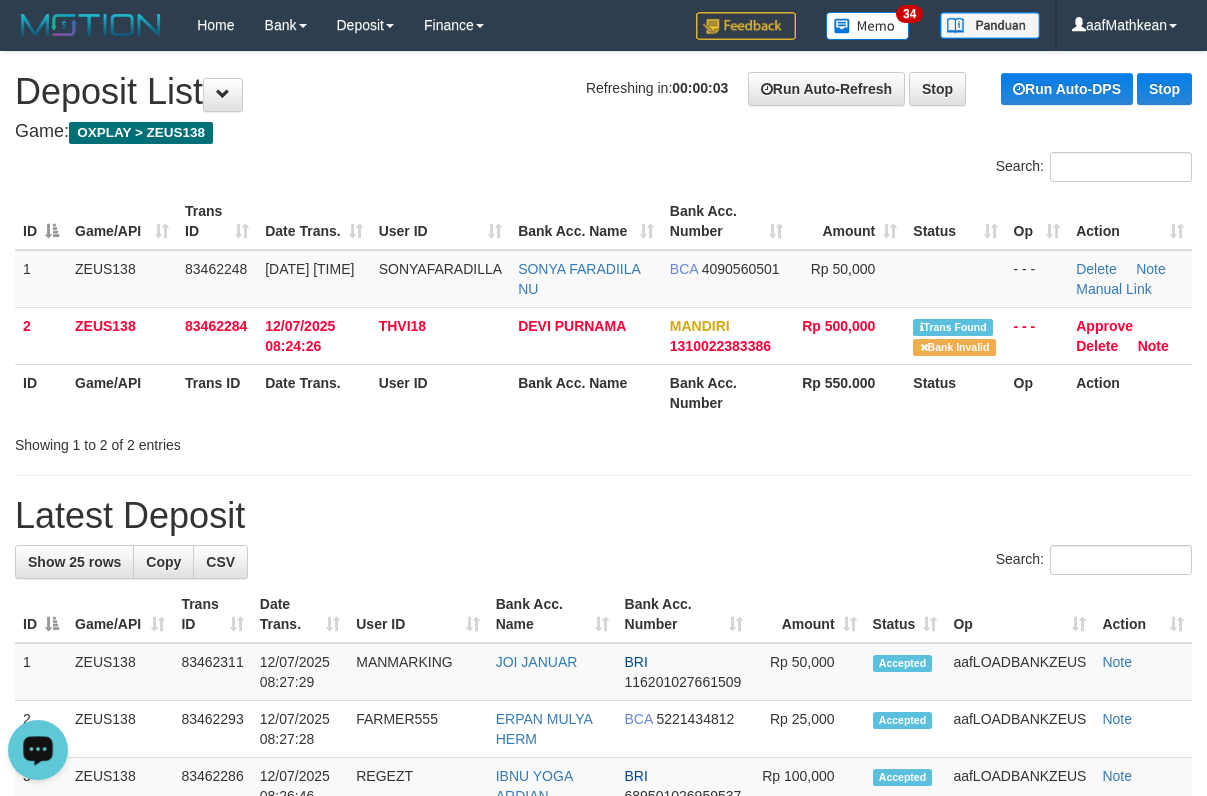 click on "**********" at bounding box center [603, 1127] 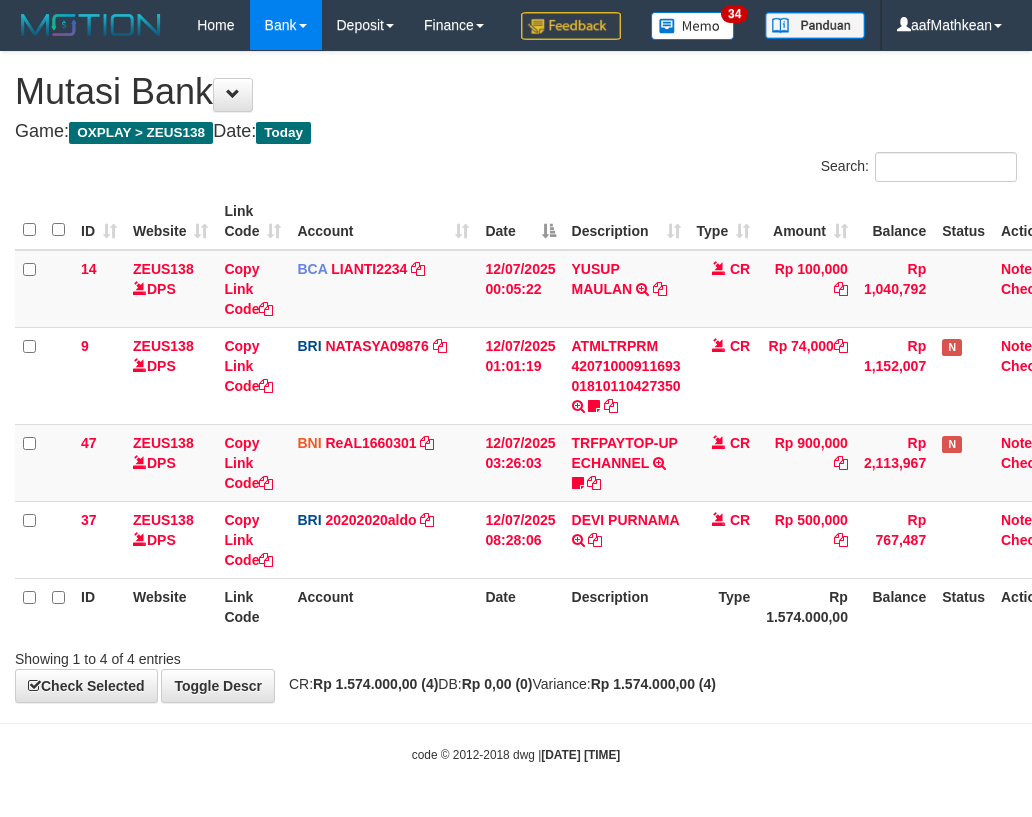 scroll, scrollTop: 0, scrollLeft: 27, axis: horizontal 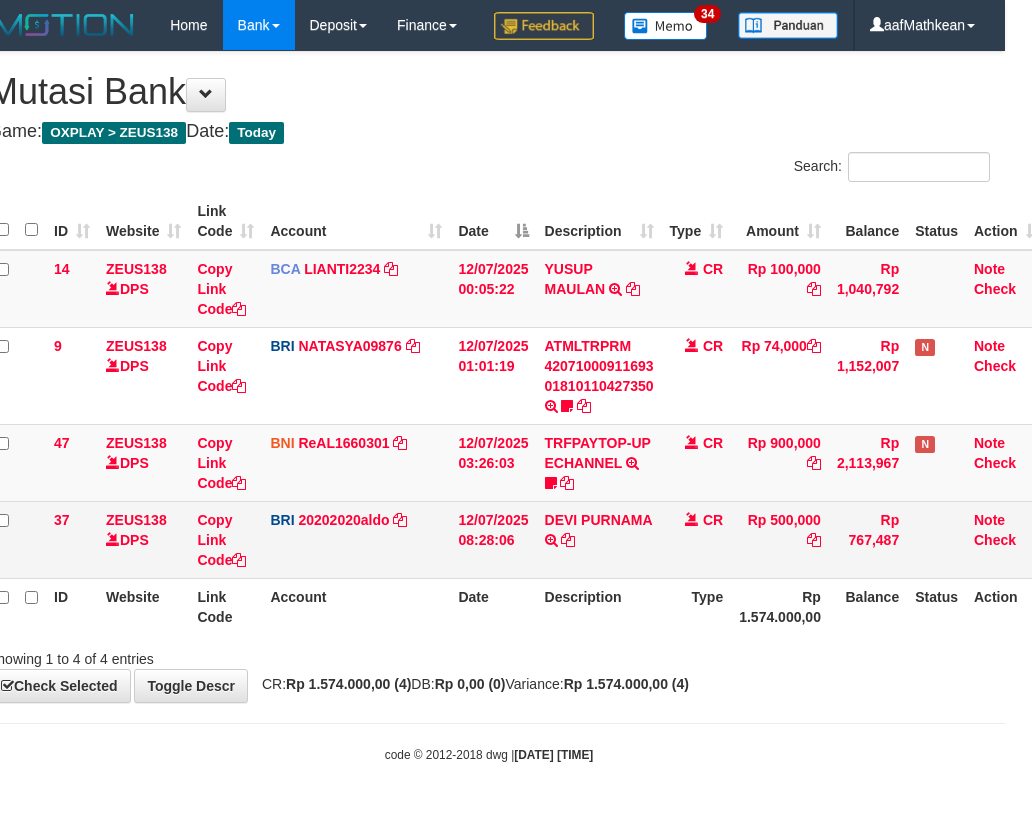 drag, startPoint x: 470, startPoint y: 556, endPoint x: 509, endPoint y: 569, distance: 41.109608 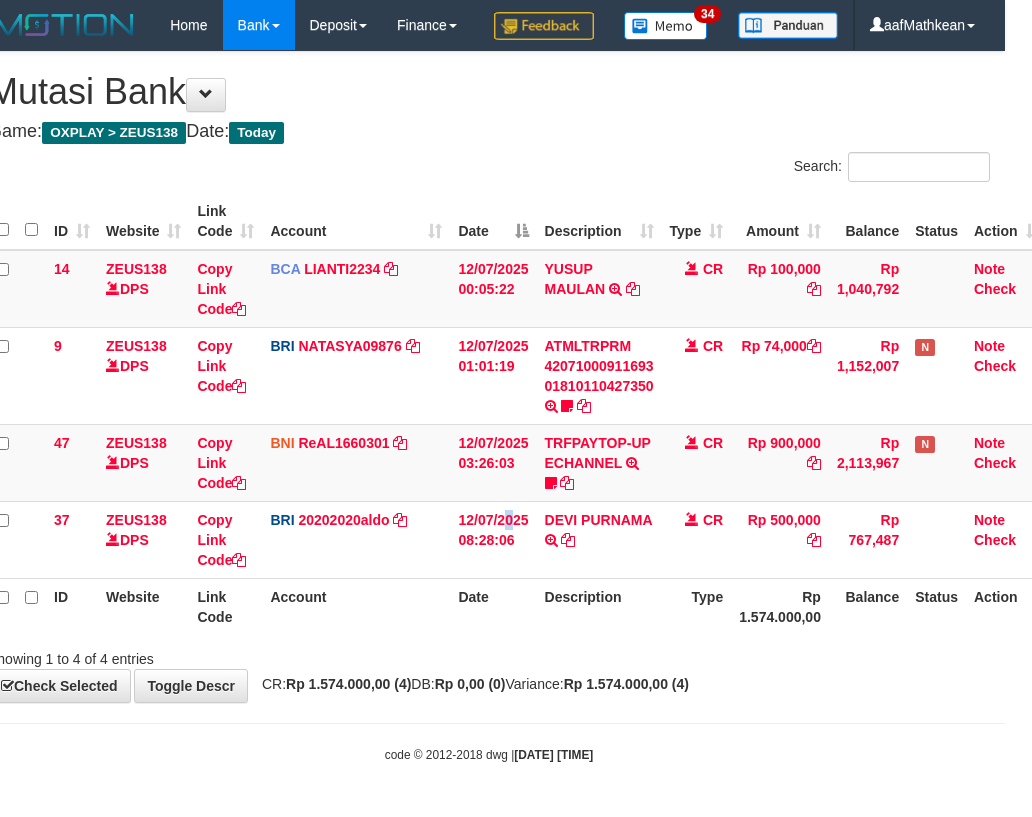 click on "Toggle navigation
Home
Bank
Account List
Load
By Website
Group
[OXPLAY]													ZEUS138
By Load Group (DPS)
Sync" at bounding box center (489, 407) 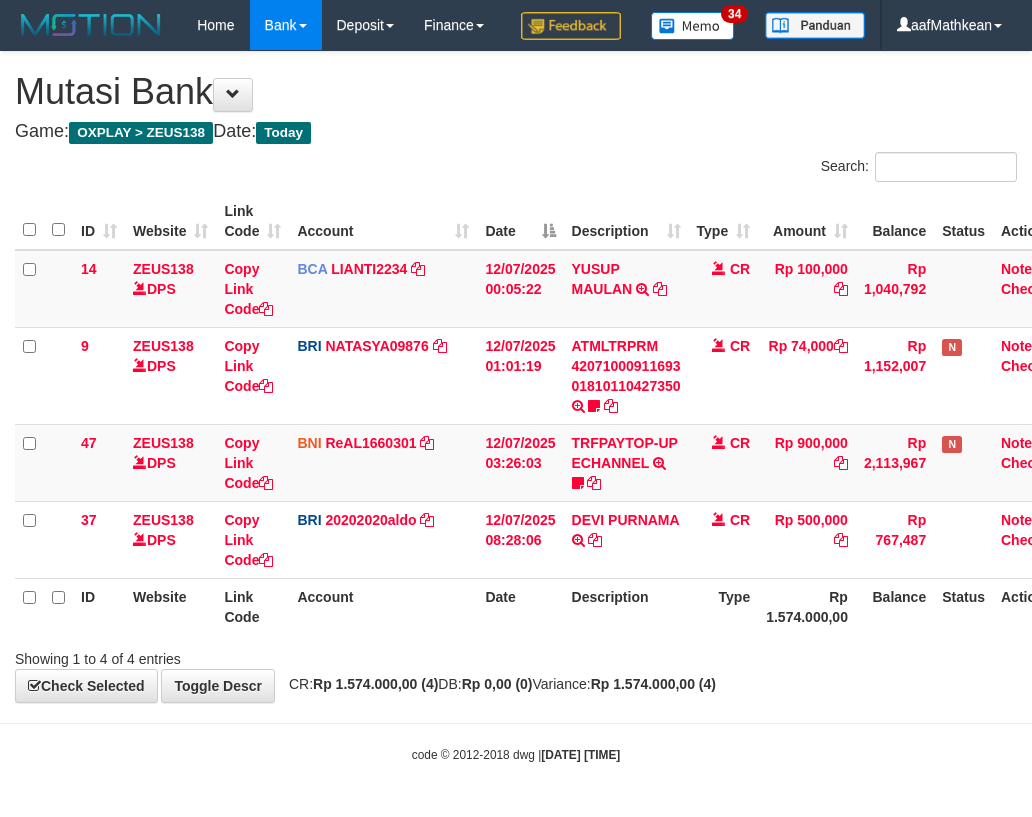 scroll, scrollTop: 0, scrollLeft: 27, axis: horizontal 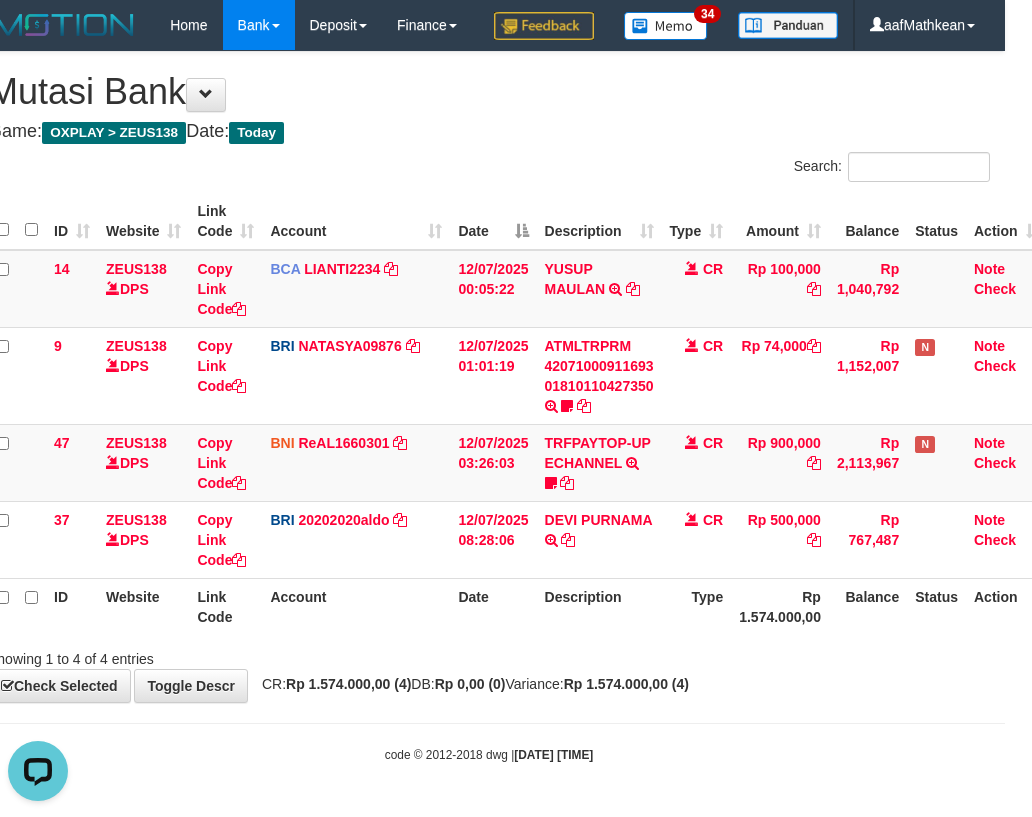 drag, startPoint x: 319, startPoint y: 648, endPoint x: 372, endPoint y: 665, distance: 55.65968 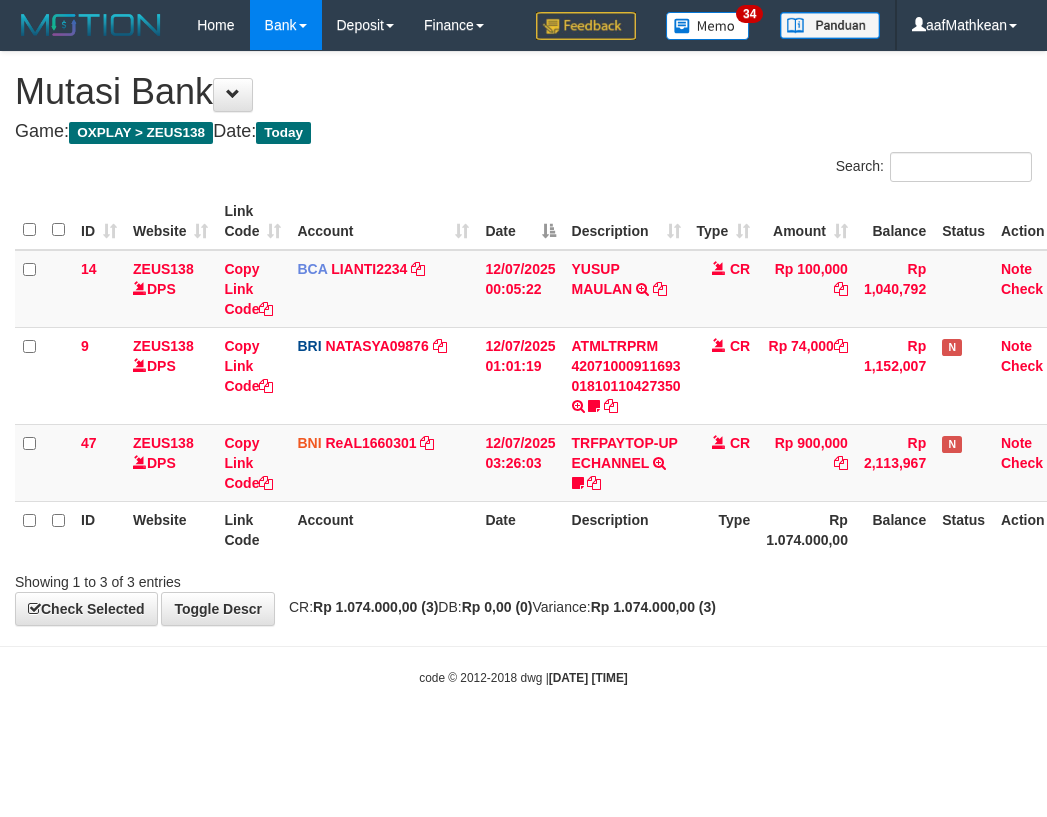 scroll, scrollTop: 0, scrollLeft: 27, axis: horizontal 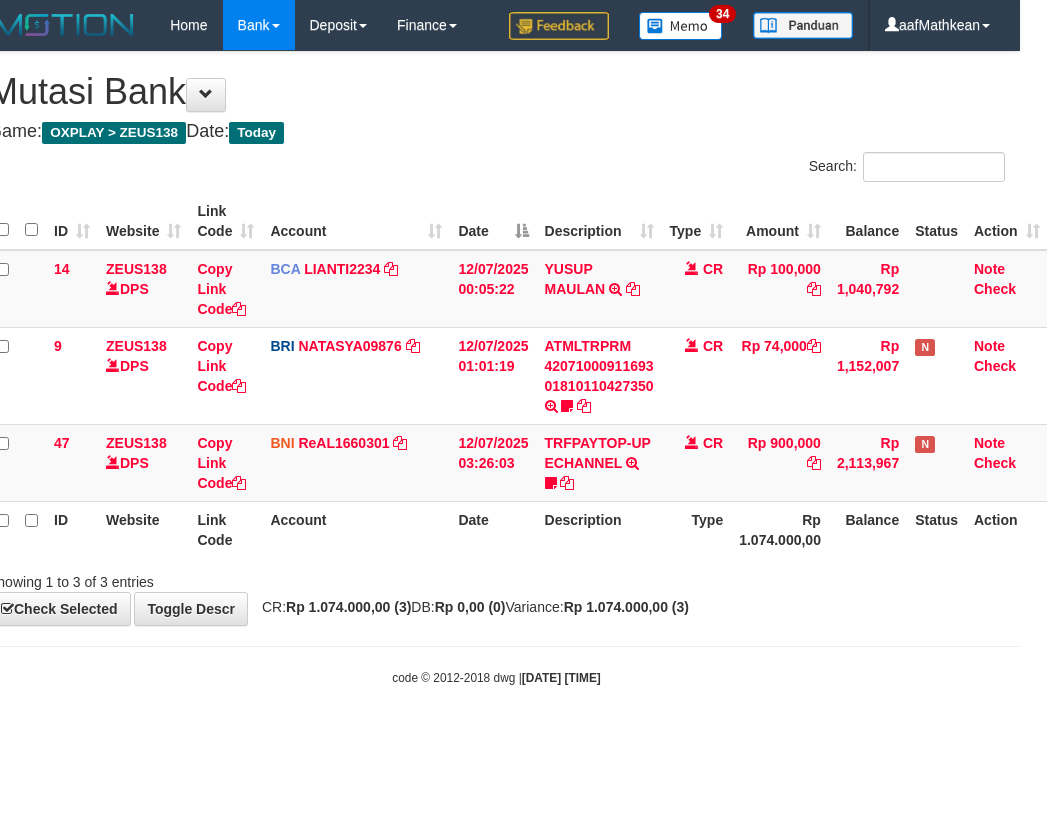 click on "Toggle navigation
Home
Bank
Account List
Load
By Website
Group
[OXPLAY]													ZEUS138
By Load Group (DPS)" at bounding box center (496, 368) 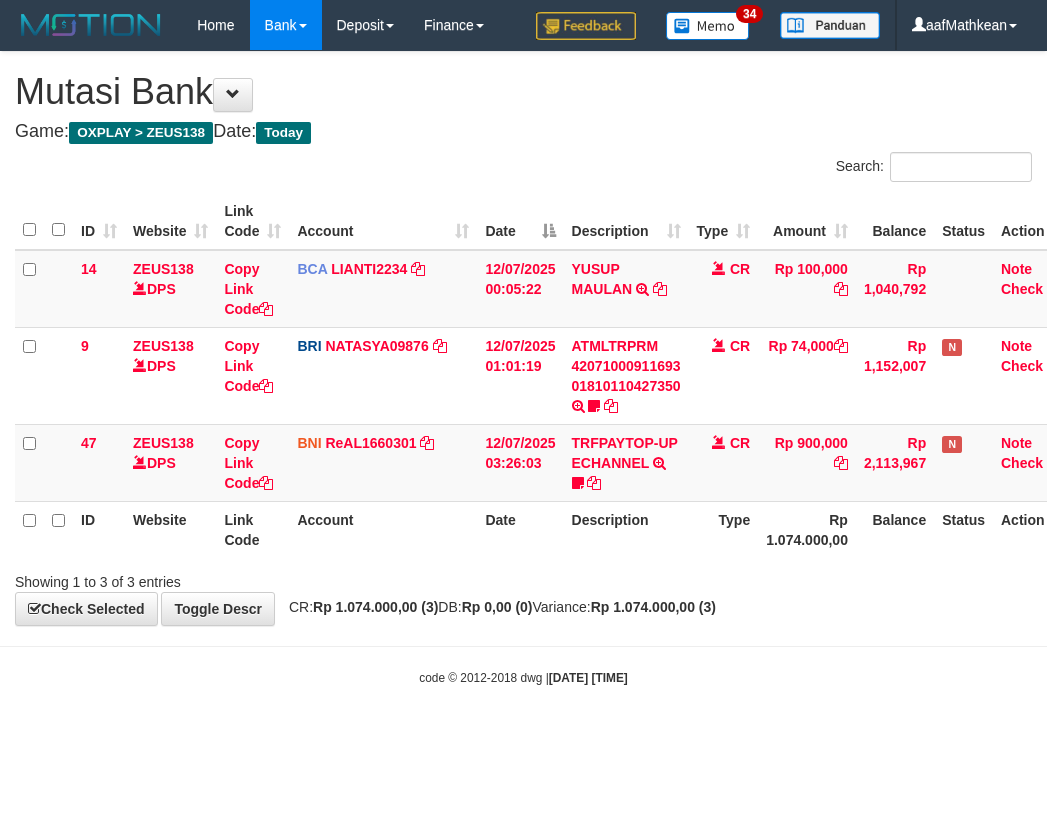 scroll, scrollTop: 0, scrollLeft: 27, axis: horizontal 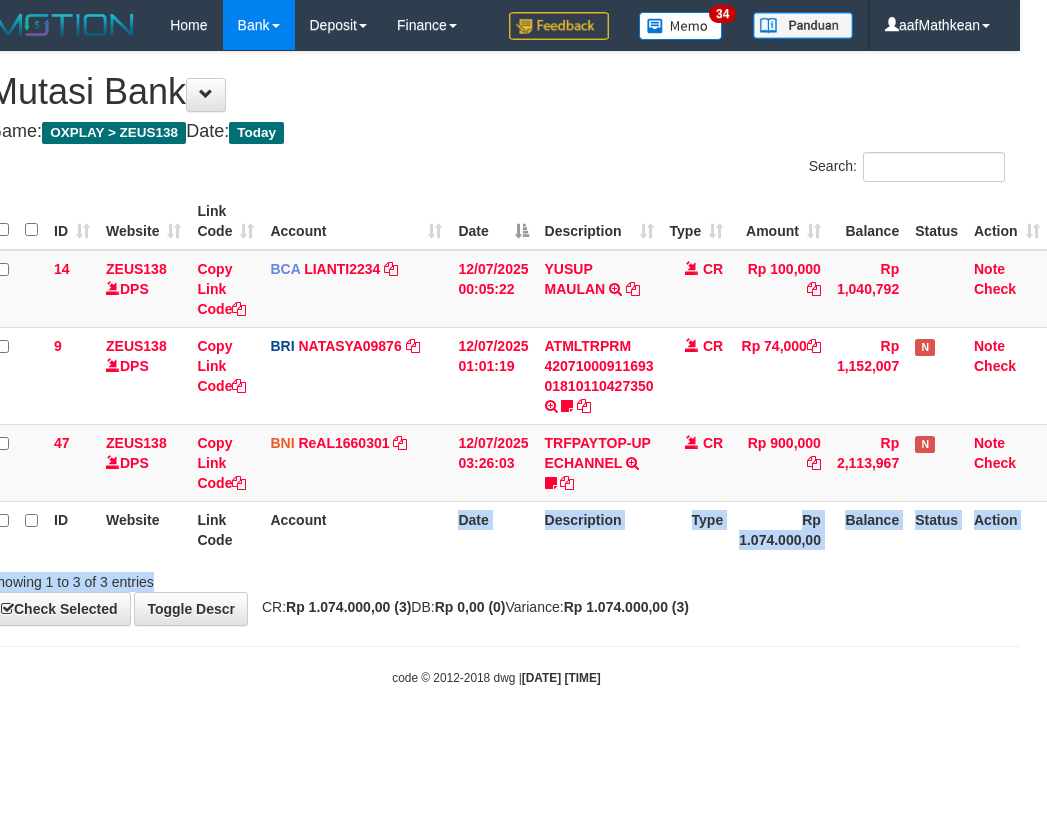 click on "**********" at bounding box center [496, 338] 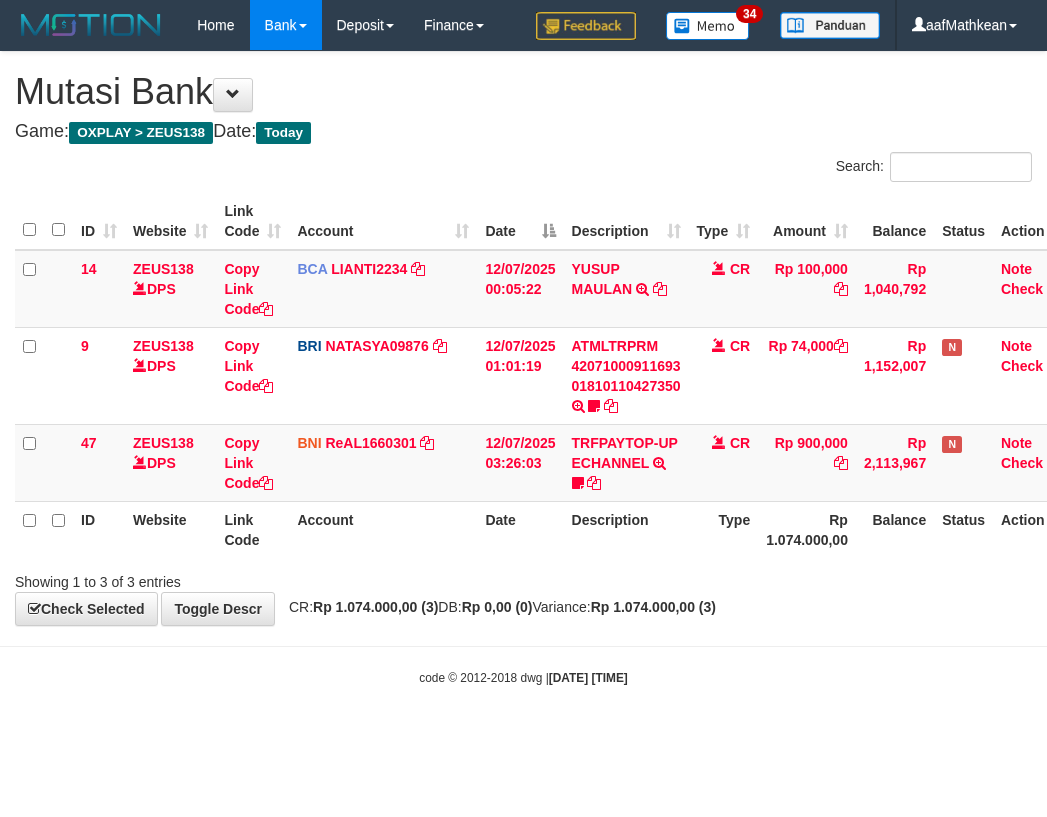 scroll, scrollTop: 0, scrollLeft: 27, axis: horizontal 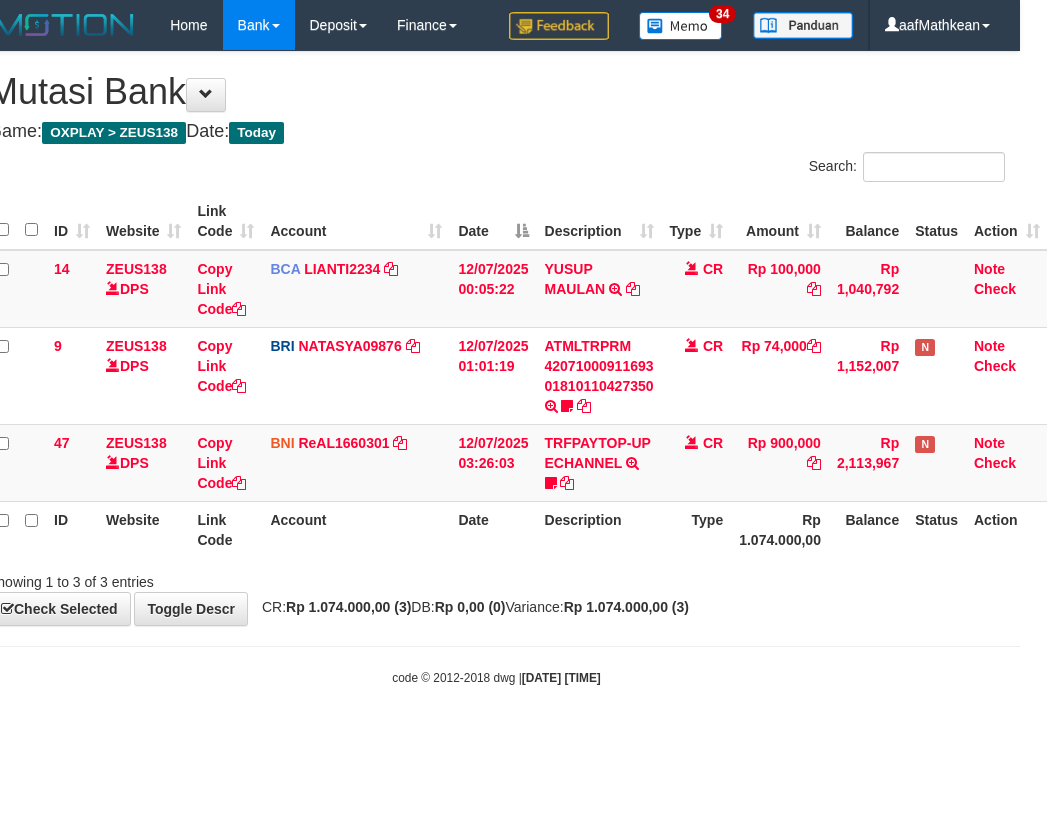 click on "Rp 0,00 (0)" at bounding box center [470, 607] 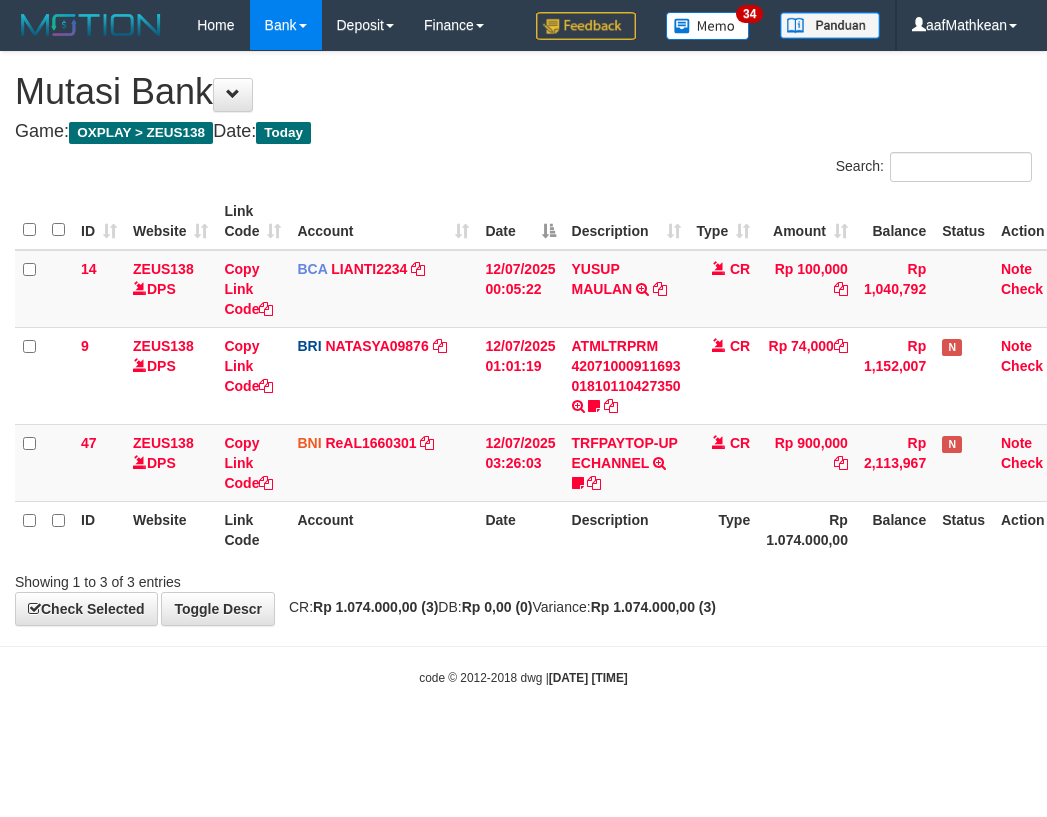 scroll, scrollTop: 0, scrollLeft: 27, axis: horizontal 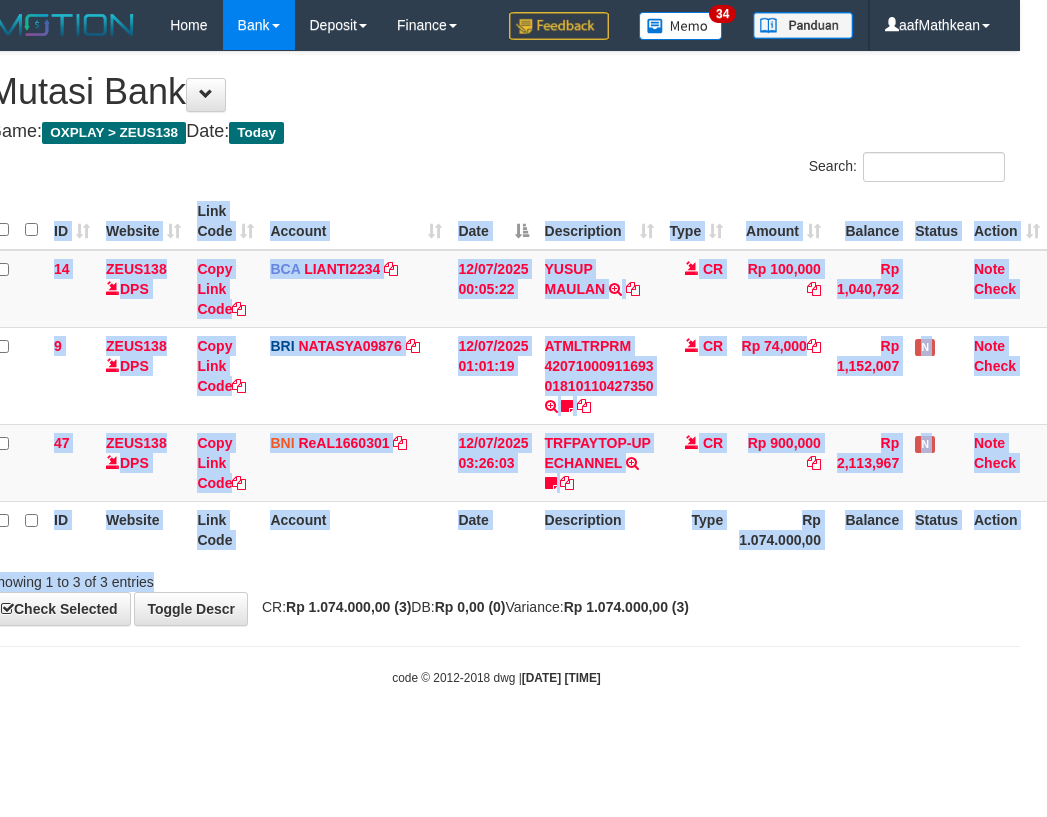 click on "Search:
ID Website Link Code Account Date Description Type Amount Balance Status Action
14
ZEUS138    DPS
Copy Link Code
BCA
LIANTI2234
DPS
YULIANTI
mutasi_20250712_4646 | 14
mutasi_20250712_4646 | 14
12/07/2025 00:05:22
YUSUP MAULAN         TRSF E-BANKING CR 1207/FTSCY/WS95051
100000.002025071262819090 TRFDN-YUSUP MAULANESPAY DEBIT INDONE
CR
Rp 100,000
Rp 1,040,792
Note
Check
9
ZEUS138    DPS
Copy Link Code
BRI
NATASYA09876" at bounding box center (496, 372) 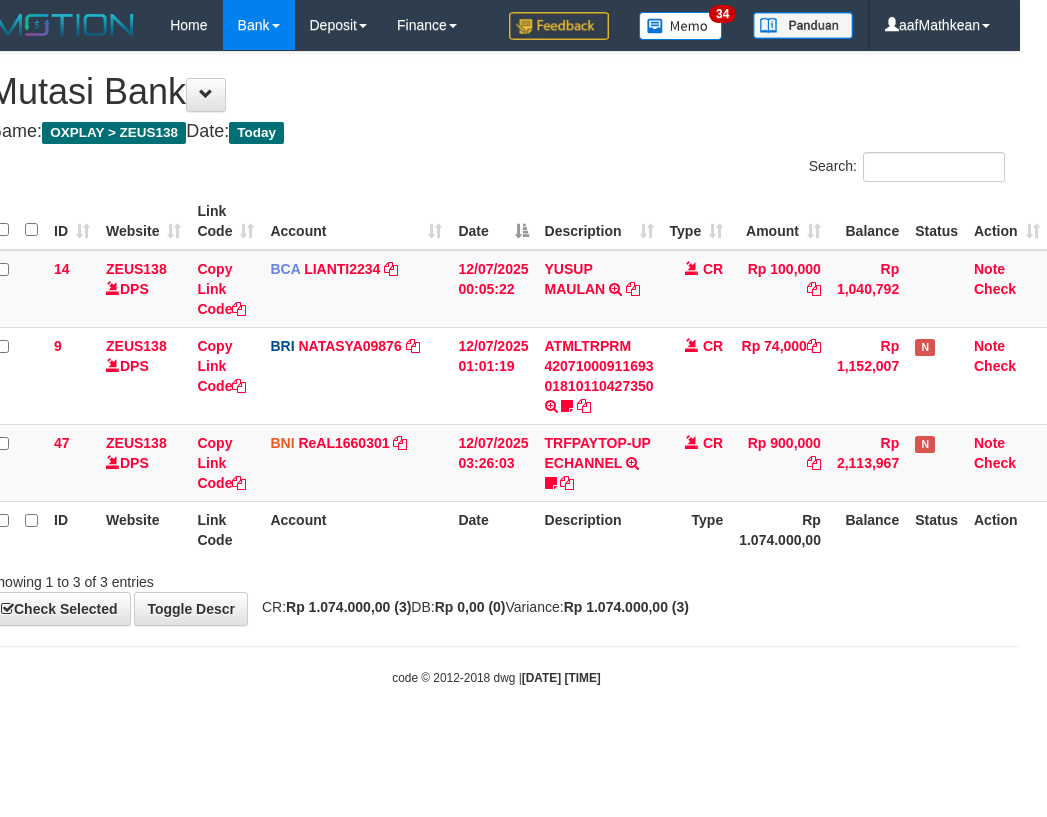 click at bounding box center [714, 564] 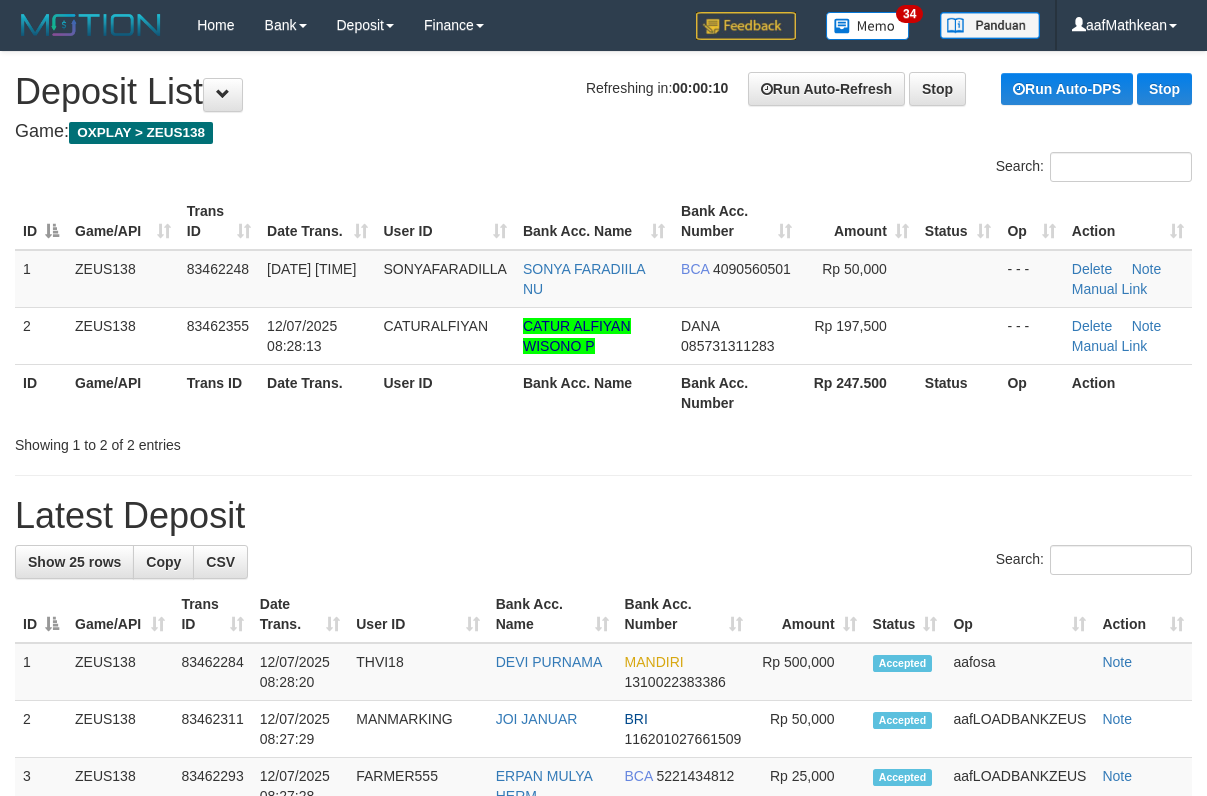 scroll, scrollTop: 0, scrollLeft: 0, axis: both 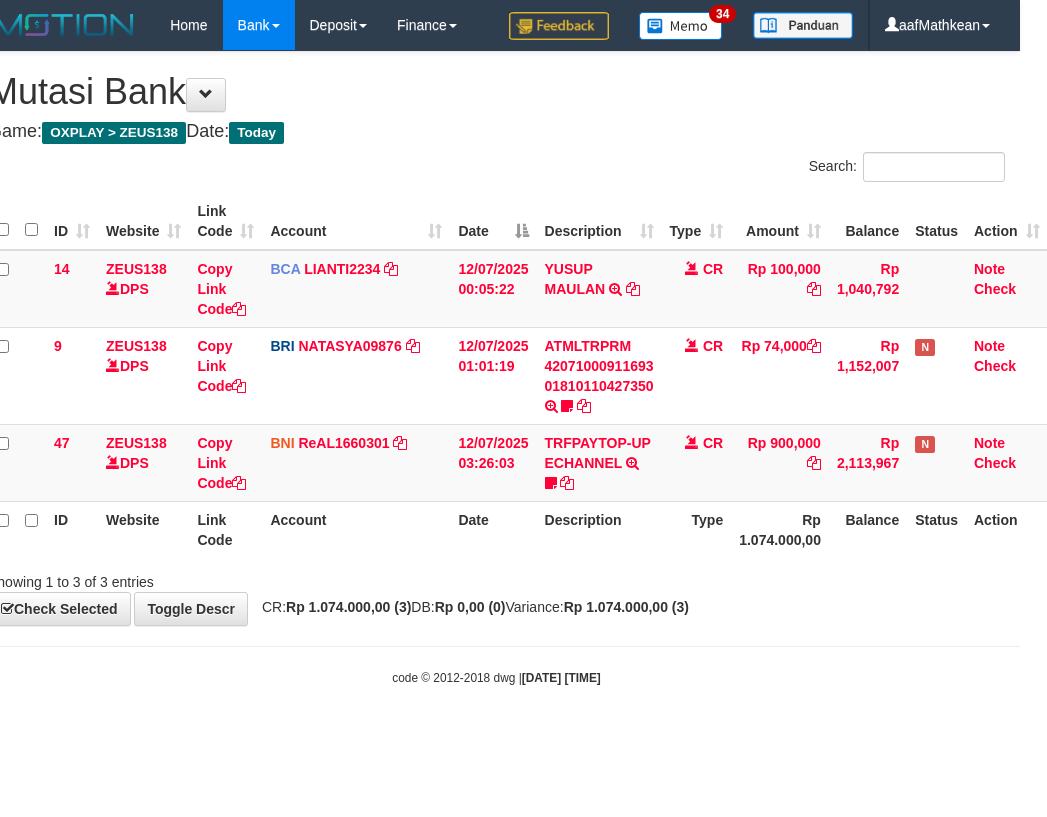 click on "Search:
ID Website Link Code Account Date Description Type Amount Balance Status Action
14
ZEUS138    DPS
Copy Link Code
BCA
LIANTI2234
DPS
[NAME]
mutasi_20250712_4646 | 14
mutasi_20250712_4646 | 14
12/07/2025 00:05:22
[NAME]         TRSF E-BANKING CR 1207/FTSCY/WS95051
100000.002025071262819090 TRFDN-[NAME]ESPAY DEBIT INDONE
CR
Rp 100,000
Rp 1,040,792
Note
Check
9
ZEUS138    DPS
Copy Link Code
BRI
NATASYA09876" at bounding box center (496, 372) 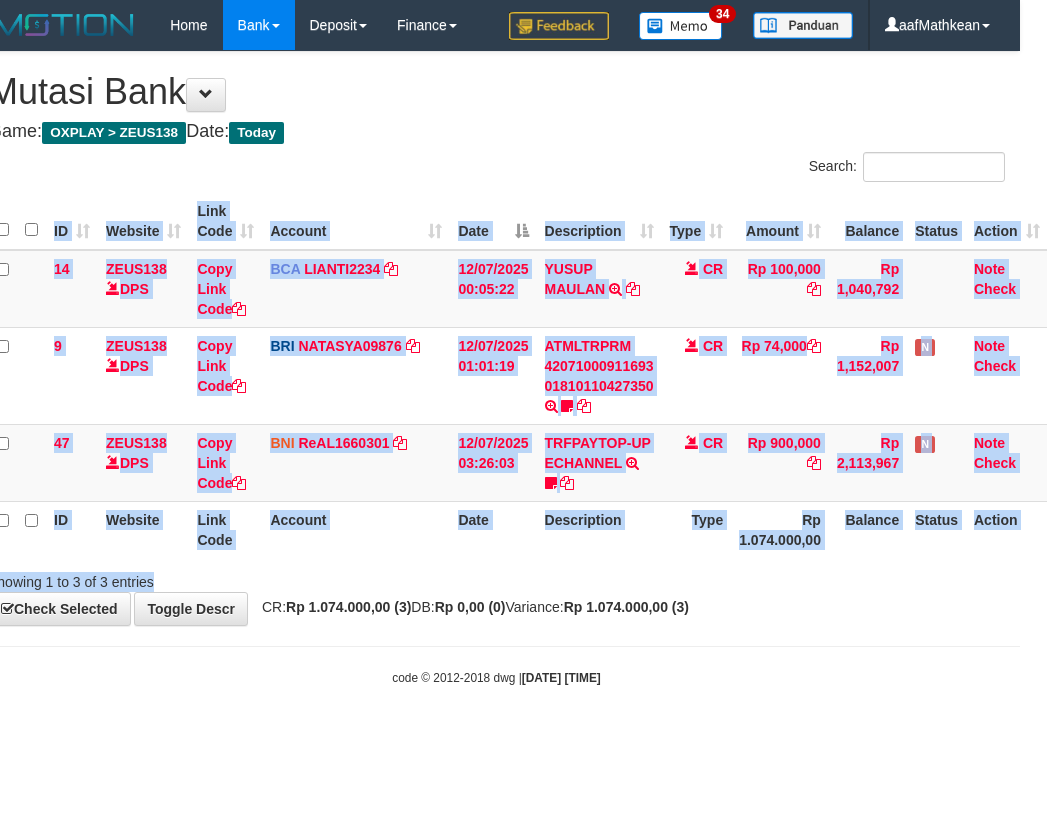 click on "Showing 1 to 3 of 3 entries" at bounding box center [496, 578] 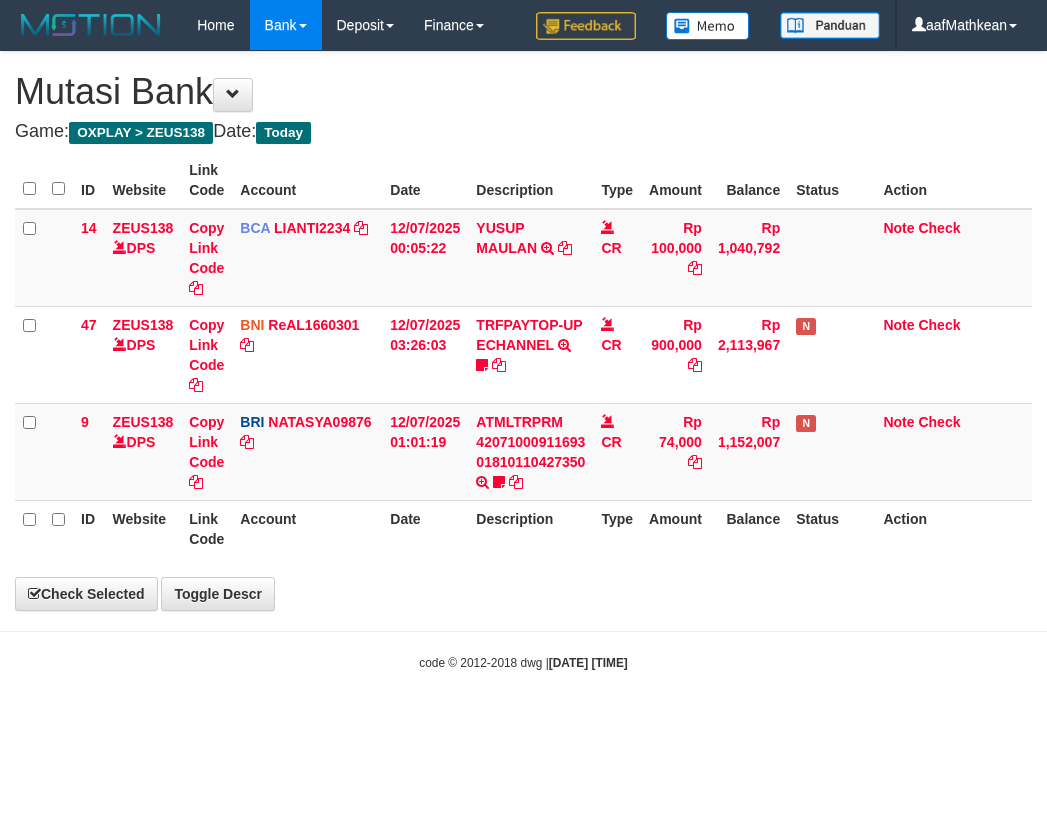 scroll, scrollTop: 0, scrollLeft: 0, axis: both 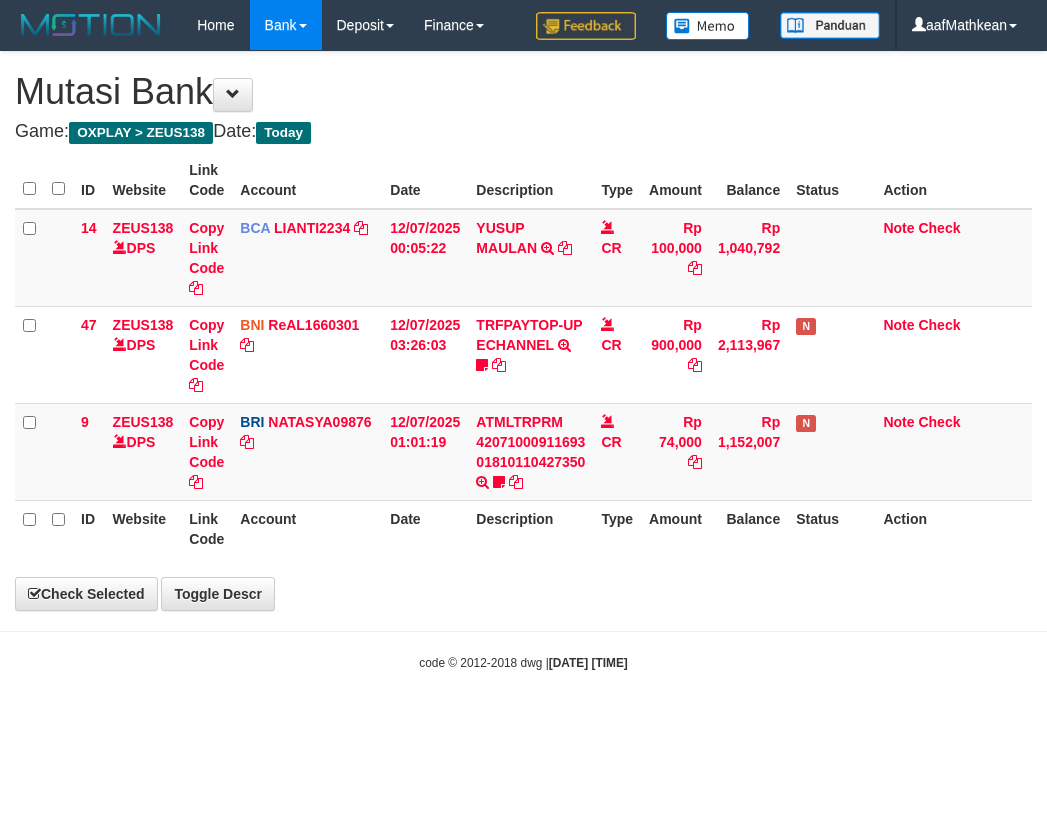 click on "**********" at bounding box center (523, 331) 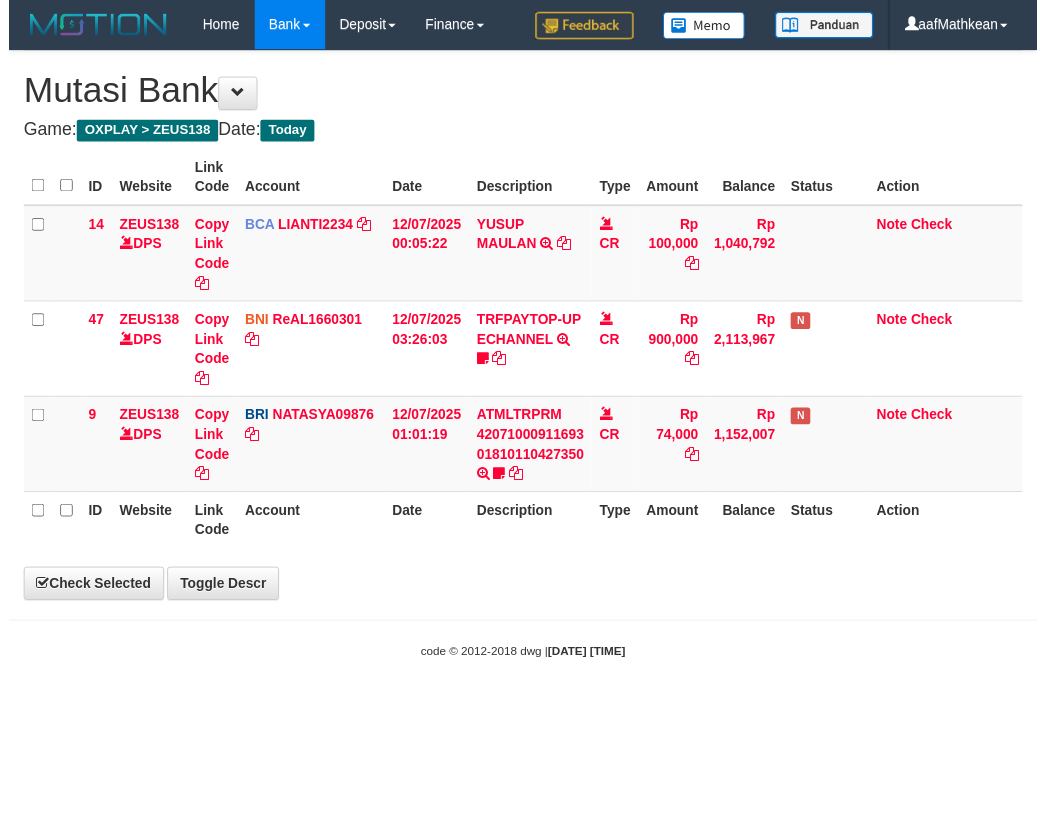 scroll, scrollTop: 0, scrollLeft: 27, axis: horizontal 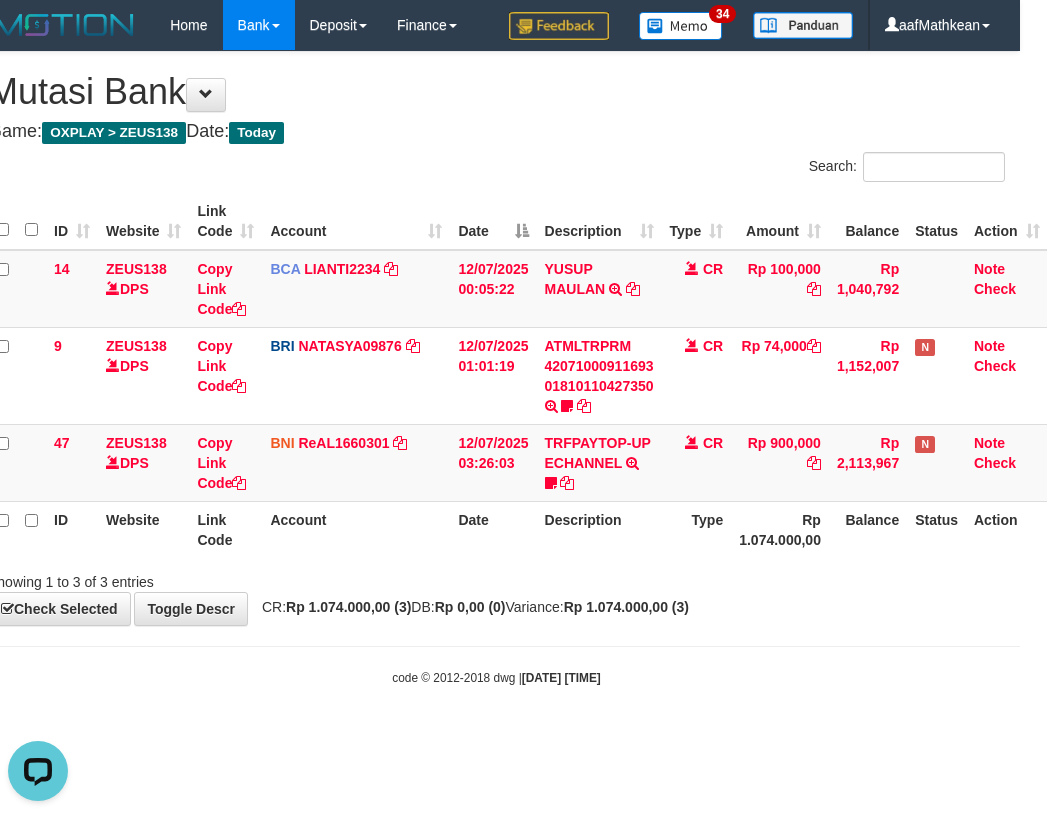 drag, startPoint x: 652, startPoint y: 544, endPoint x: 593, endPoint y: 555, distance: 60.016663 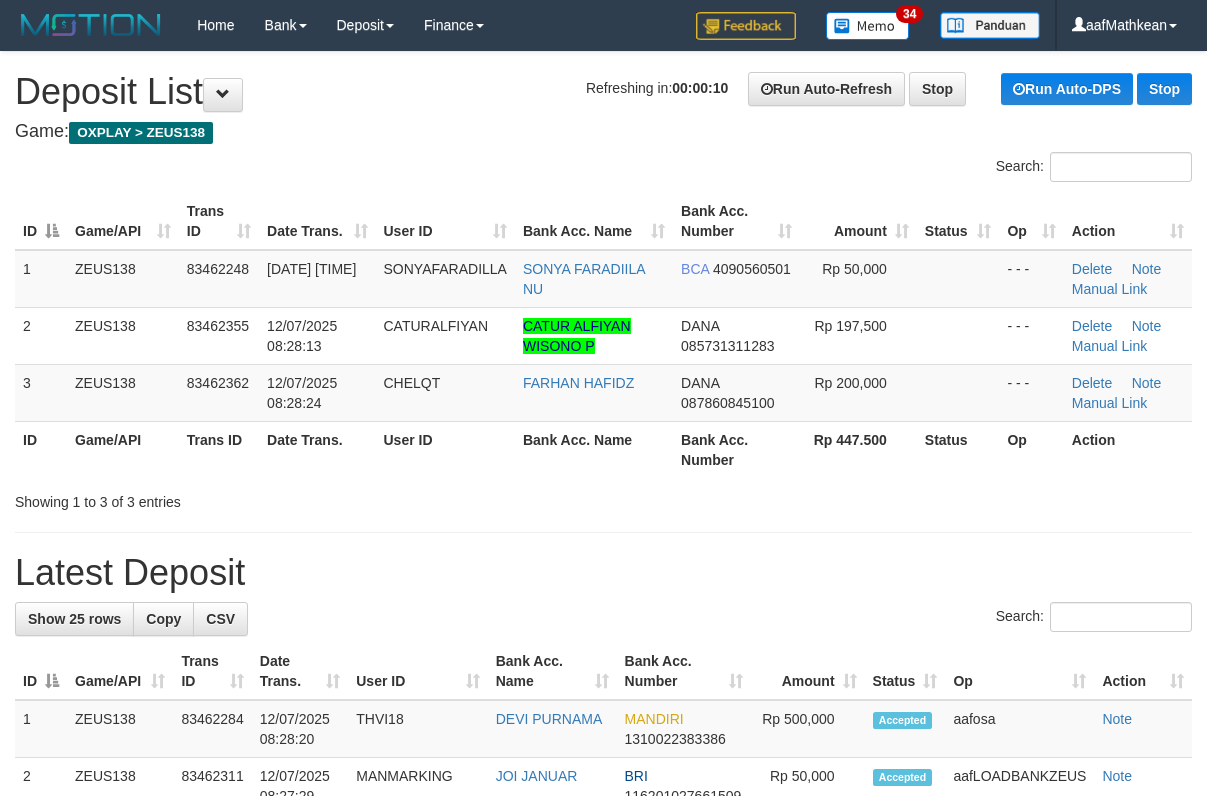 scroll, scrollTop: 0, scrollLeft: 0, axis: both 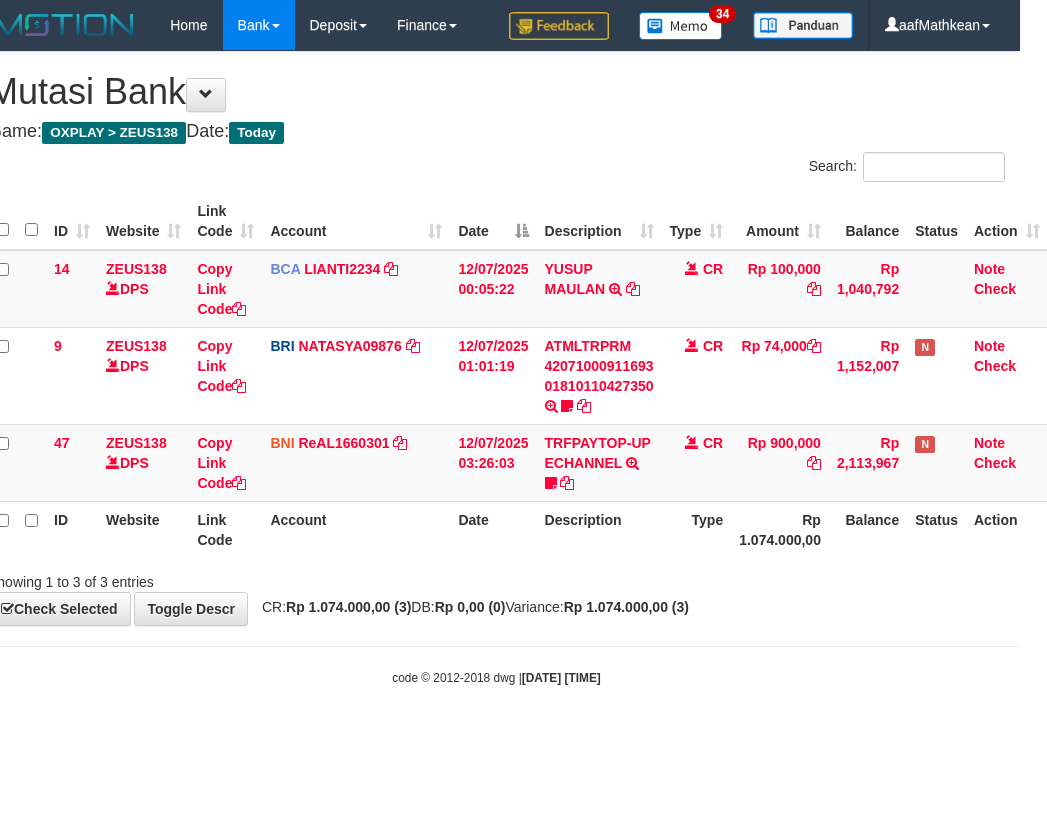 click on "**********" at bounding box center (496, 338) 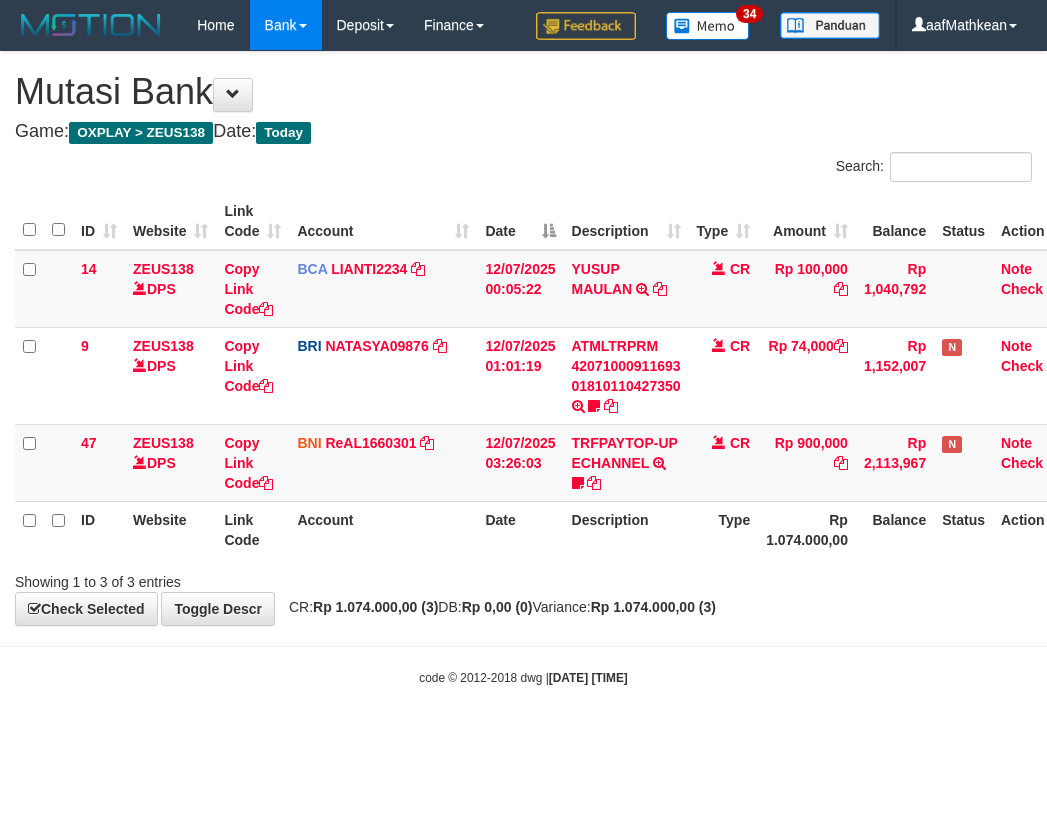 scroll, scrollTop: 0, scrollLeft: 27, axis: horizontal 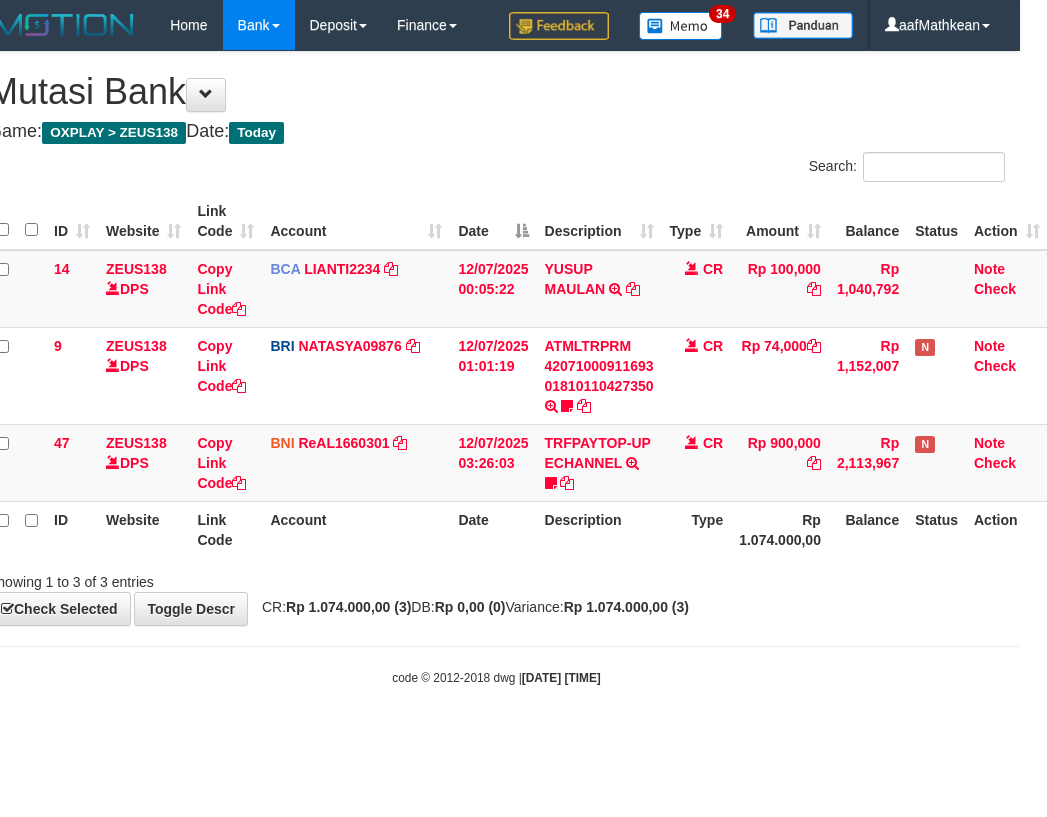 click on "Showing 1 to 3 of 3 entries" at bounding box center (496, 578) 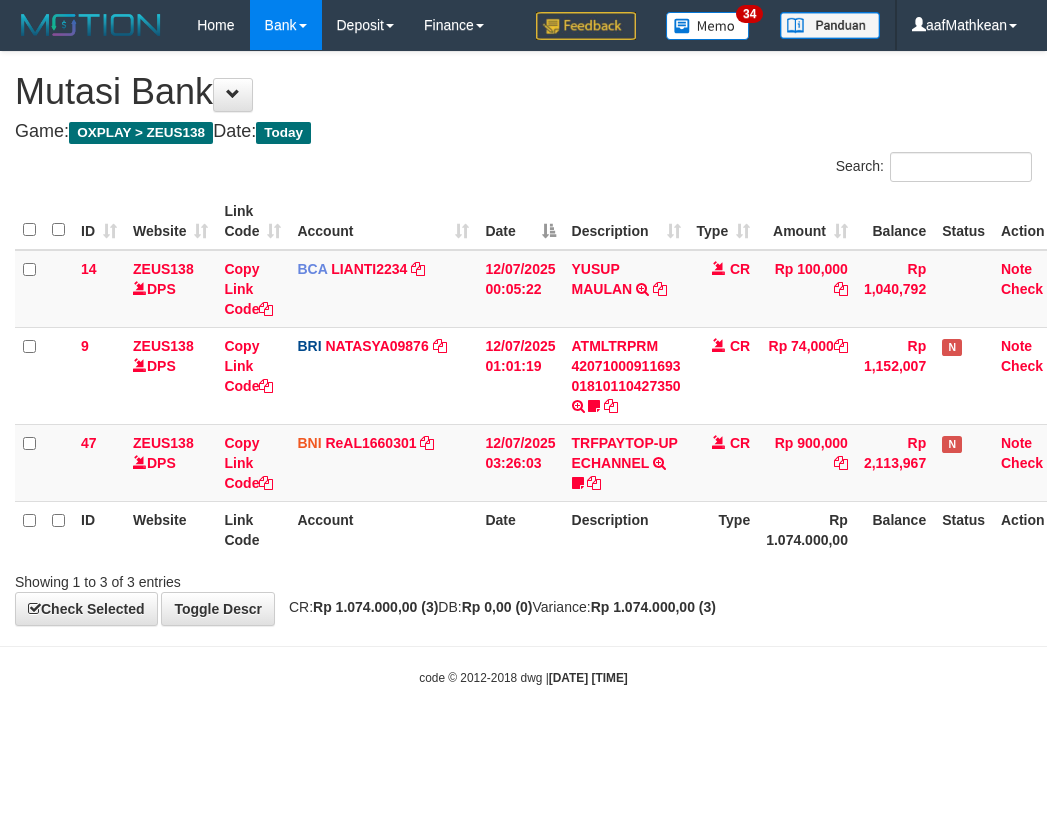 click on "**********" at bounding box center [523, 338] 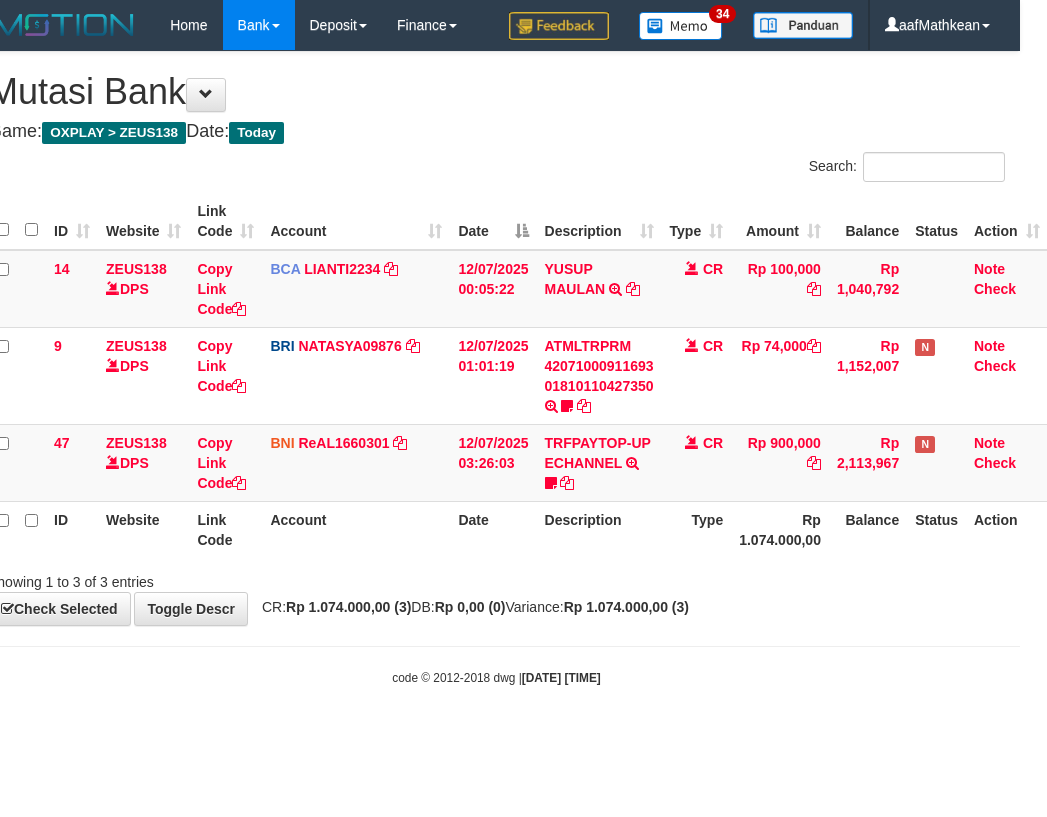 click on "**********" at bounding box center [496, 338] 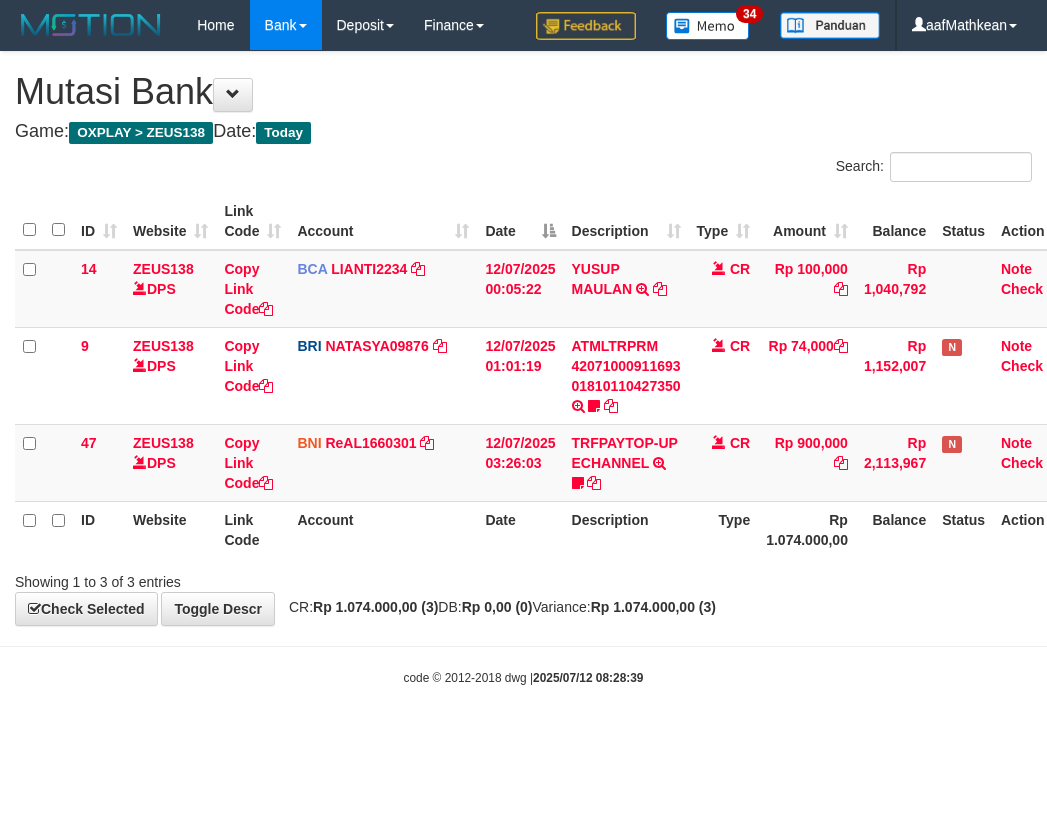 scroll, scrollTop: 0, scrollLeft: 27, axis: horizontal 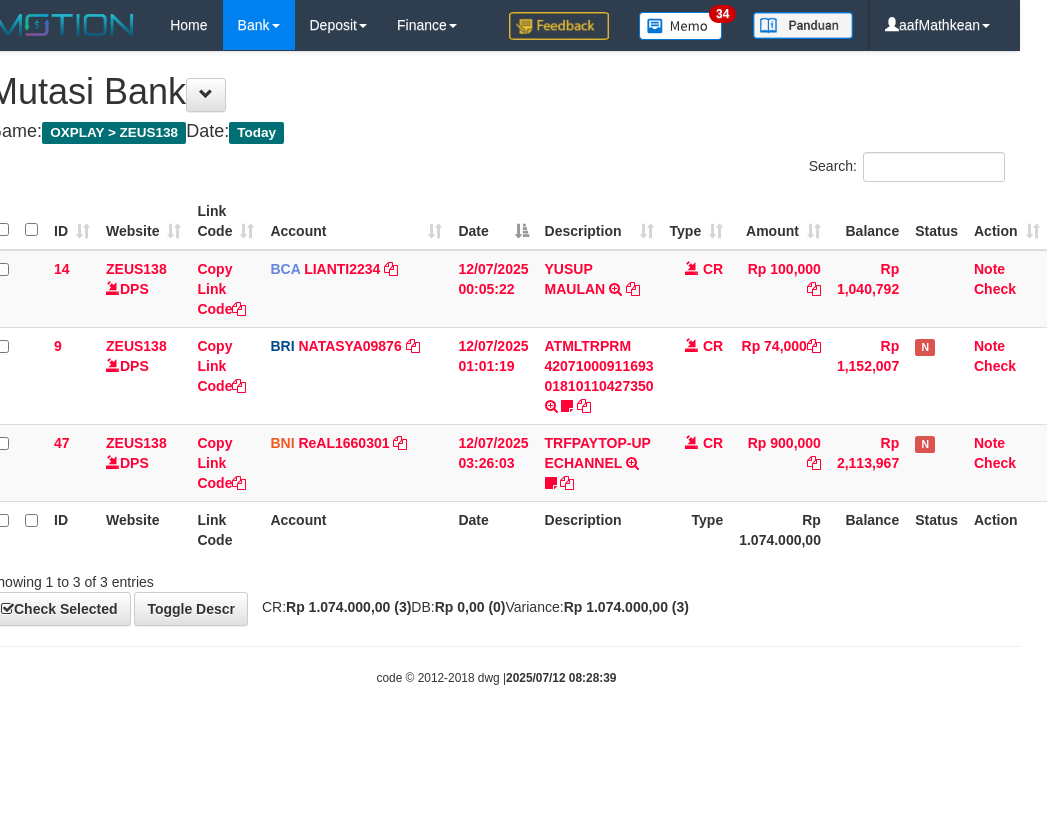 click on "Showing 1 to 3 of 3 entries" at bounding box center [496, 578] 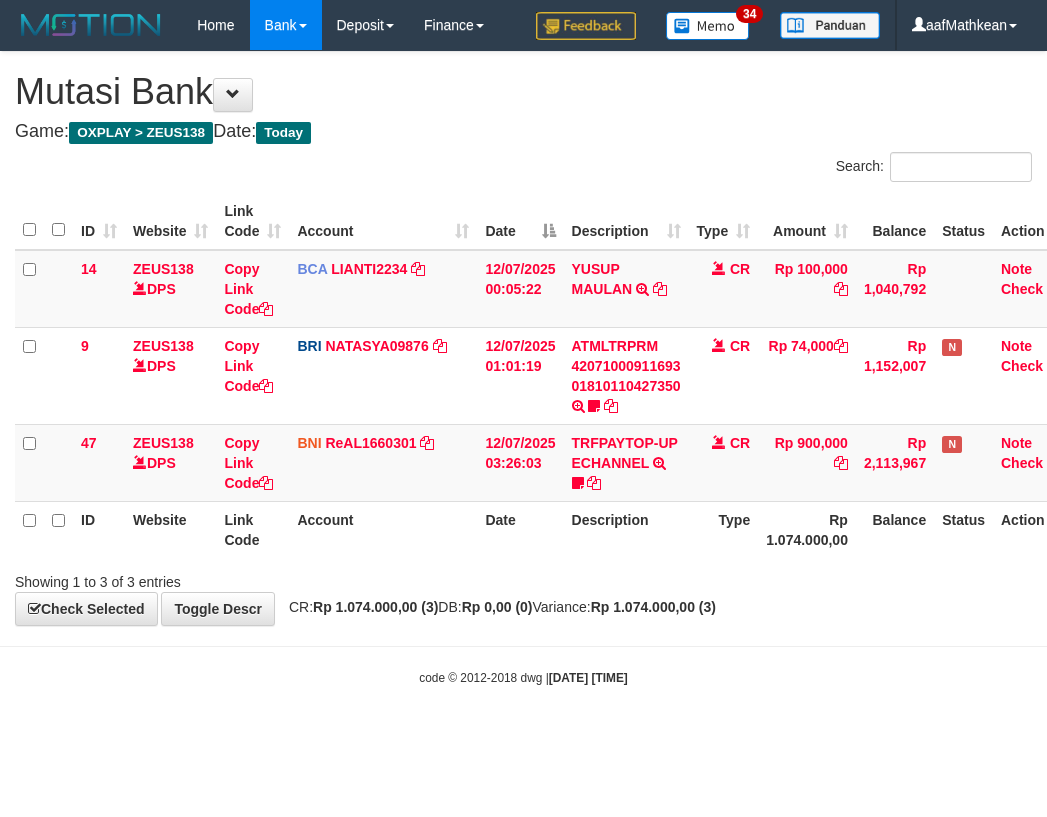 scroll, scrollTop: 0, scrollLeft: 27, axis: horizontal 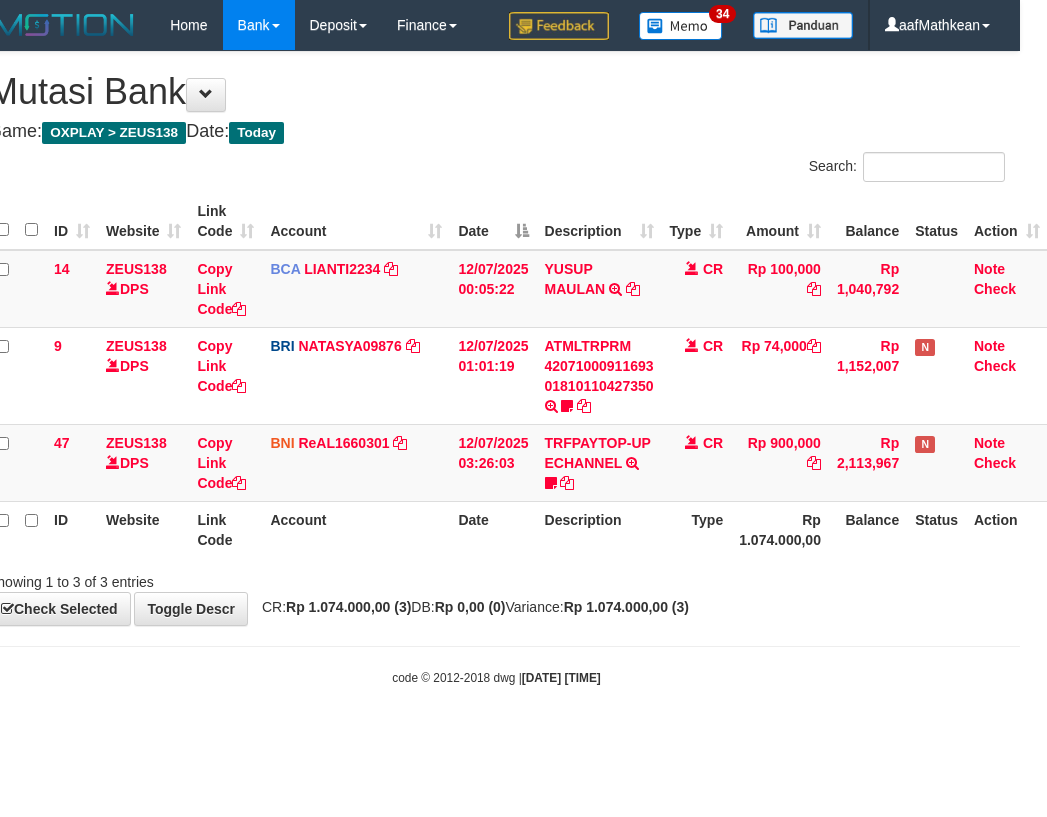 click on "**********" at bounding box center (496, 338) 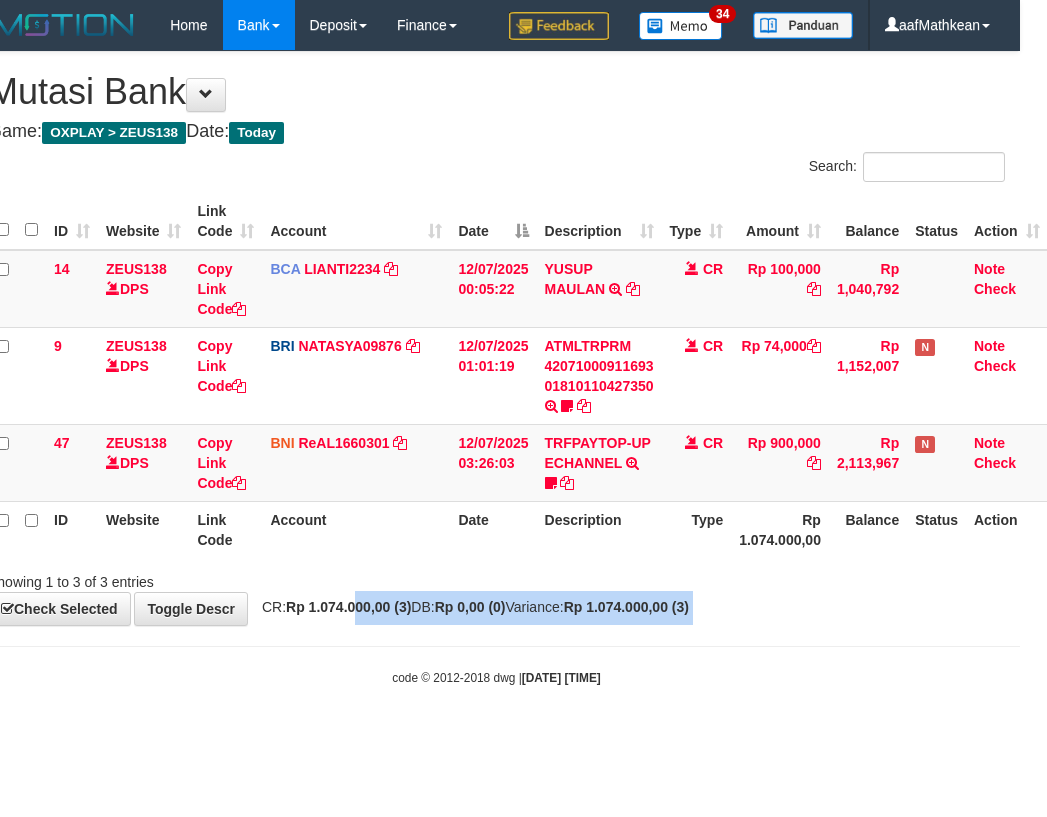 click on "Toggle navigation
Home
Bank
Account List
Load
By Website
Group
[OXPLAY]													ZEUS138
By Load Group (DPS)" at bounding box center (496, 368) 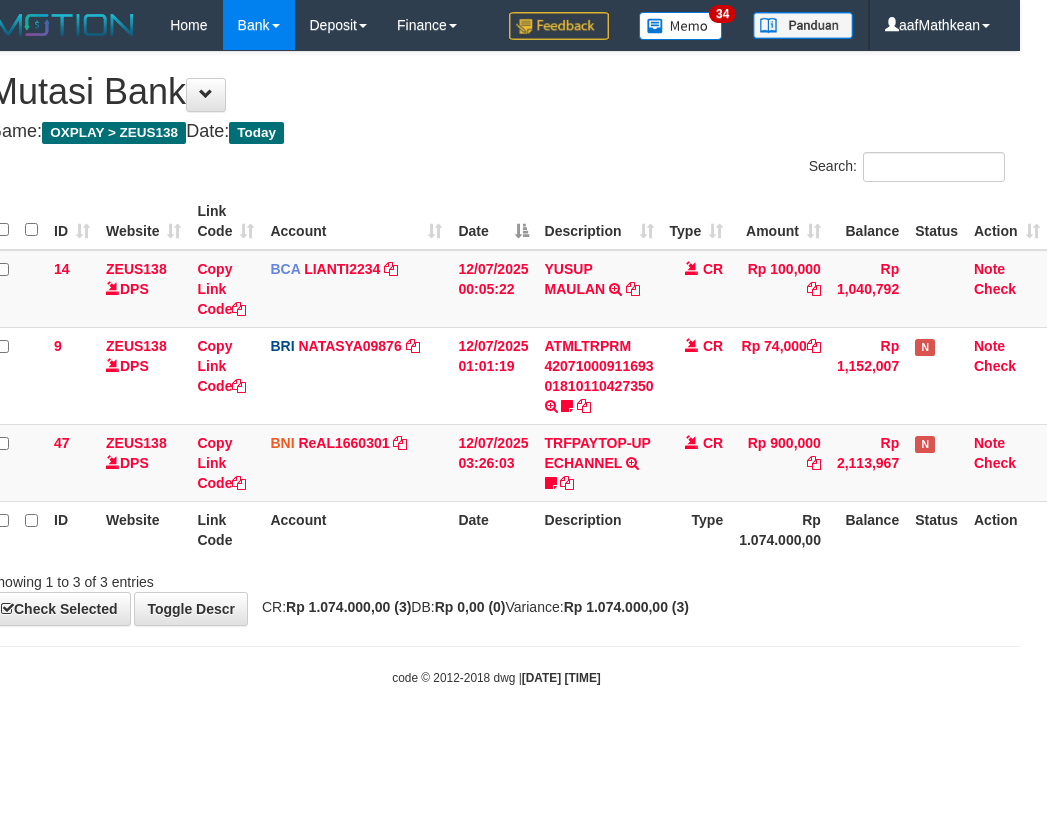 click on "Toggle navigation
Home
Bank
Account List
Load
By Website
Group
[OXPLAY]													ZEUS138
By Load Group (DPS)" at bounding box center [496, 368] 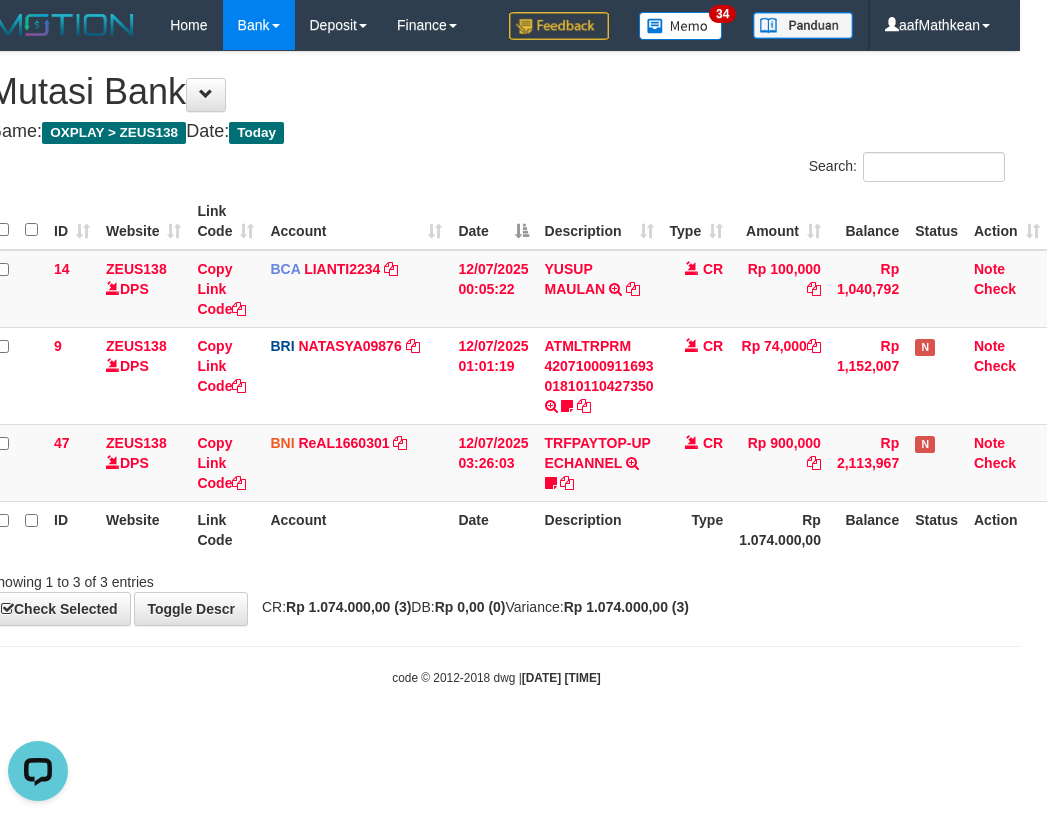 scroll, scrollTop: 0, scrollLeft: 0, axis: both 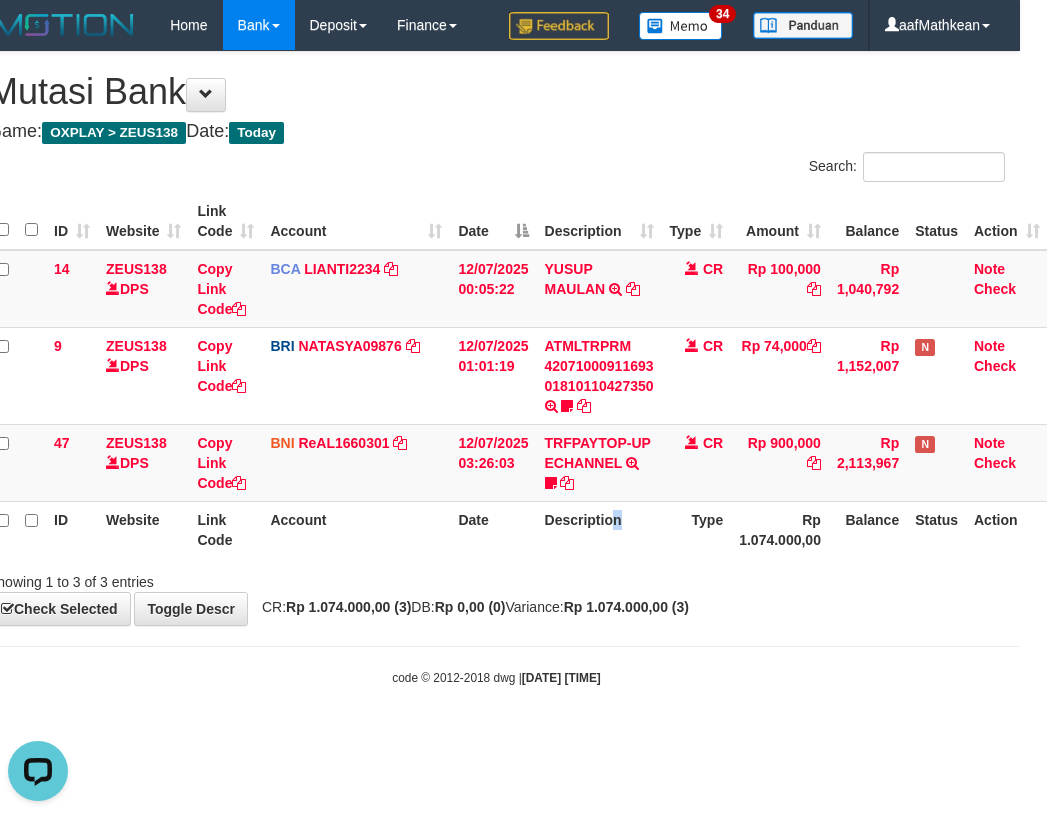 click on "ID Website Link Code Account Date Description Type Rp 1.074.000,00 Balance Status Action" at bounding box center (518, 529) 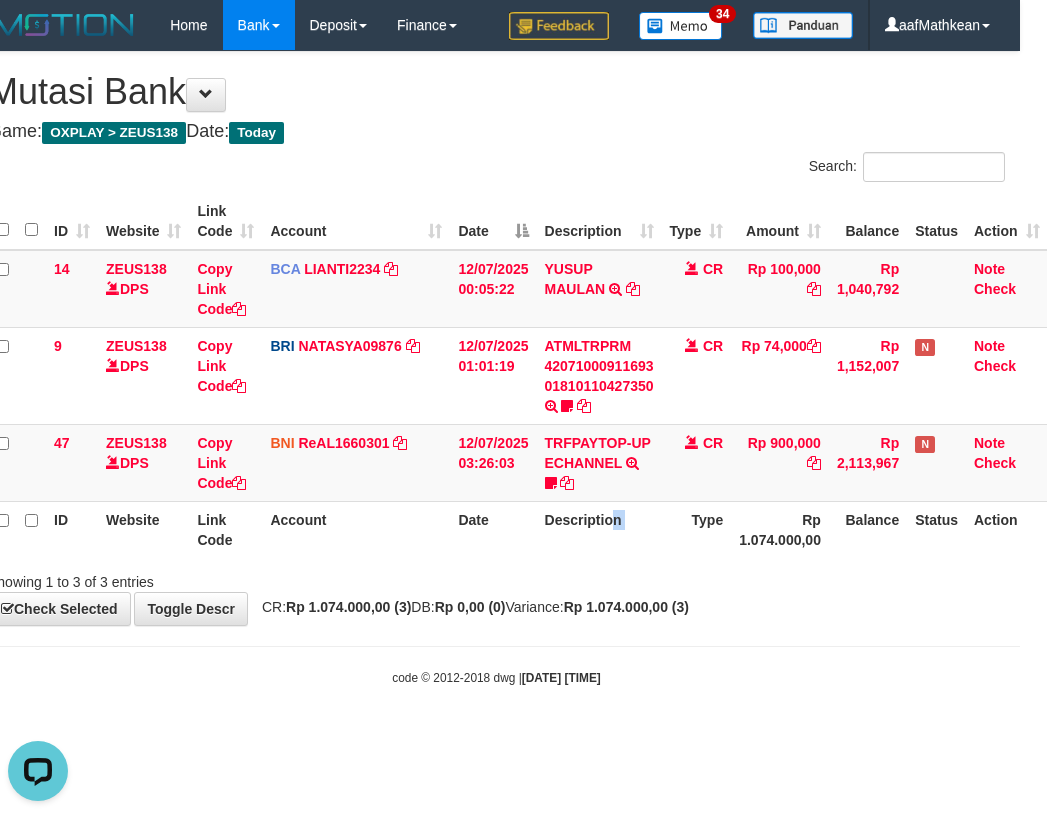 click on "2025/07/12 08:28:40" at bounding box center (561, 678) 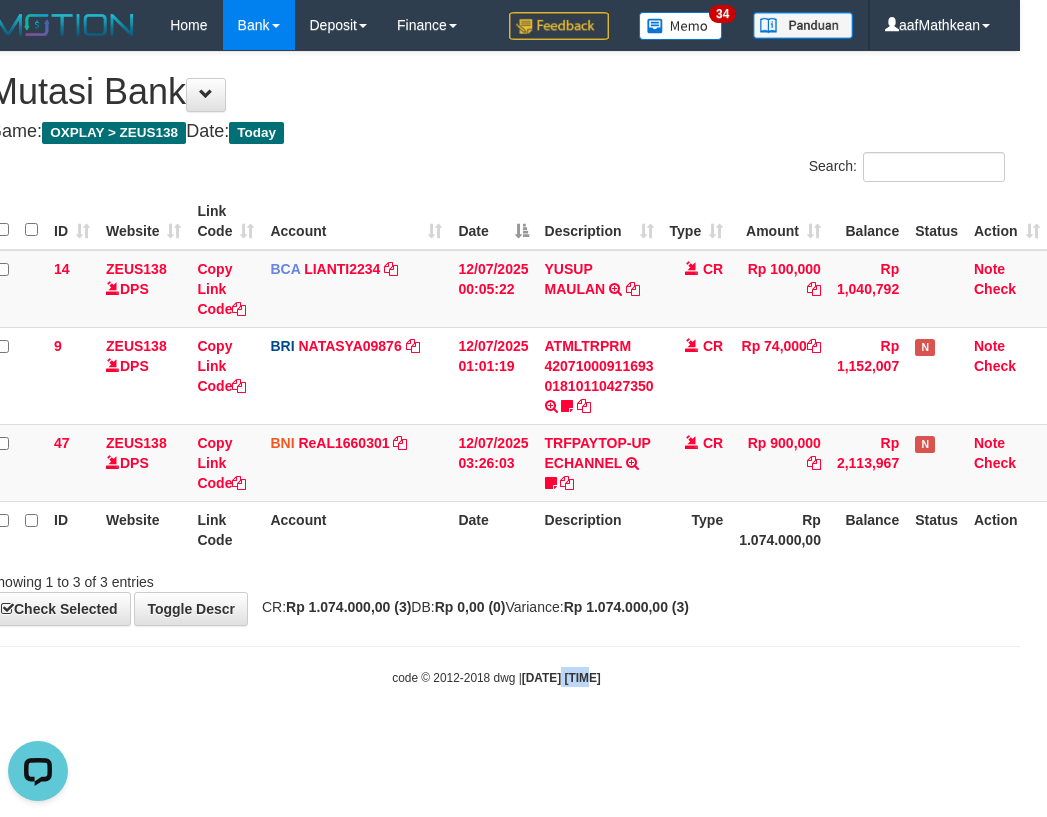 drag, startPoint x: 943, startPoint y: 681, endPoint x: 1045, endPoint y: 691, distance: 102.48902 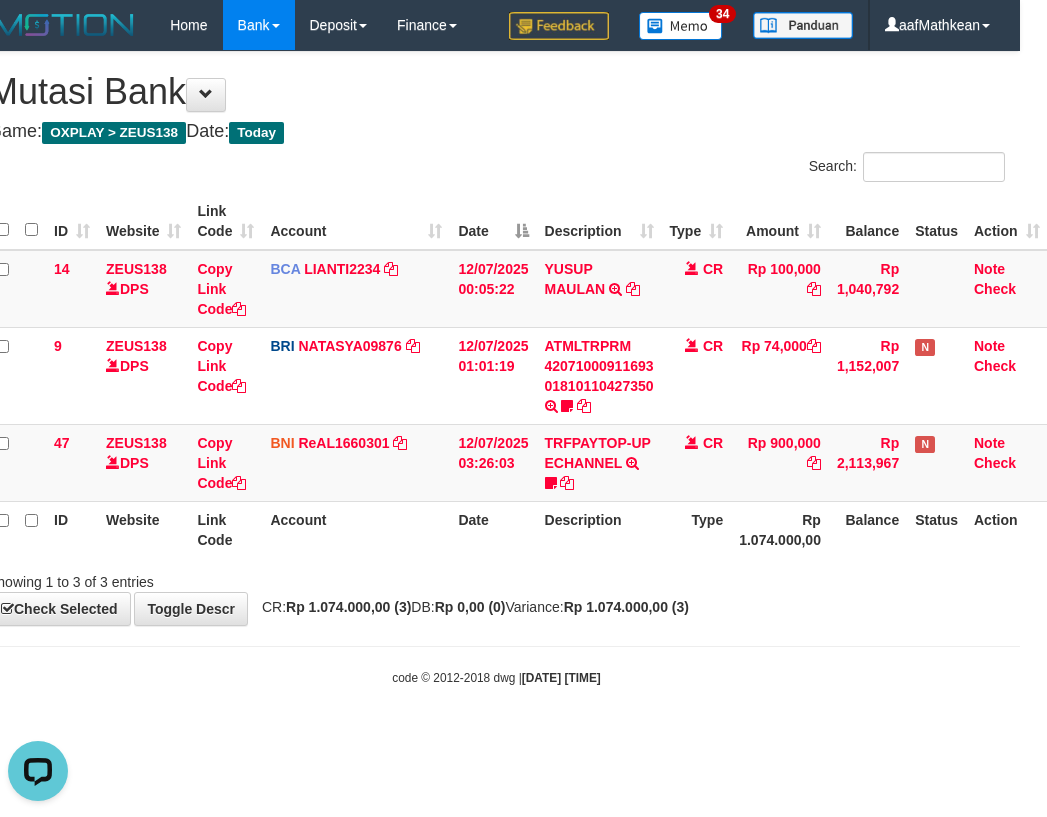 click on "Toggle navigation
Home
Bank
Account List
Load
By Website
Group
[OXPLAY]													ZEUS138
By Load Group (DPS)" at bounding box center [496, 368] 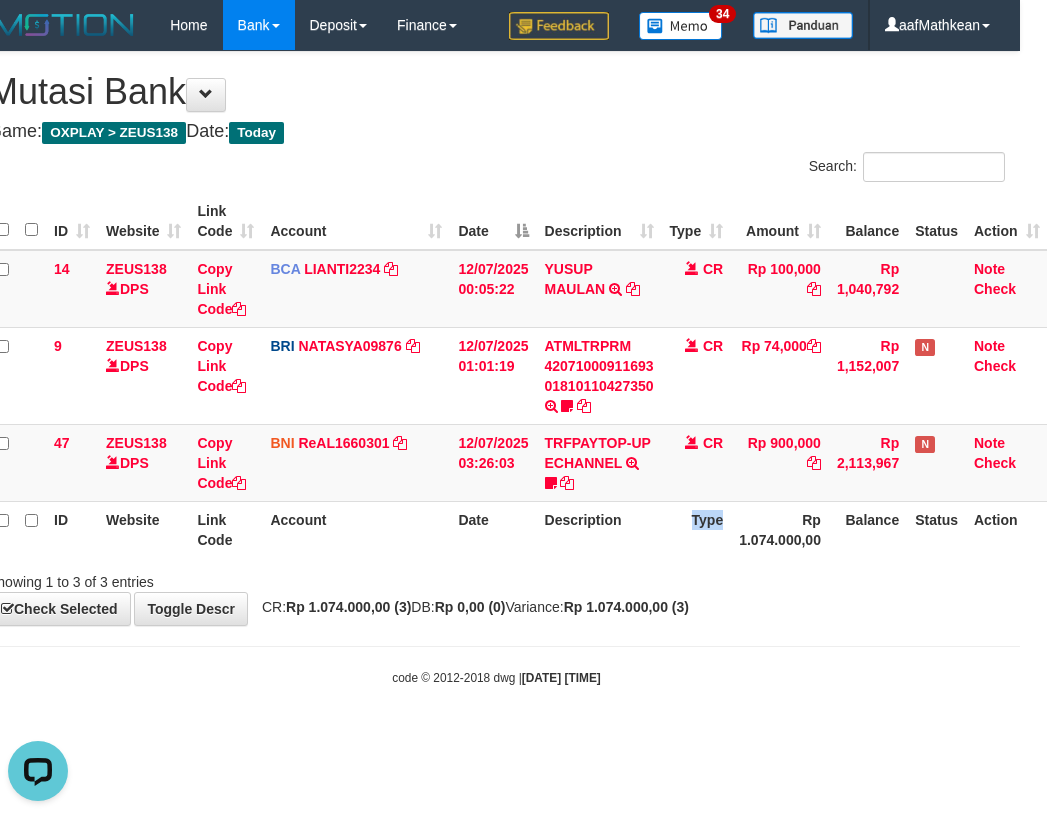 drag, startPoint x: 720, startPoint y: 555, endPoint x: 769, endPoint y: 556, distance: 49.010204 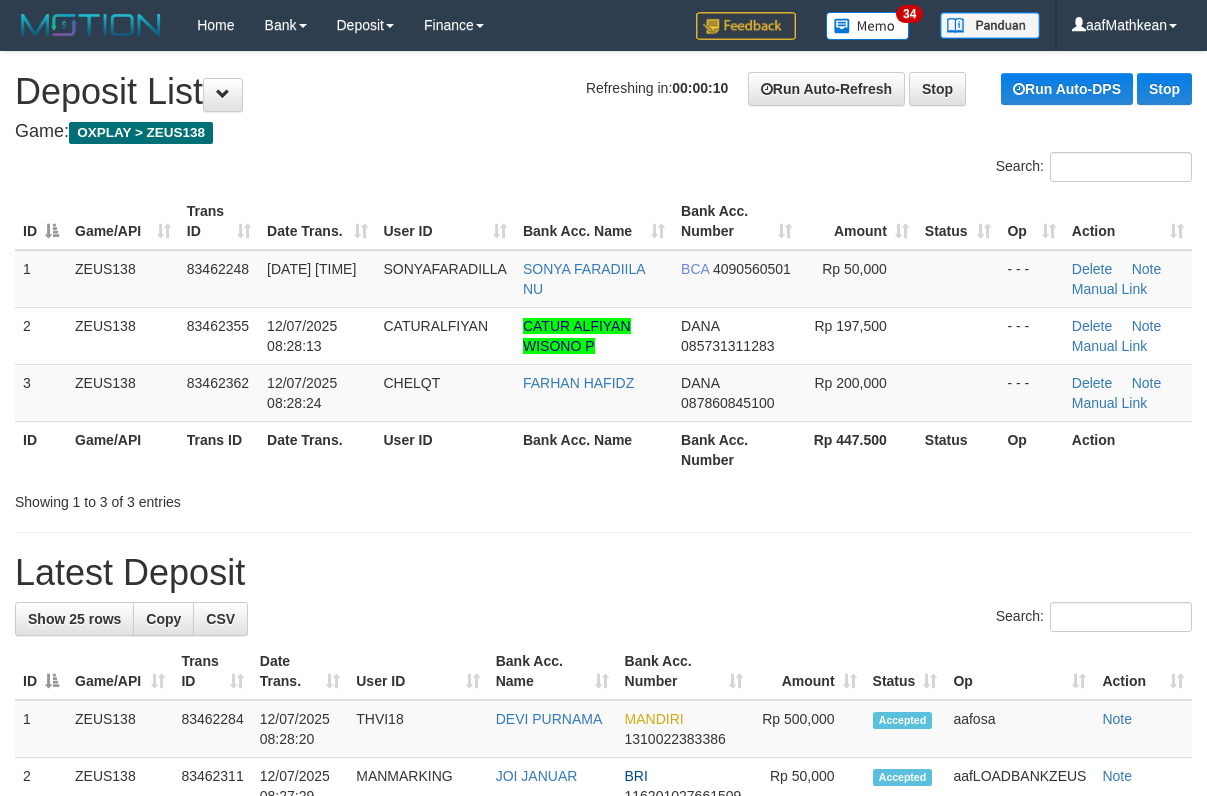 scroll, scrollTop: 0, scrollLeft: 0, axis: both 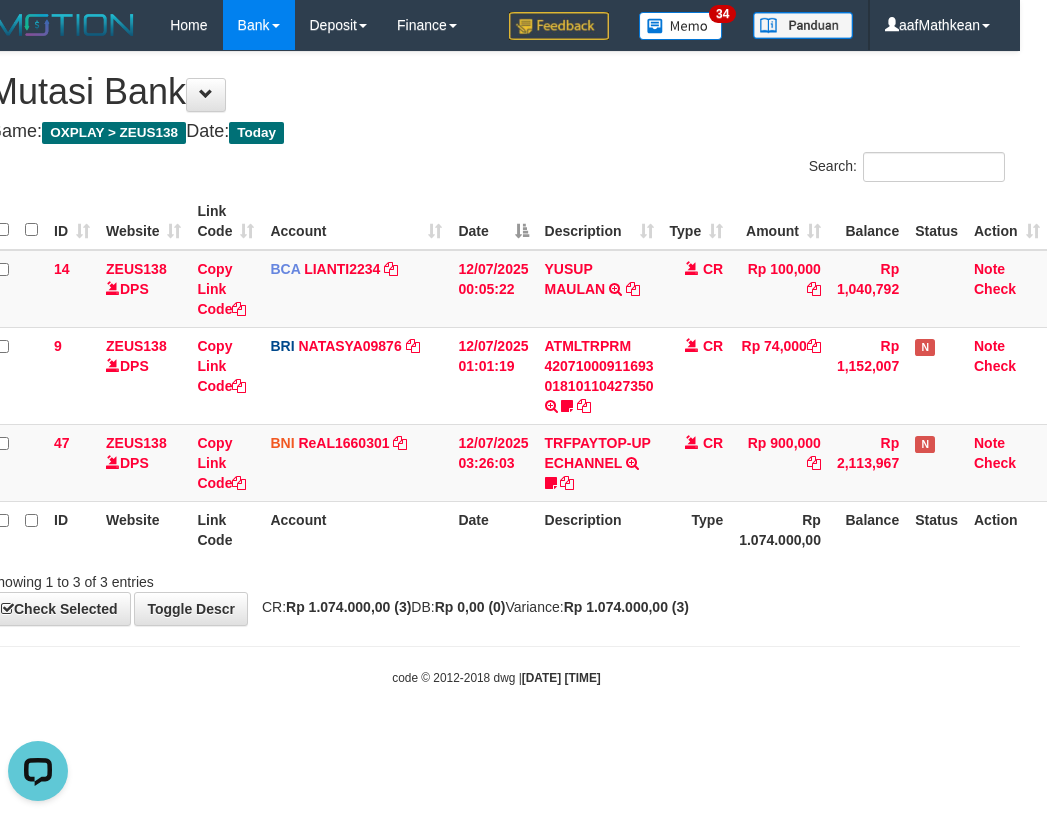 drag, startPoint x: 493, startPoint y: 551, endPoint x: 1547, endPoint y: 604, distance: 1055.3317 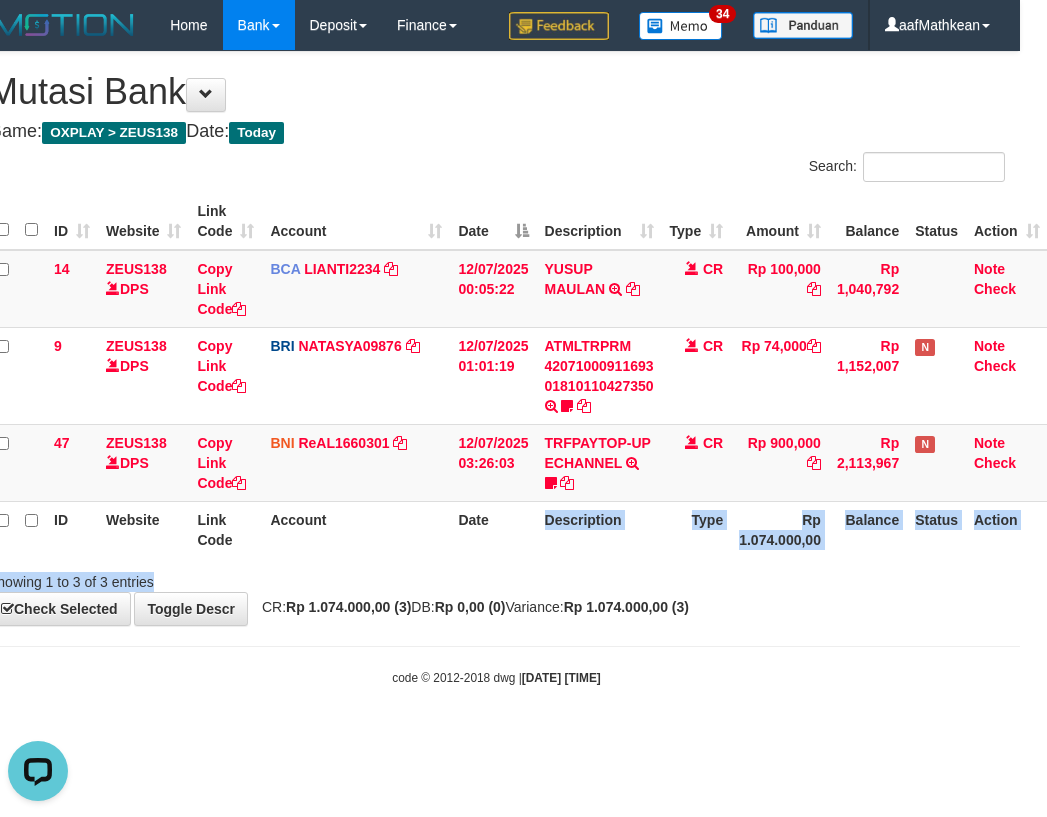 click on "Toggle navigation
Home
Bank
Account List
Load
By Website
Group
[OXPLAY]													ZEUS138
By Load Group (DPS)
Sync" at bounding box center [496, 368] 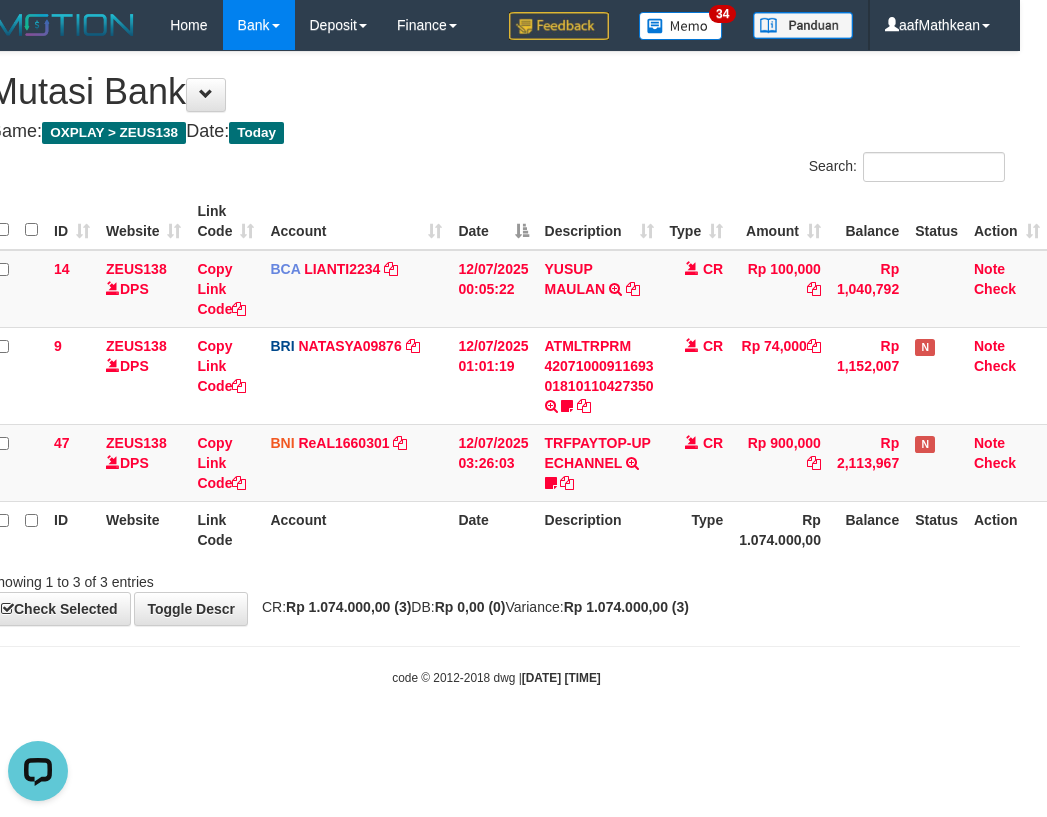 click on "Account" at bounding box center (356, 529) 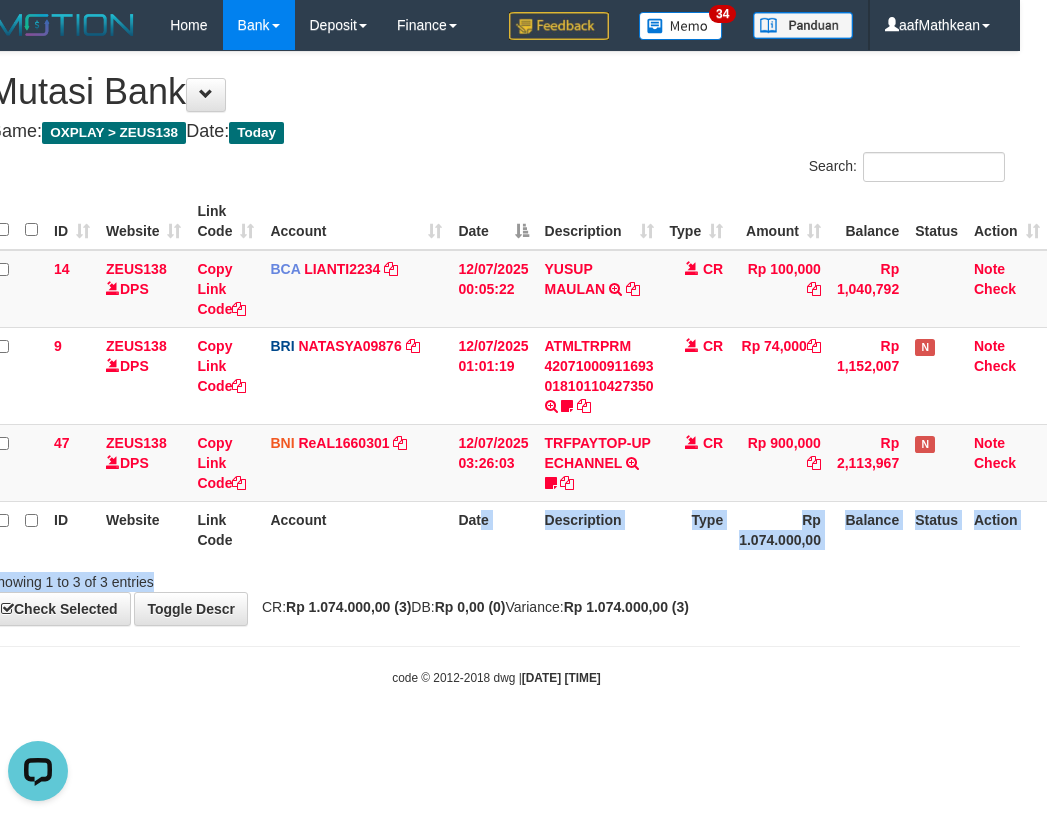 click on "**********" at bounding box center [496, 338] 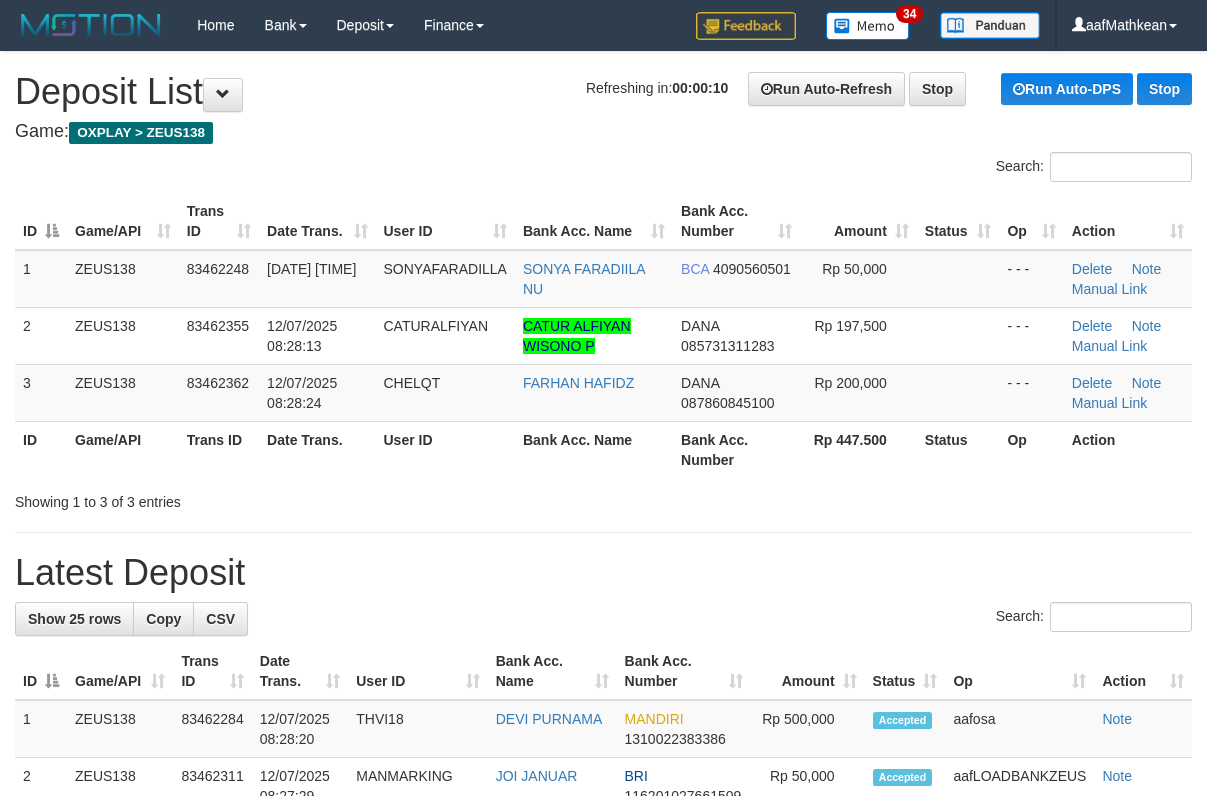 scroll, scrollTop: 0, scrollLeft: 0, axis: both 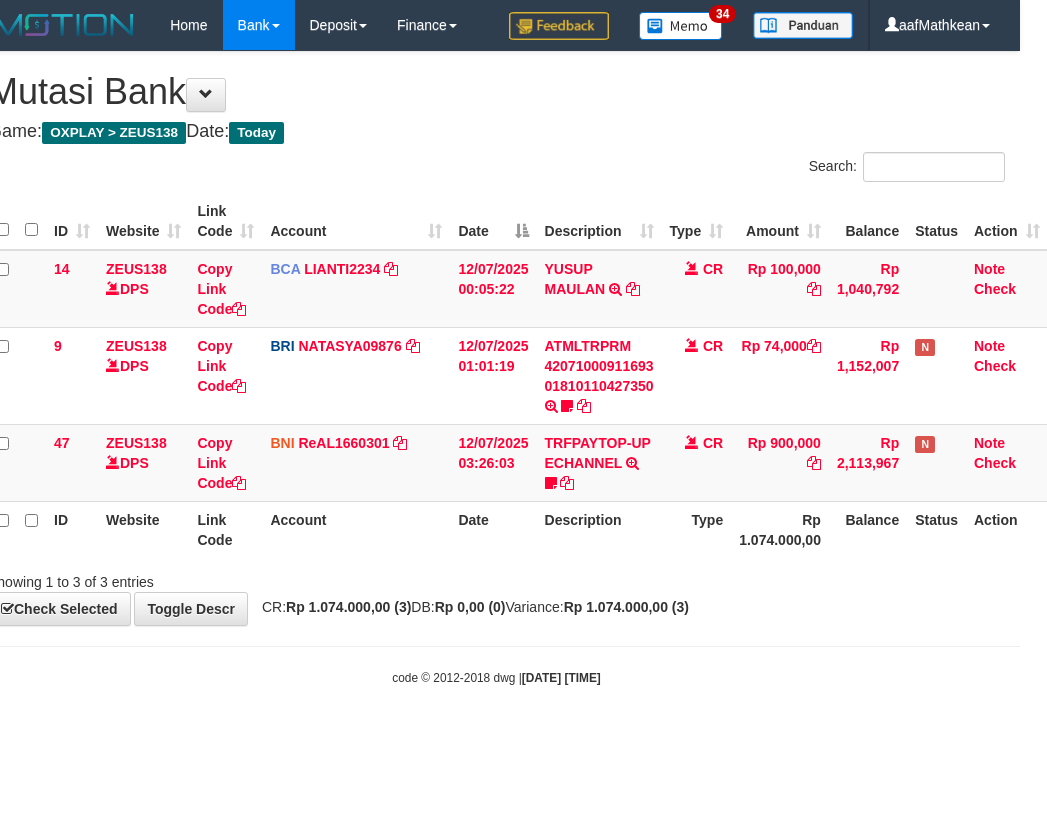 drag, startPoint x: 436, startPoint y: 574, endPoint x: 1042, endPoint y: 628, distance: 608.4012 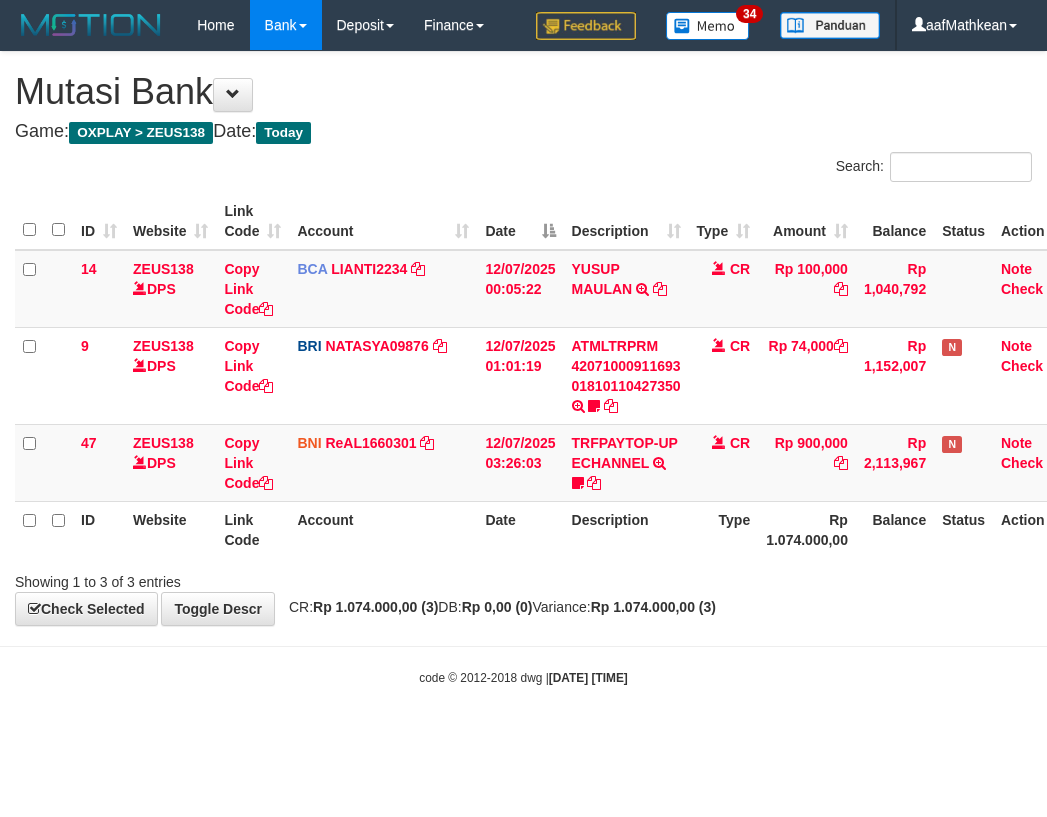scroll, scrollTop: 0, scrollLeft: 27, axis: horizontal 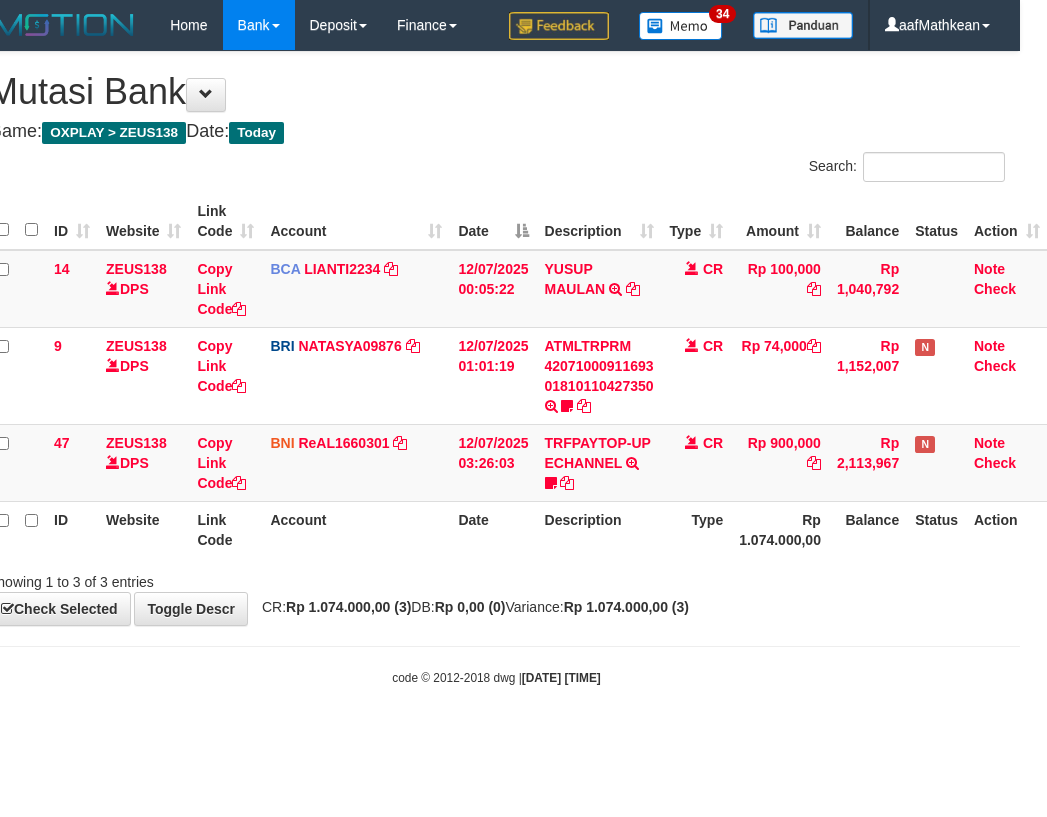 click on "CR:  Rp 1.074.000,00 (3)      DB:  Rp 0,00 (0)      Variance:  Rp 1.074.000,00 (3)" at bounding box center (470, 607) 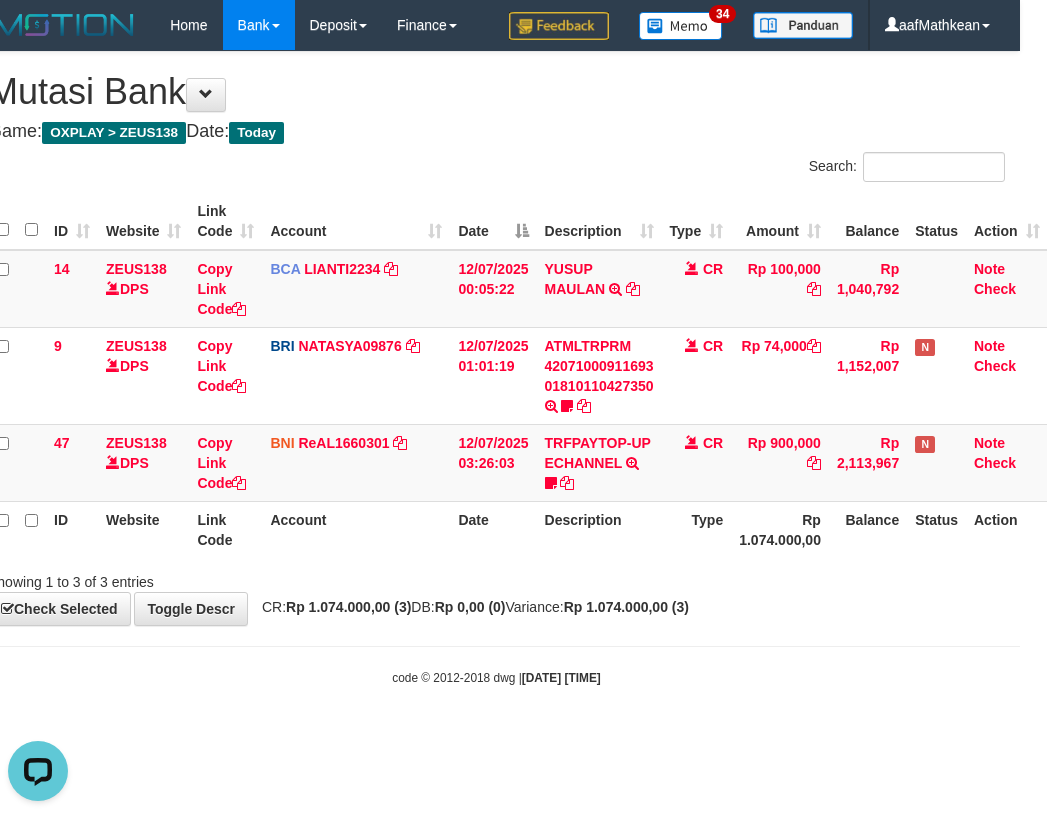 scroll, scrollTop: 0, scrollLeft: 0, axis: both 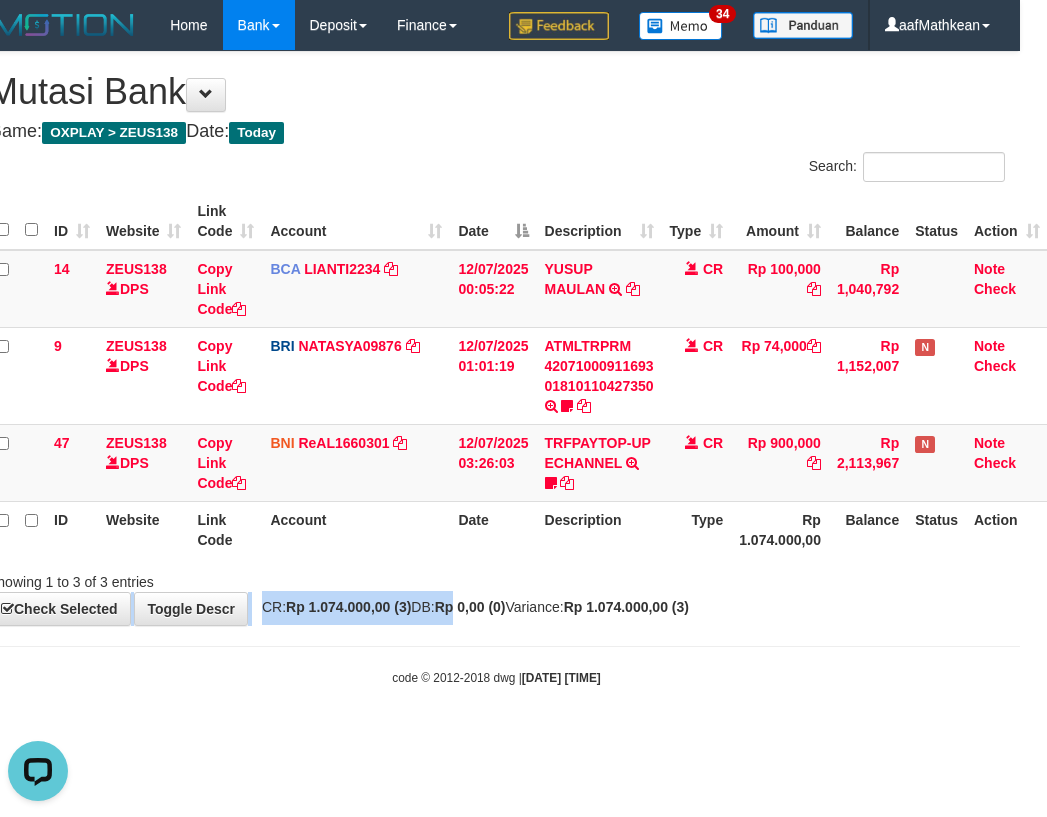 click on "Toggle navigation
Home
Bank
Account List
Load
By Website
Group
[OXPLAY]													ZEUS138
By Load Group (DPS)" at bounding box center [496, 368] 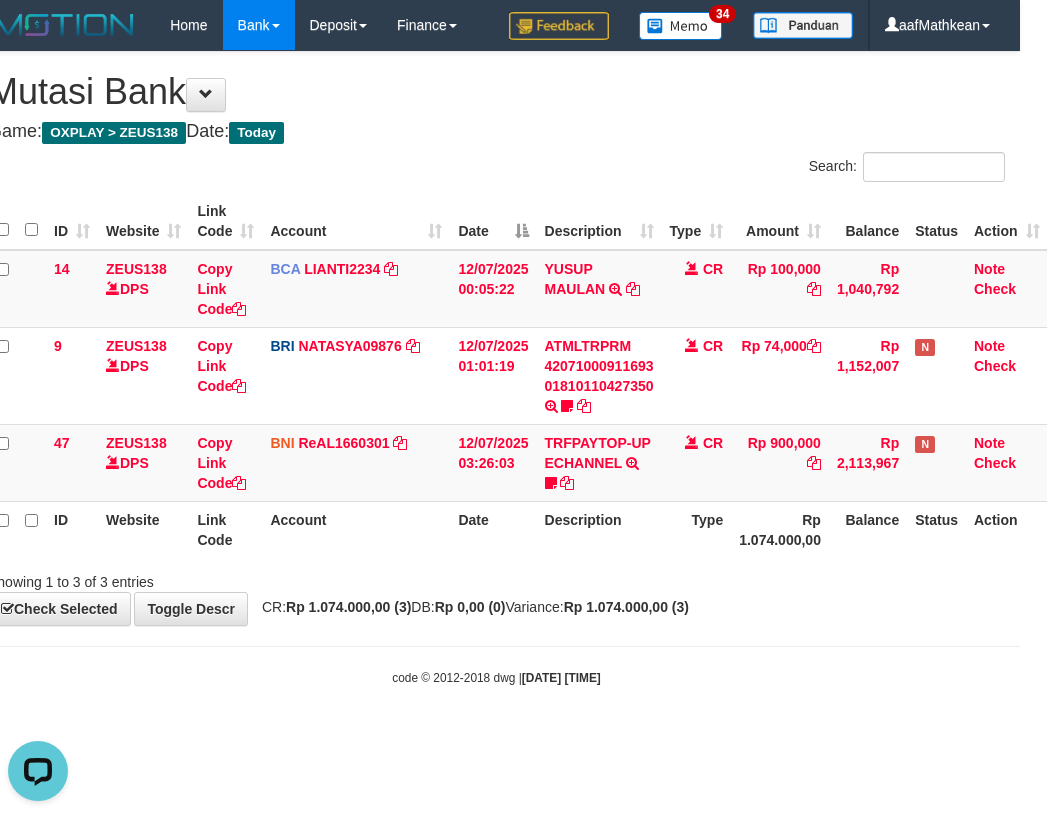 drag, startPoint x: 437, startPoint y: 567, endPoint x: 775, endPoint y: 586, distance: 338.5336 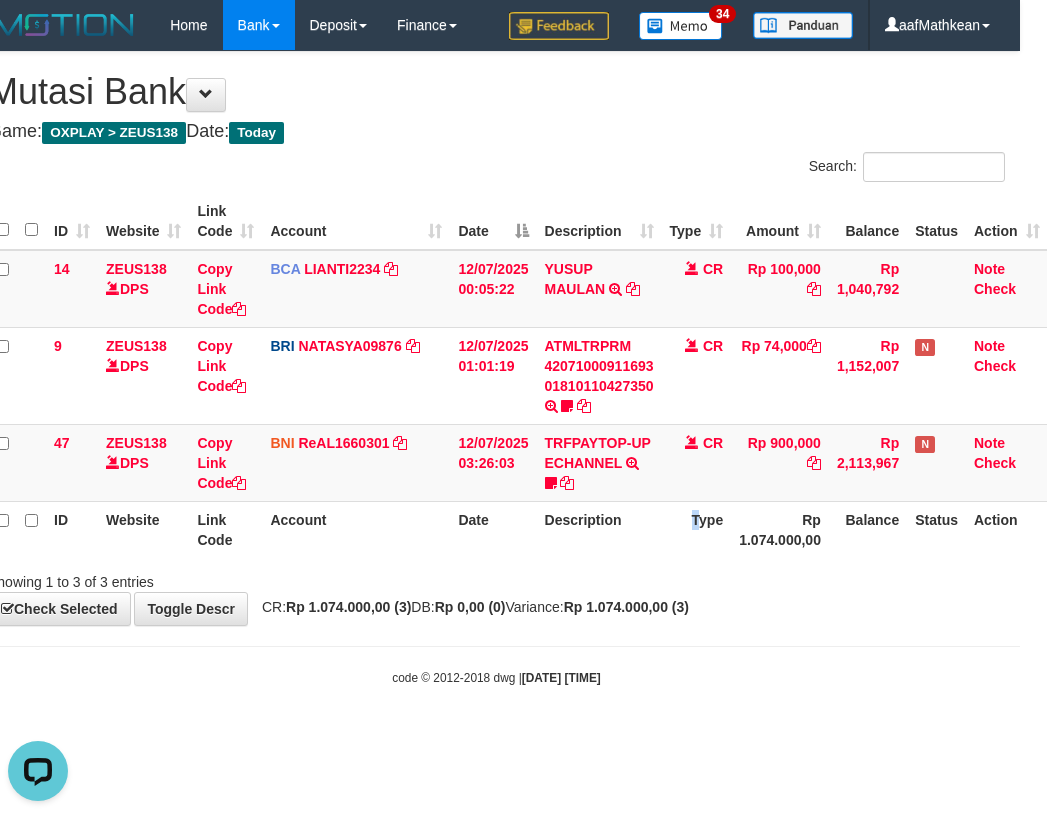click on "ID Website Link Code Account Date Description Type Amount Balance Status Action
14
ZEUS138    DPS
Copy Link Code
BCA
LIANTI2234
DPS
YULIANTI
mutasi_20250712_4646 | 14
mutasi_20250712_4646 | 14
12/07/2025 00:05:22
YUSUP MAULAN         TRSF E-BANKING CR 1207/FTSCY/WS95051
100000.002025071262819090 TRFDN-YUSUP MAULANESPAY DEBIT INDONE
CR
Rp 100,000
Rp 1,040,792
Note
Check
9
ZEUS138    DPS
Copy Link Code
BRI
NATASYA09876
DPS" at bounding box center [496, 375] 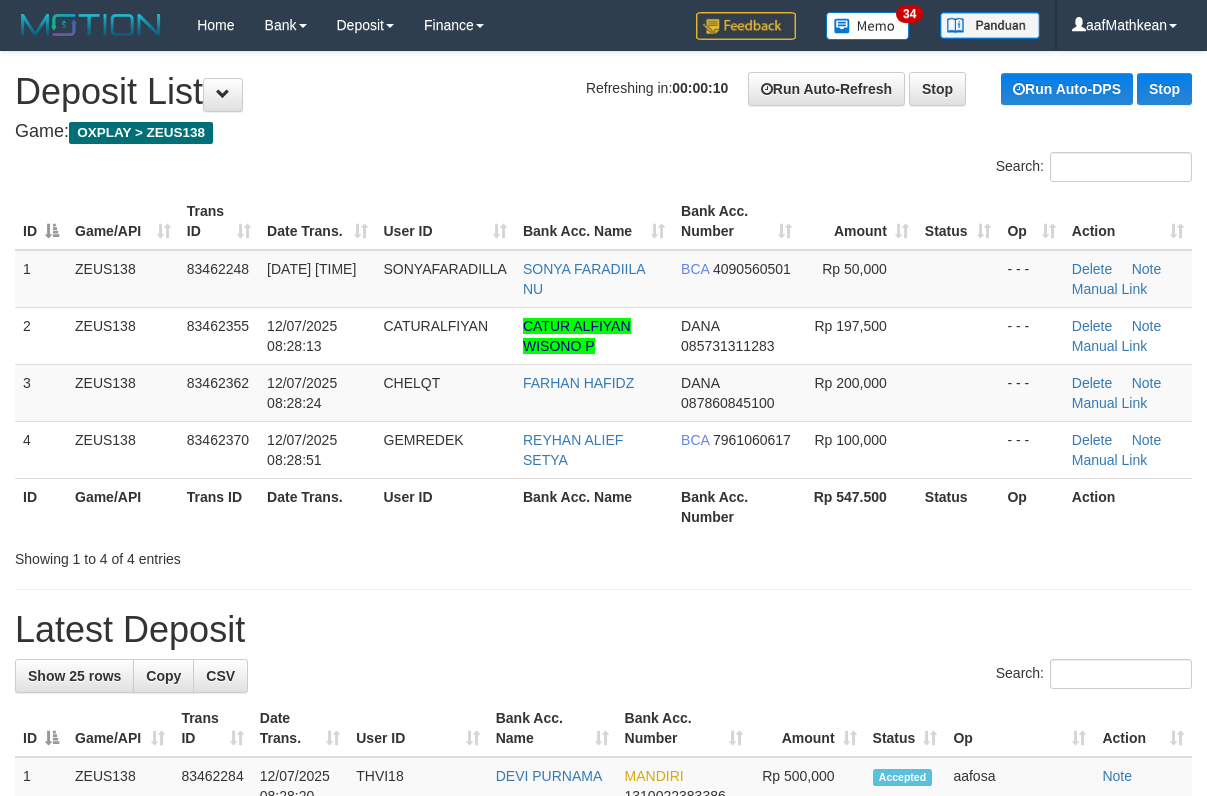 scroll, scrollTop: 0, scrollLeft: 0, axis: both 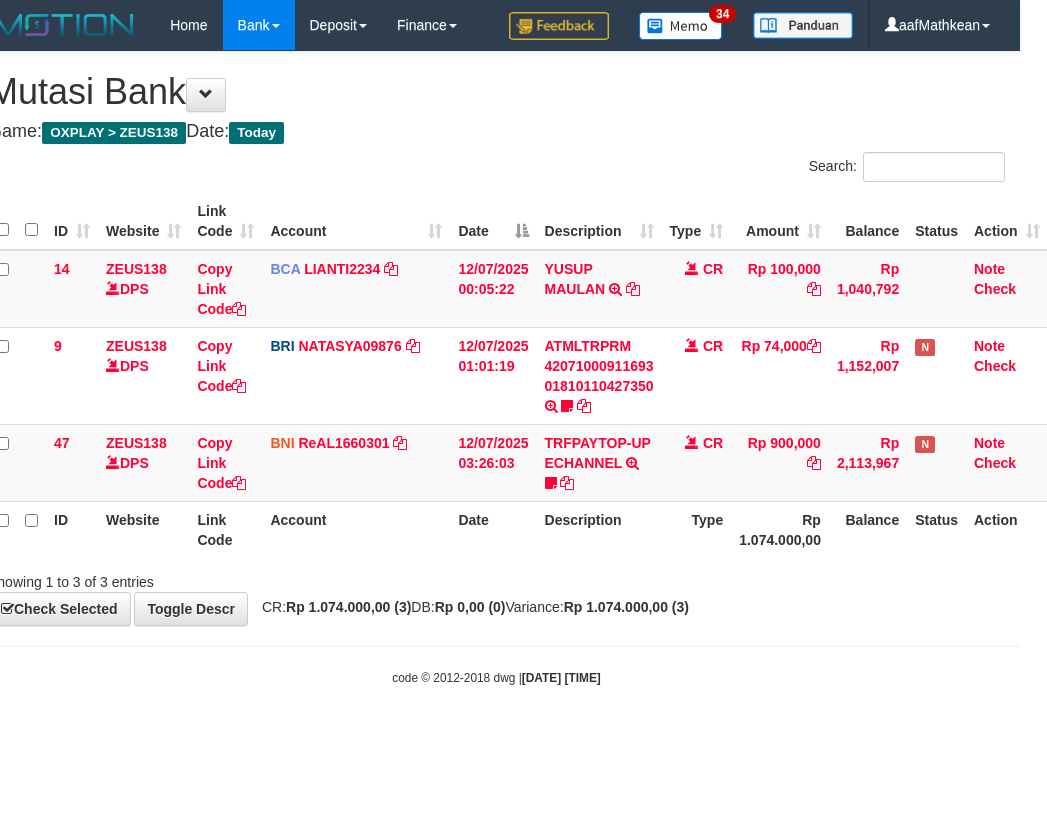 drag, startPoint x: 625, startPoint y: 674, endPoint x: 1043, endPoint y: 672, distance: 418.0048 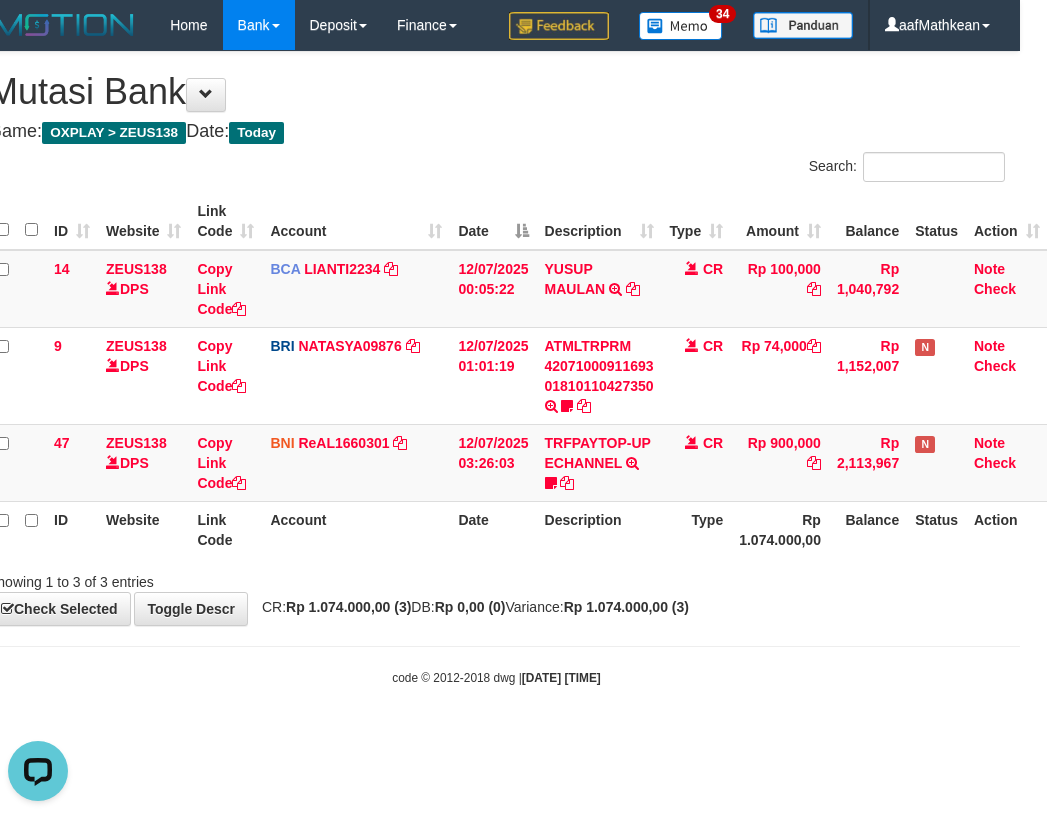 scroll, scrollTop: 0, scrollLeft: 0, axis: both 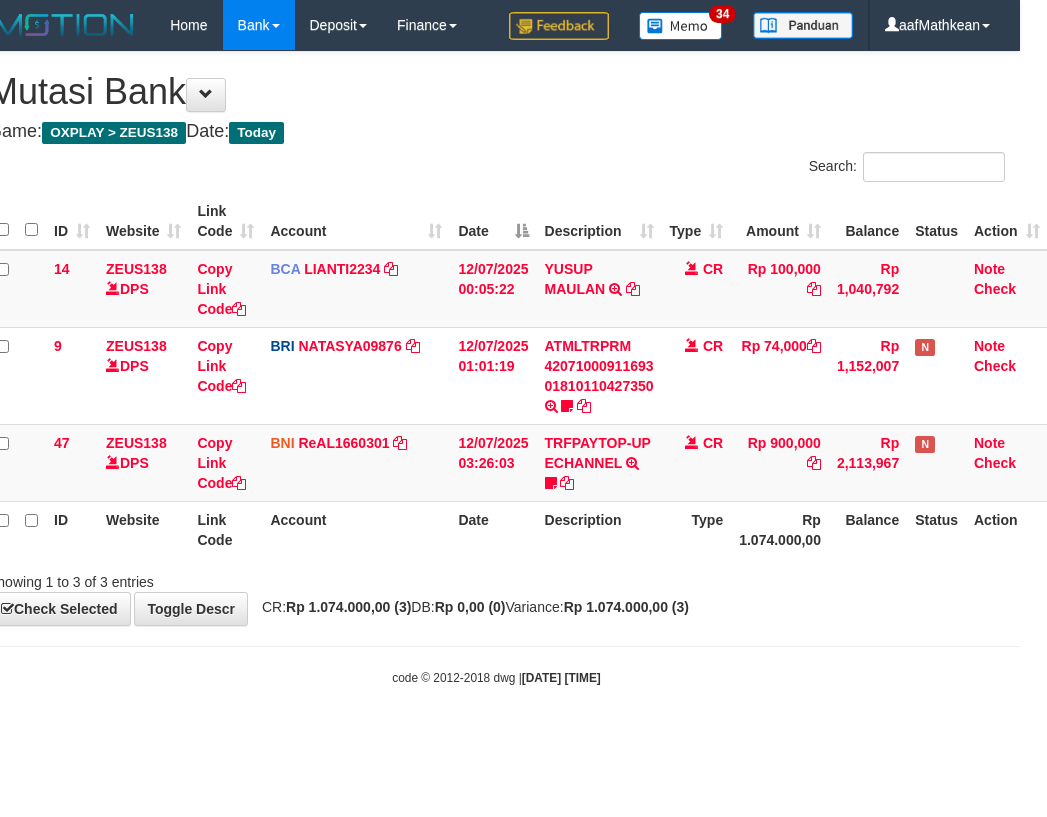 click on "Description" at bounding box center [599, 529] 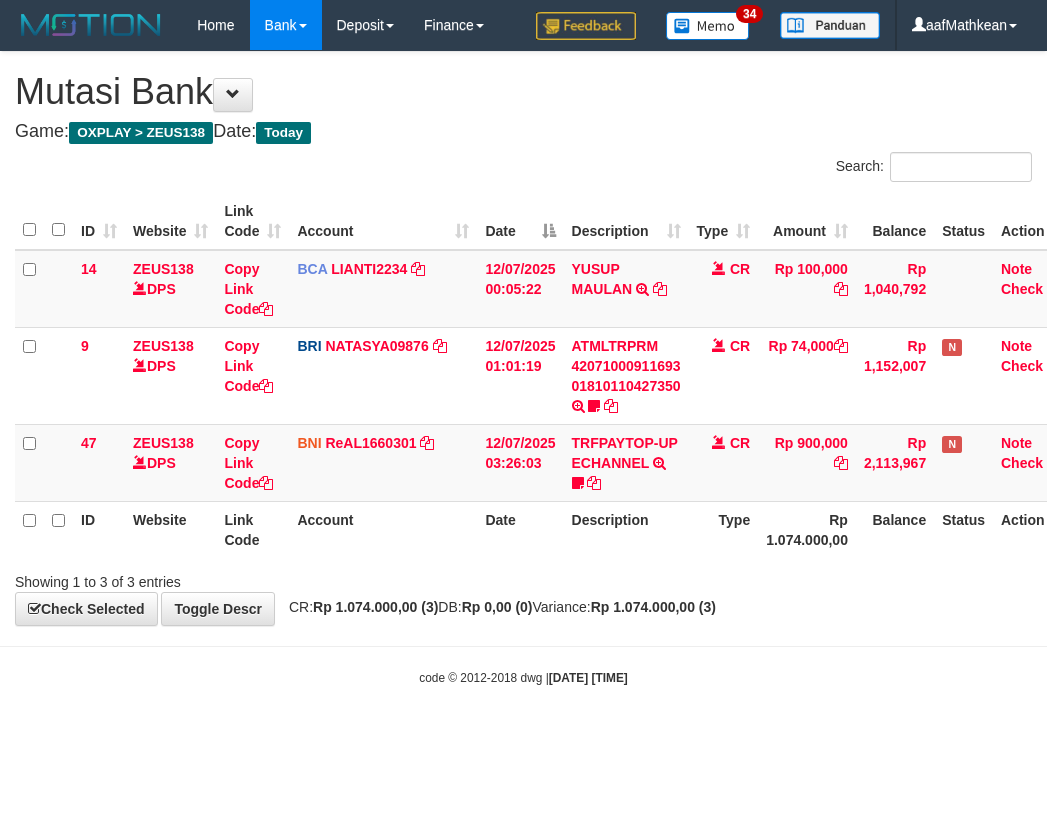 click on "Showing 1 to 3 of 3 entries" at bounding box center [523, 578] 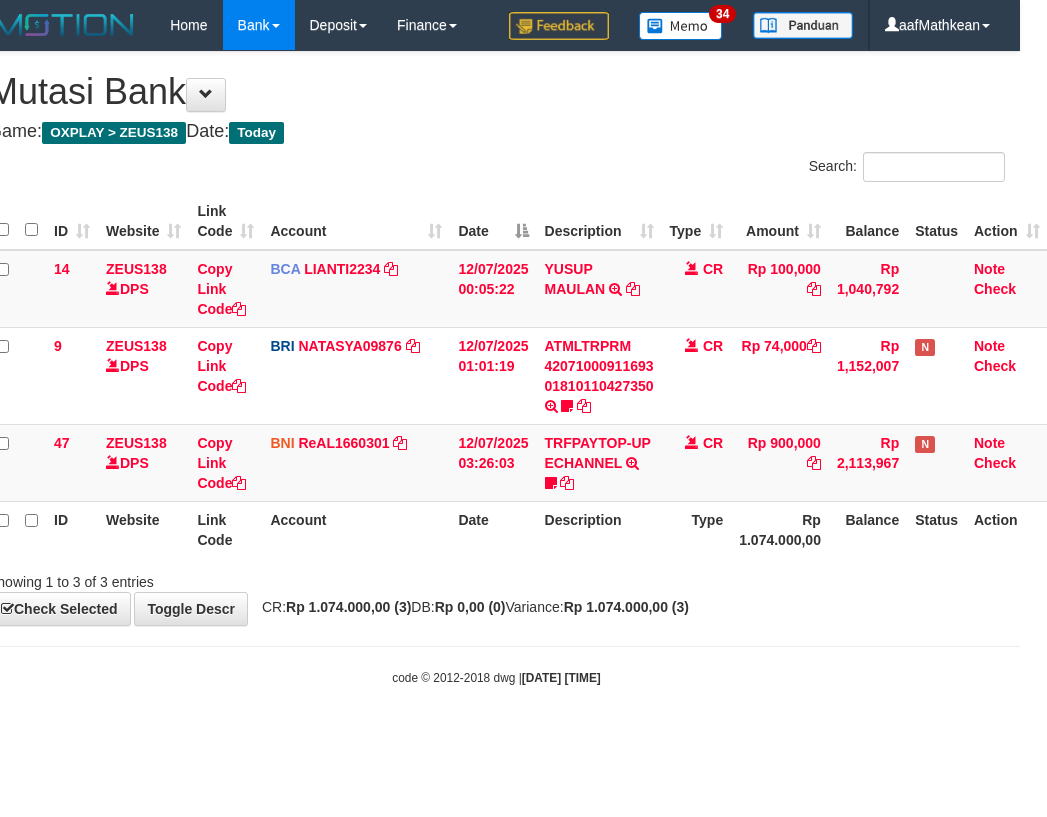 click on "Date" at bounding box center (493, 529) 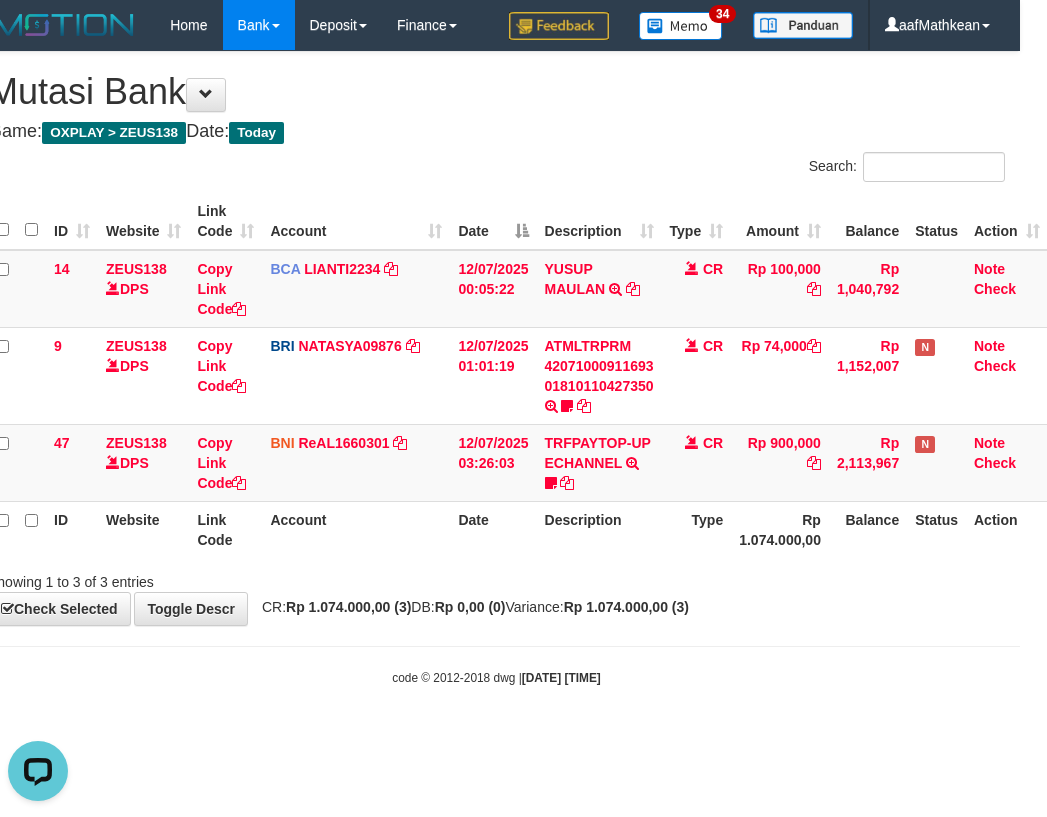 drag, startPoint x: 555, startPoint y: 575, endPoint x: 518, endPoint y: 581, distance: 37.48333 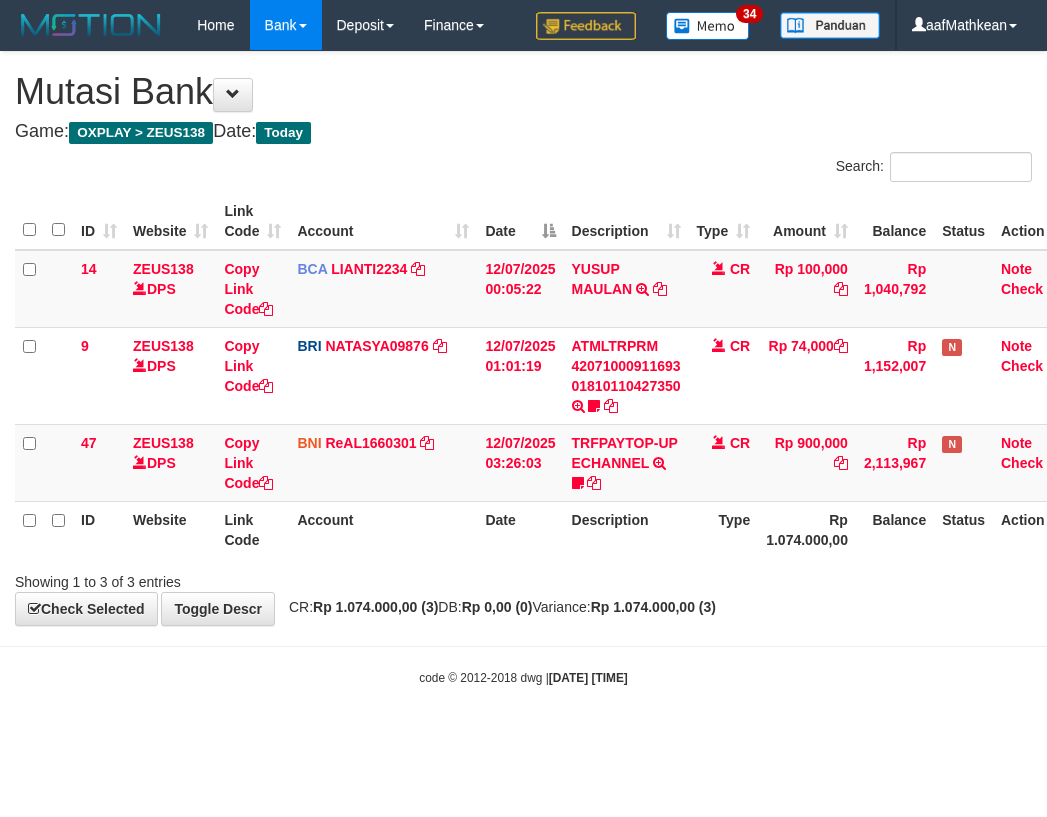 scroll, scrollTop: 0, scrollLeft: 27, axis: horizontal 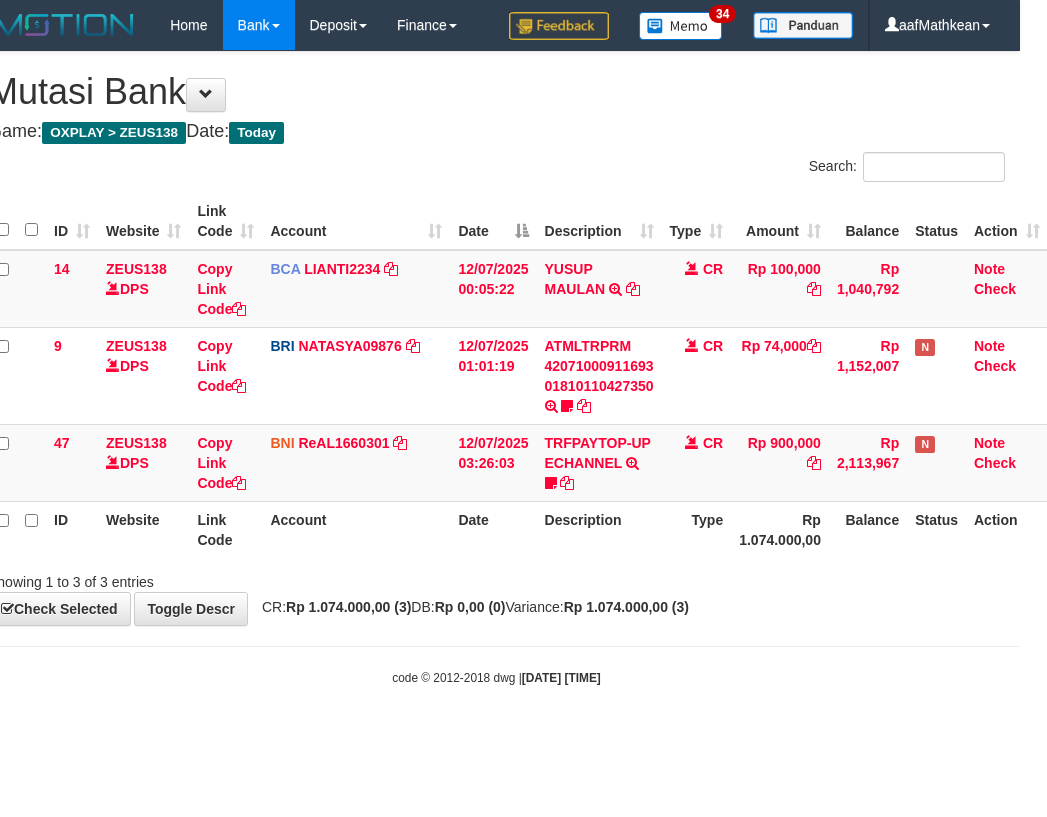 click on "Description" at bounding box center (599, 529) 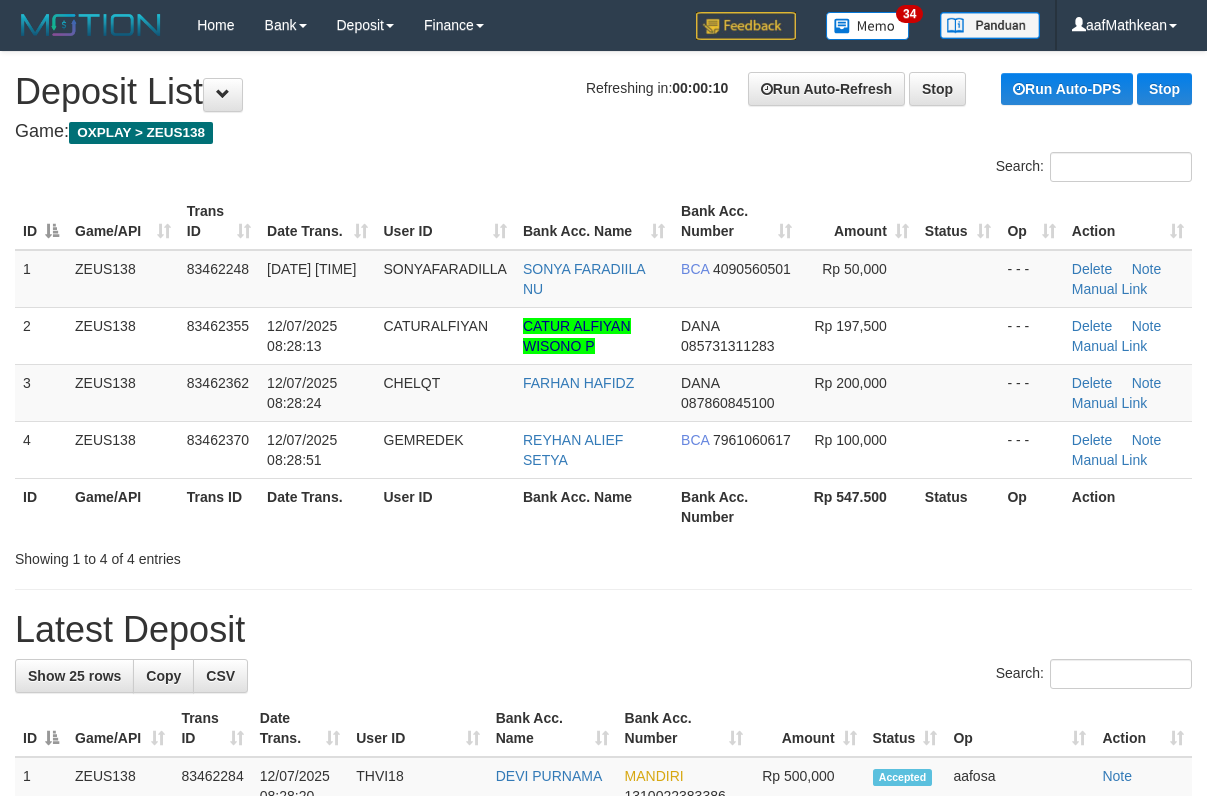 scroll, scrollTop: 0, scrollLeft: 0, axis: both 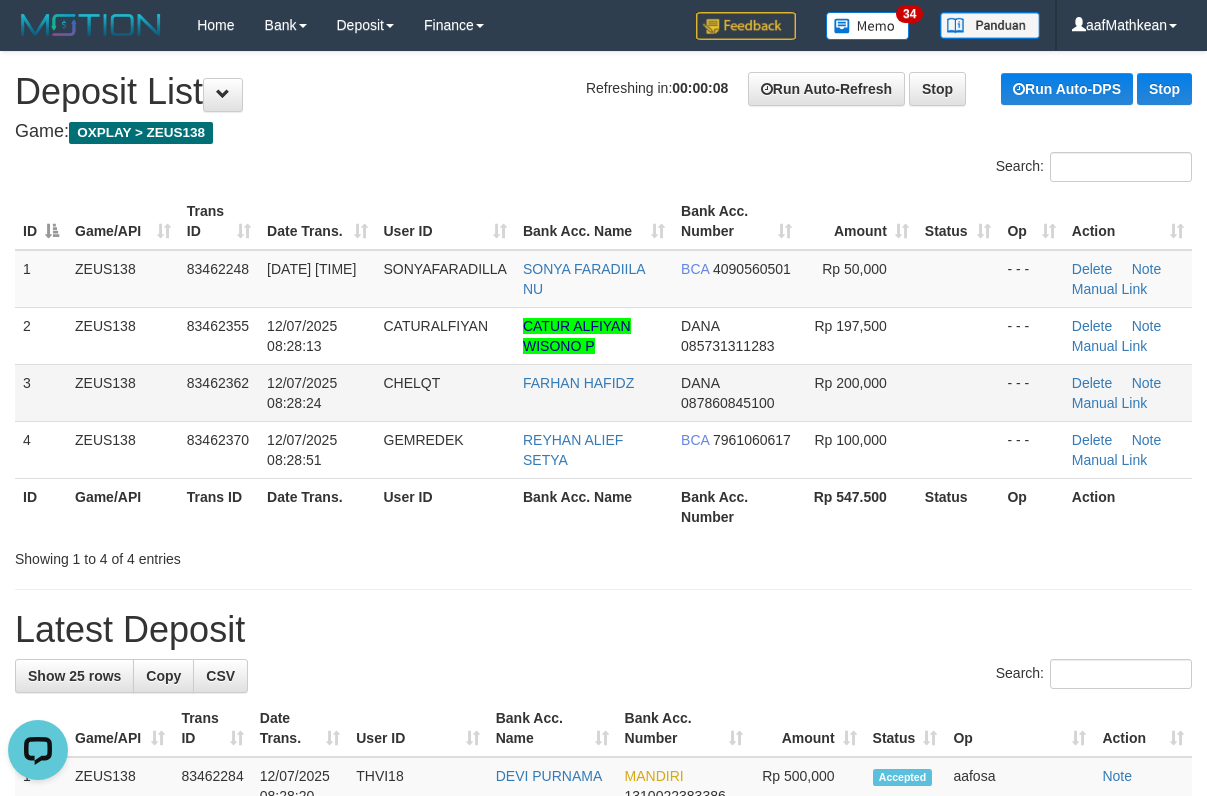 click on "DANA
085731311283" at bounding box center (736, 335) 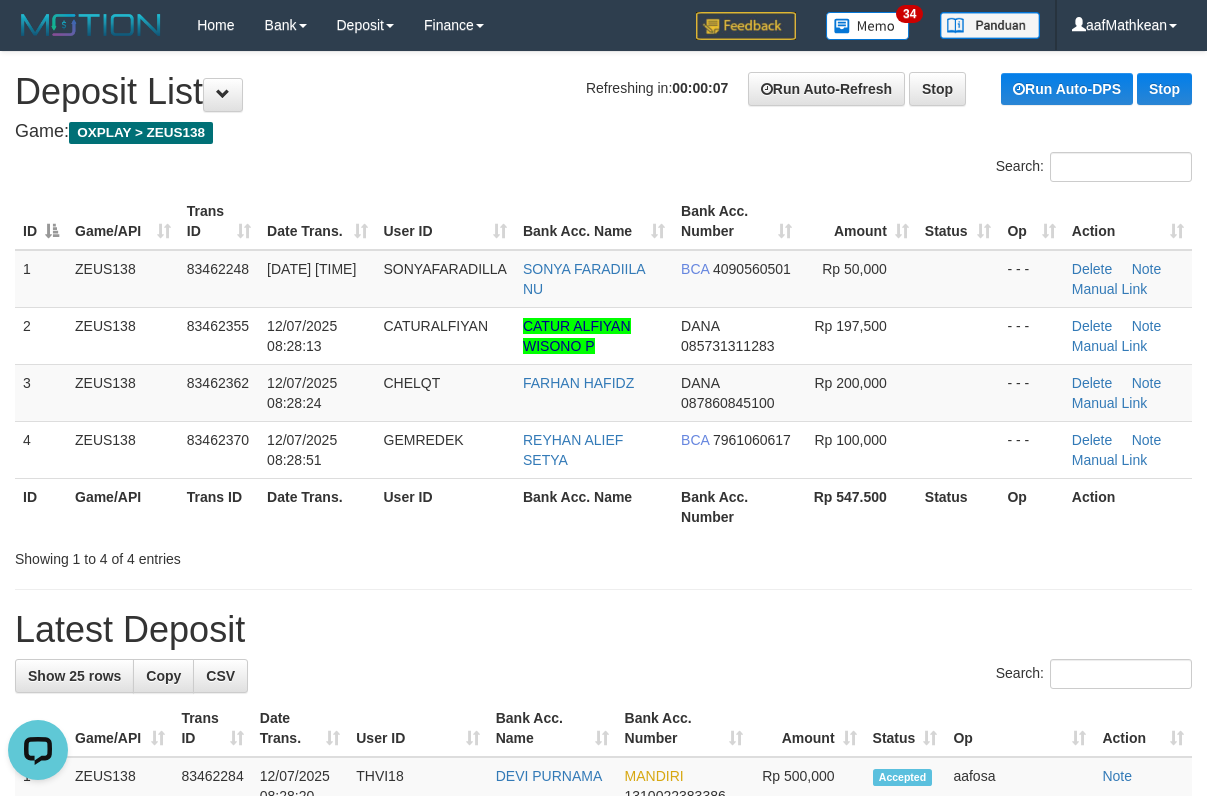 click on "**********" at bounding box center [603, 1184] 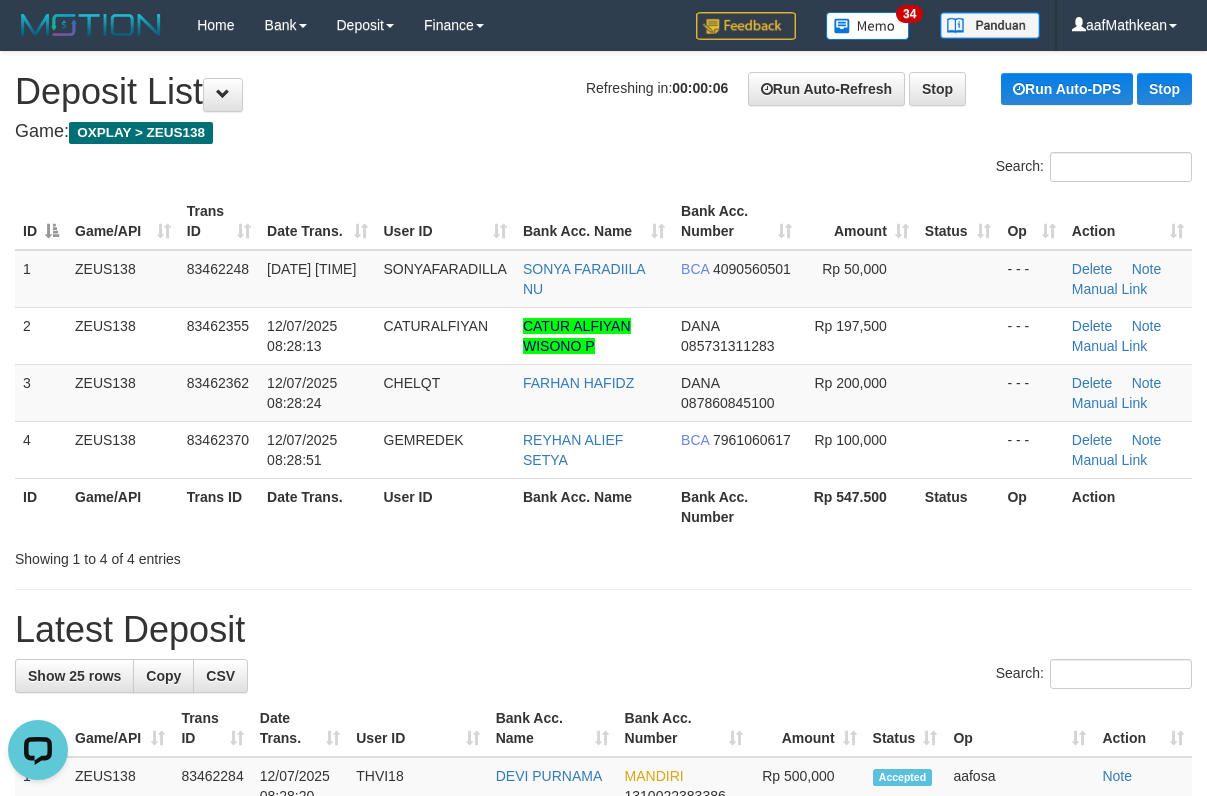 click on "Search:" at bounding box center [603, 169] 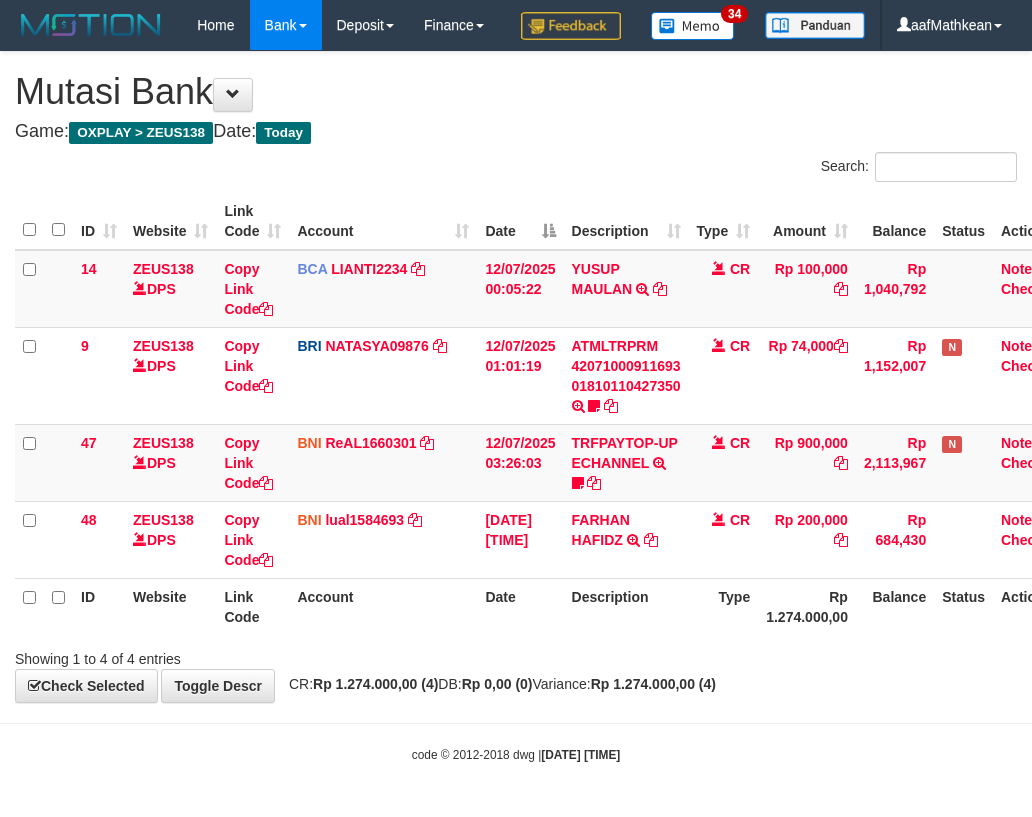 scroll, scrollTop: 0, scrollLeft: 27, axis: horizontal 